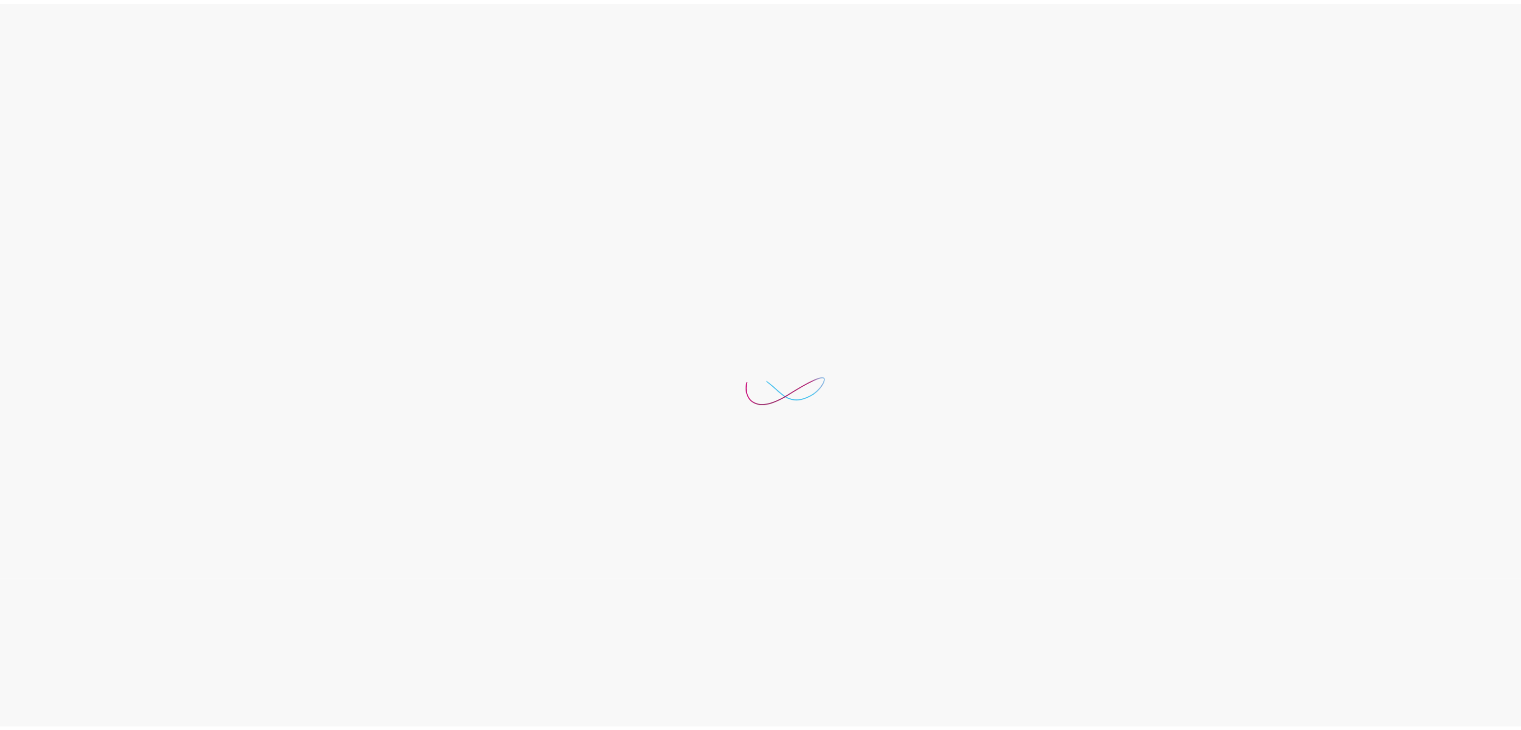 scroll, scrollTop: 0, scrollLeft: 0, axis: both 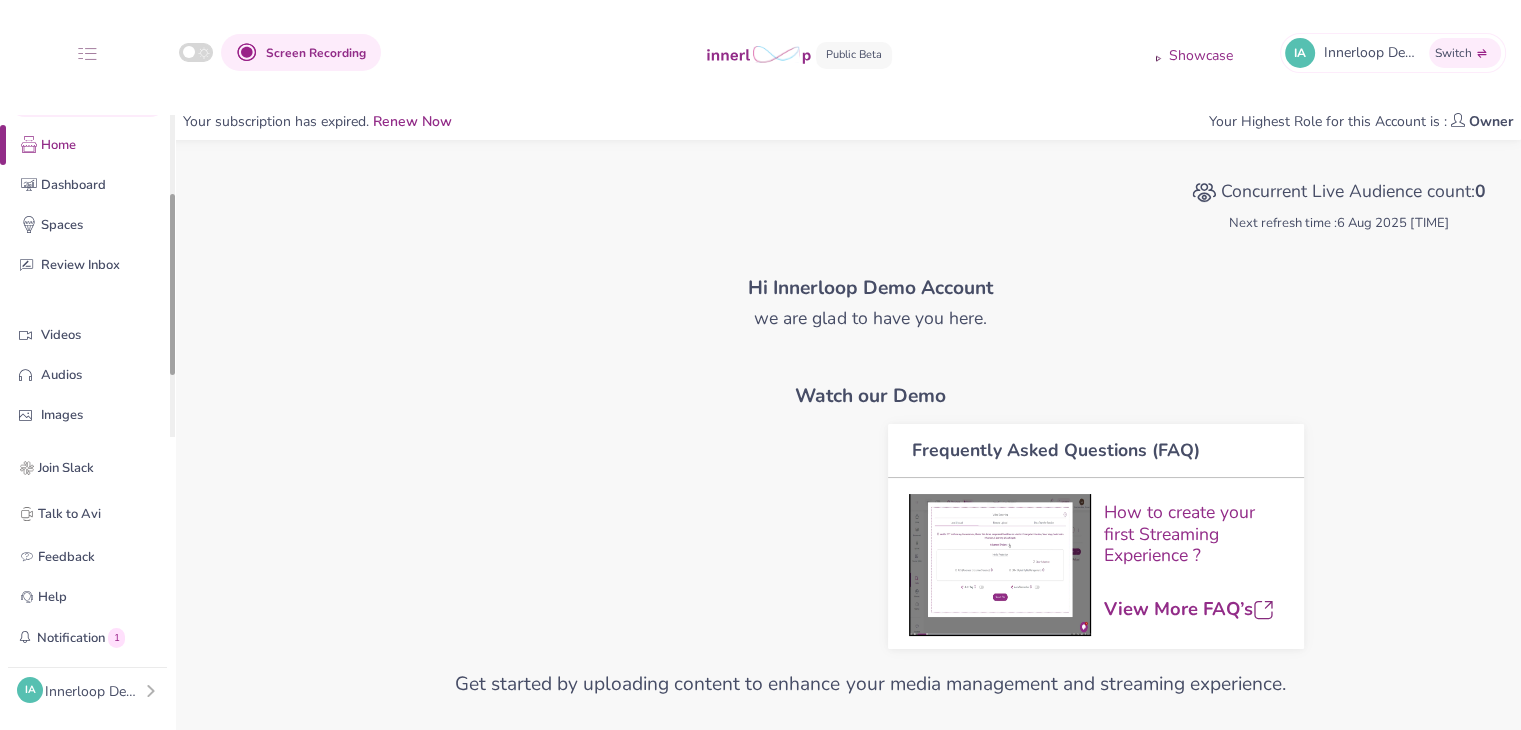 drag, startPoint x: 173, startPoint y: 287, endPoint x: 177, endPoint y: 367, distance: 80.09994 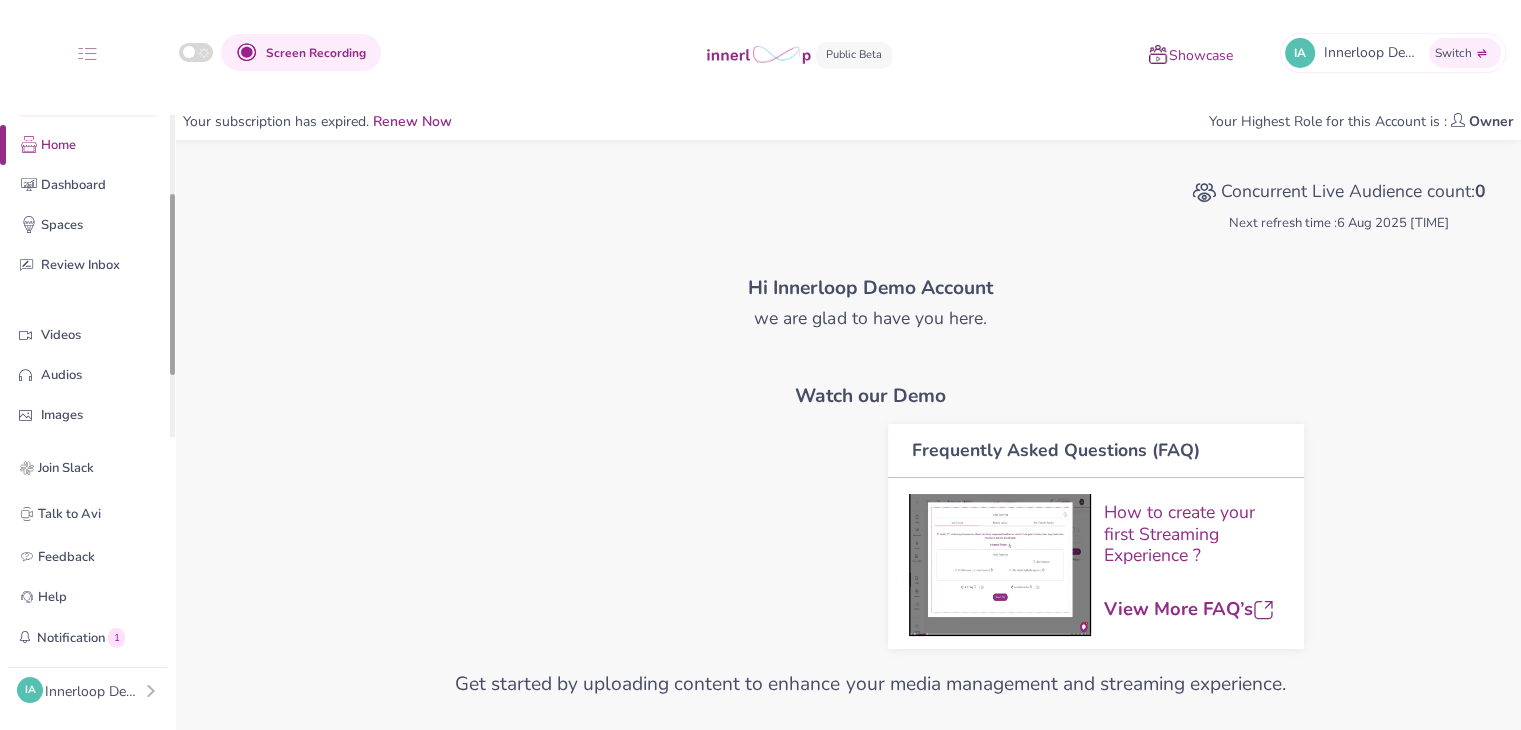 click on "Screen Recording Showcase IA Innerloop Account 's Innerloop Account Switch Quick Upload Video Messaging Voice Note Home Dashboard Spaces Review Inbox Videos Audios Images Players Stories Join Slack Talk to Avi Feedback Help Notification 1 Your subscription has expired. IA Innerloop Demo Account Profile Teams Subscription Usage Billing Pricing Sign out Your subscription has expired. Renew Now Your Highest Role for this Account is : Owner Concurrent Live Audience count : 0 Next refresh time : 6 Aug 2025 6:09:53 PM Concurrent Live Audience count : 0 Next refresh time : 6 Aug 2025 6:09:53 PM Hi Innerloop Demo Account we are glad to have you here. Watch our Demo Frequently Asked Questions (FAQ) How to create your first Streaming Experience ? View More FAQ’s Get started by uploading content to enhance your media management and streaming experience. Manage Your Videos and Streaming Experience Manage your Images Manage Your Audios and Streaming Experience Manage your Brand Narratives" at bounding box center [760, 865] 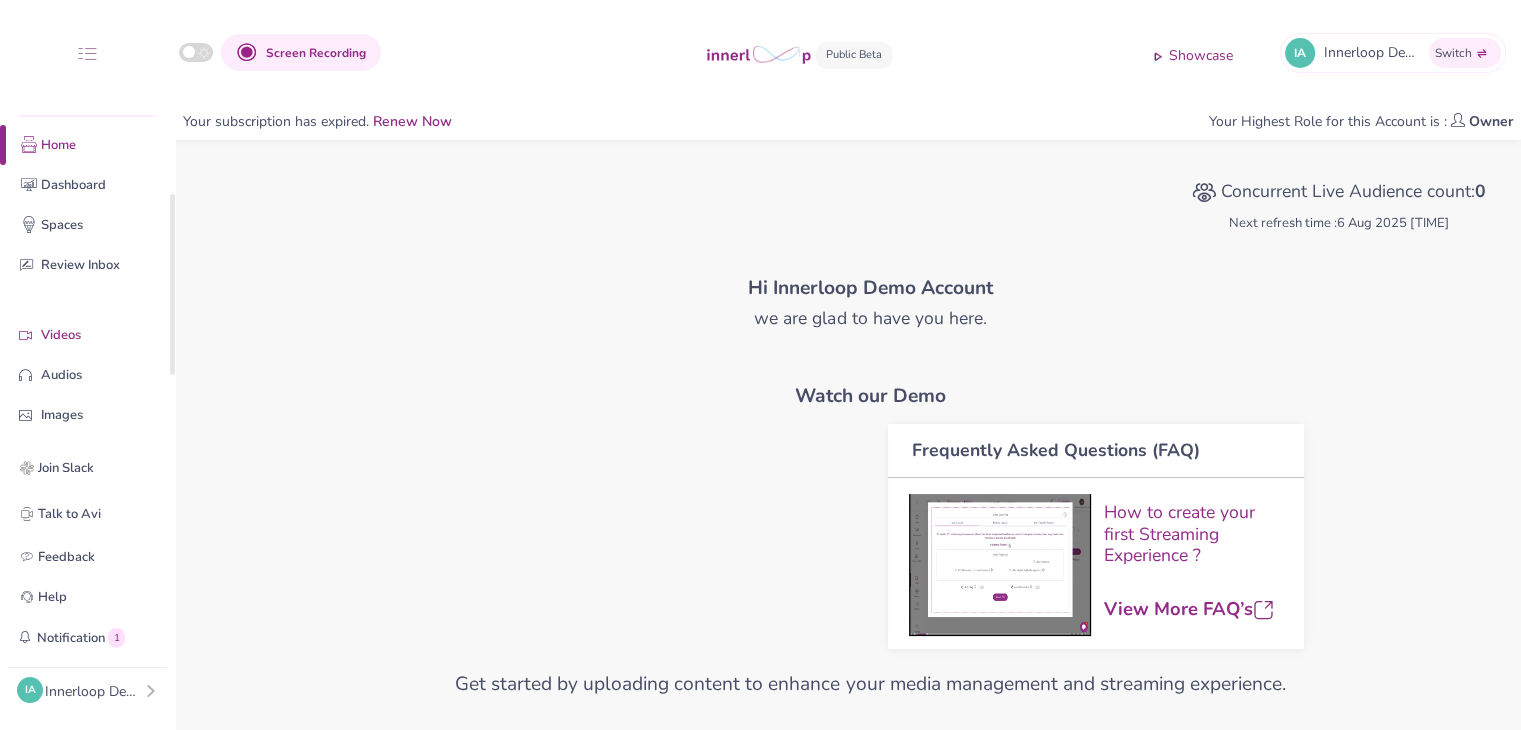 click on "Videos" at bounding box center (103, 335) 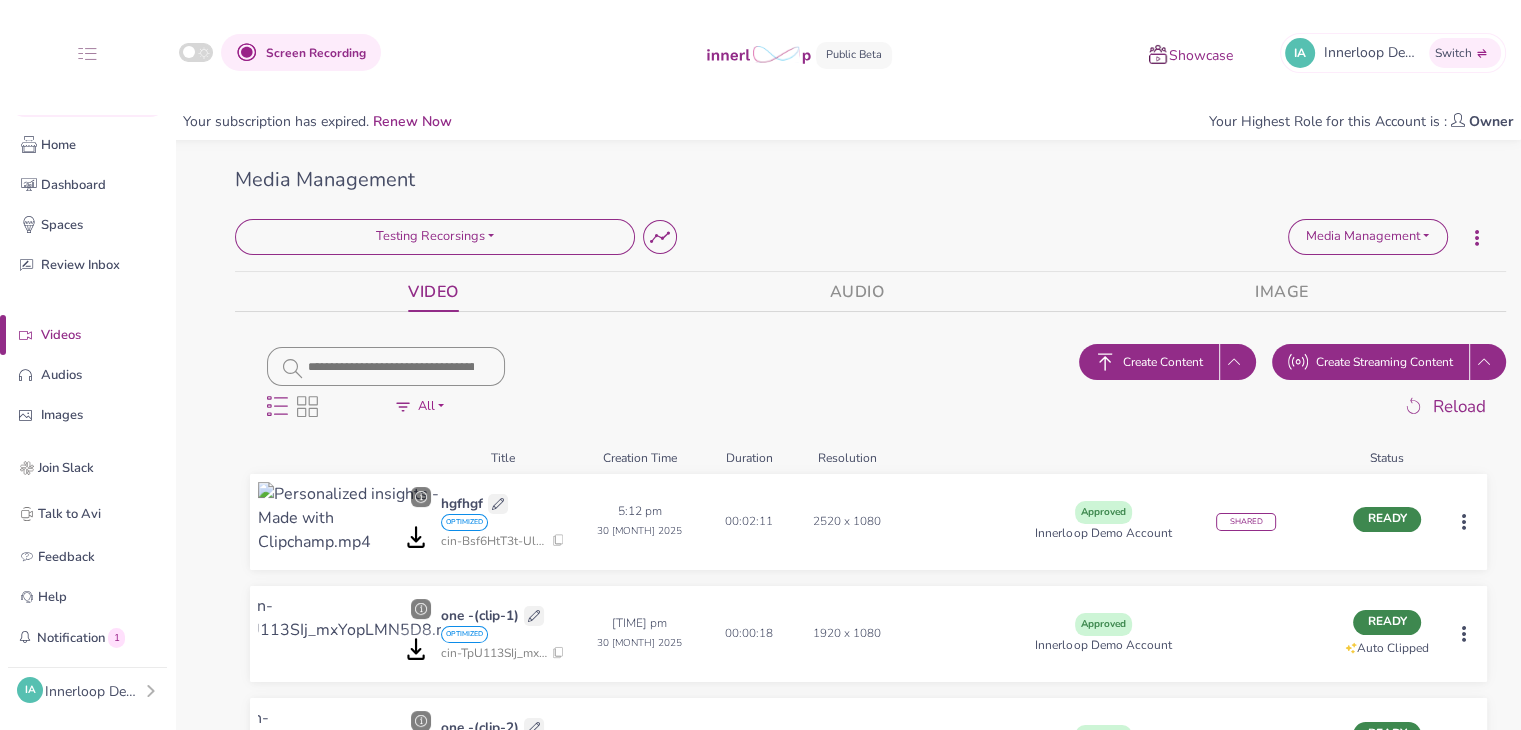 click on "hgfhgf OPTIMIZED cin-Bsf6HtT3t-UlogYYj8J39" at bounding box center [760, 365] 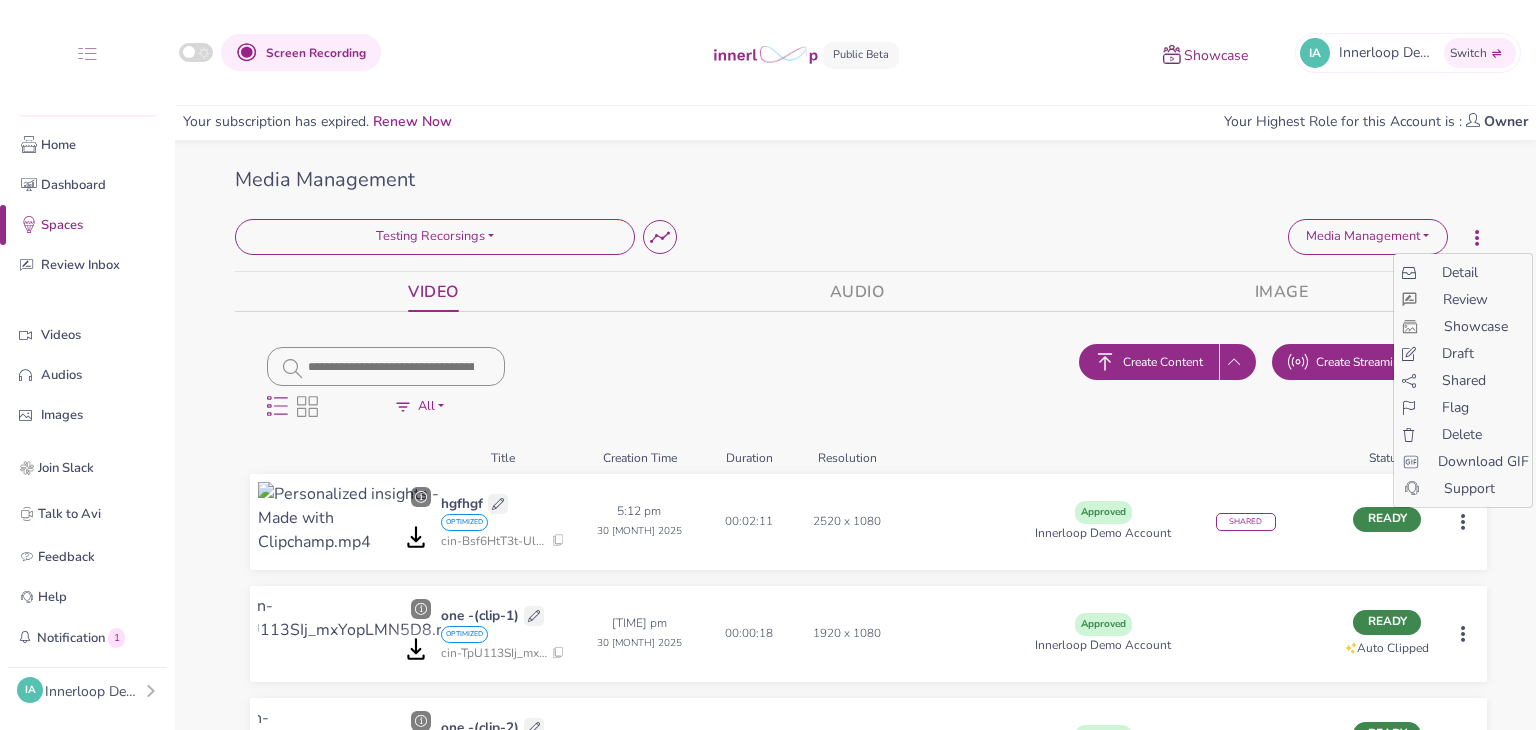 click on "hgfhgf OPTIMIZED cin-Bsf6HtT3t-UlogYYj8J39" at bounding box center [768, 365] 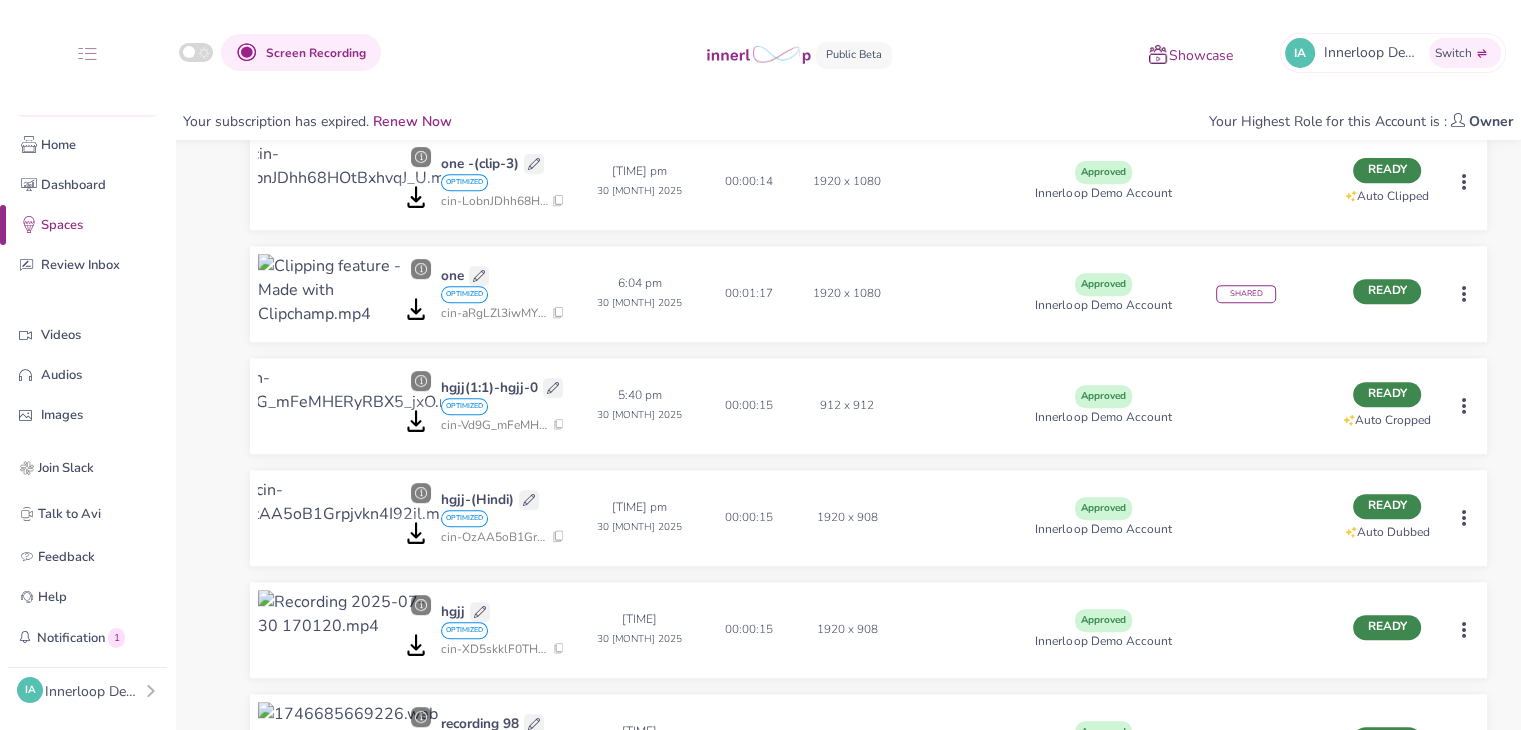 scroll, scrollTop: 1016, scrollLeft: 0, axis: vertical 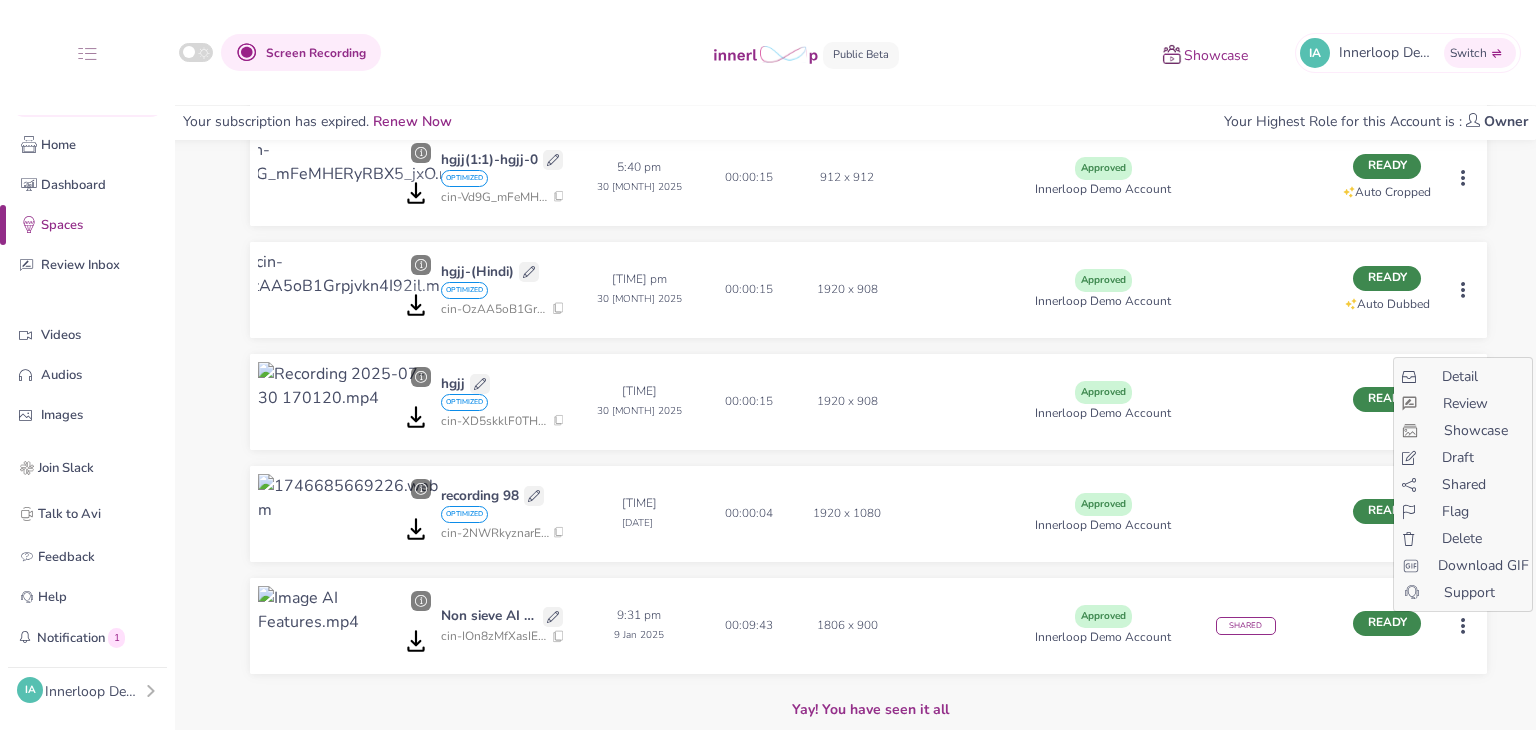 click on "hgfhgf OPTIMIZED cin-Bsf6HtT3t-UlogYYj8J39" at bounding box center [768, -651] 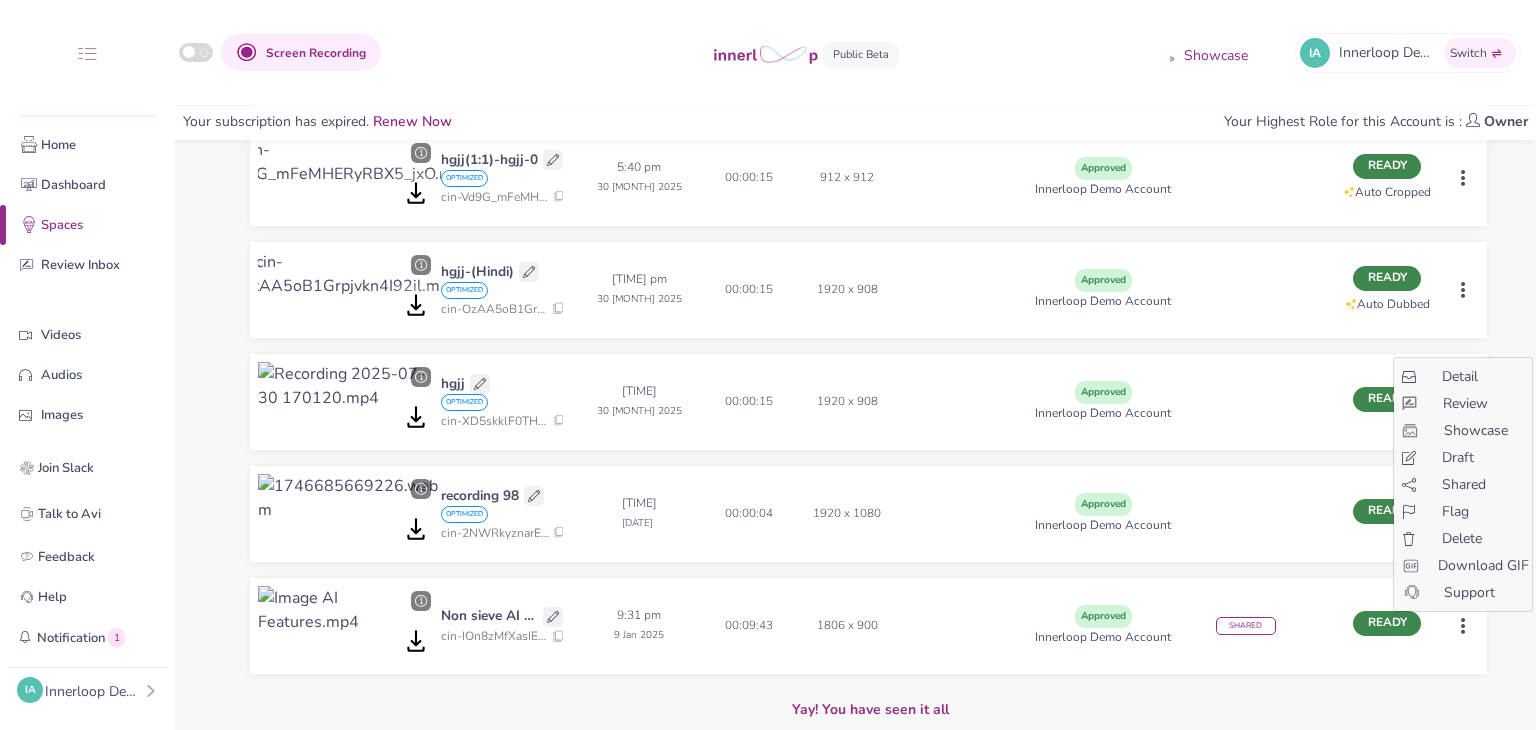 click on "Showcase" at bounding box center [1476, 430] 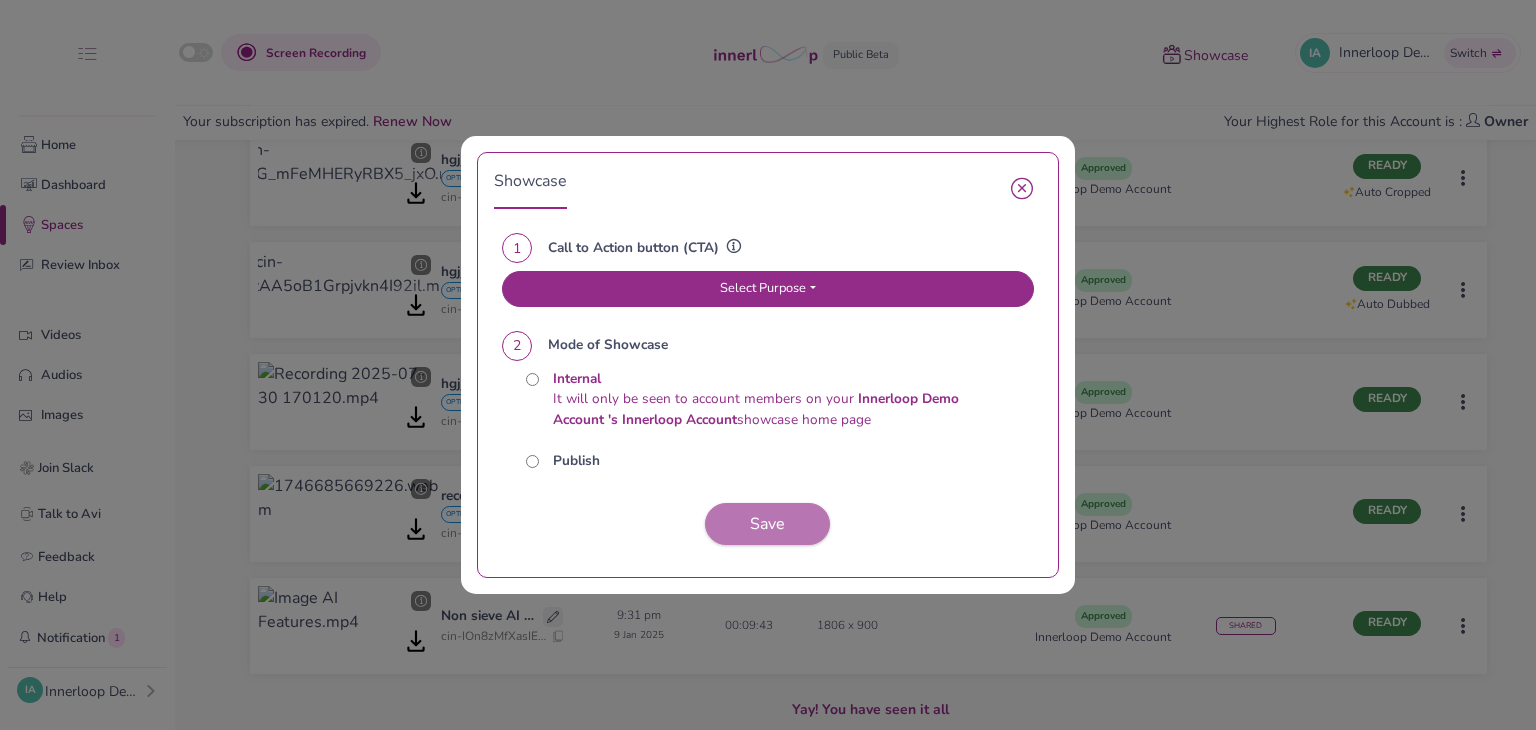 click on "Select Purpose" at bounding box center (768, 289) 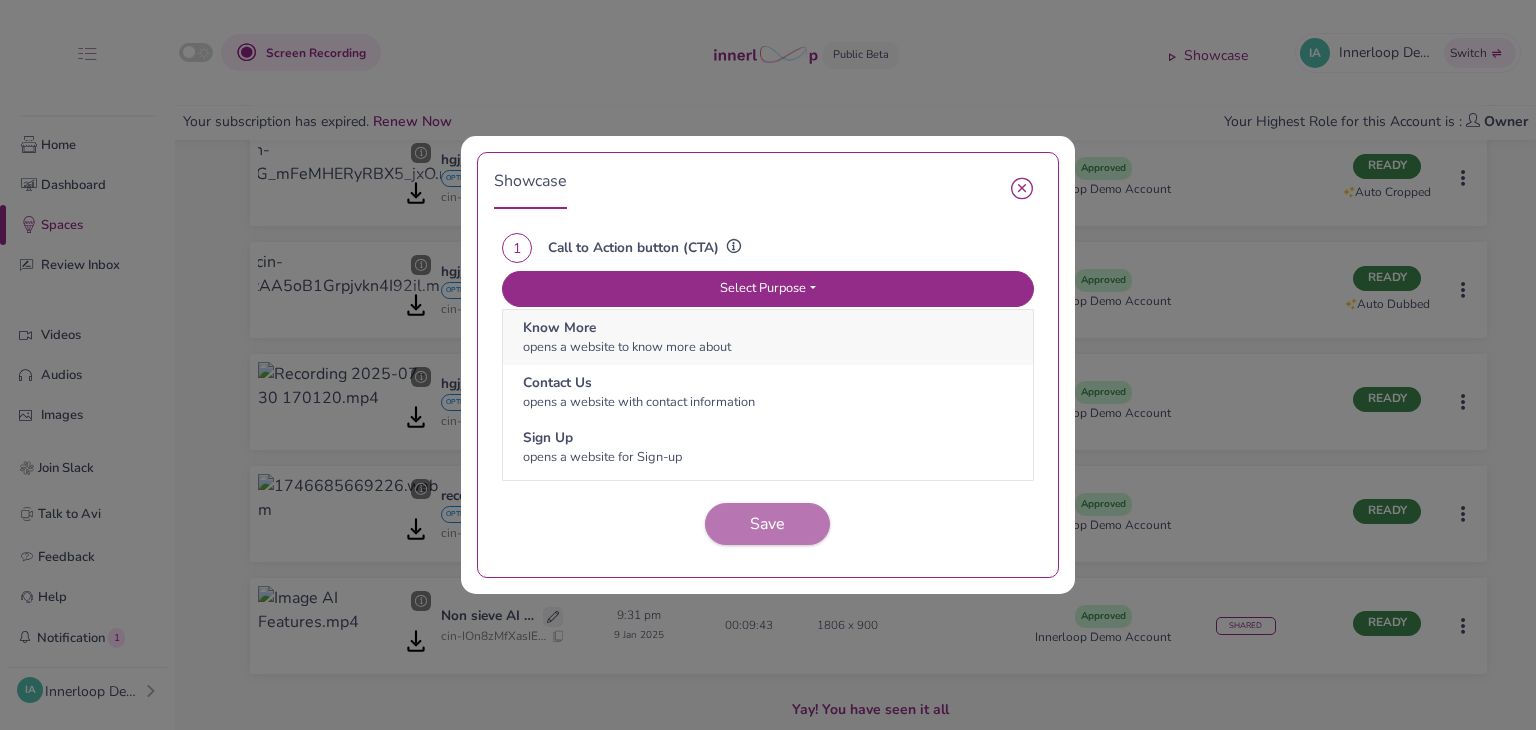 click on "Know More" at bounding box center (768, 328) 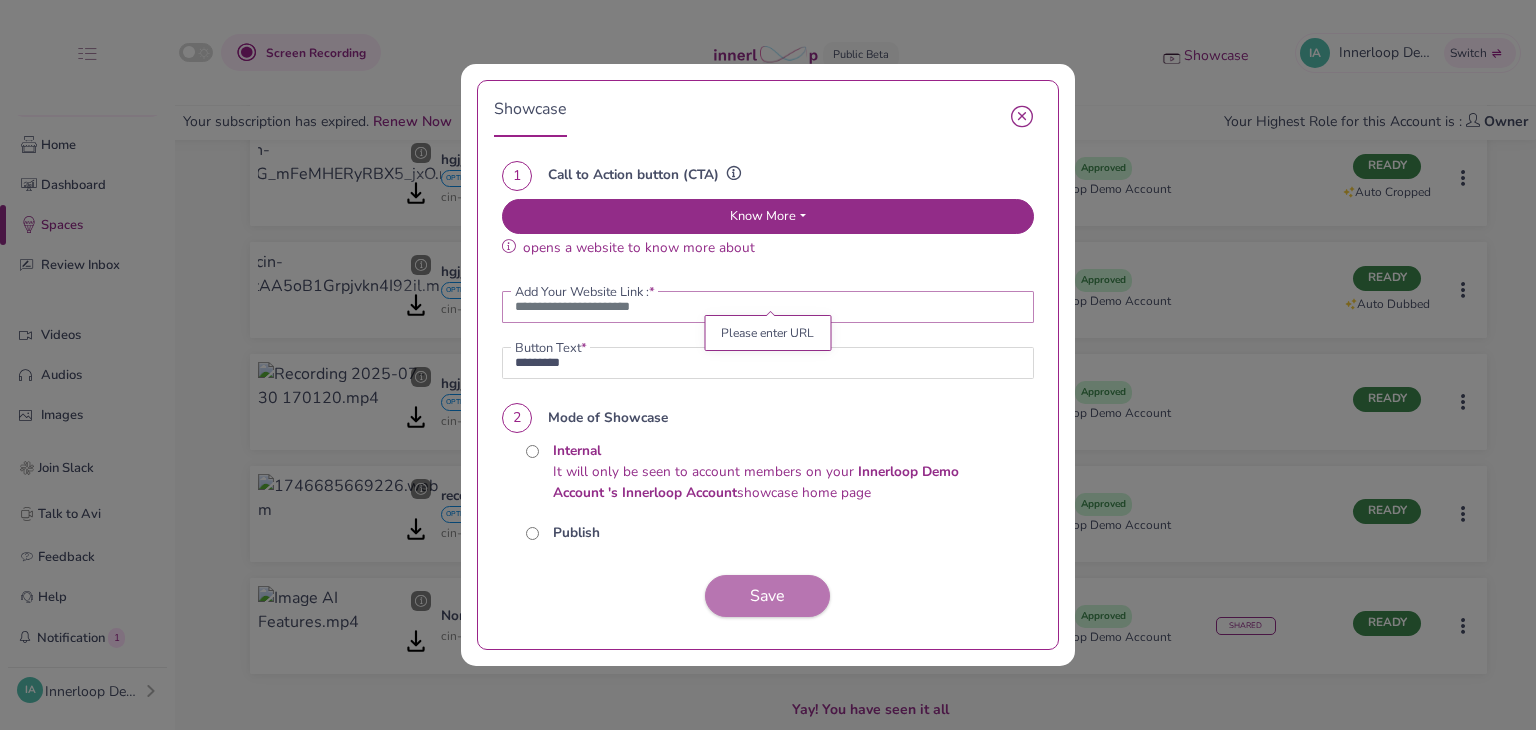 click at bounding box center [768, 307] 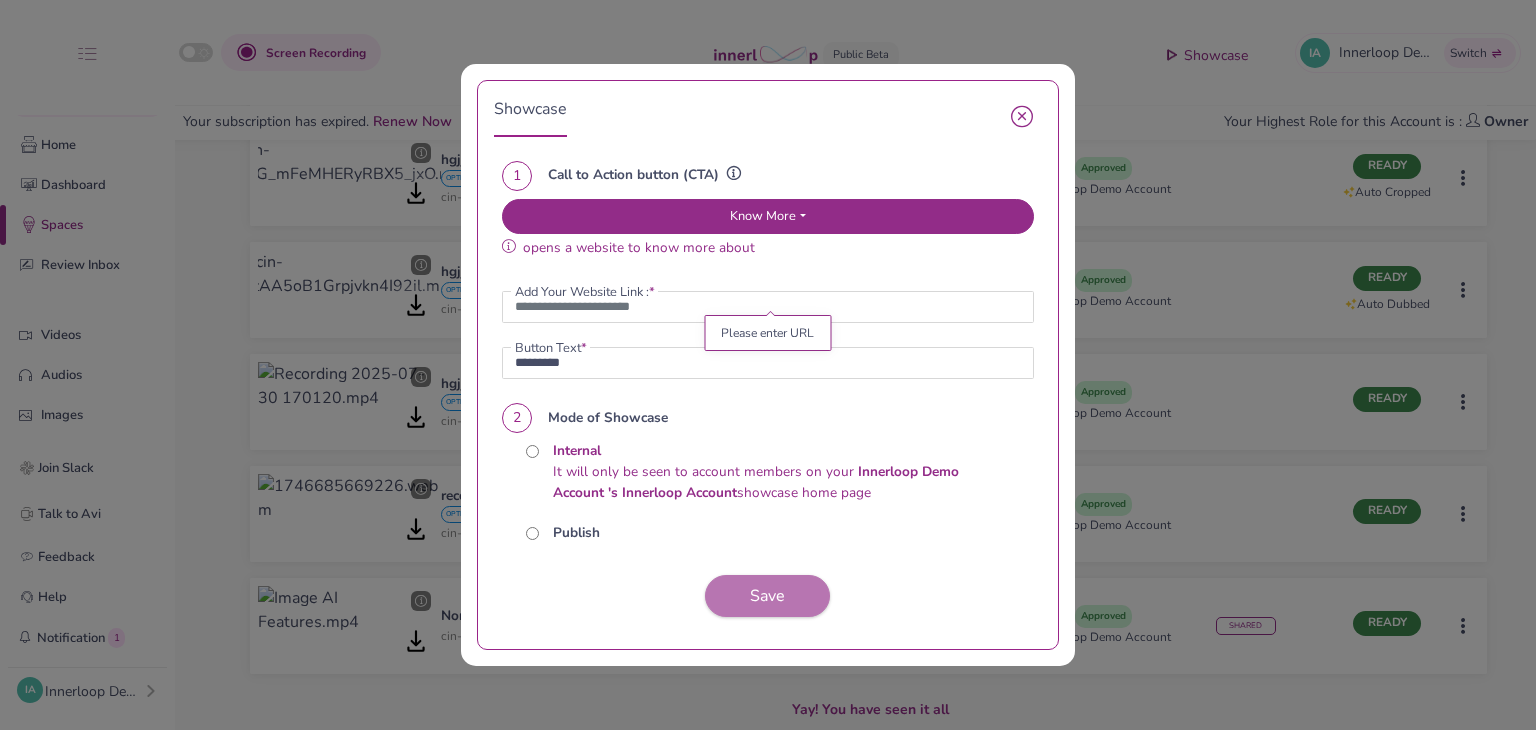 click at bounding box center [1022, 117] 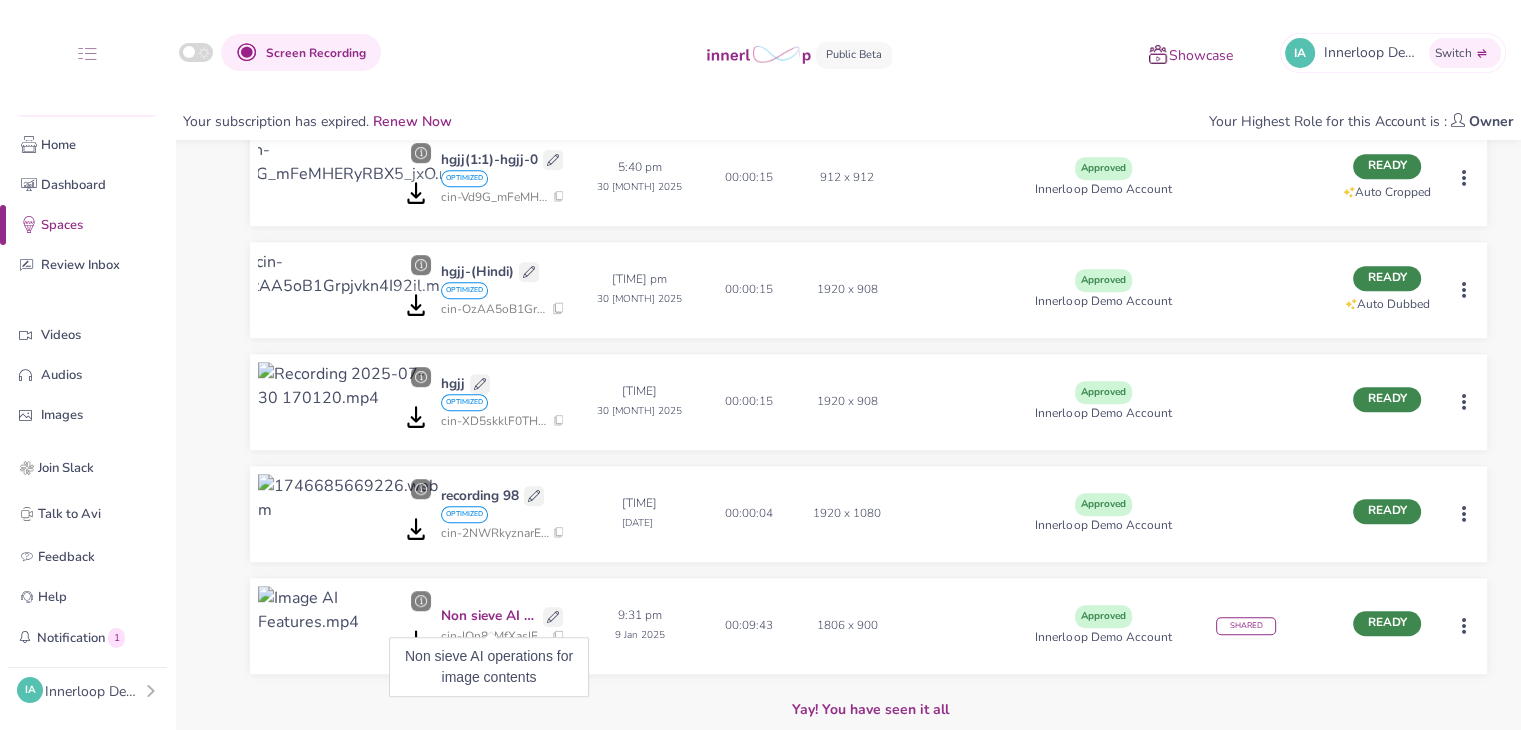 click on "Non sieve AI operations for image contents" at bounding box center (489, 616) 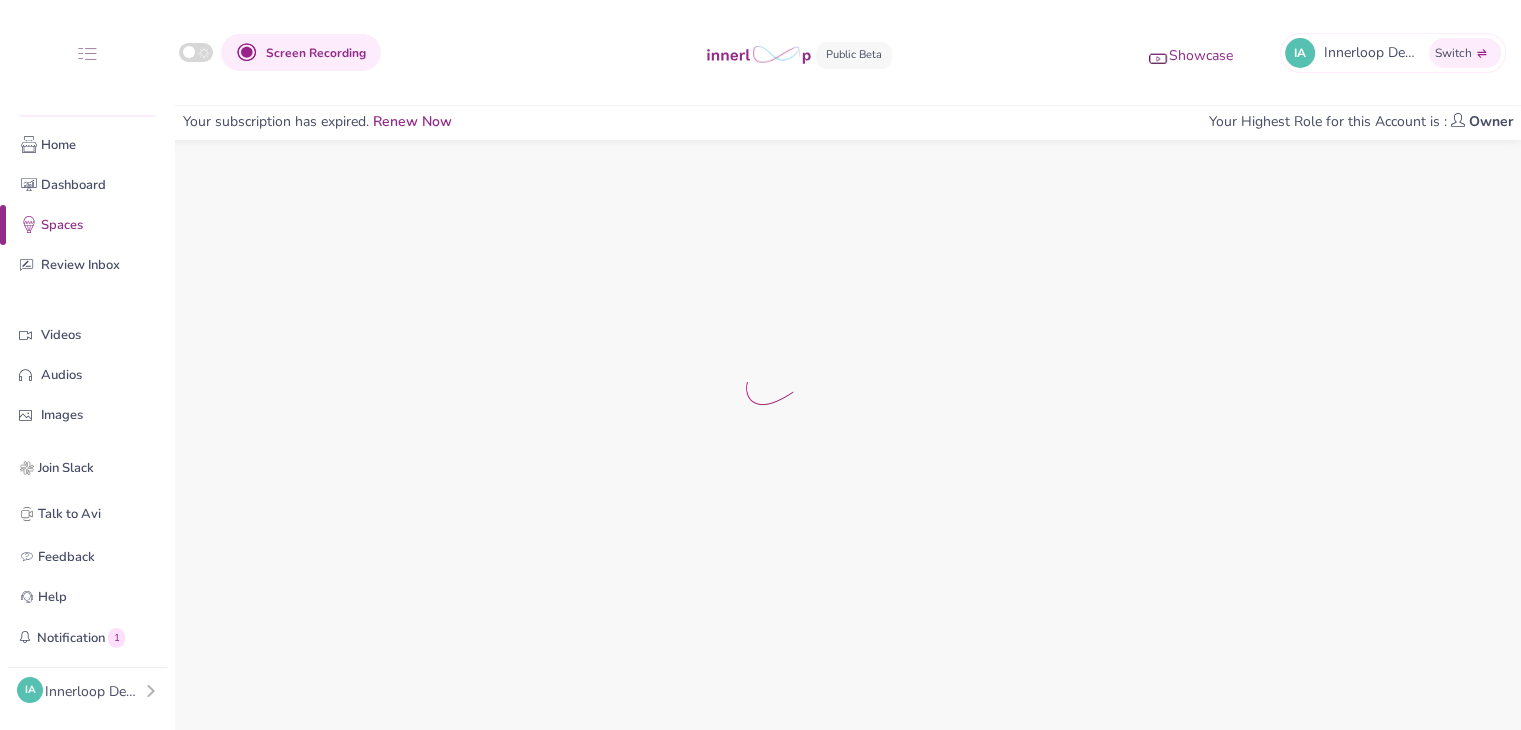 scroll, scrollTop: 0, scrollLeft: 0, axis: both 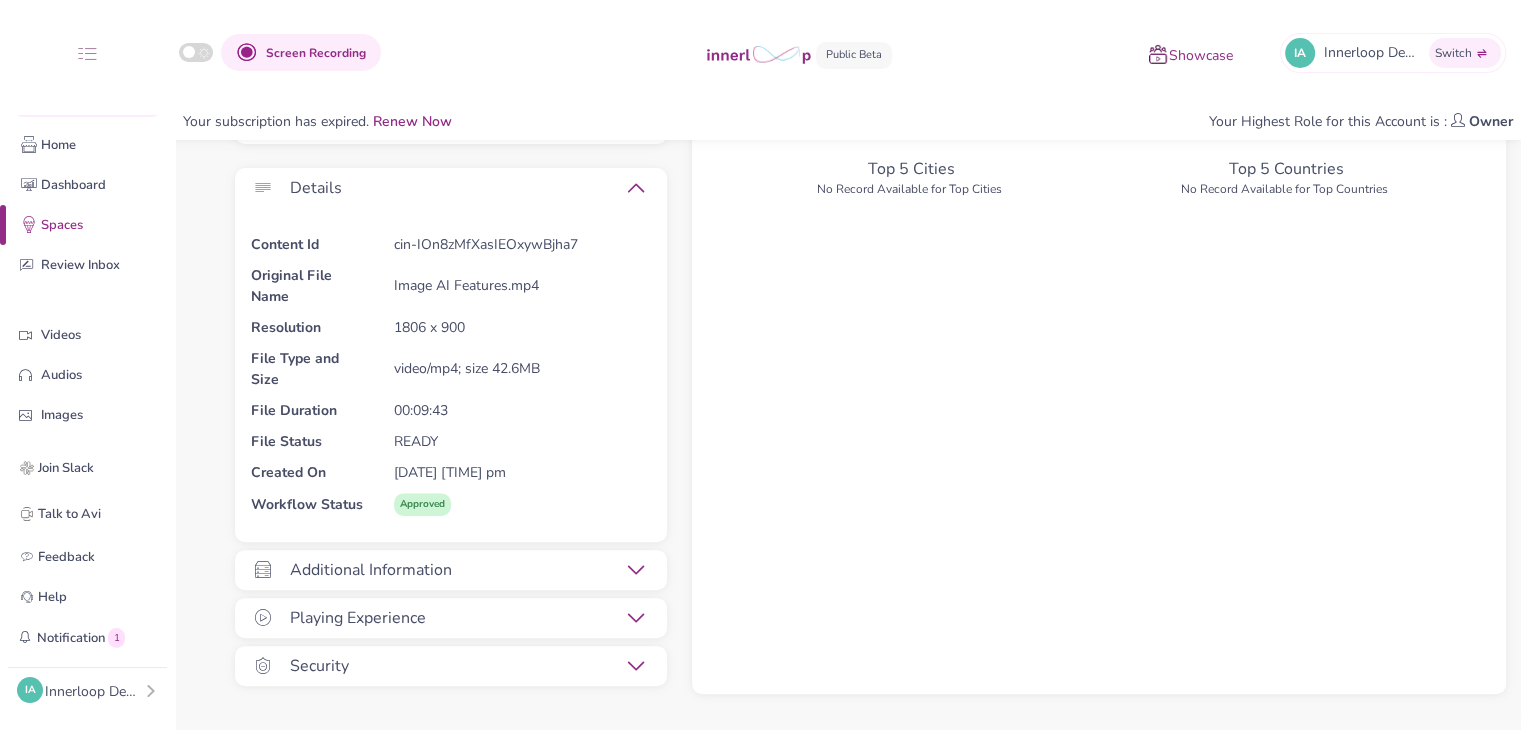 click on "Additional Information" at bounding box center (436, 570) 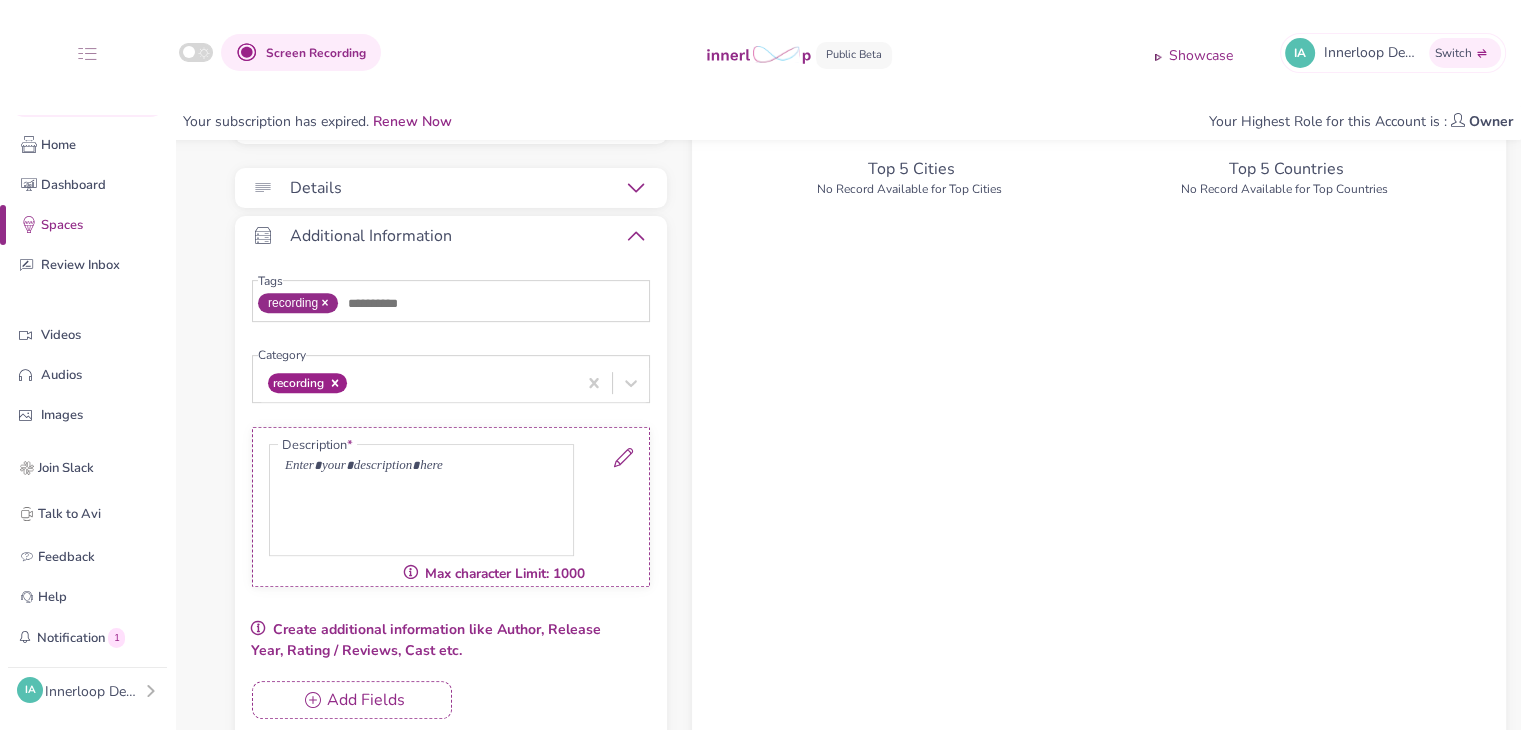 click at bounding box center [615, 502] 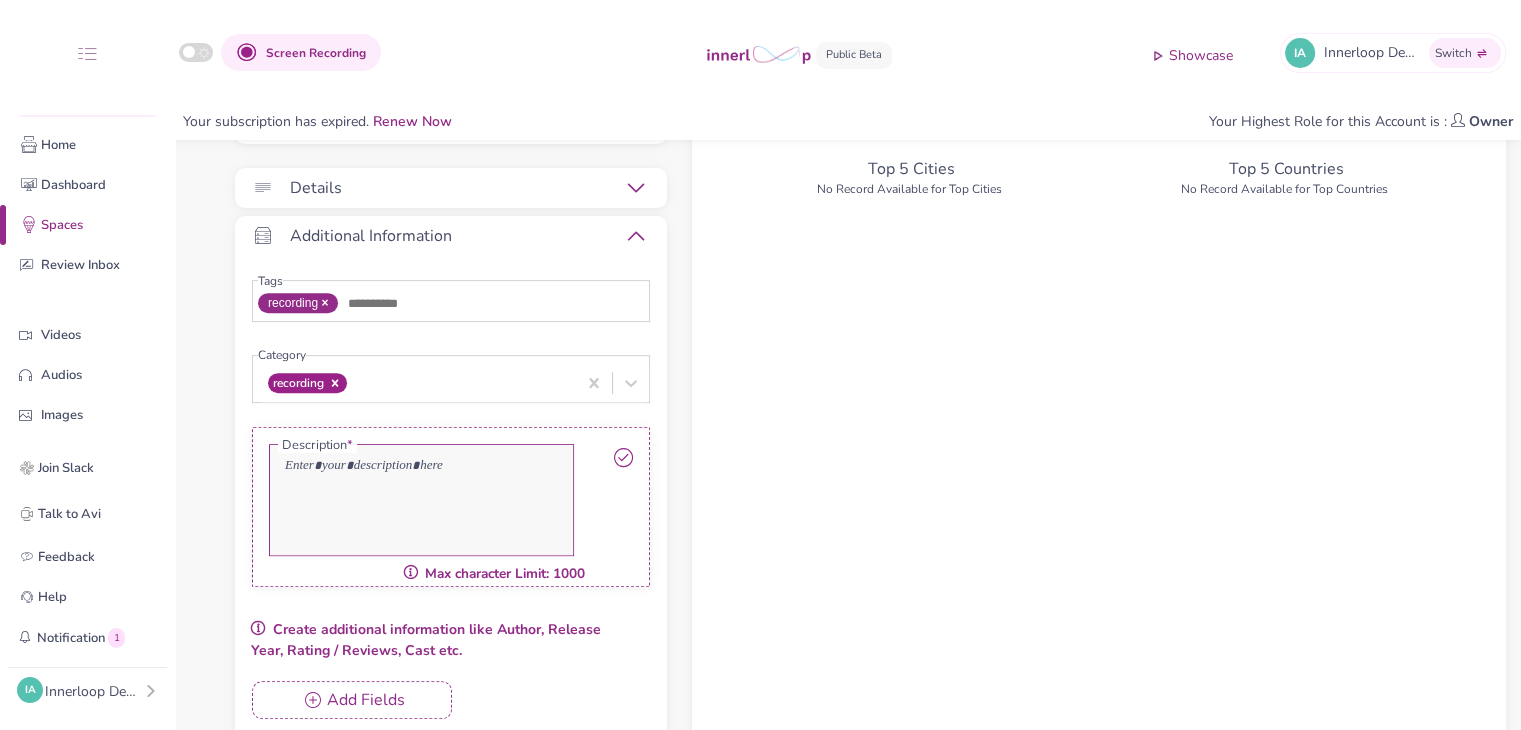 click at bounding box center (421, 467) 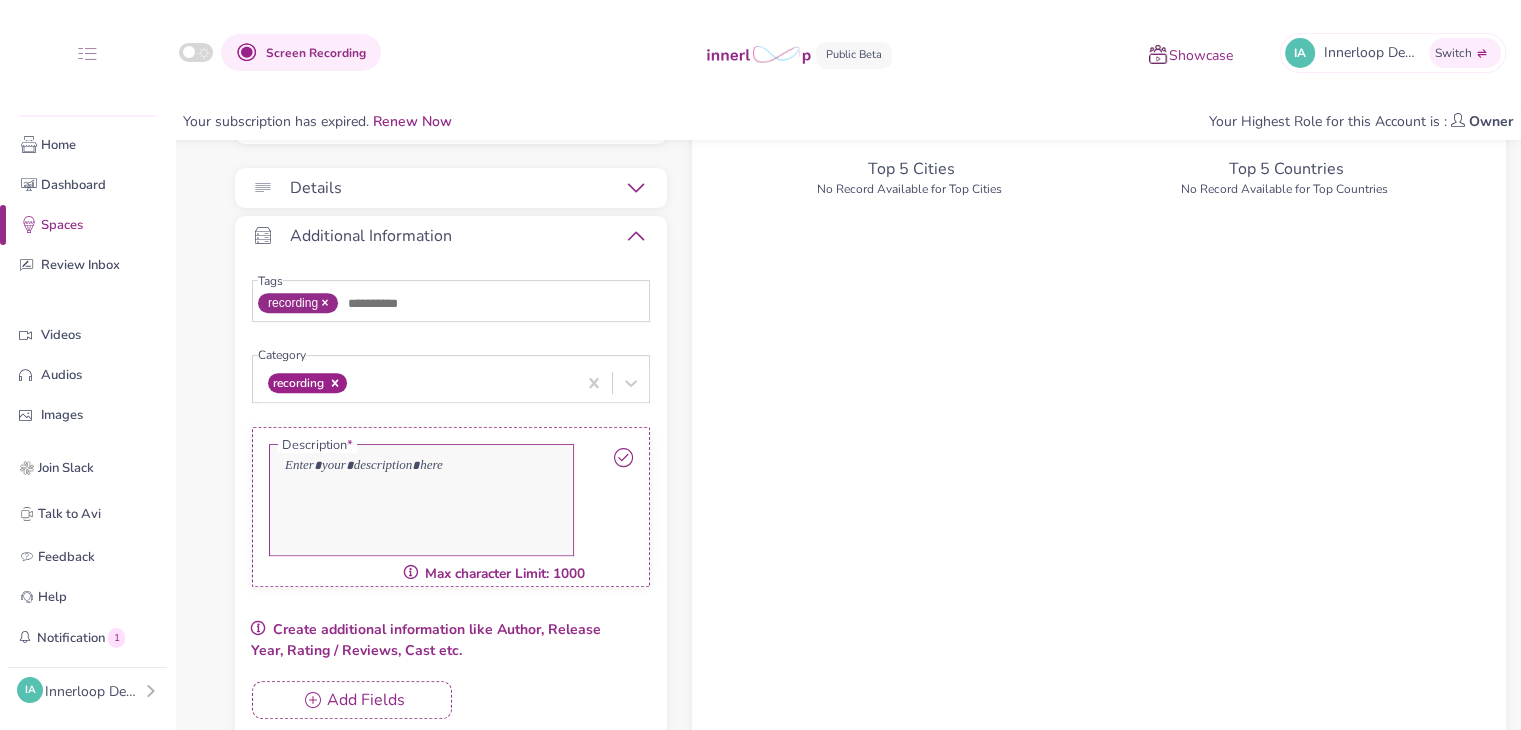 scroll, scrollTop: 441, scrollLeft: 0, axis: vertical 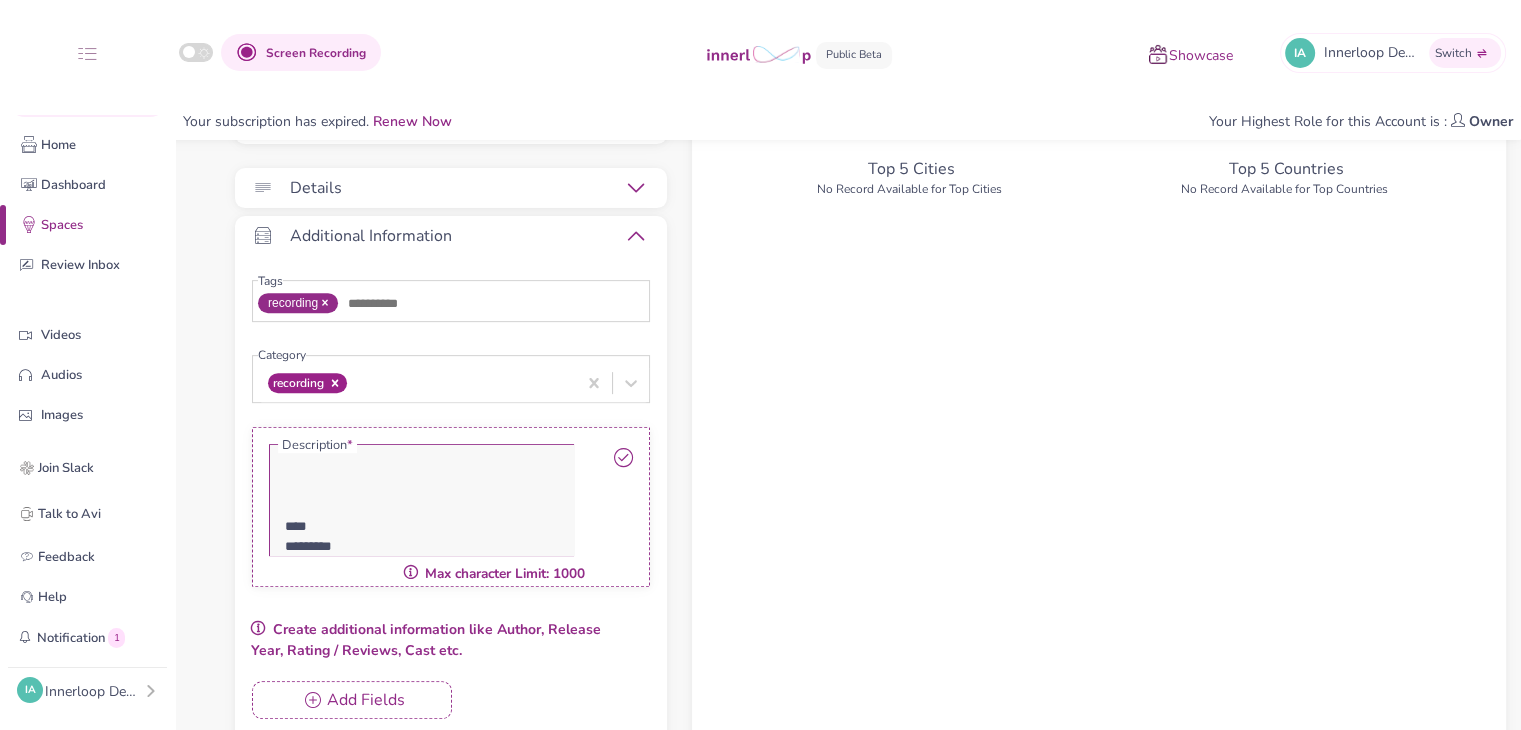 click at bounding box center (623, 457) 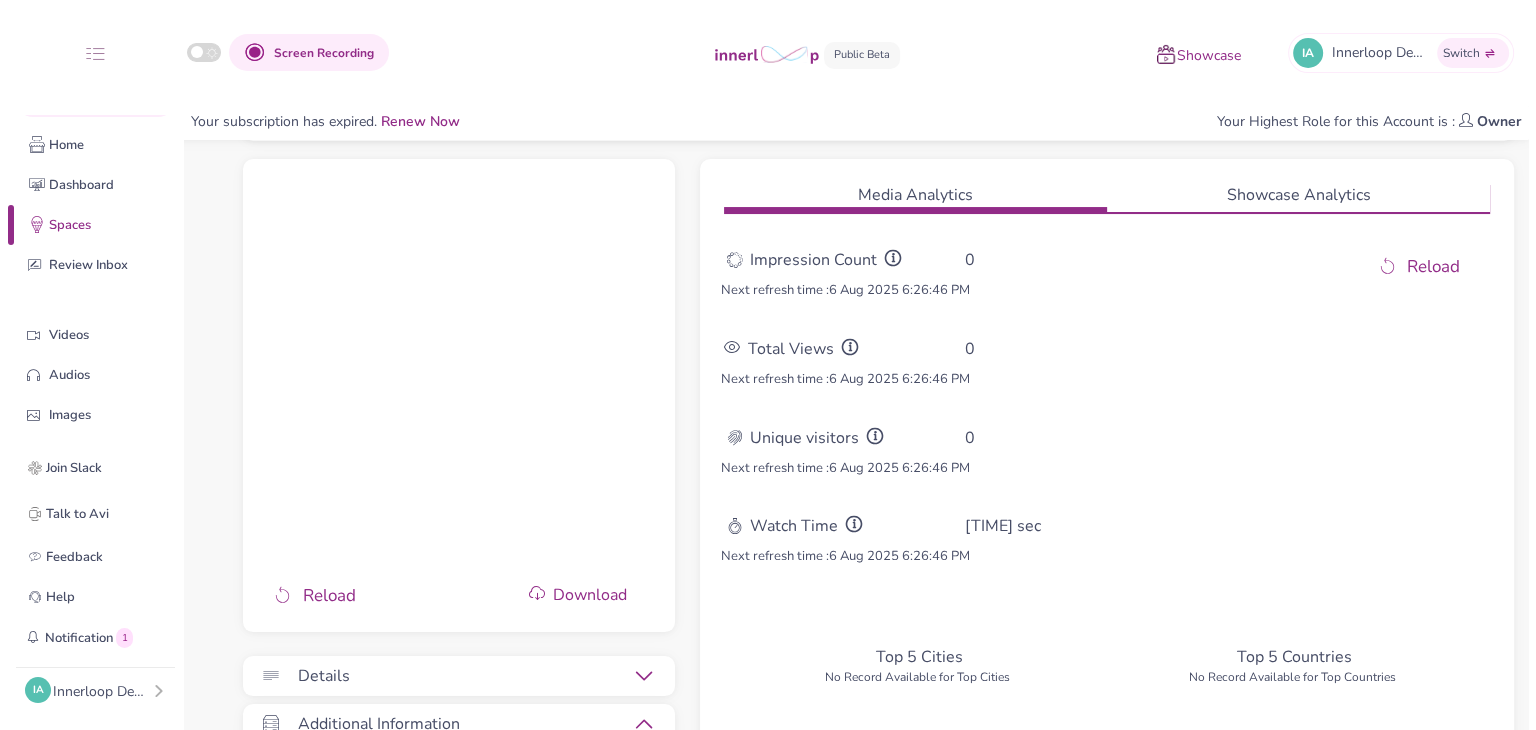 scroll, scrollTop: 0, scrollLeft: 0, axis: both 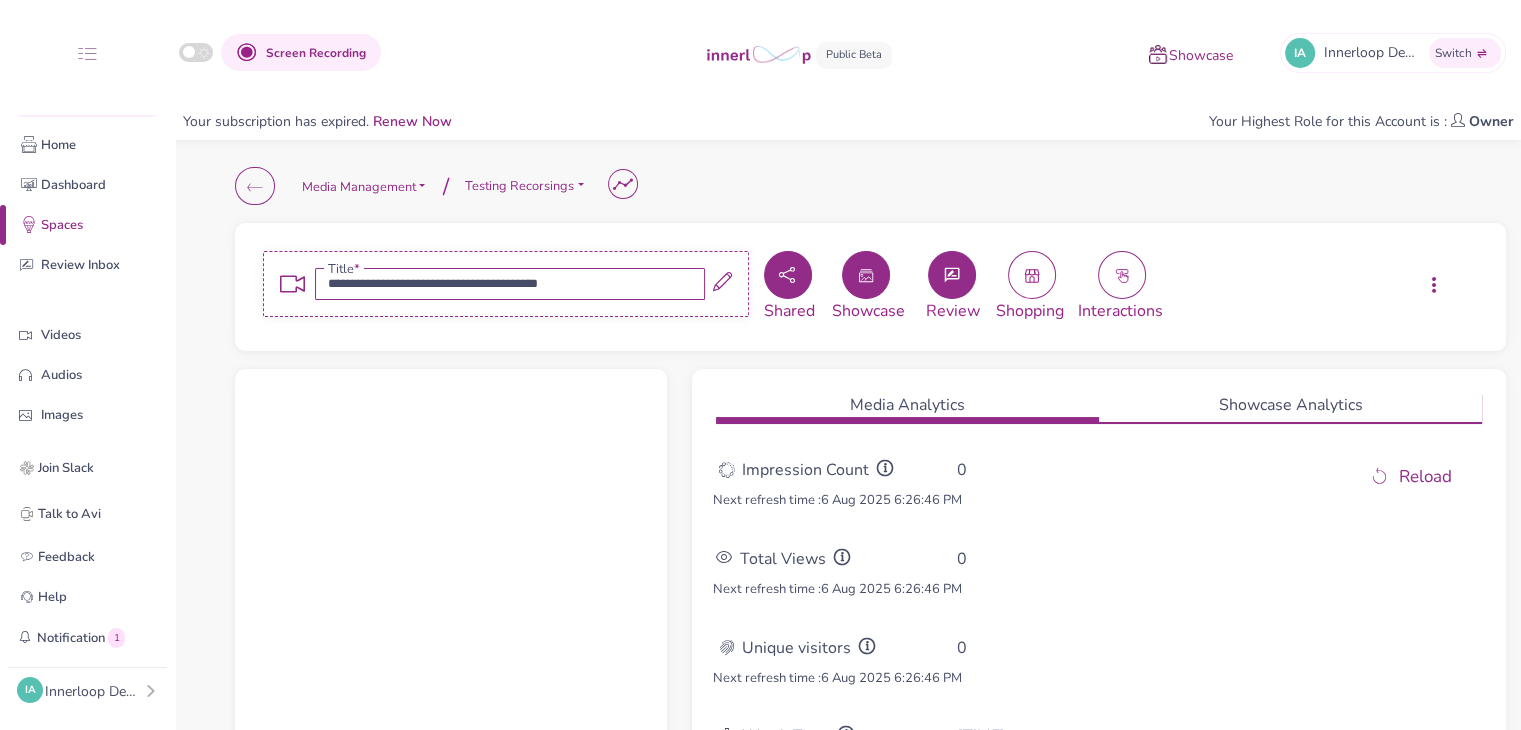 click 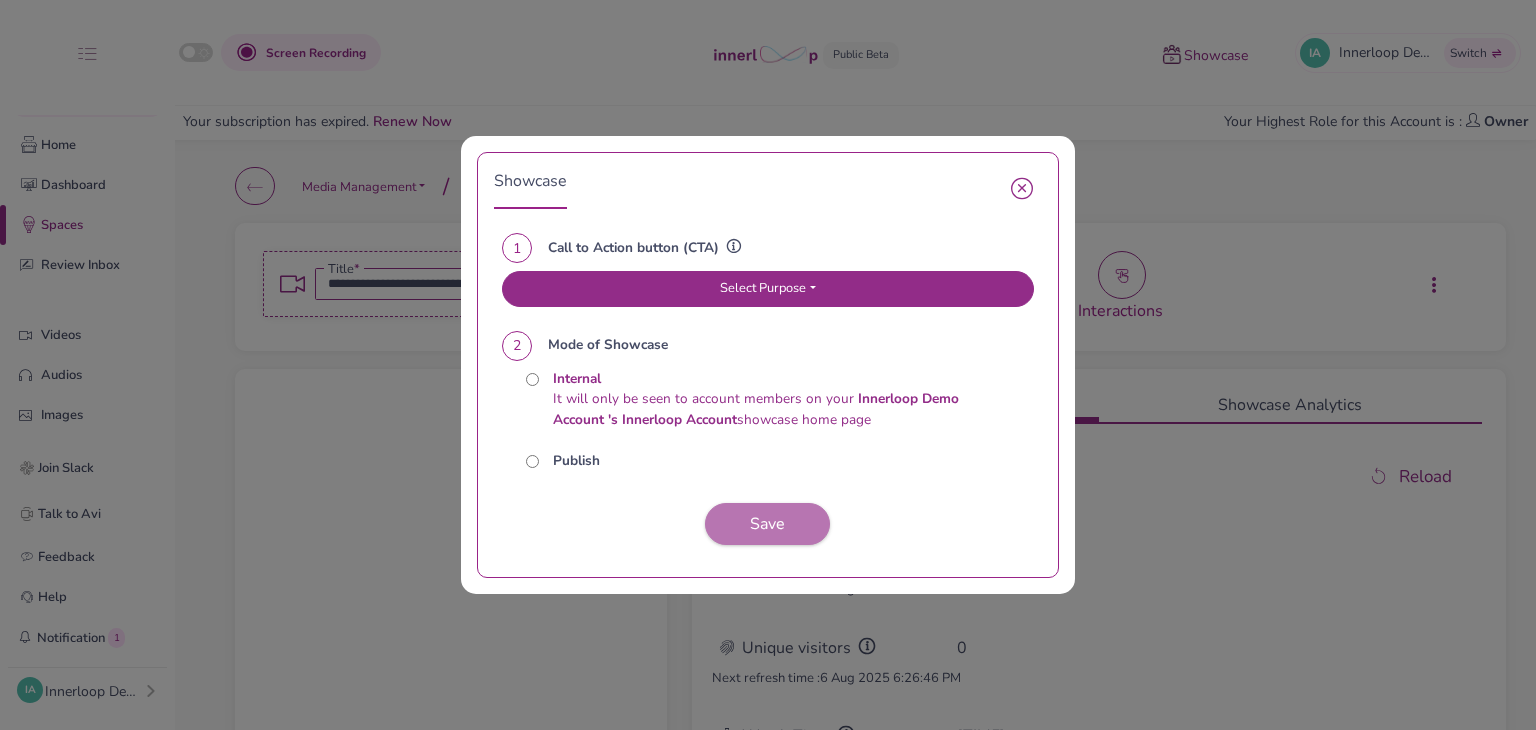 click on "Select Purpose" at bounding box center (768, 289) 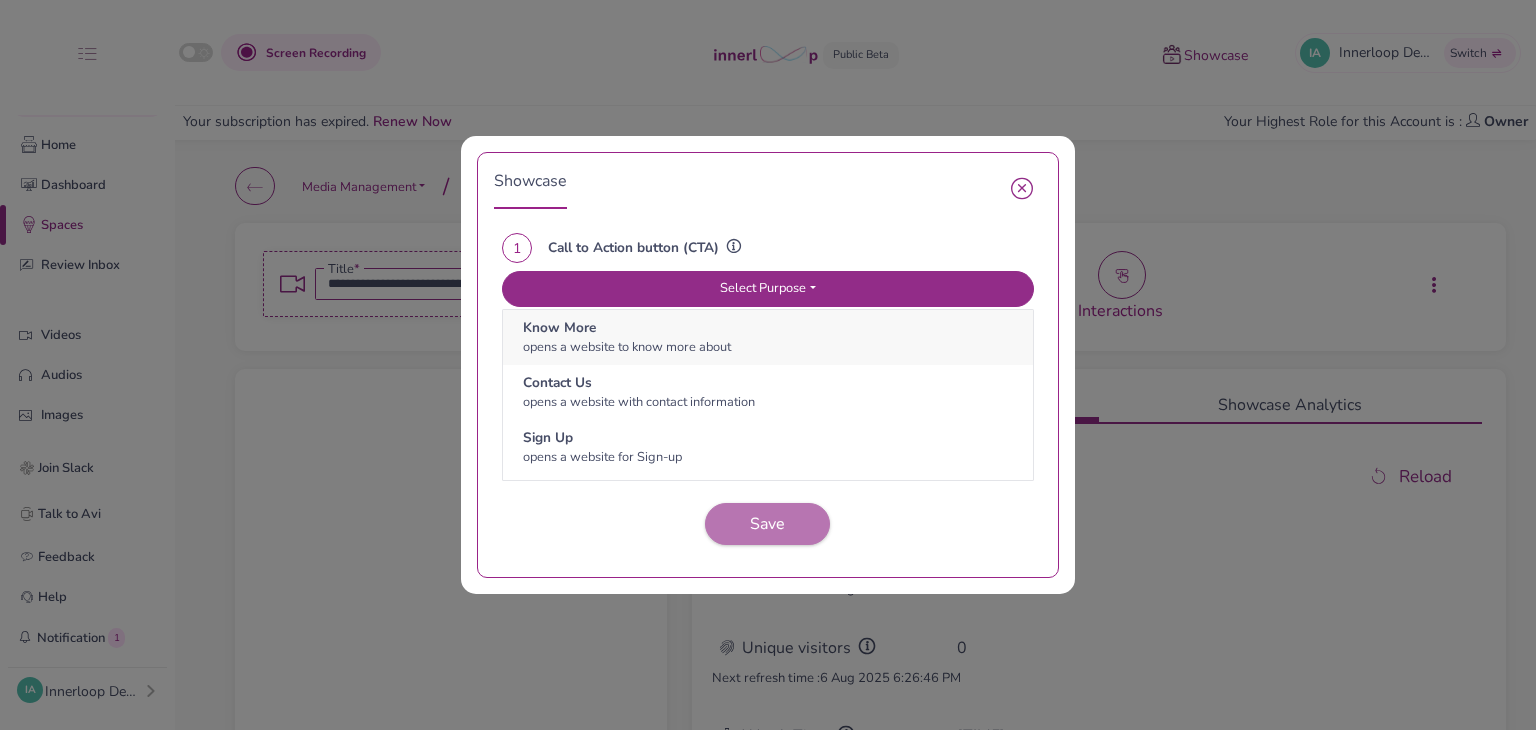 click on "Know More" at bounding box center (768, 328) 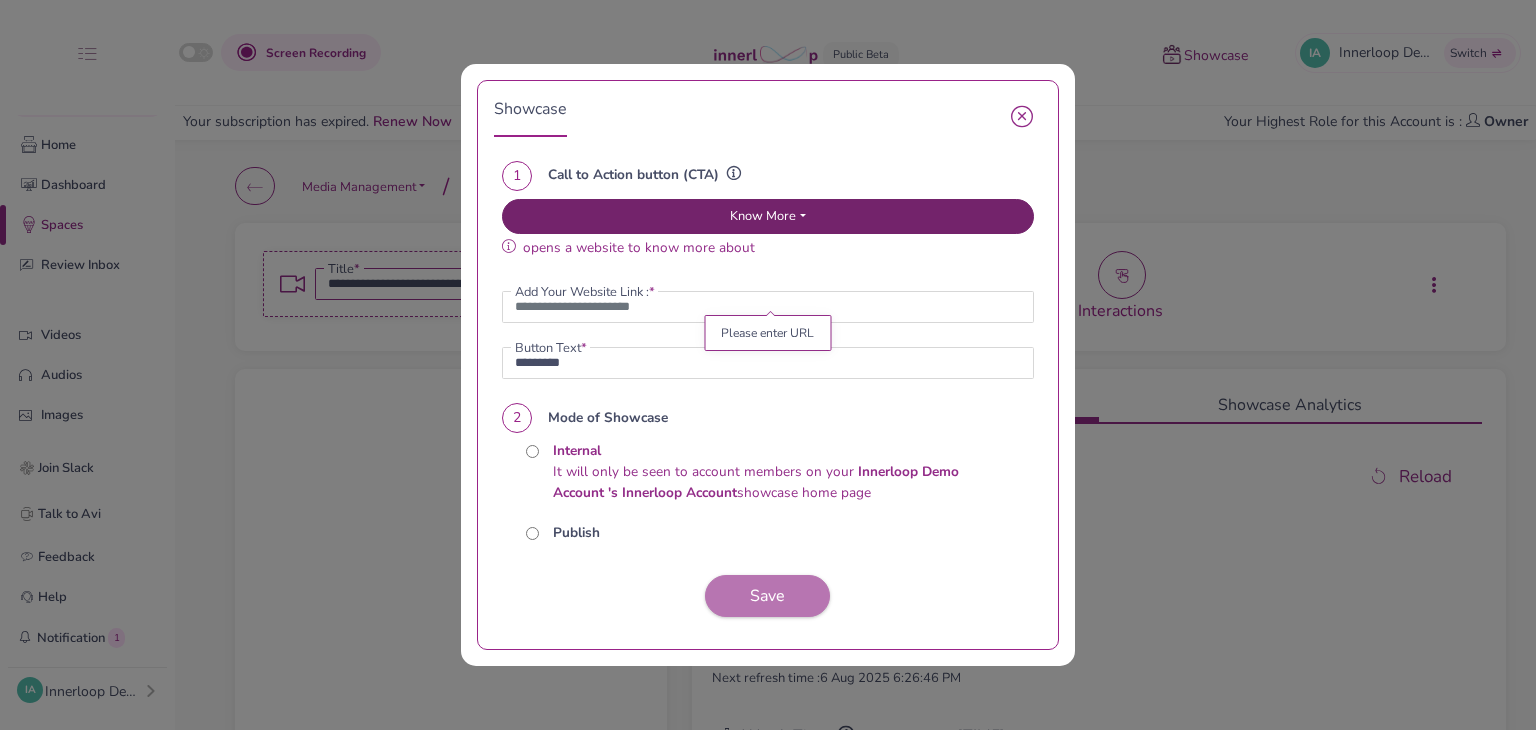 click on "Know More" at bounding box center [768, 217] 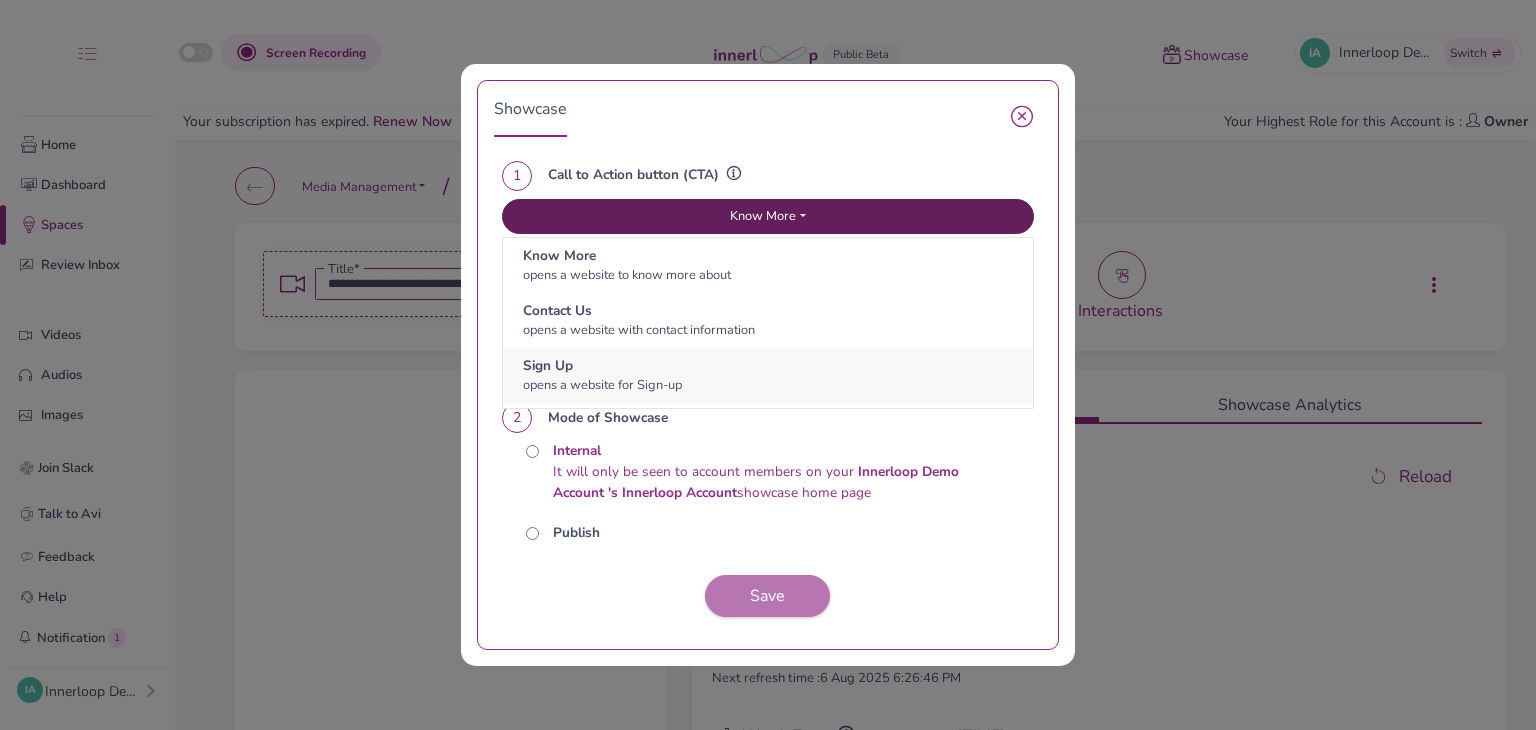 scroll, scrollTop: 200, scrollLeft: 0, axis: vertical 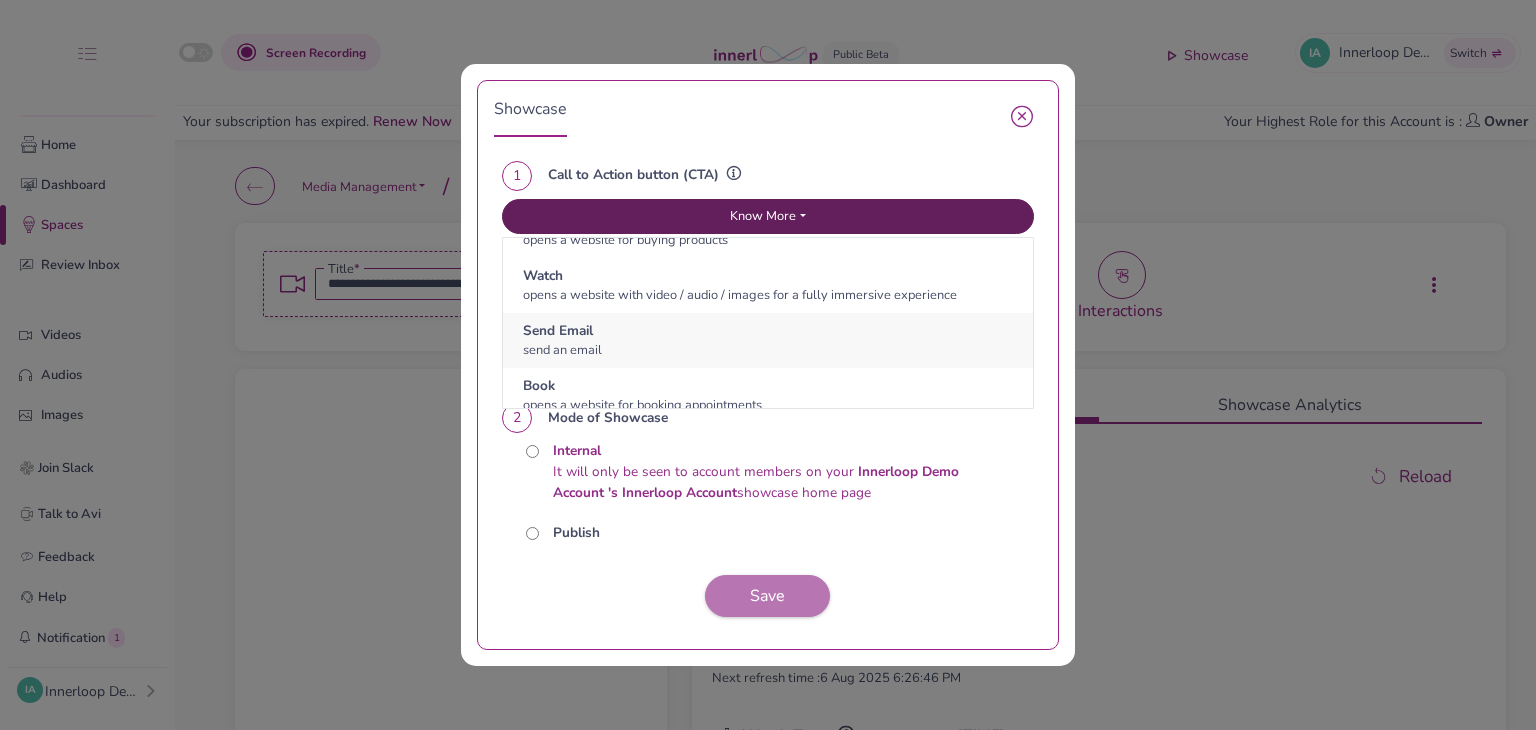 click on "Send Email" at bounding box center (768, 331) 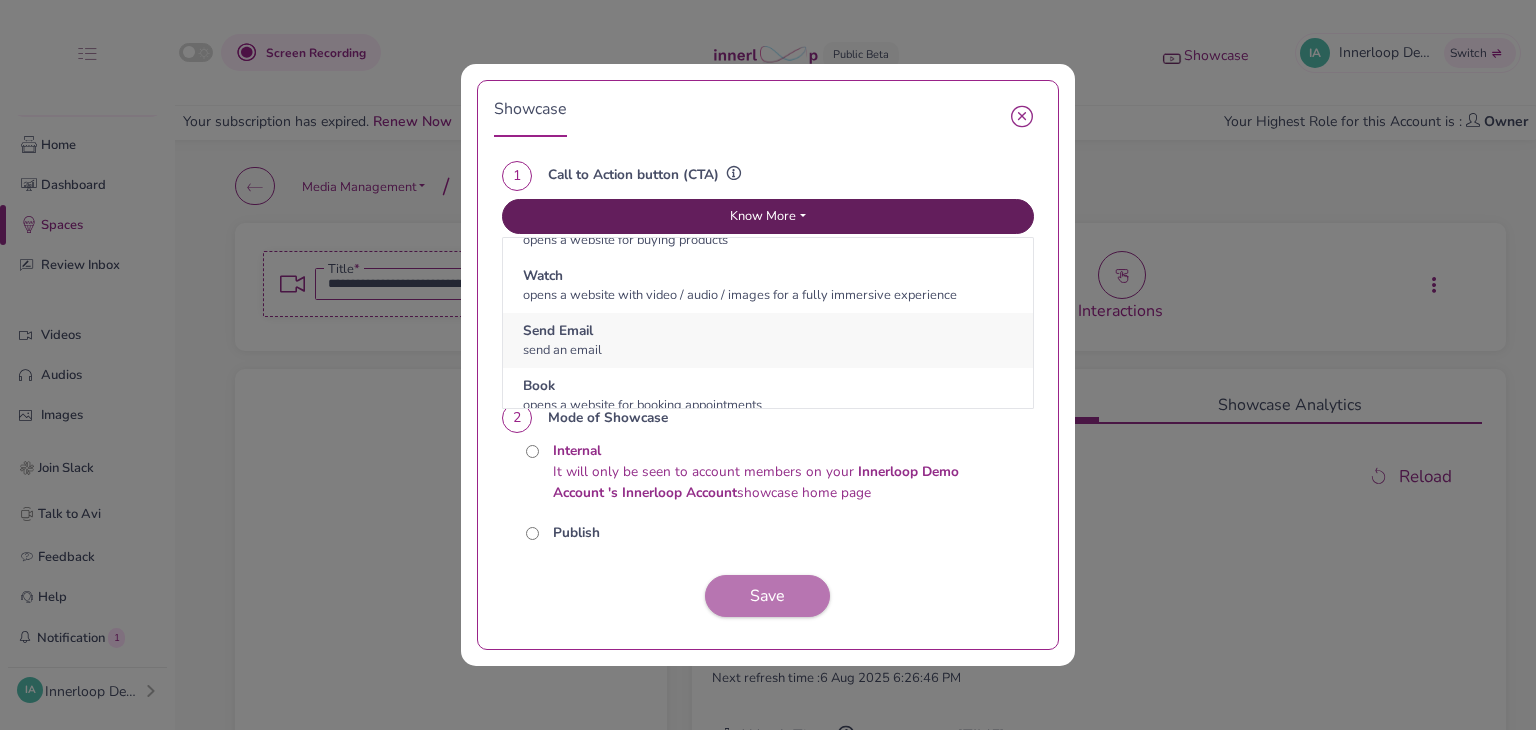 type on "**********" 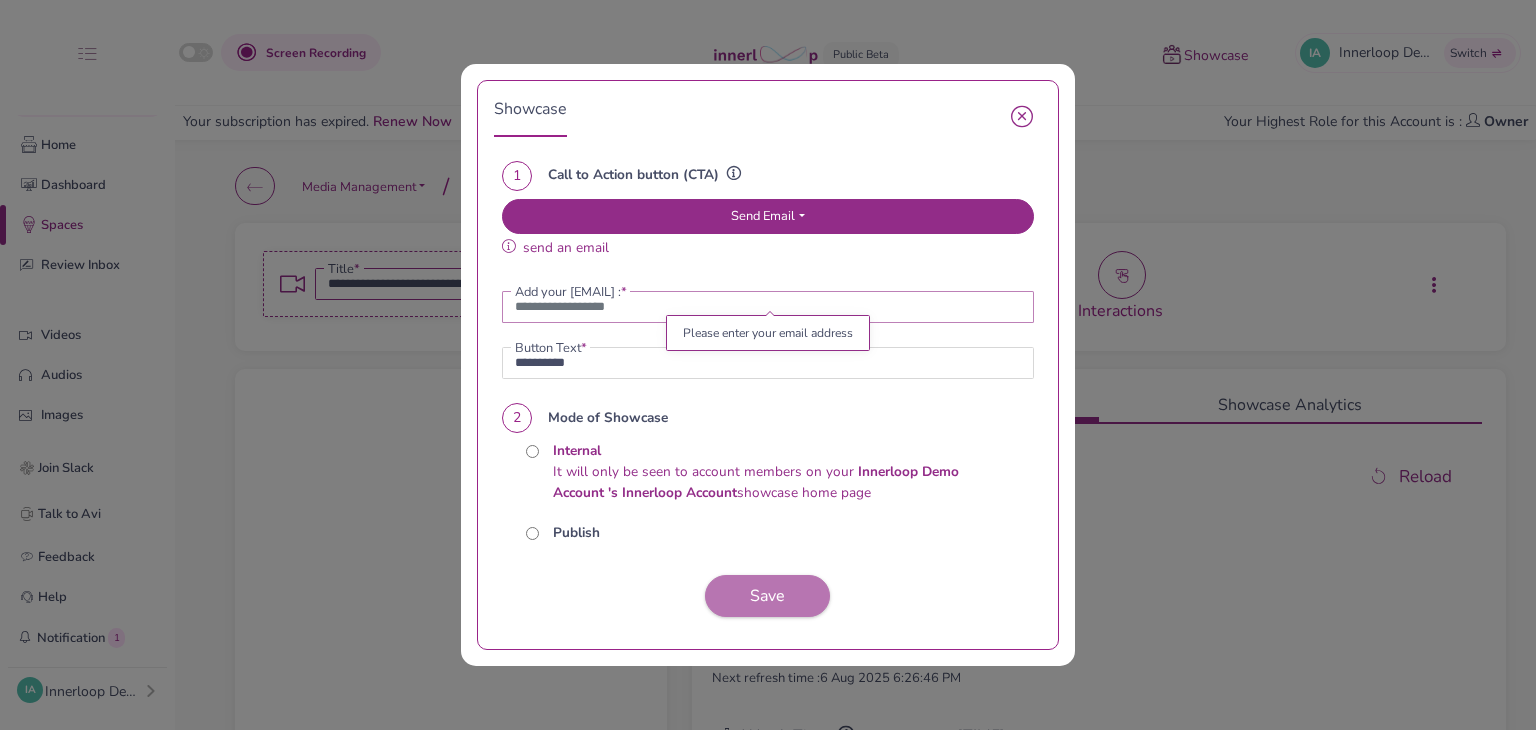 click at bounding box center (768, 307) 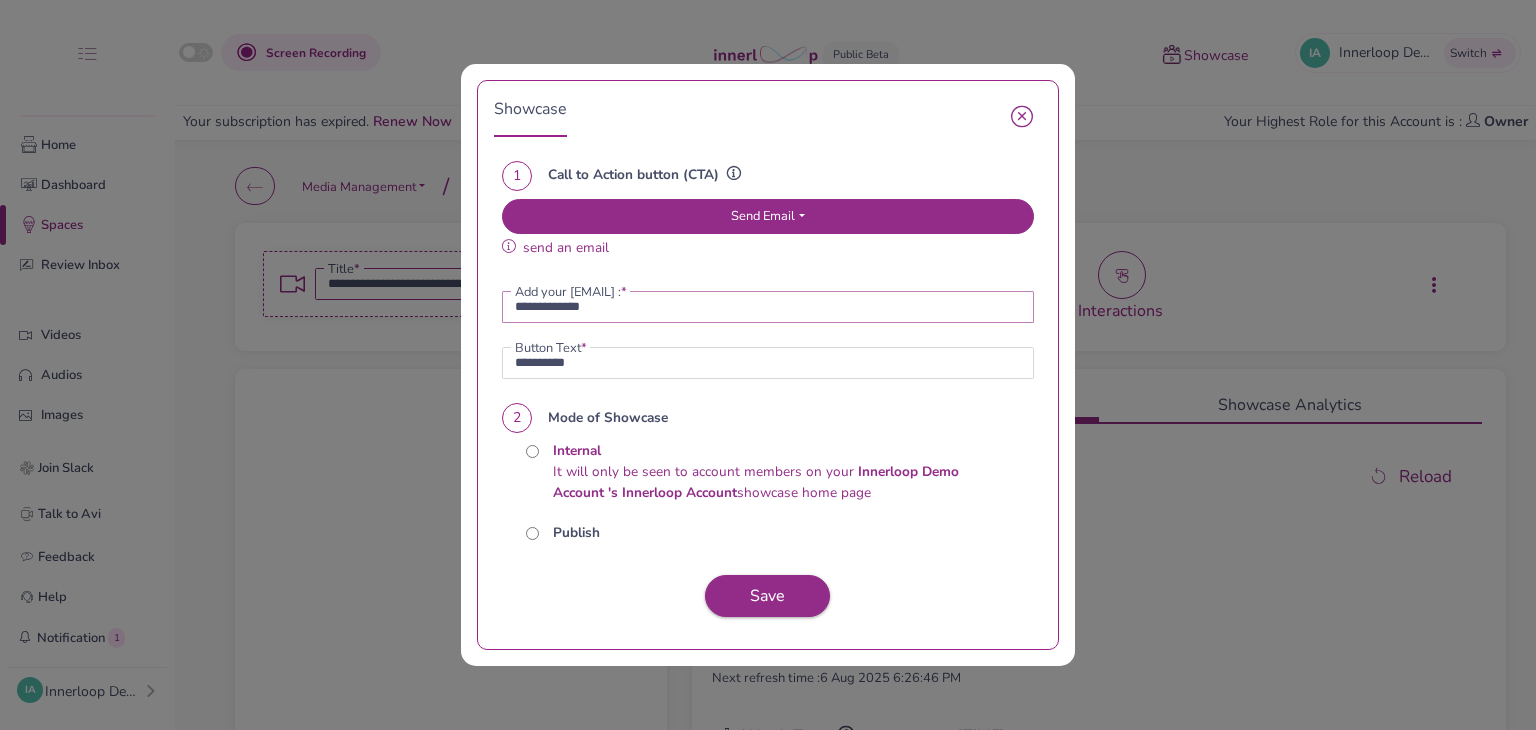 type on "**********" 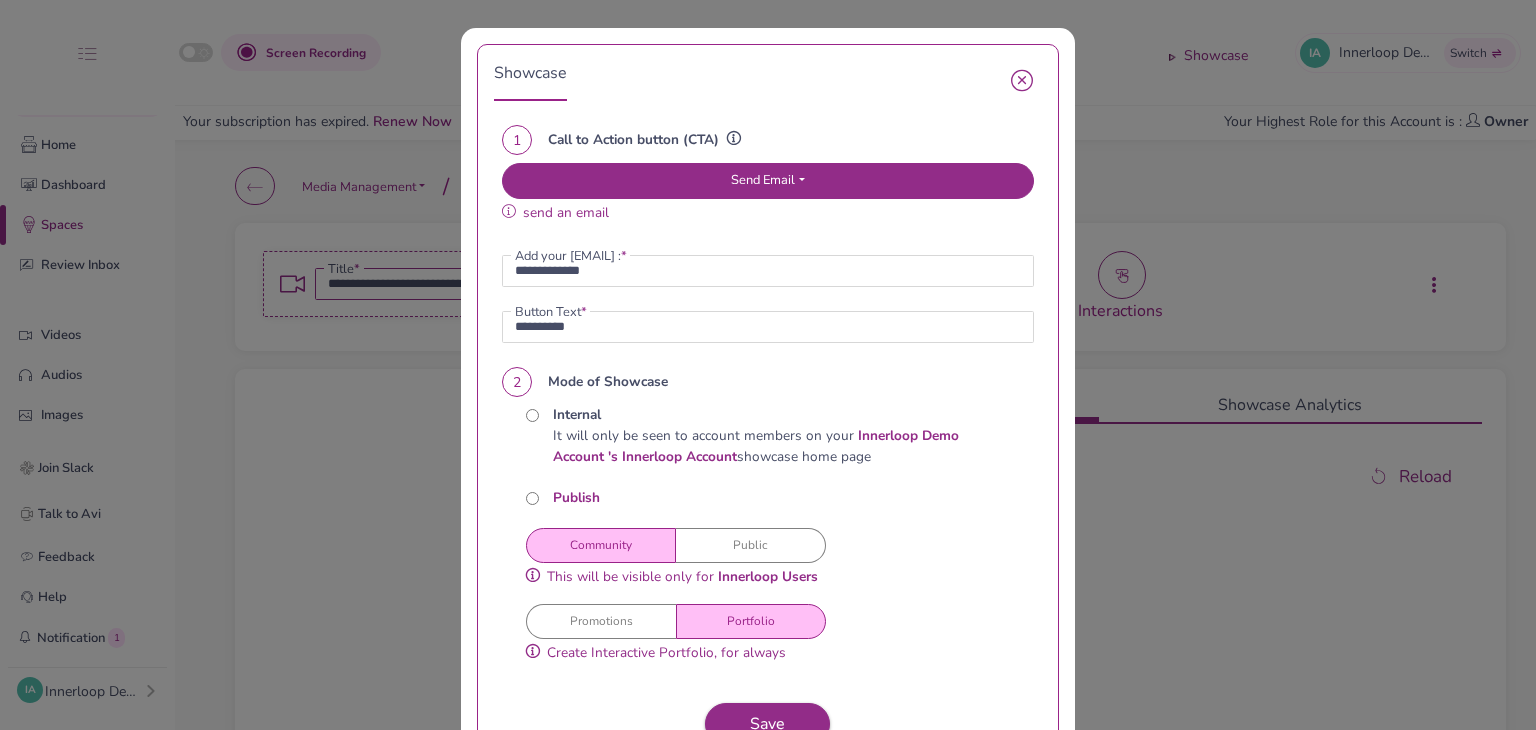click on "Promotions" at bounding box center [601, 621] 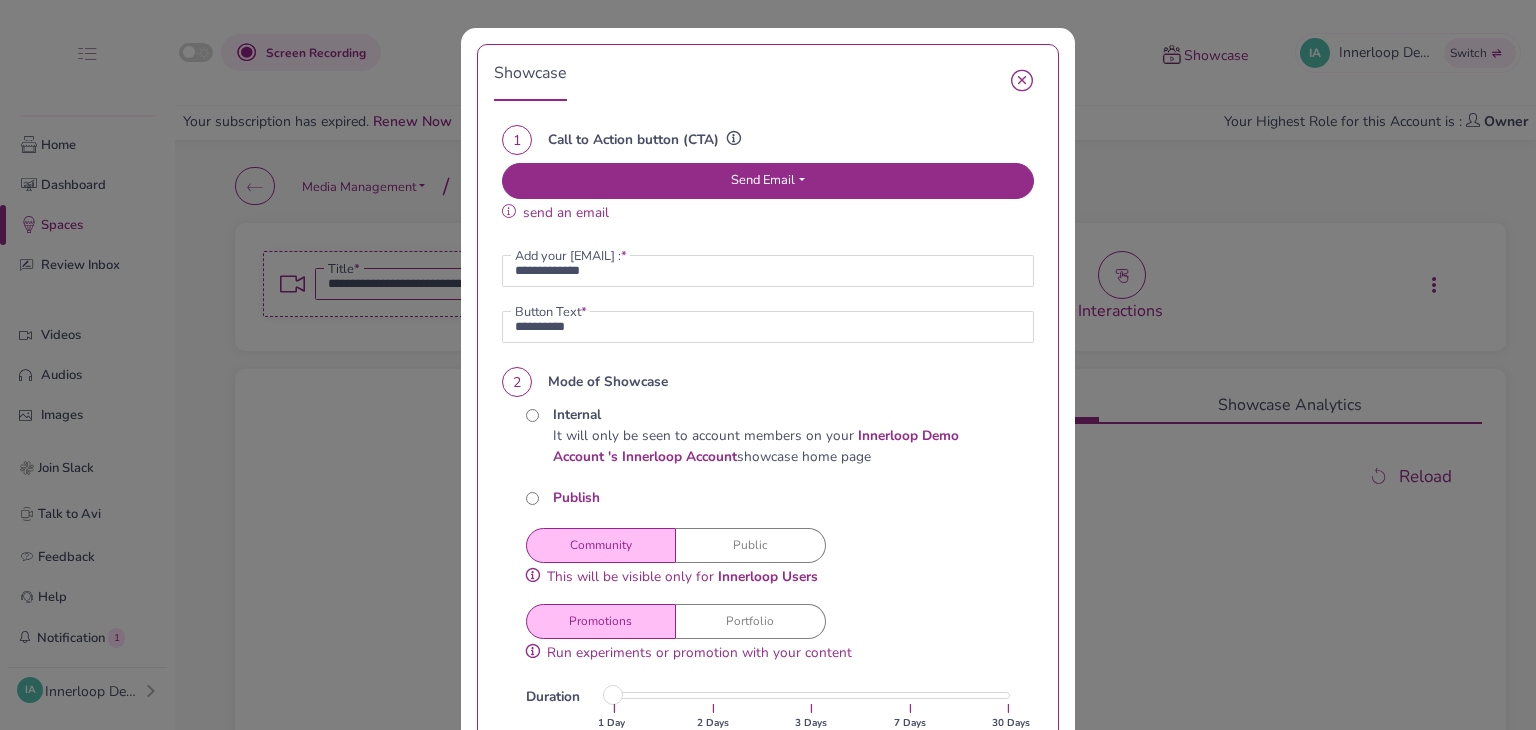 scroll, scrollTop: 182, scrollLeft: 0, axis: vertical 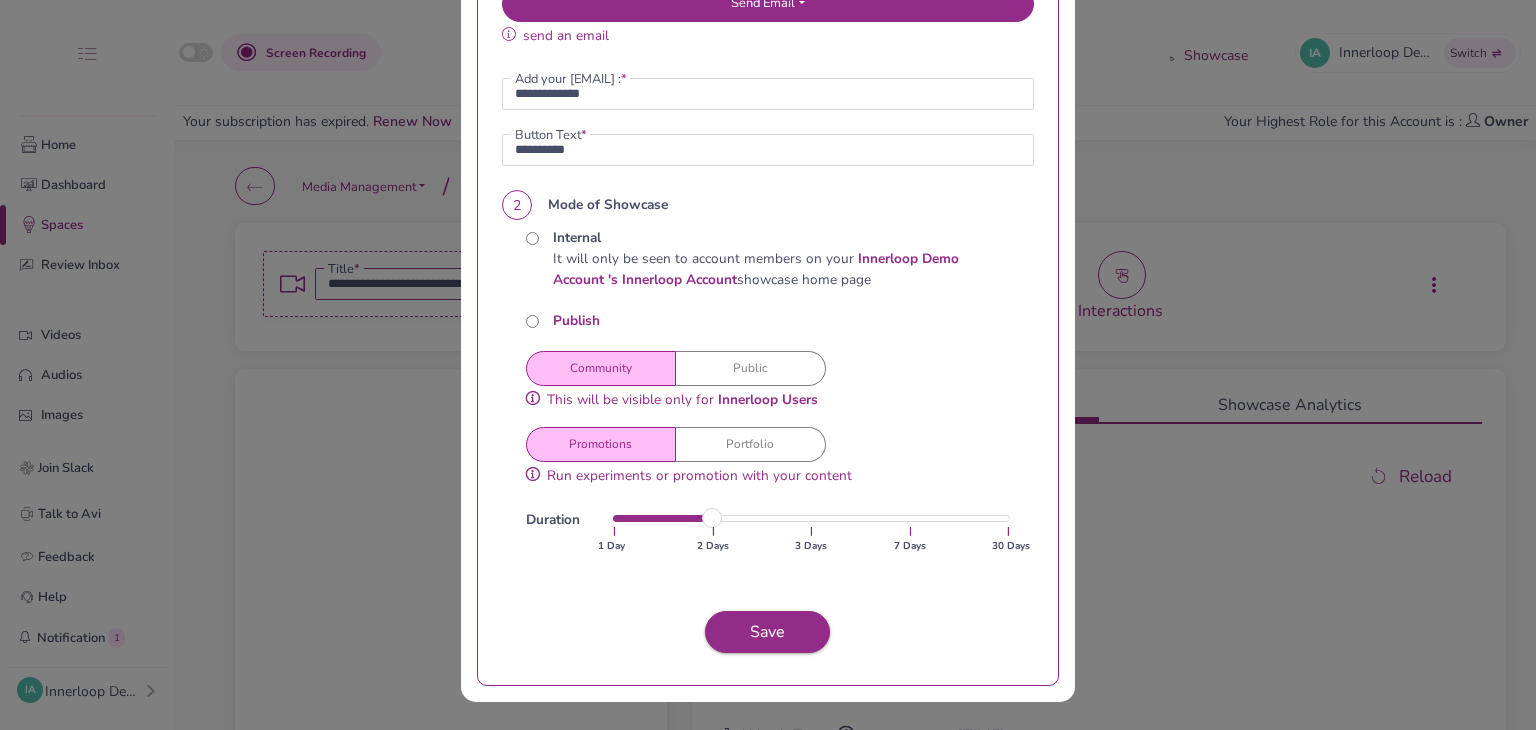 click at bounding box center (811, 517) 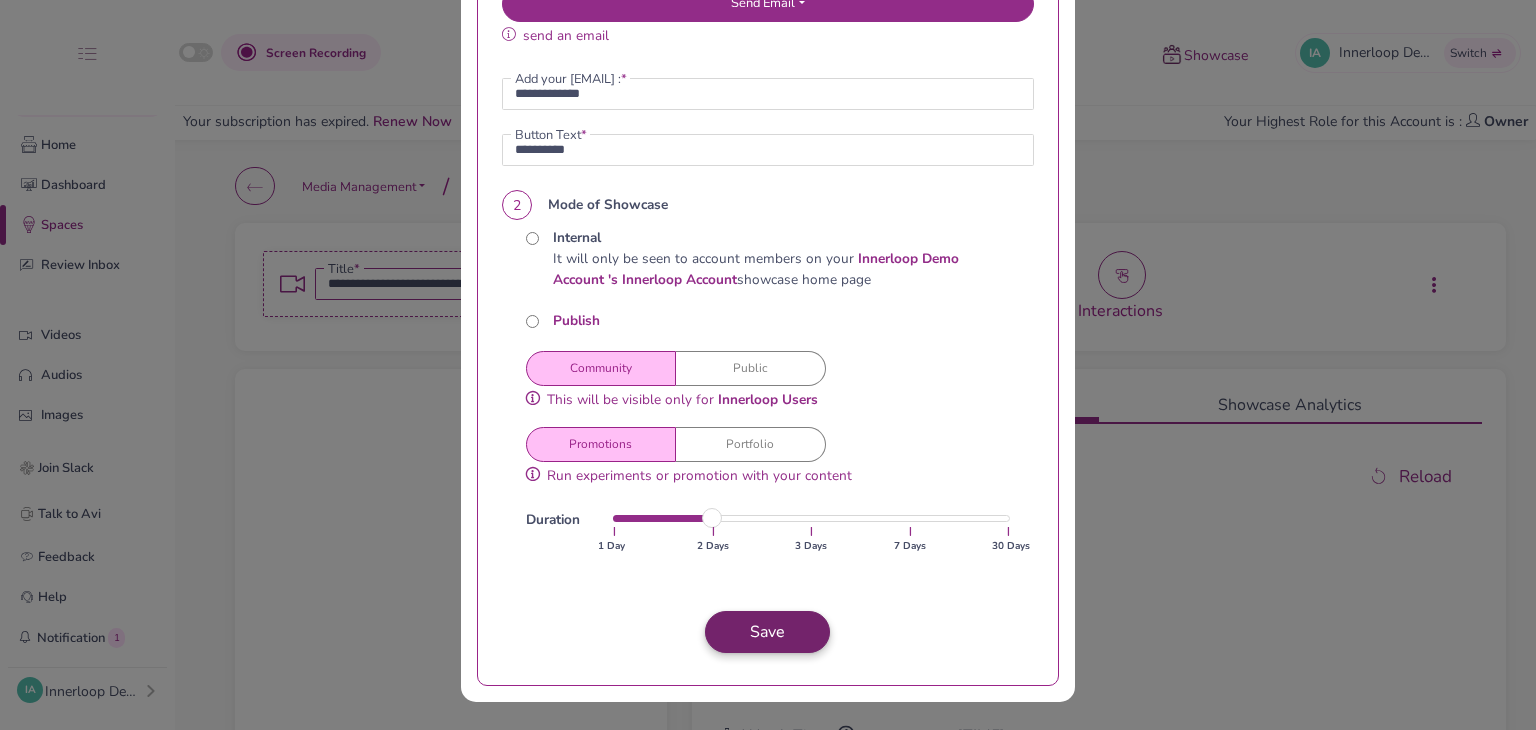 click on "Save" at bounding box center (767, 632) 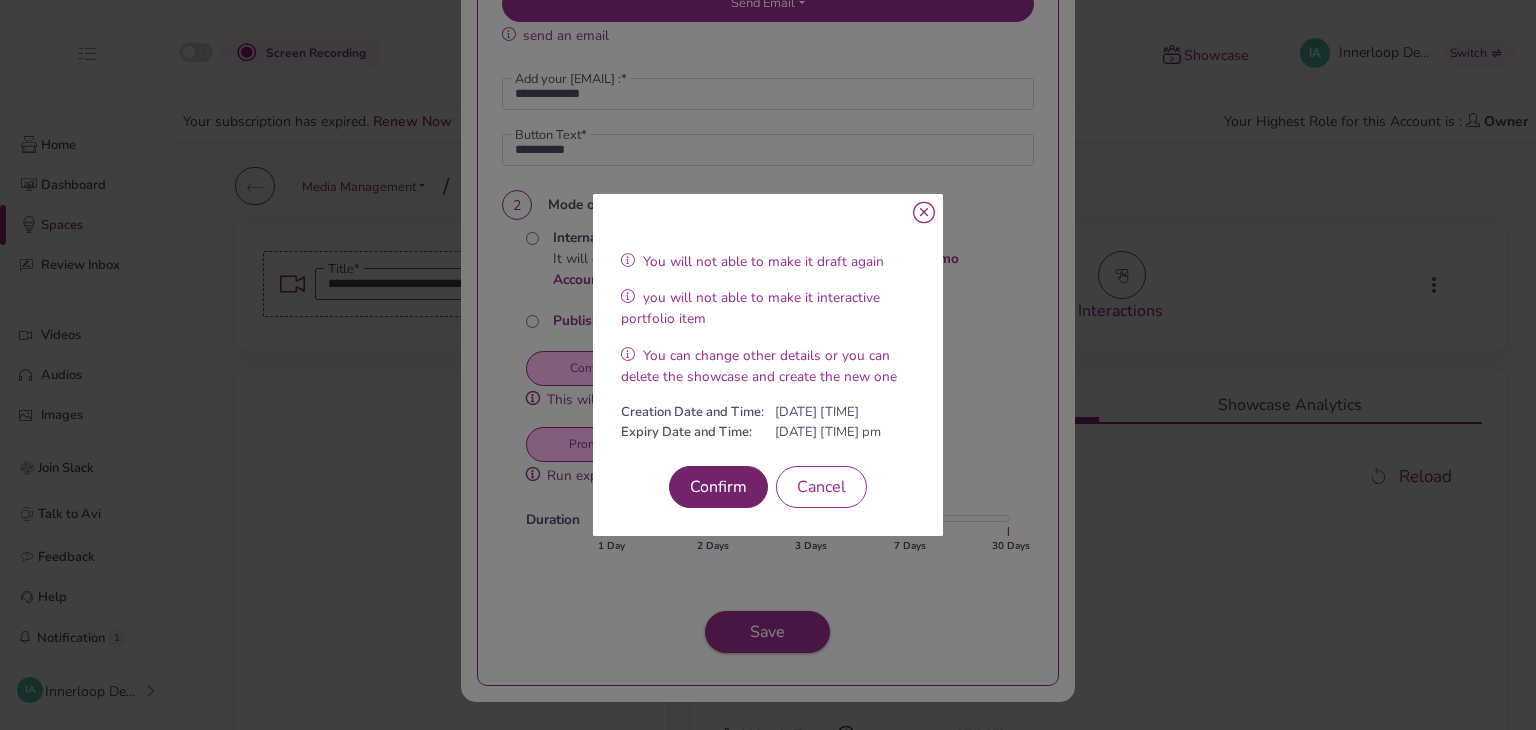 click on "Confirm" at bounding box center [718, 487] 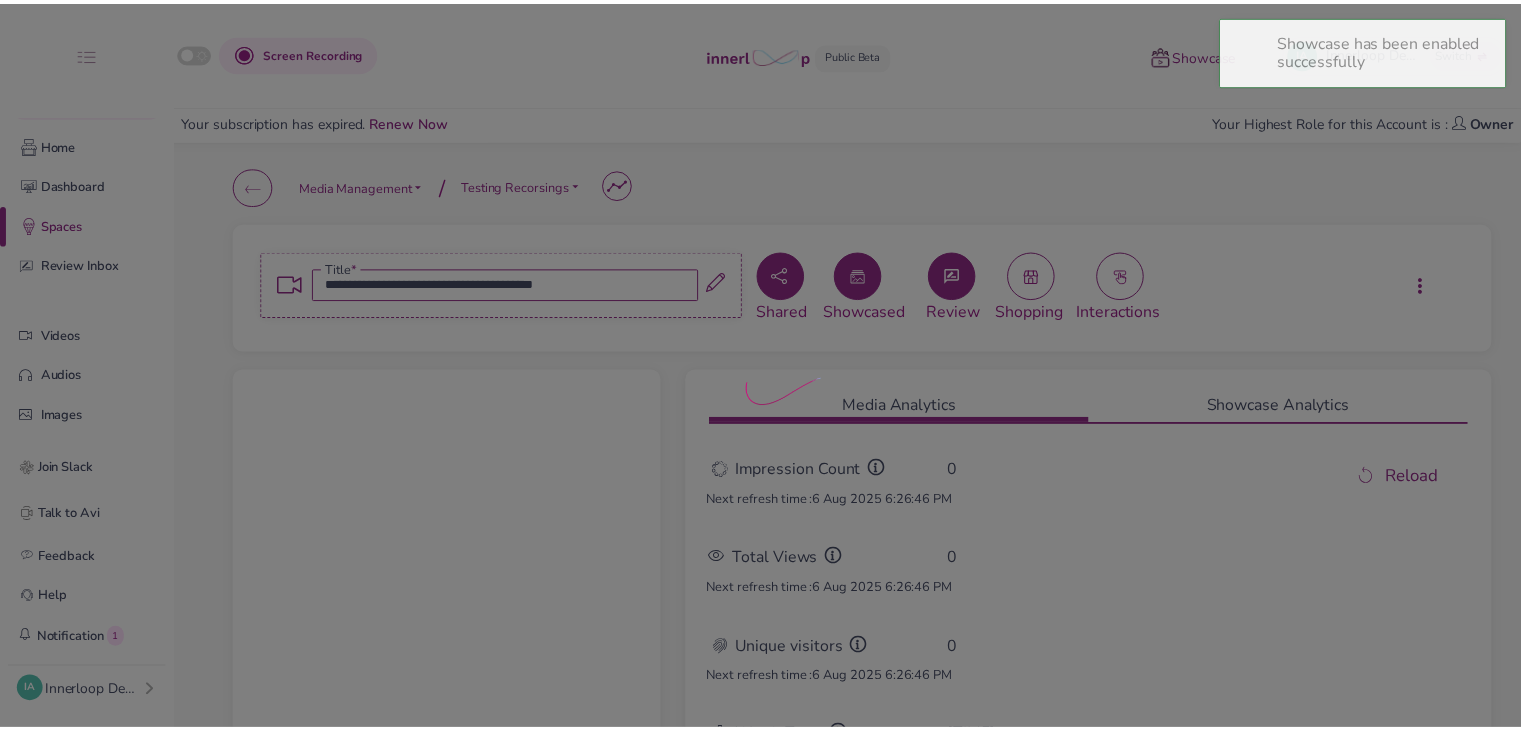 scroll, scrollTop: 0, scrollLeft: 0, axis: both 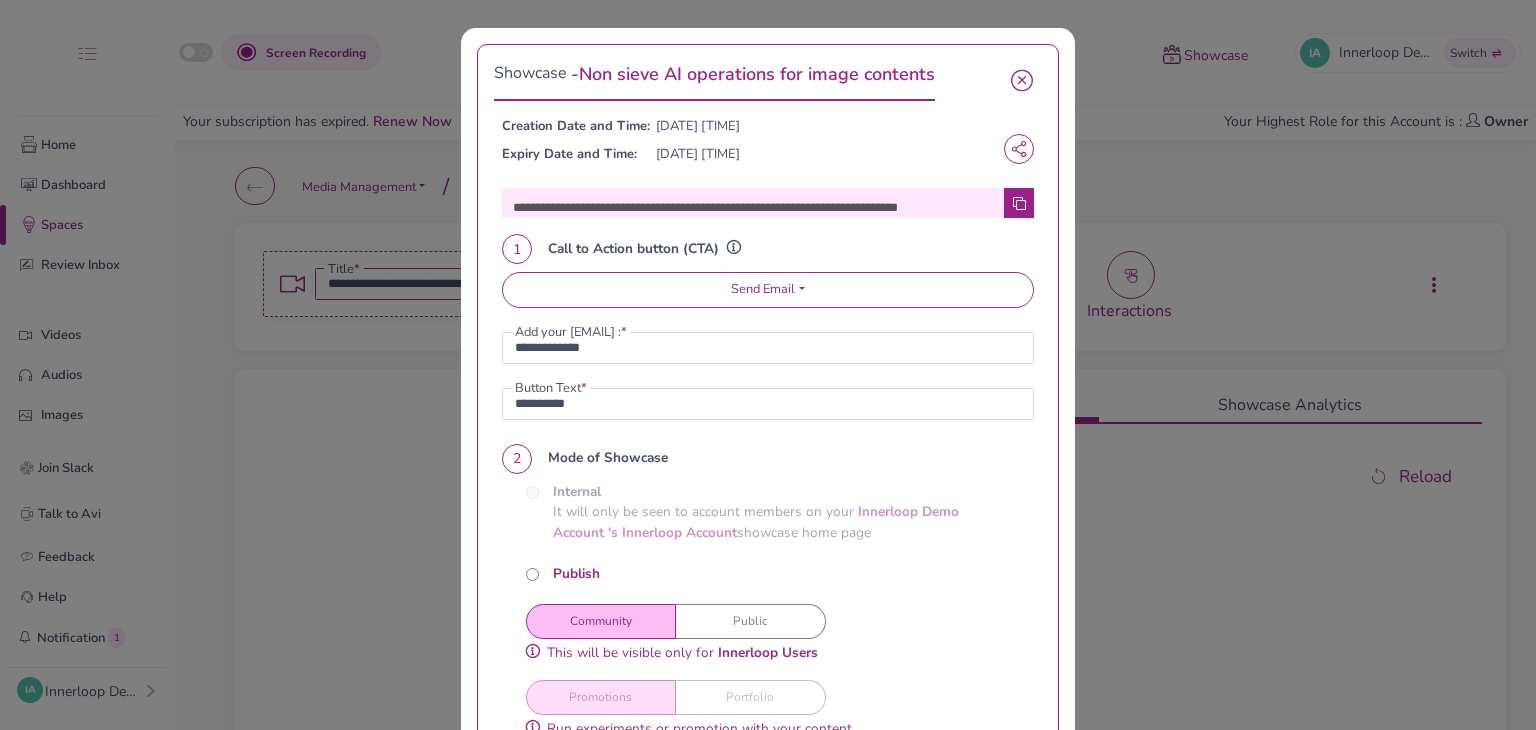 click at bounding box center (1022, 81) 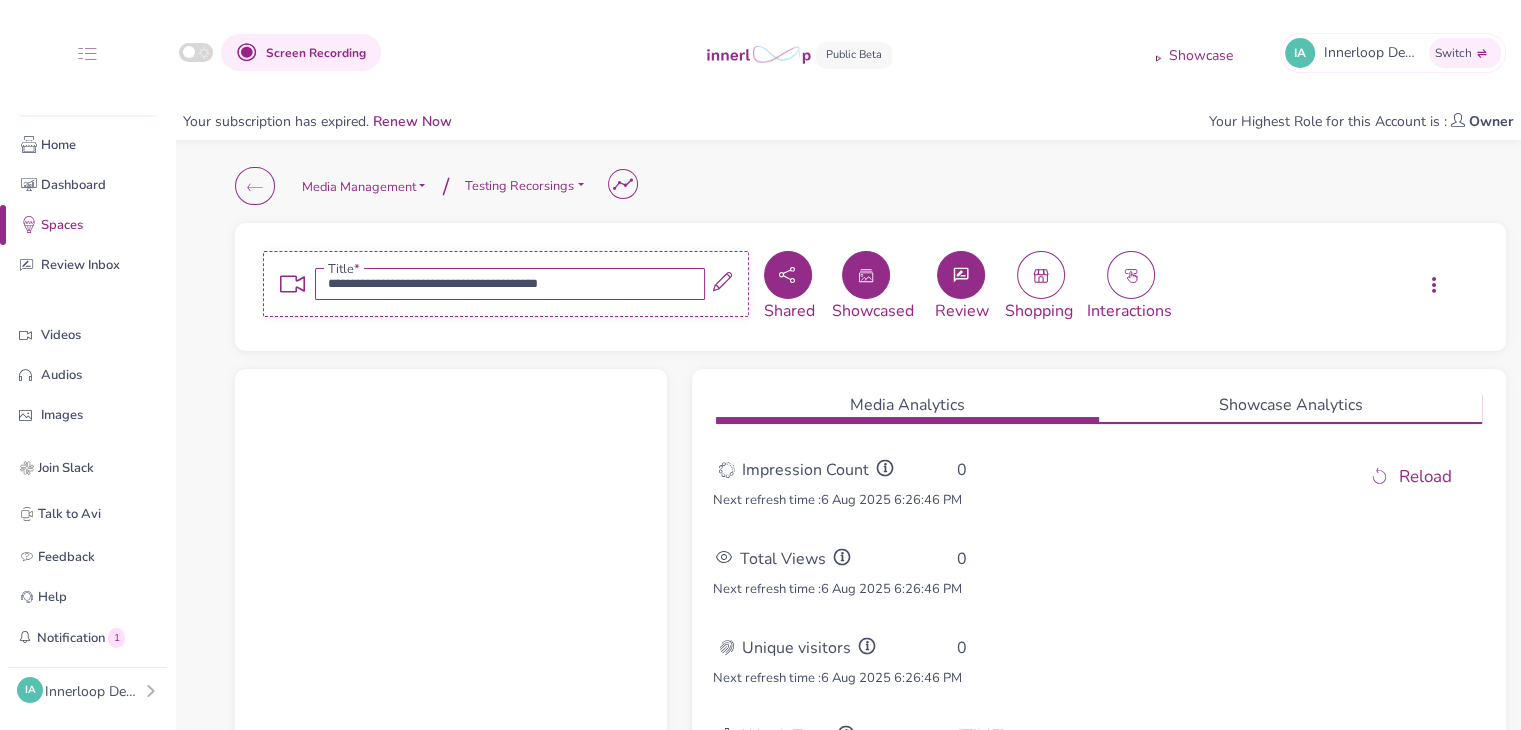 click on "Showcase" at bounding box center (1201, 56) 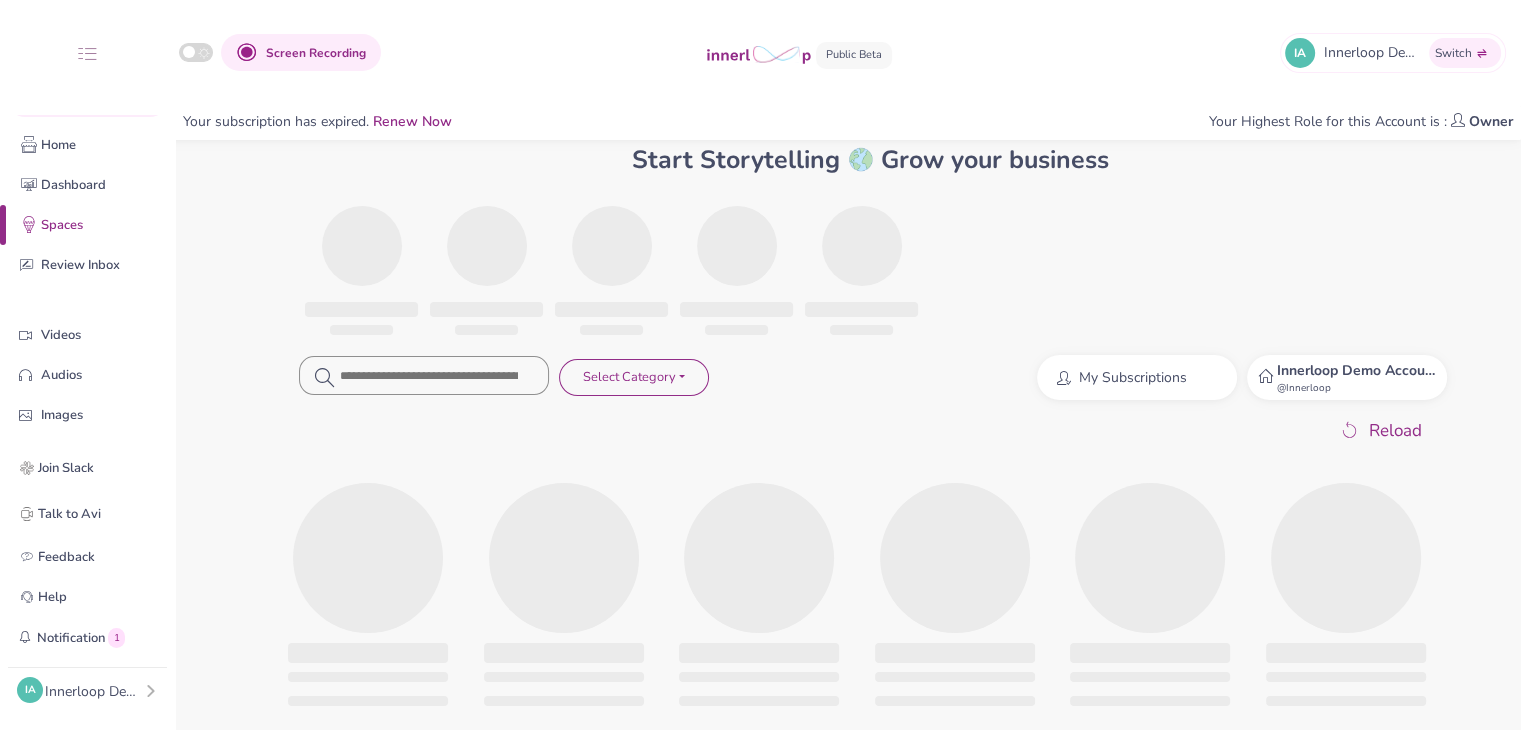 scroll, scrollTop: 100, scrollLeft: 0, axis: vertical 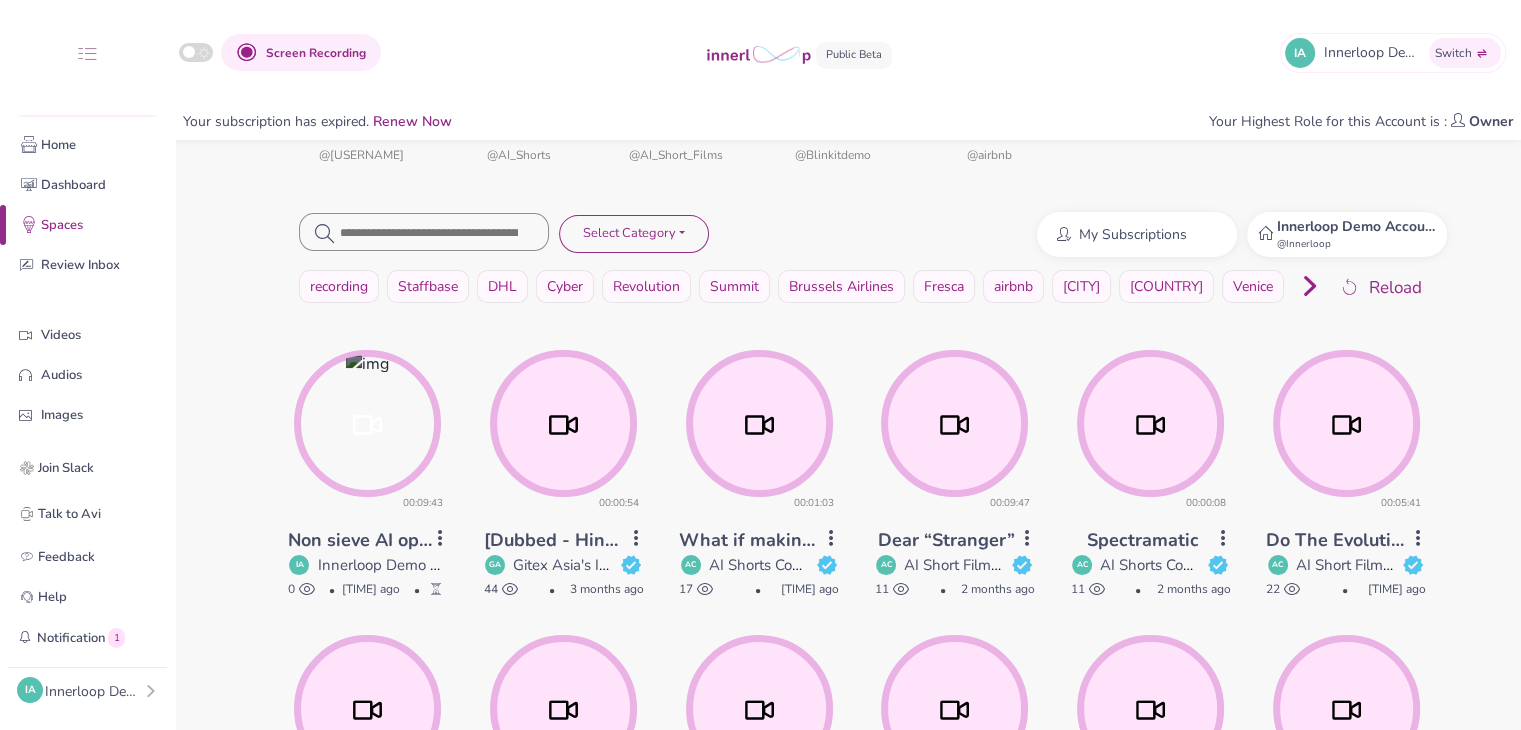 click 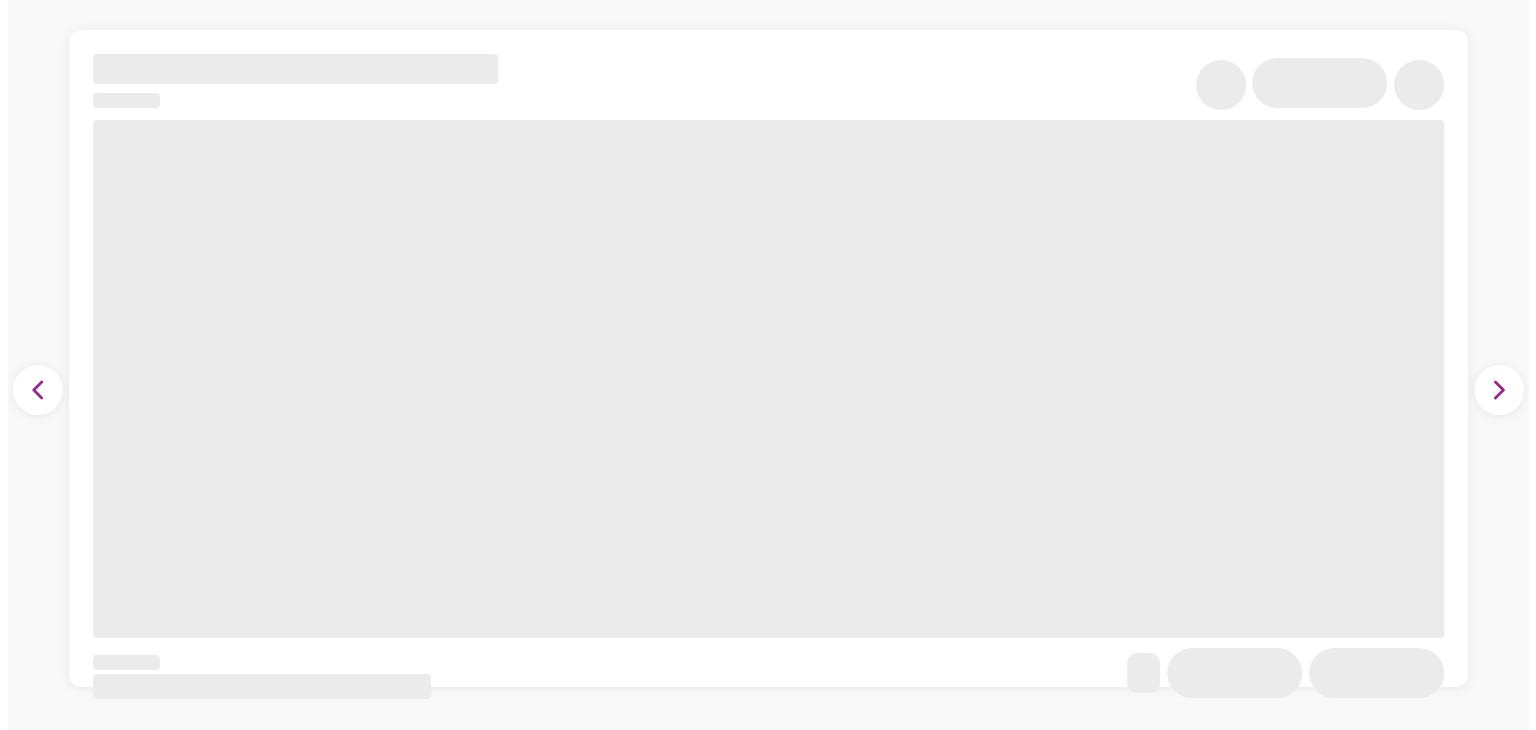 scroll, scrollTop: 0, scrollLeft: 0, axis: both 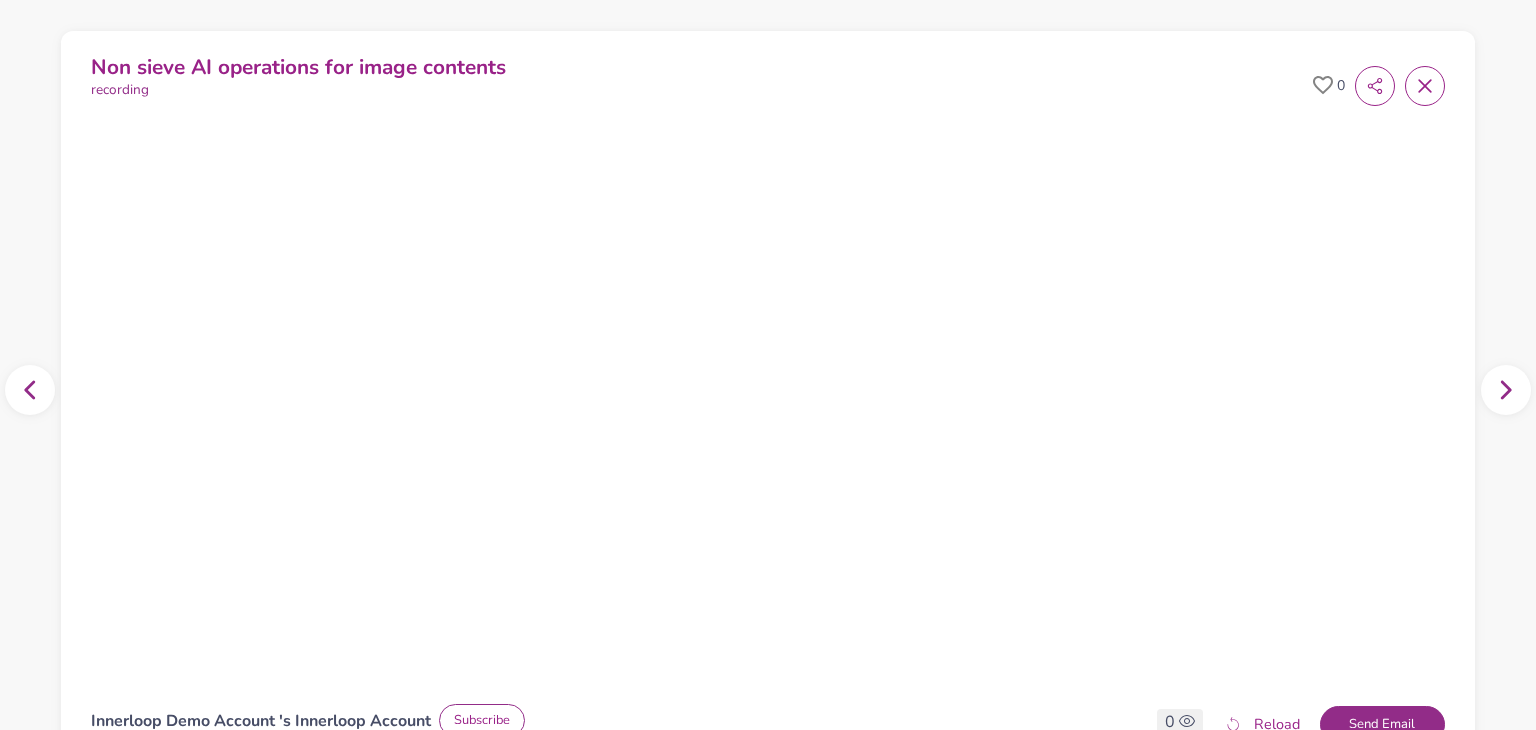 click at bounding box center [1425, 86] 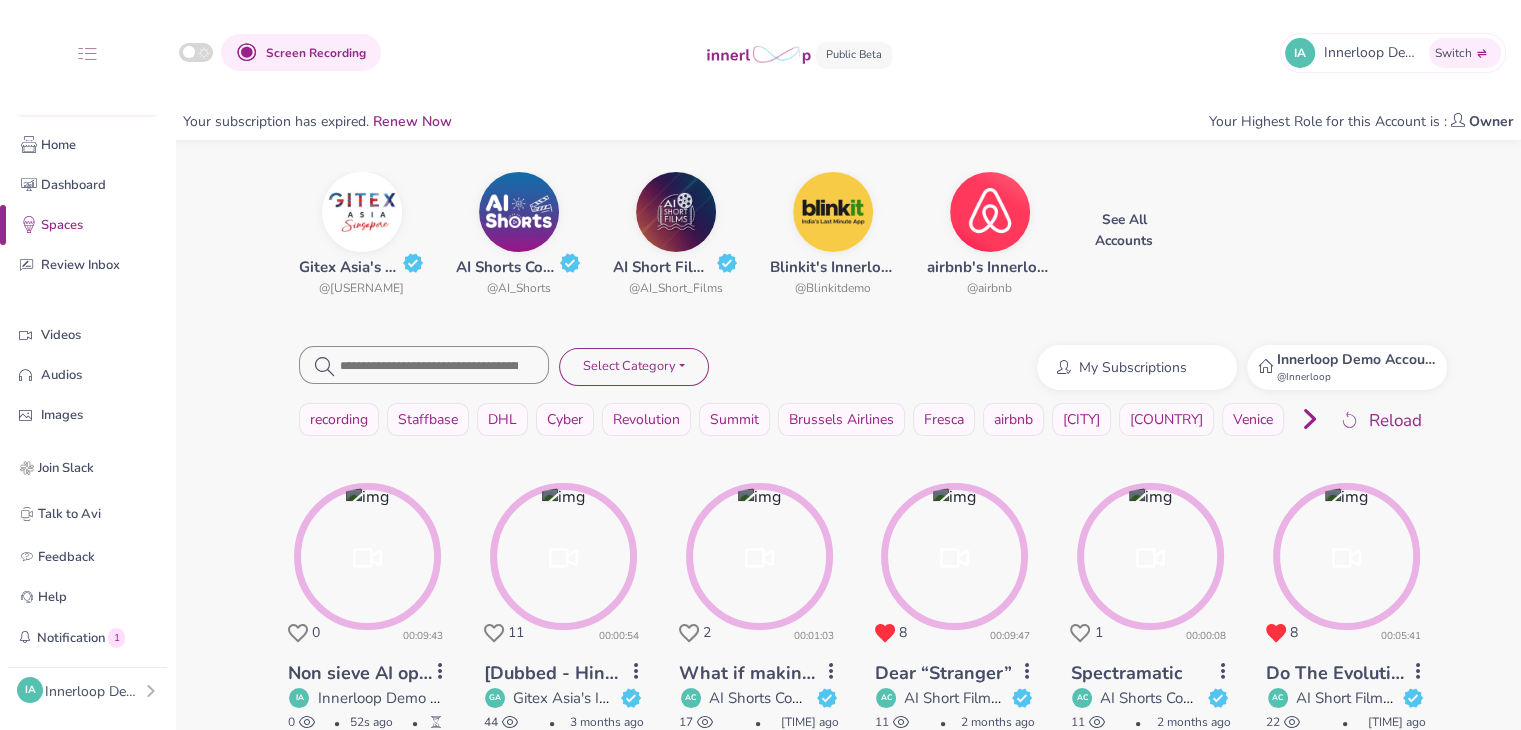 scroll, scrollTop: 203, scrollLeft: 0, axis: vertical 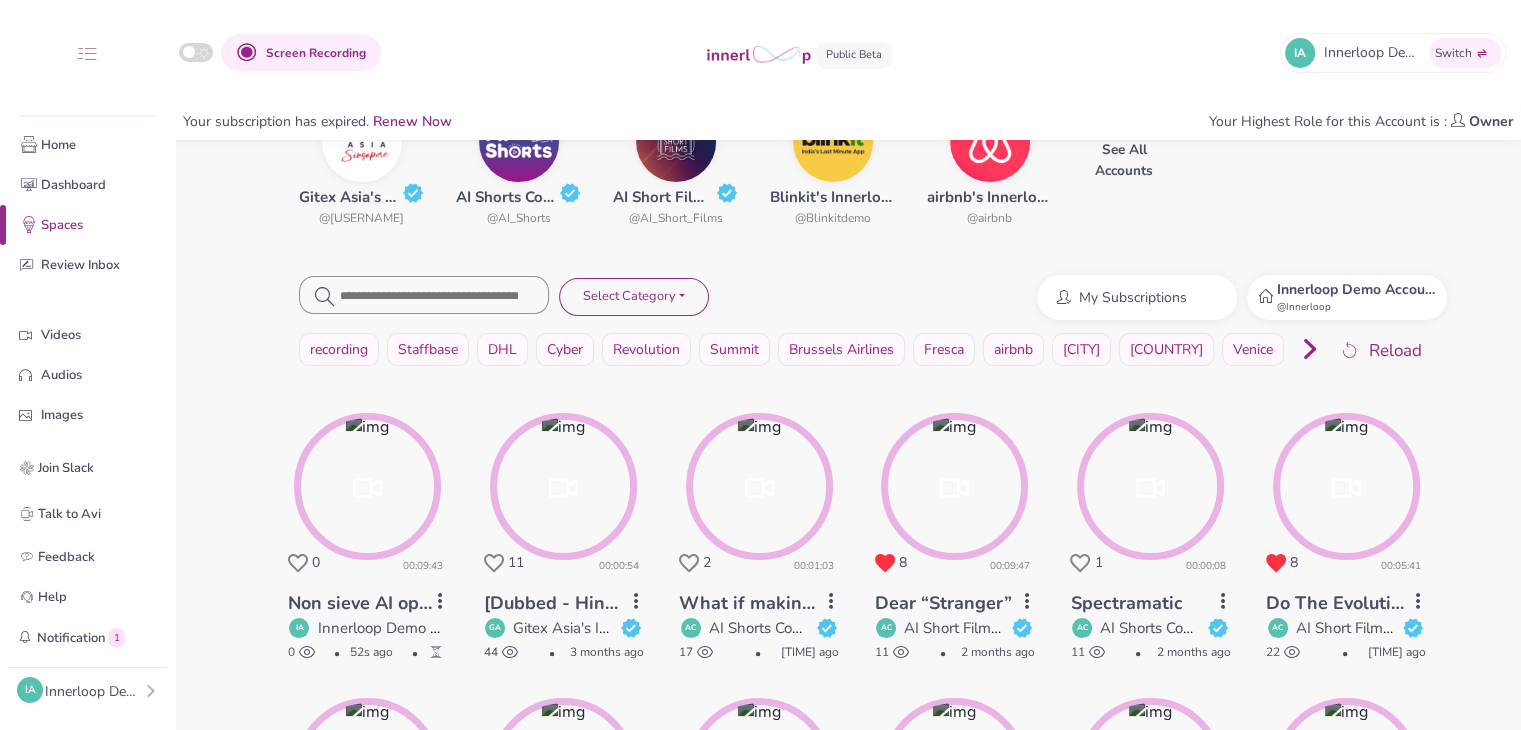 click on "Screen Recording IA Innerloop Demo Account 's Innerloop Account Switch Quick Upload Video Messaging Voice Note Home Dashboard Spaces Review Inbox Videos Audios Images Players Stories Join Slack Talk to Avi Feedback Help Notification 1 Your subscription has expired. IA Innerloop Demo Account Profile Teams Subscription Usage Billing Pricing Sign out Your subscription has expired. Renew Now Your Highest Role for this Account is : Owner Start Storytelling Grow your business Gitex Asia's Innerloop Account @GitexAsia AI Shorts Community @AI_Shorts AI Short Films Community @AI_Short_Films Blinkit's Innerloop Account @Blinkitdemo airbnb's Innerloop Account @airbnb See All Accounts Select Category No Category African Anime Bollywood Classical Drama Action and Adventure Classics Documentary Country People and Blogs Pop Funk Blues Alternative Comedy Electronic/Dance Gaming Gospel Hip-hop/Rap Others Horror How to and Style Jidaigeki Indie Independent Heavy Metal Holiday Jazz Kids and Family Latin Folk @" at bounding box center [760, 162] 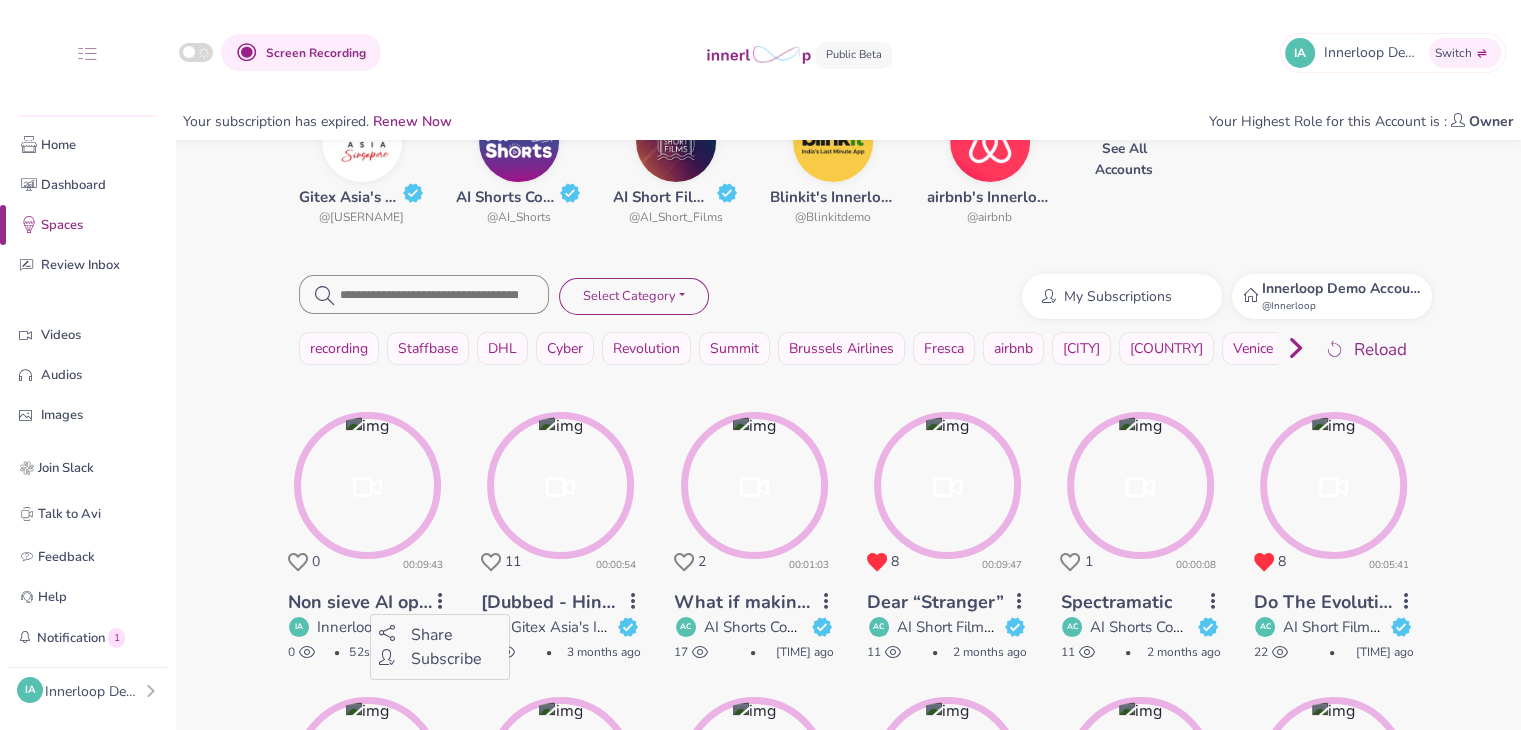 click on "Screen Recording IA Innerloop Demo Account 's Innerloop Account Switch Quick Upload Video Messaging Voice Note Home Dashboard Spaces Review Inbox Videos Audios Images Players Stories Join Slack Talk to Avi Feedback Help Notification 1 Your subscription has expired. IA Innerloop Demo Account Profile Teams Subscription Usage Billing Pricing Sign out Your subscription has expired. Renew Now Your Highest Role for this Account is : Owner Start Storytelling Grow your business Gitex Asia's Innerloop Account @GitexAsia AI Shorts Community @AI_Shorts AI Short Films Community @AI_Short_Films Blinkit's Innerloop Account @Blinkitdemo airbnb's Innerloop Account @airbnb See All Accounts Select Category No Category African Anime Bollywood Classical Drama Action and Adventure Classics Documentary Country People and Blogs Pop Funk Blues Alternative Comedy Electronic/Dance Gaming Gospel Hip-hop/Rap Others Horror How to and Style Jidaigeki Indie Independent Heavy Metal Holiday Jazz Kids and Family Latin Folk @" at bounding box center (760, 162) 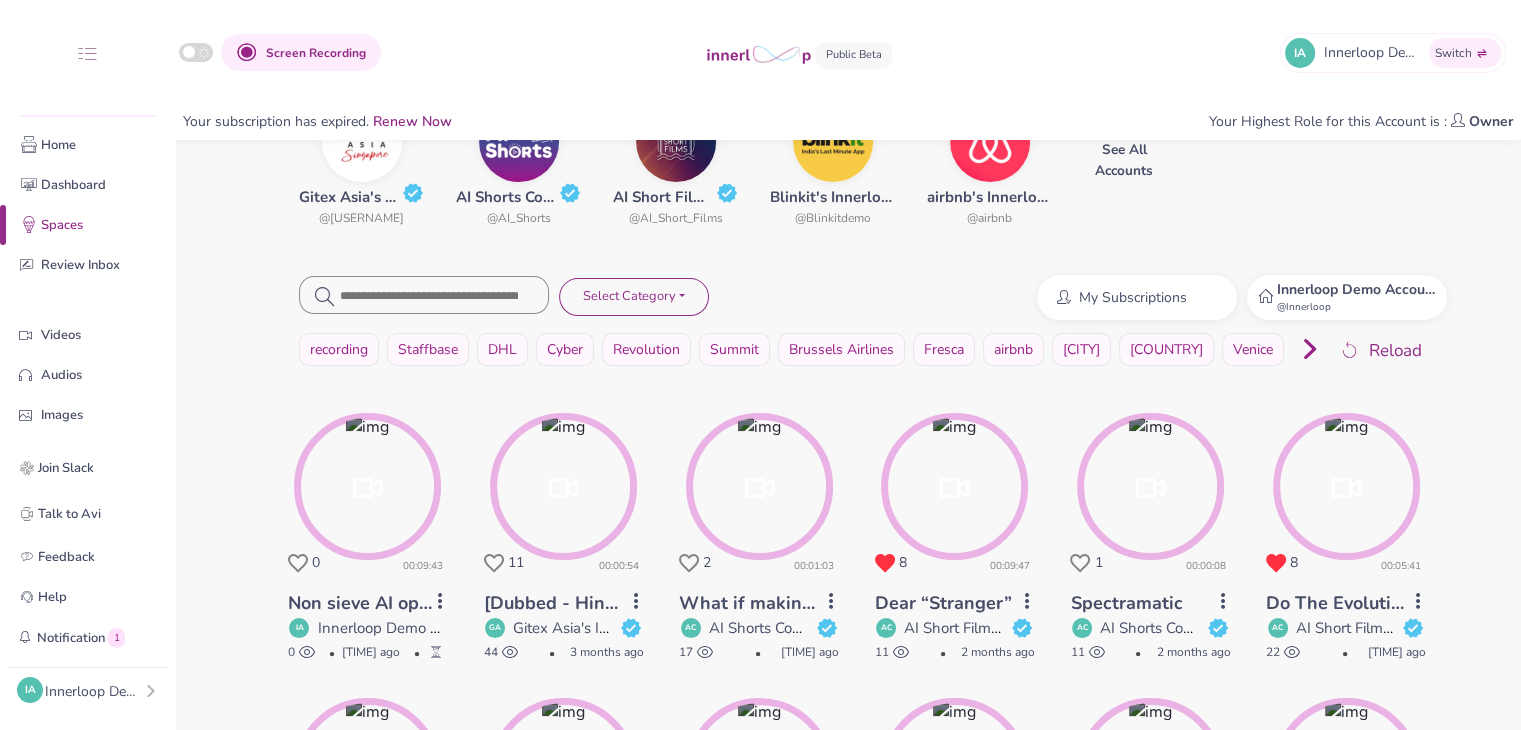 click at bounding box center (435, 652) 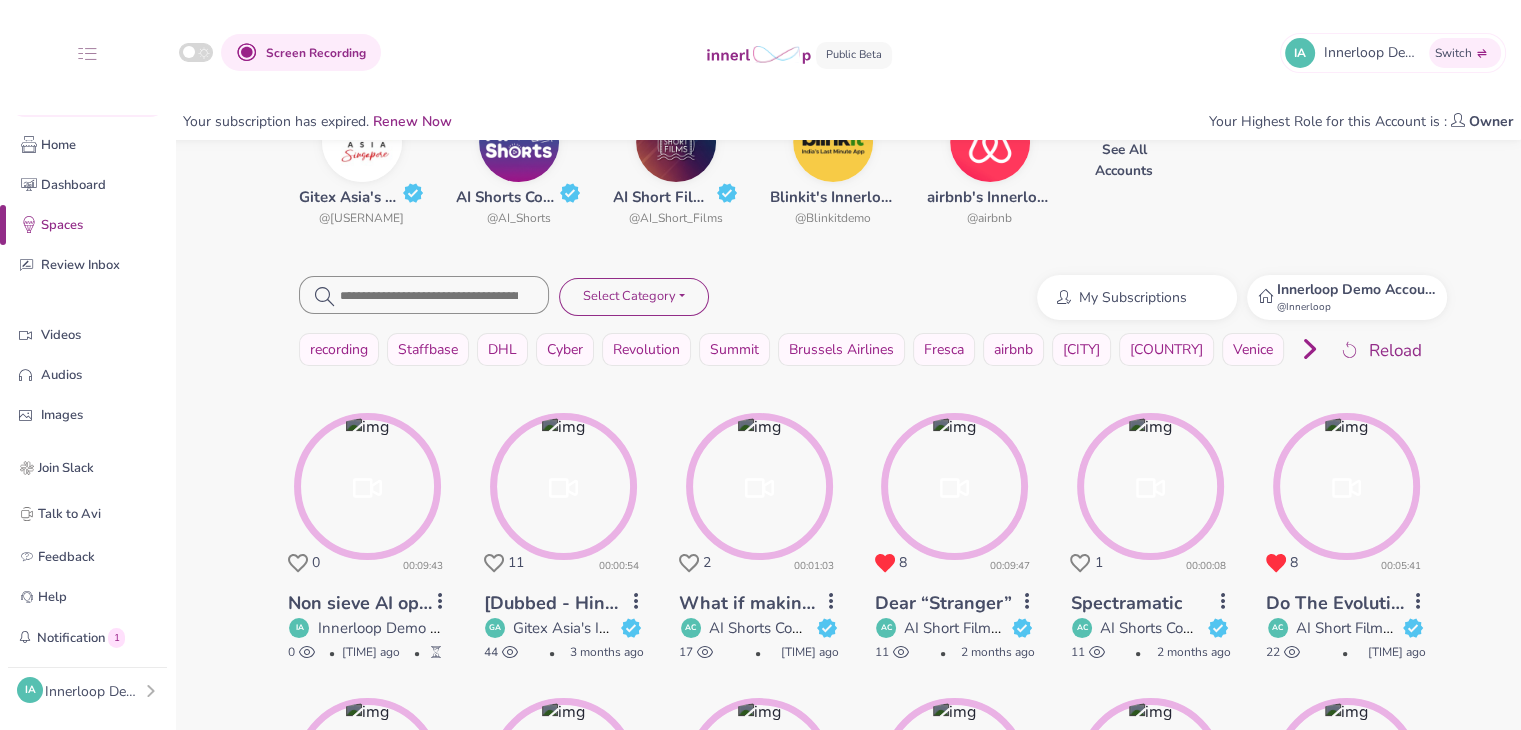 click on "0 Non sieve AI operations for image contents IA Innerloop Demo Account 's Innerloop Account 0      57s ago" at bounding box center (368, 618) 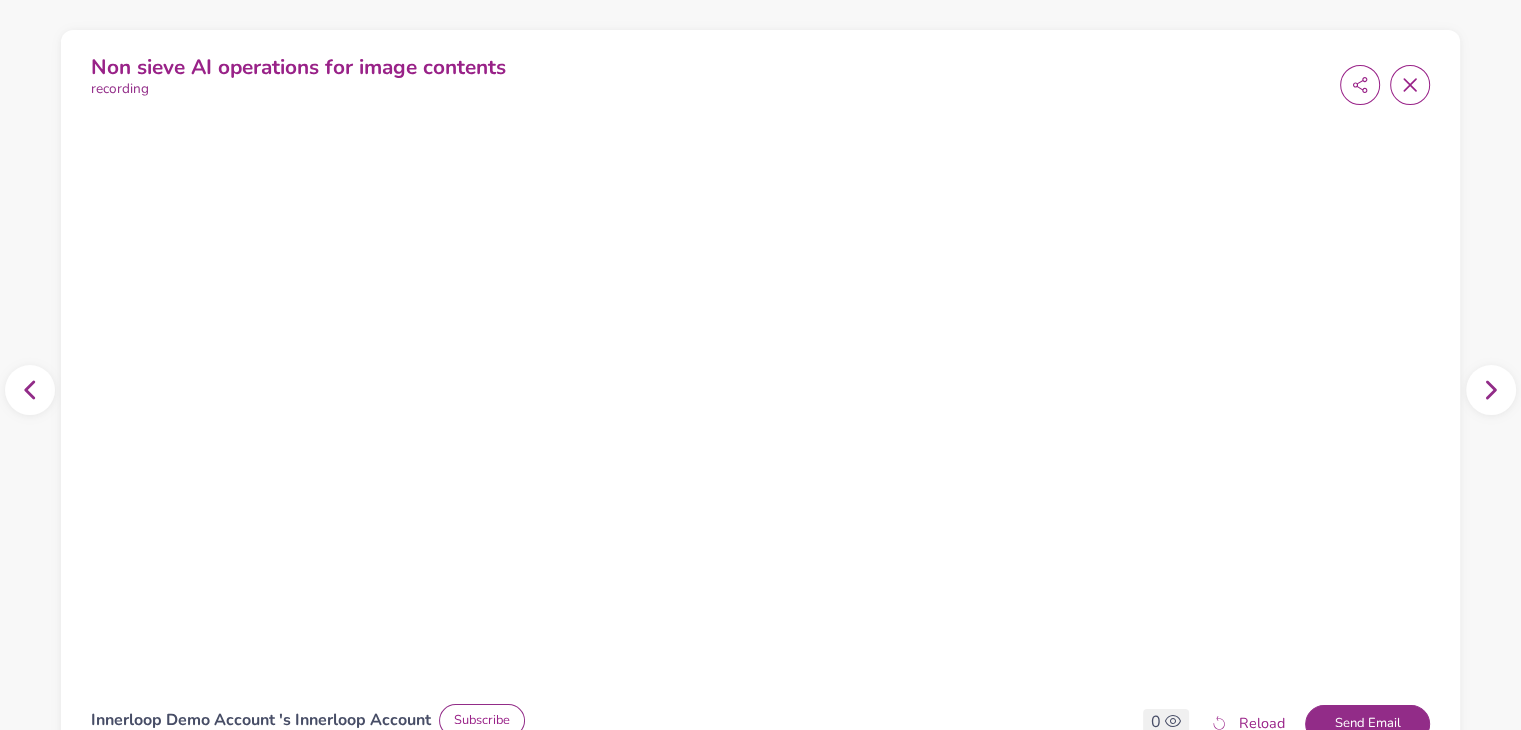 scroll, scrollTop: 0, scrollLeft: 0, axis: both 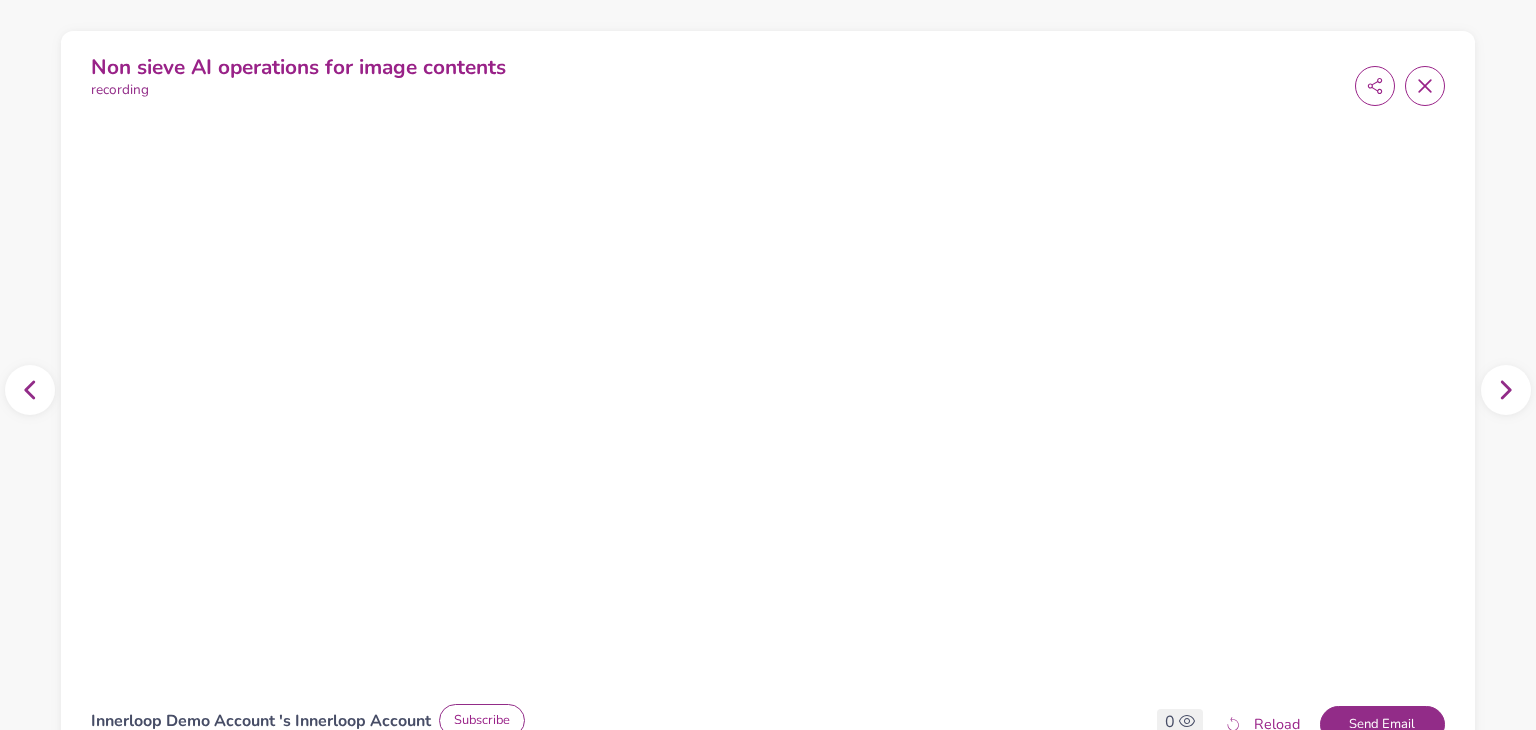 click on "Non sieve AI operations for image contents" at bounding box center (298, 67) 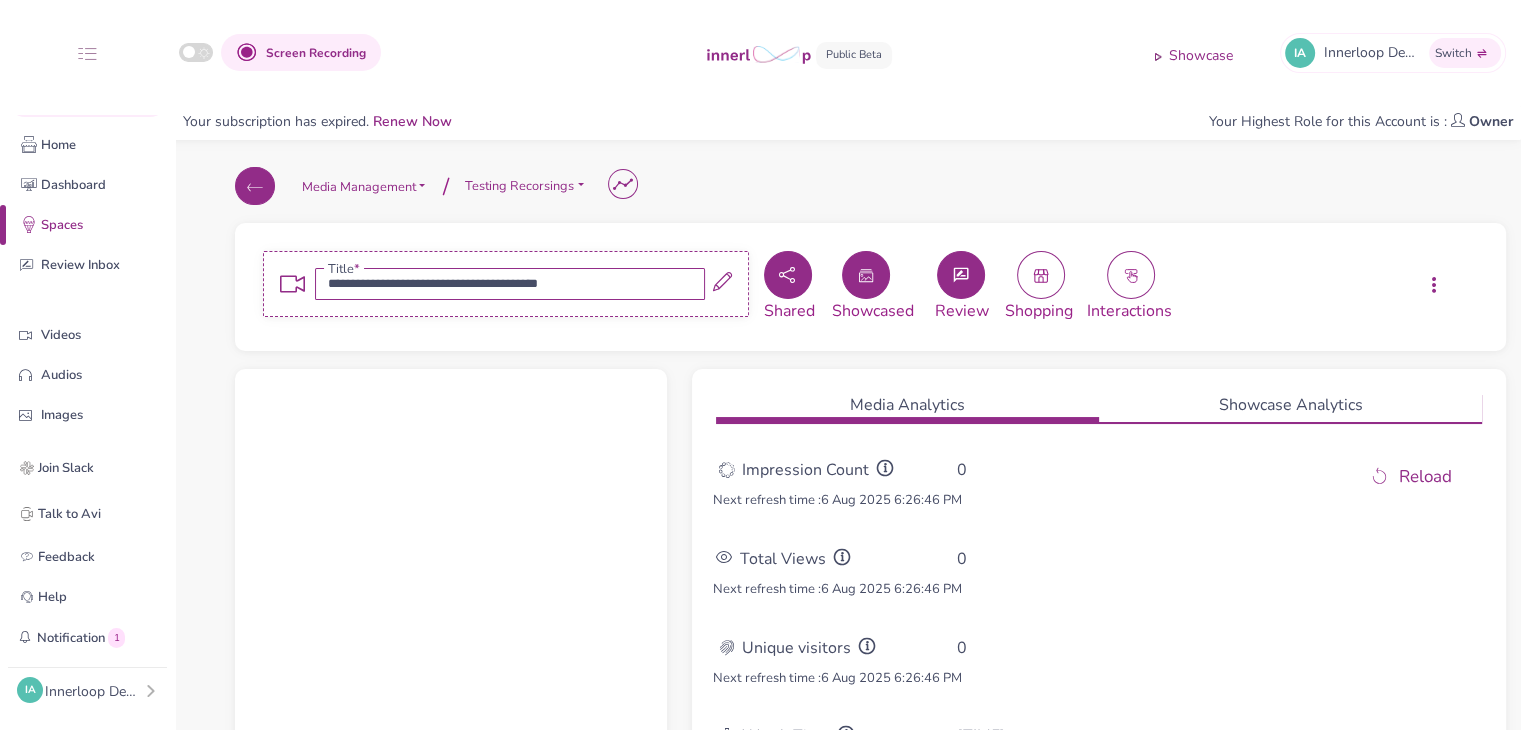click at bounding box center (255, 188) 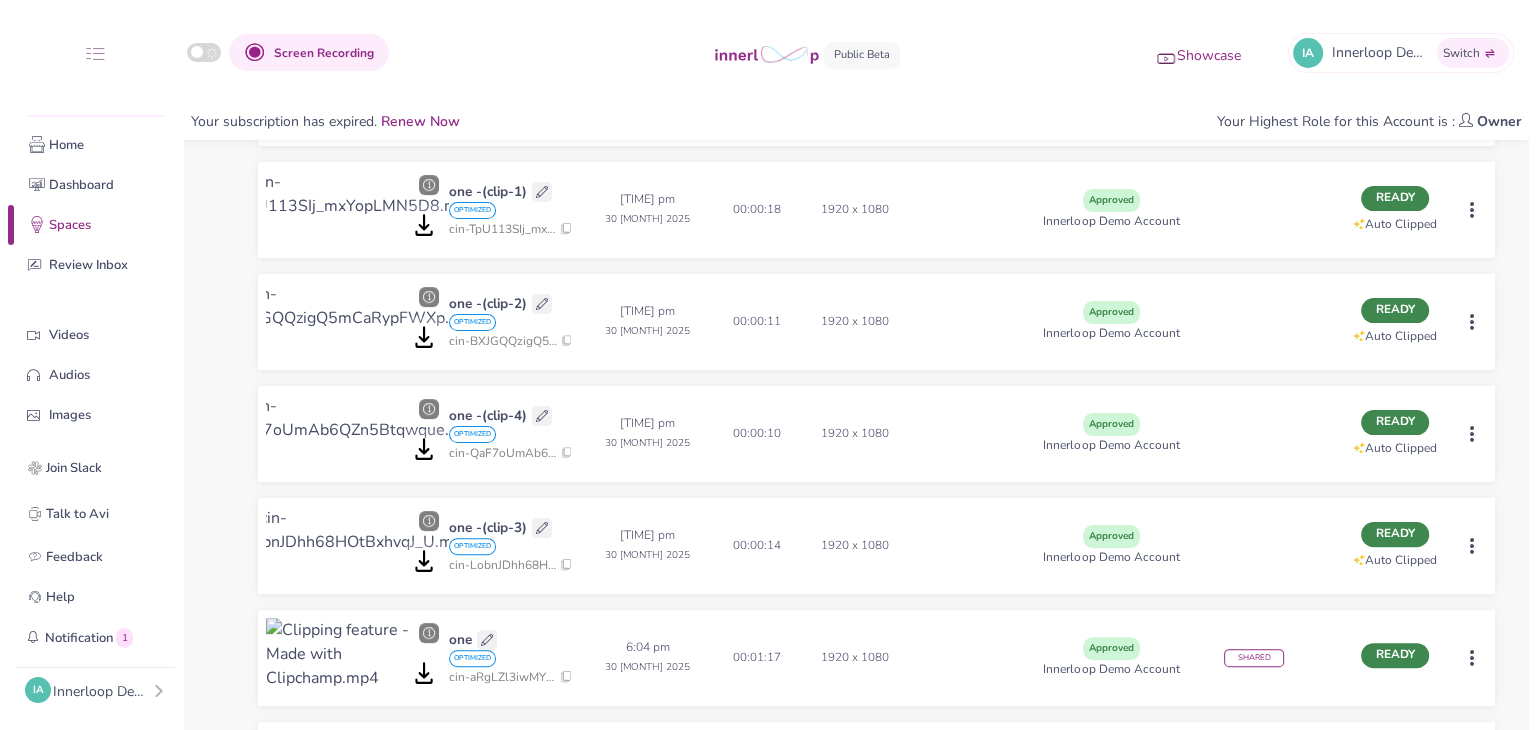 scroll, scrollTop: 1016, scrollLeft: 0, axis: vertical 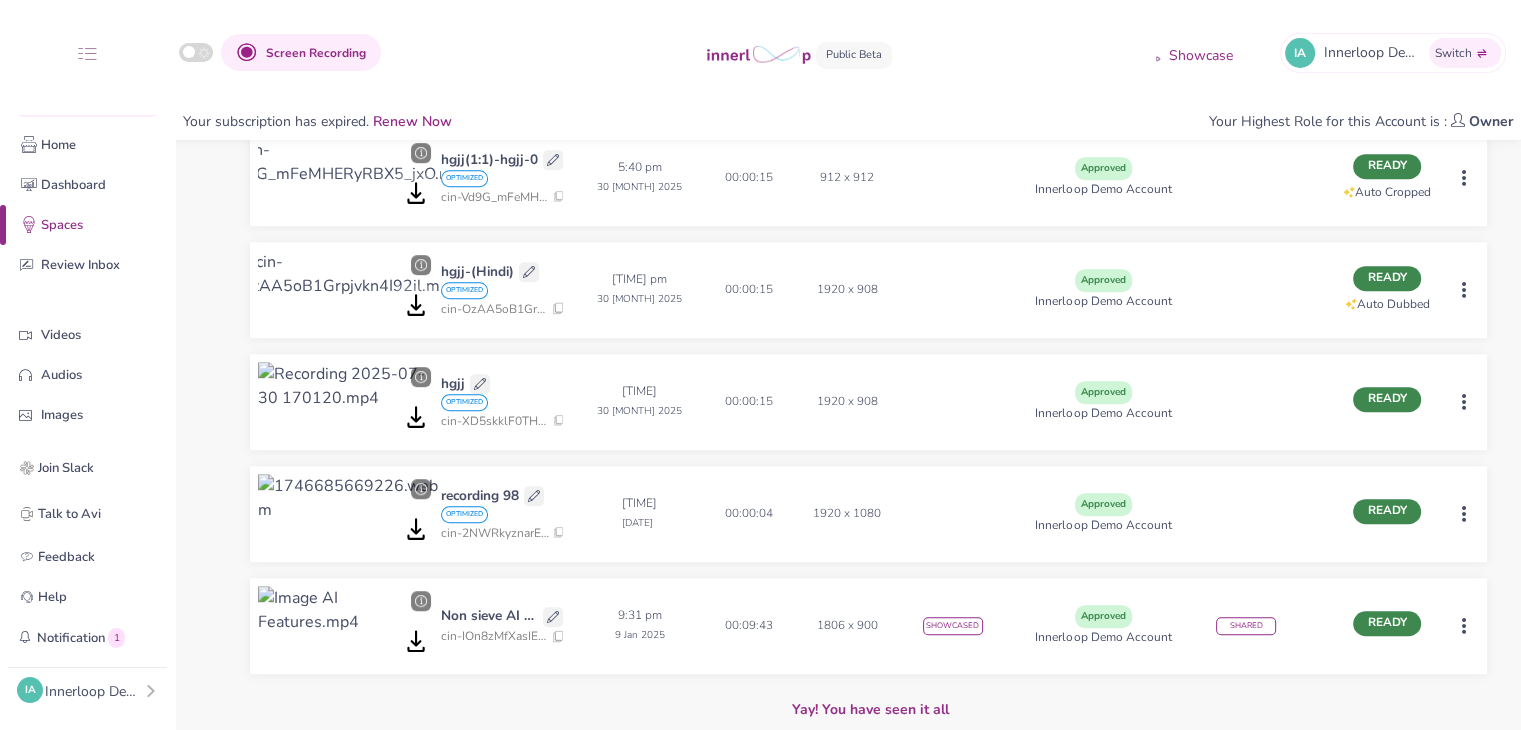 click on "hgfhgf OPTIMIZED cin-Bsf6HtT3t-UlogYYj8J39" at bounding box center (760, -651) 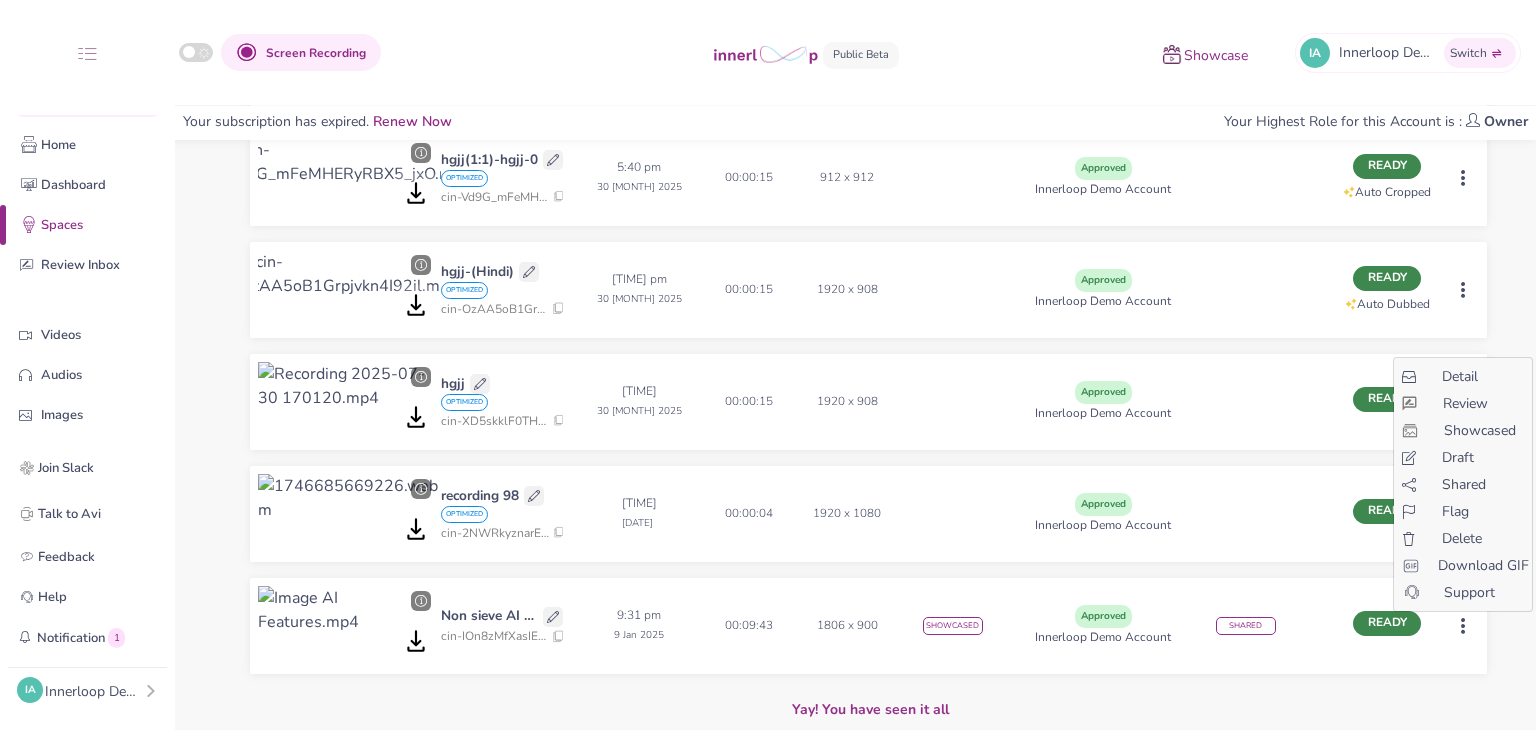 click on "Showcase d" at bounding box center [1480, 430] 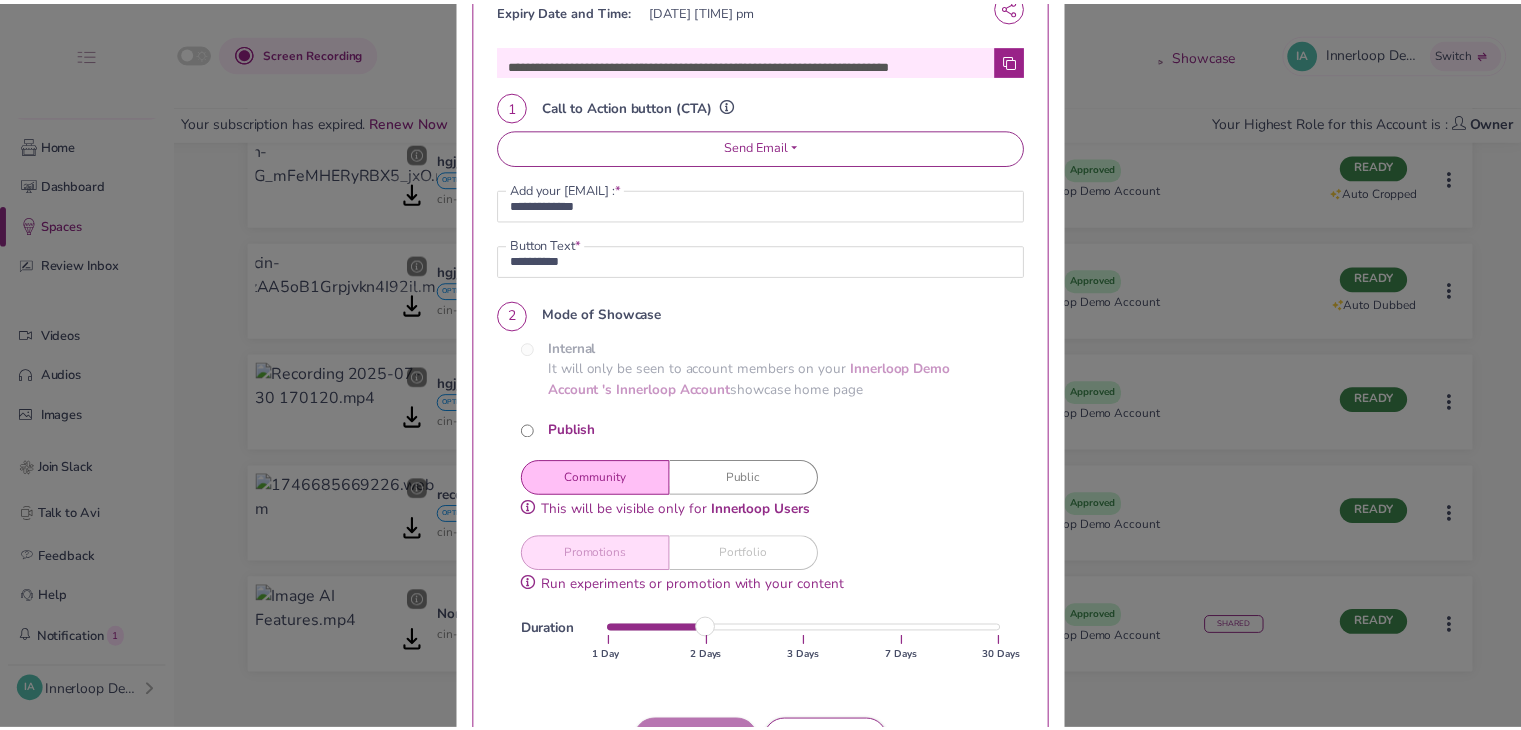 scroll, scrollTop: 200, scrollLeft: 0, axis: vertical 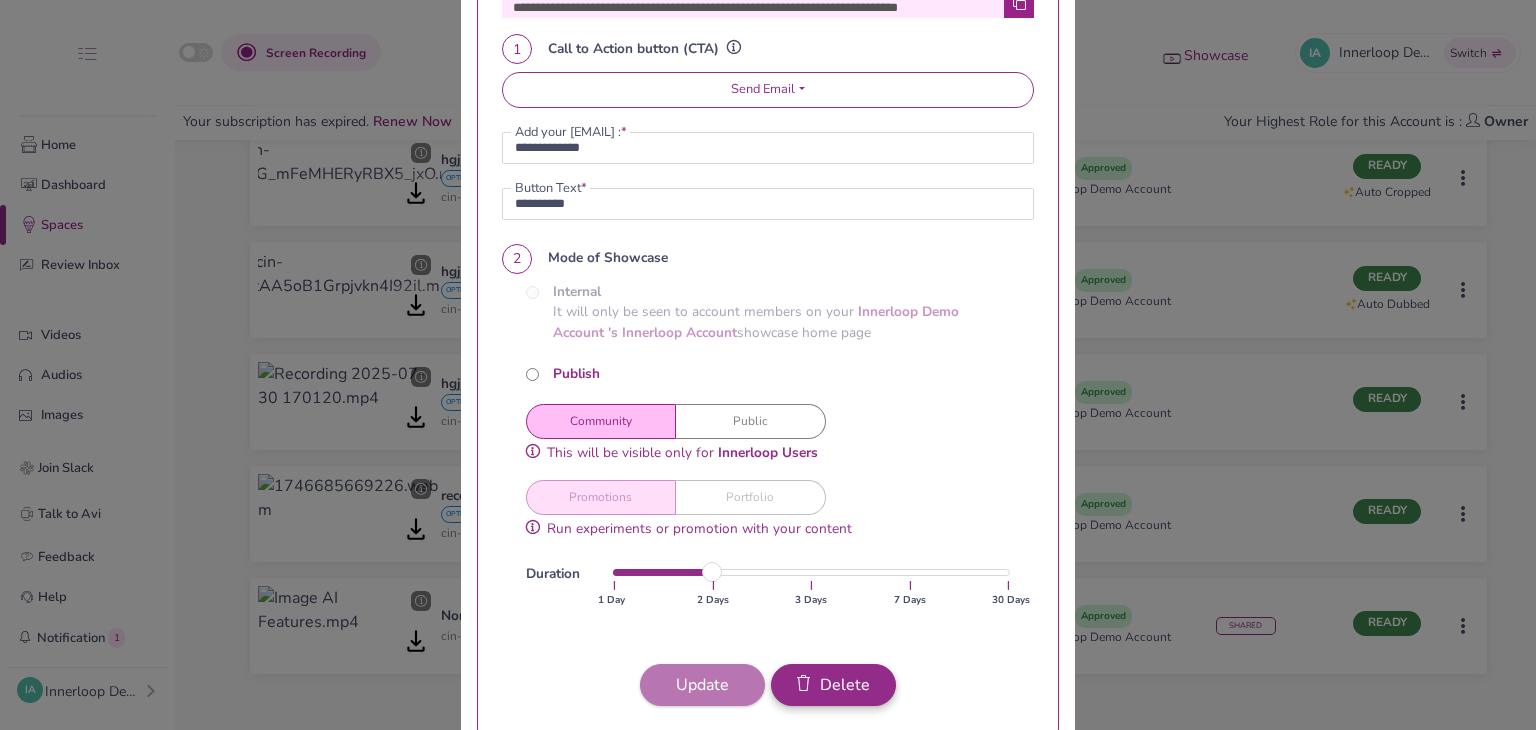 click on "Delete" at bounding box center [833, 685] 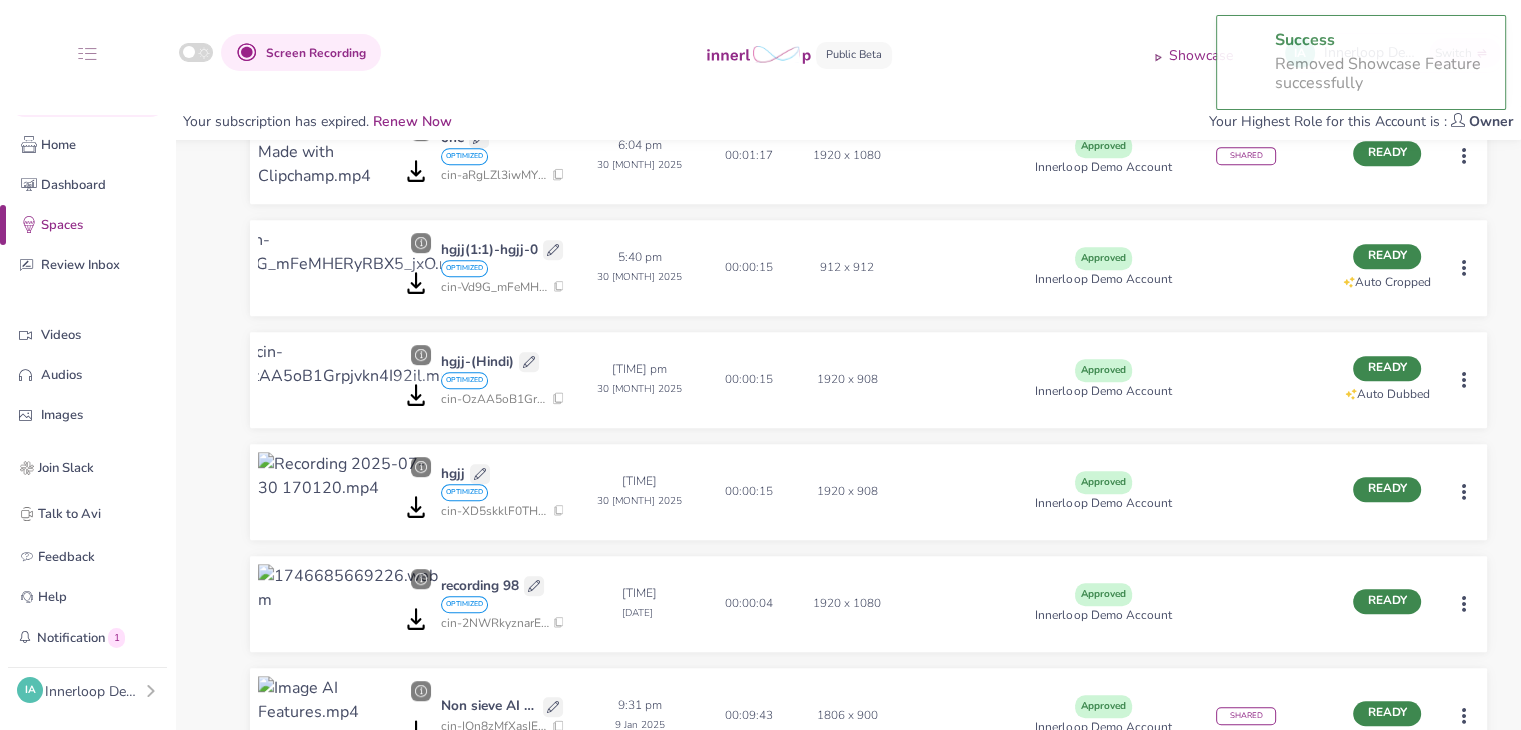 scroll, scrollTop: 0, scrollLeft: 0, axis: both 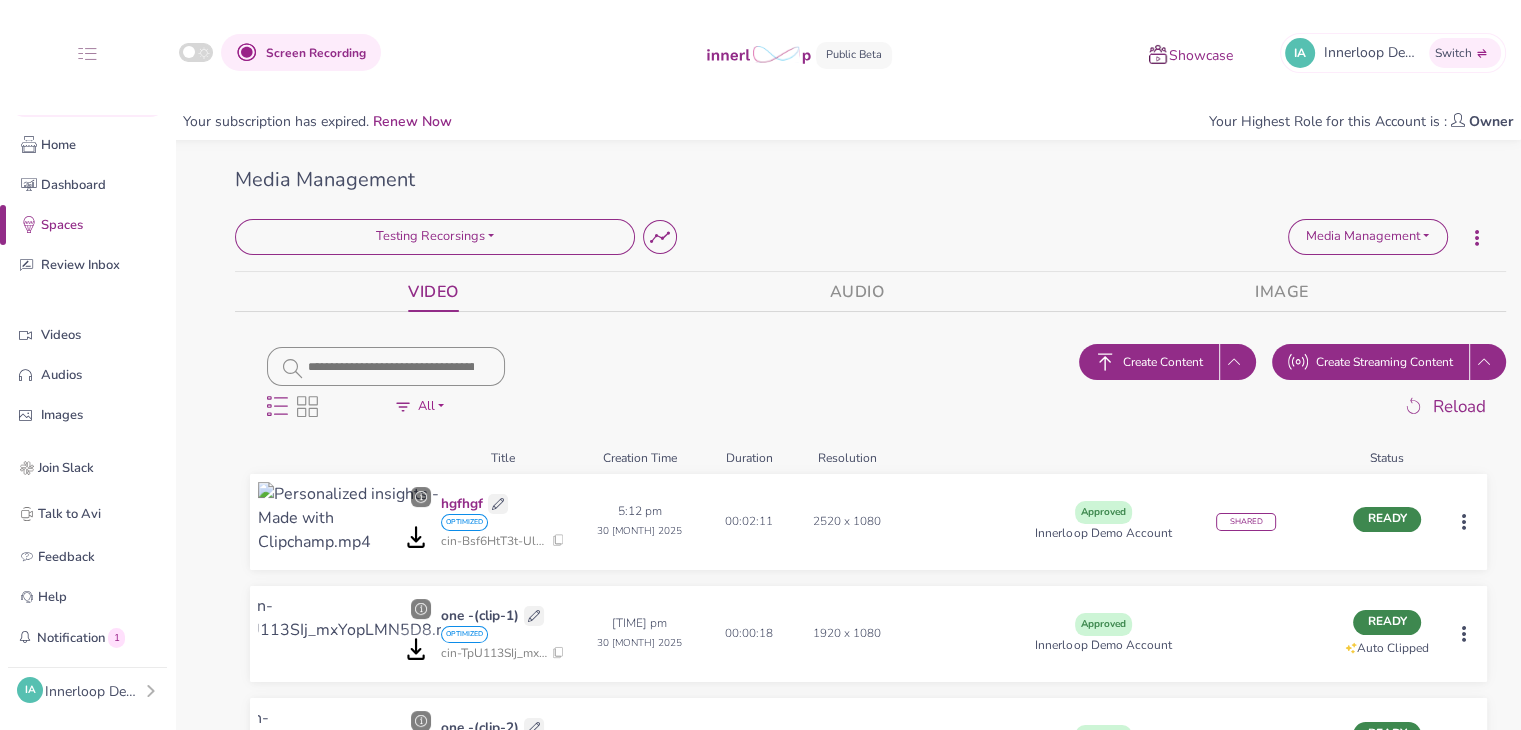 click on "hgfhgf" at bounding box center [462, 504] 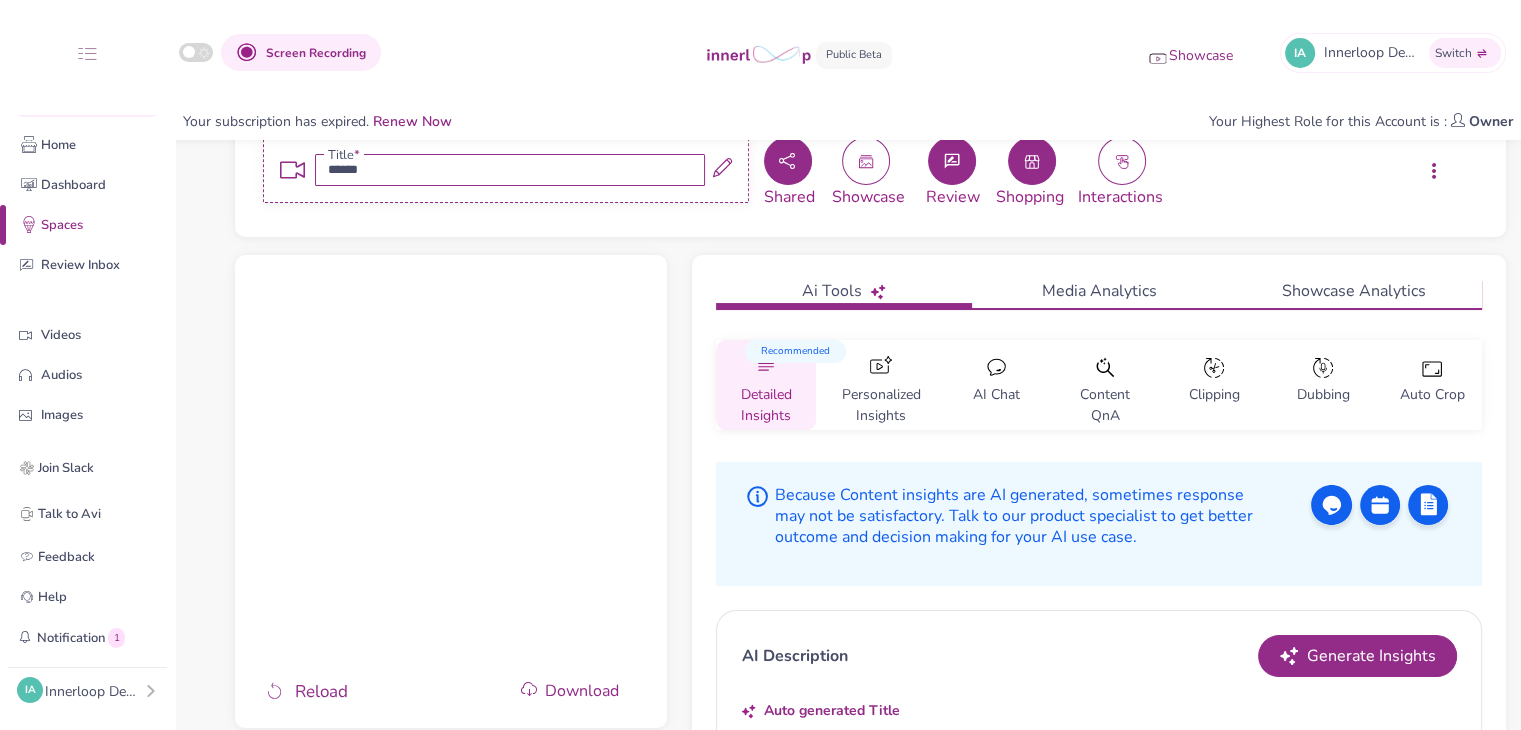 scroll, scrollTop: 200, scrollLeft: 0, axis: vertical 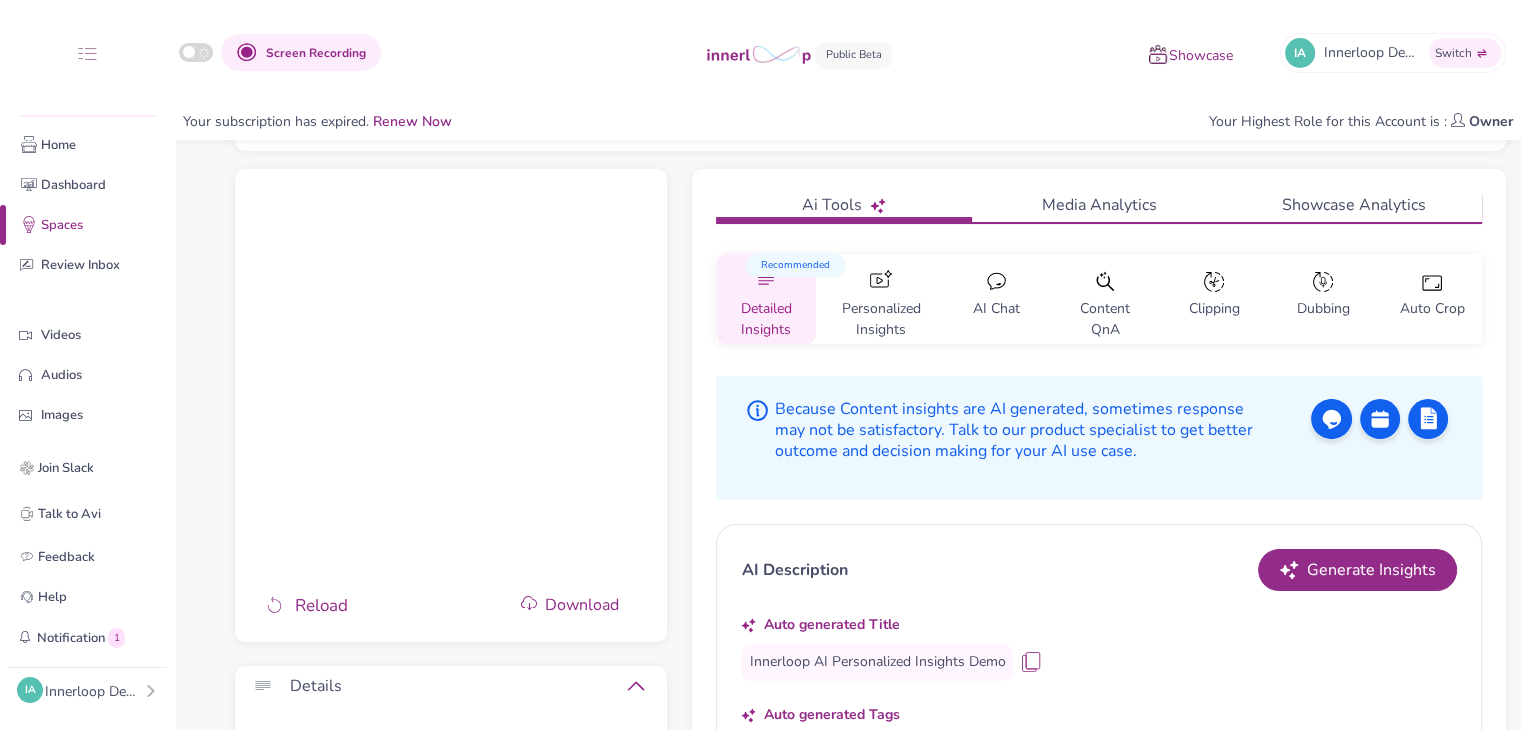 click 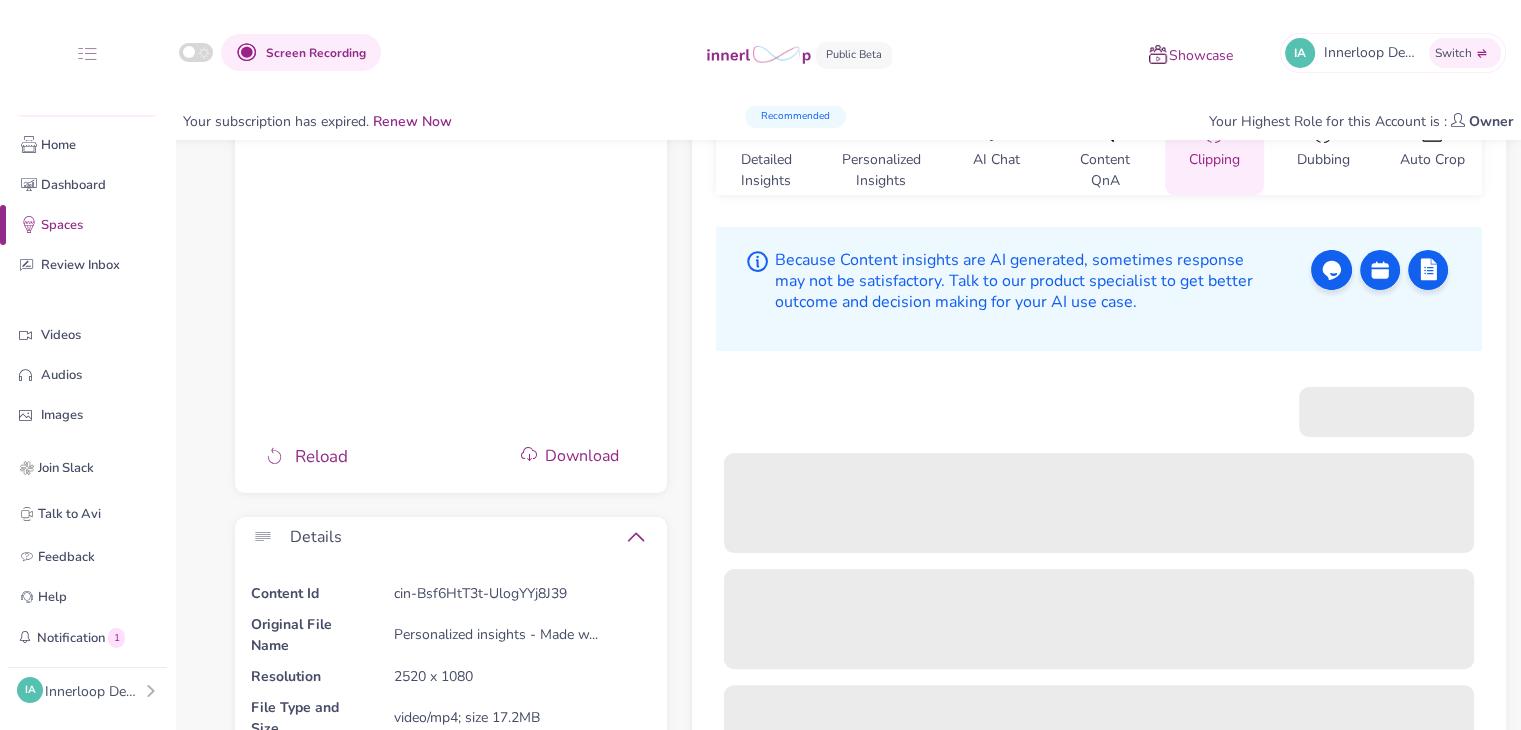 scroll, scrollTop: 363, scrollLeft: 0, axis: vertical 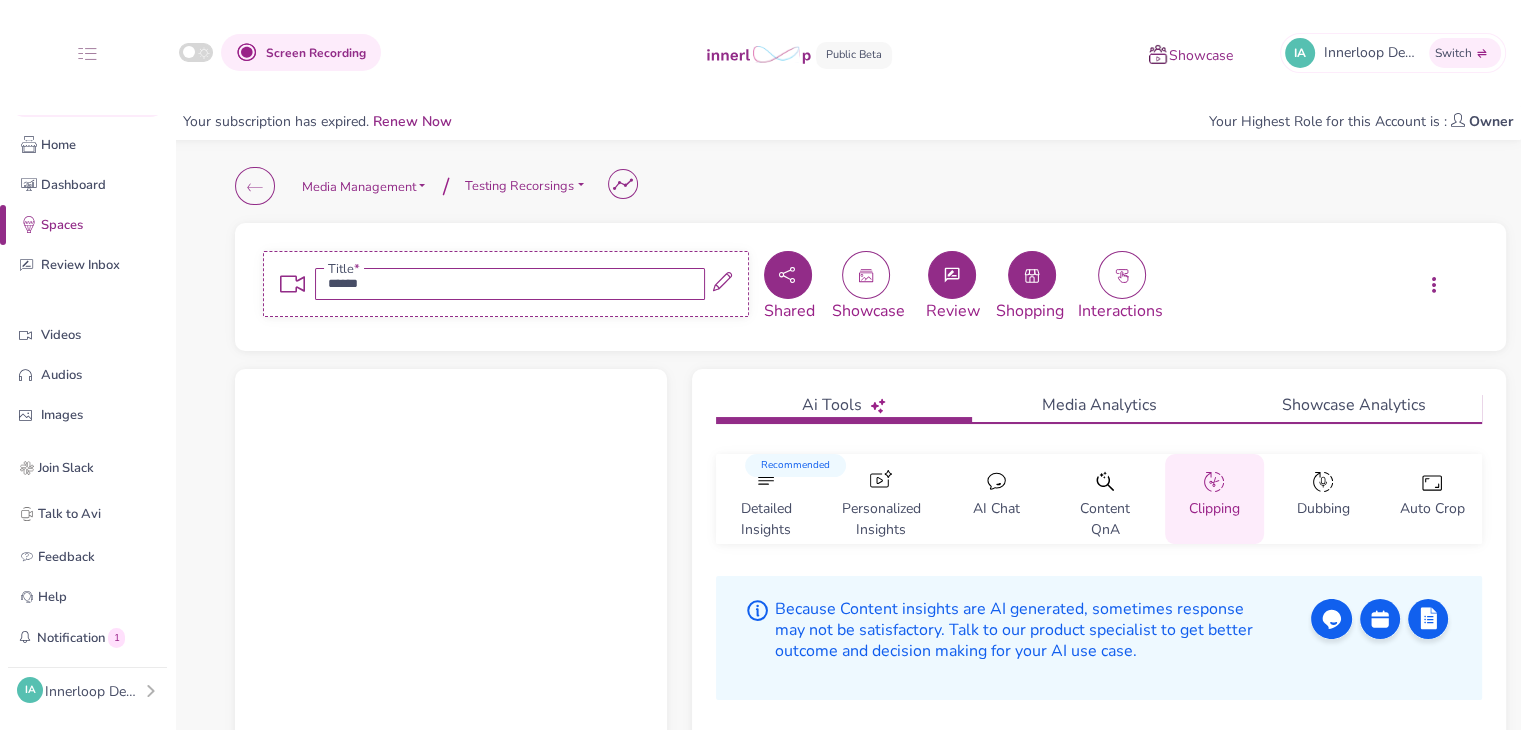 click on "Delete Space Media Management Media Management Media Player Stories / Testing Recorsings Space Summary Loading... Testing Recorsings Loading... Media Management Media Management Media Player Stories" at bounding box center [870, 190] 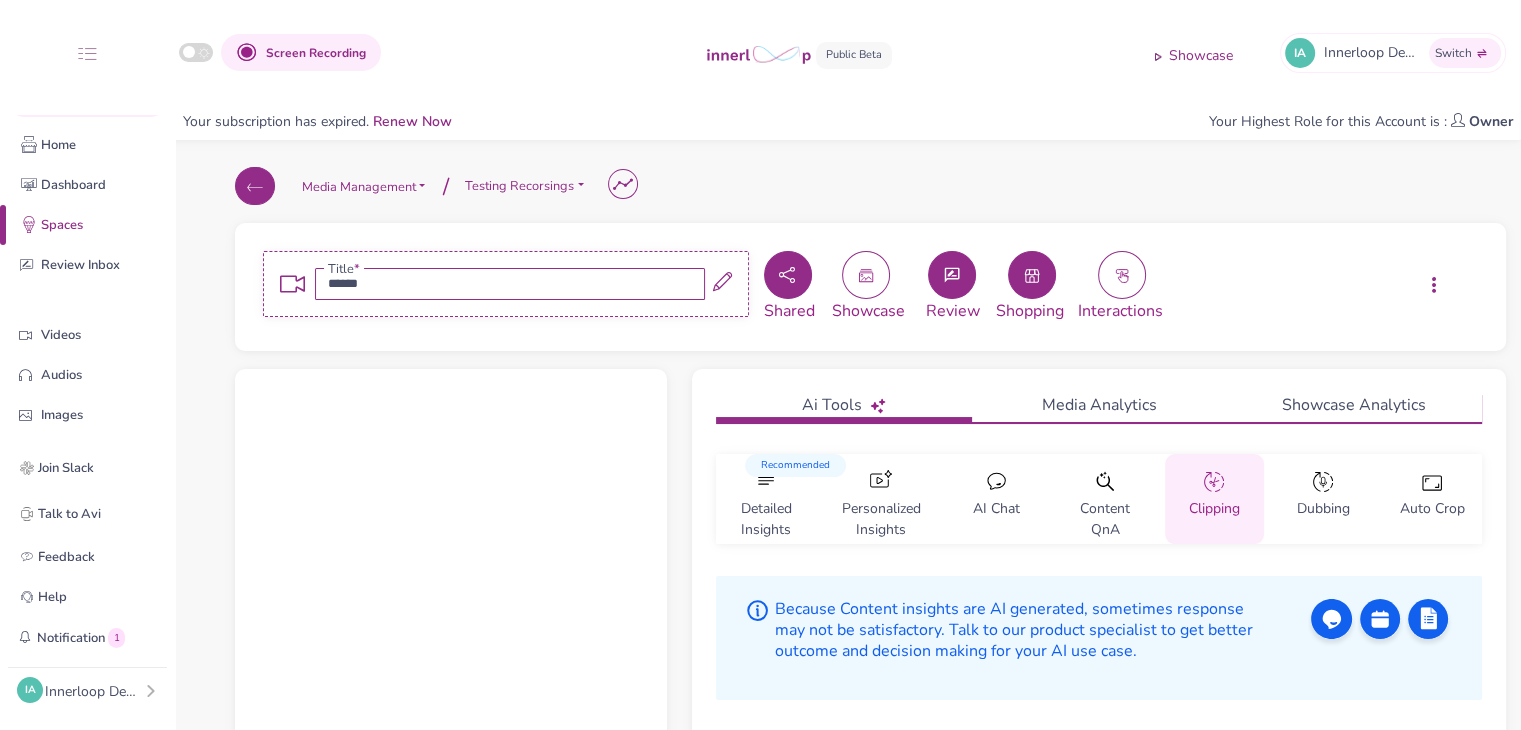 click at bounding box center [255, 186] 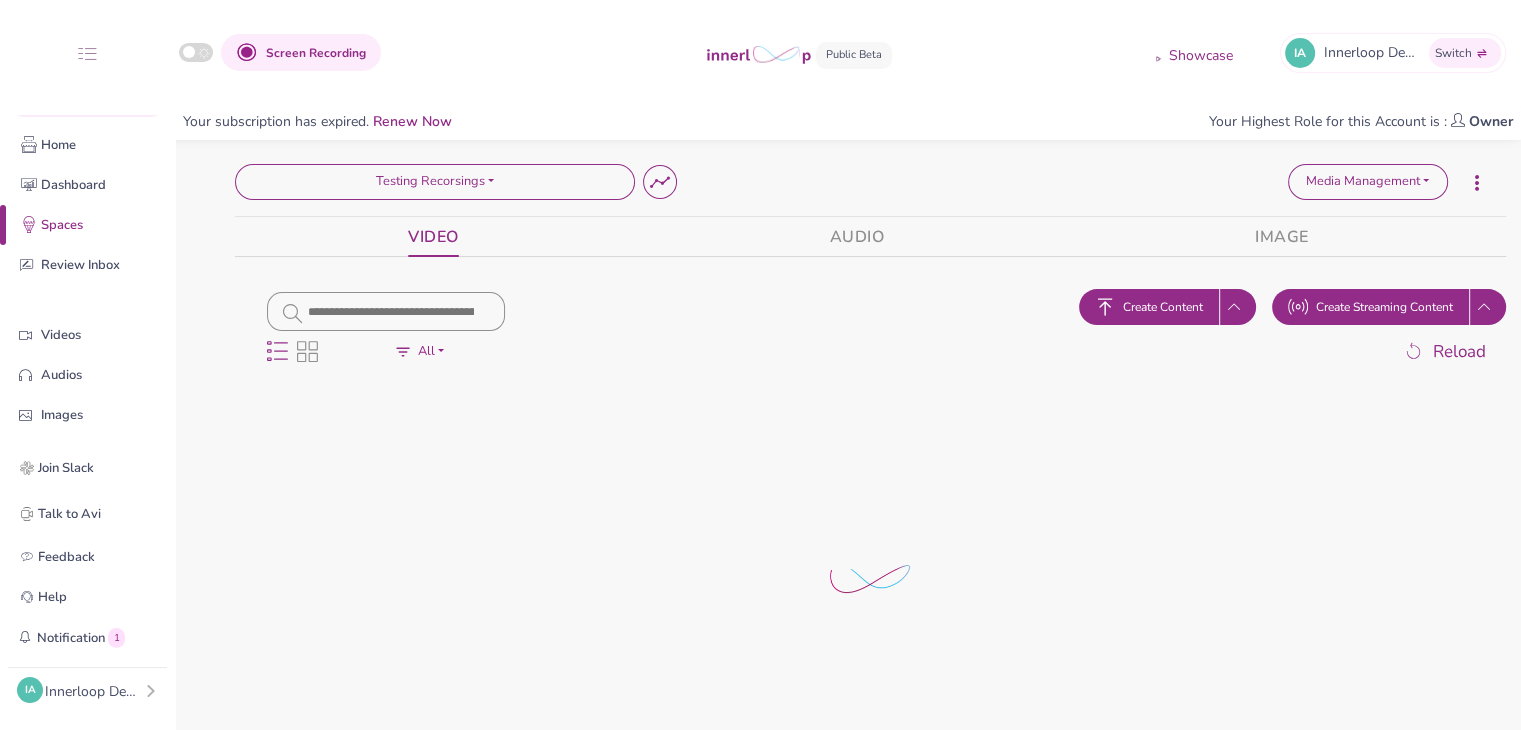 scroll, scrollTop: 85, scrollLeft: 0, axis: vertical 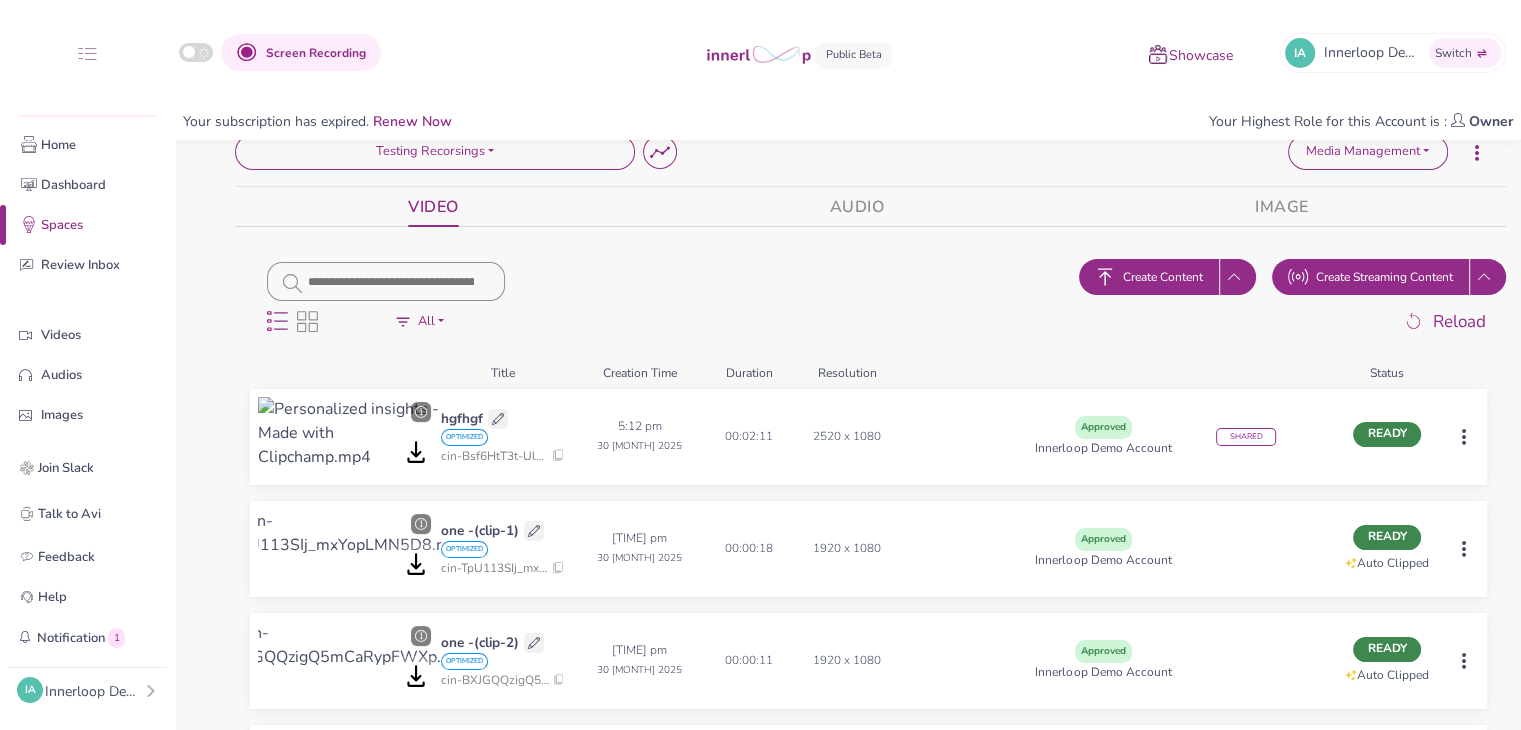 click at bounding box center [421, 524] 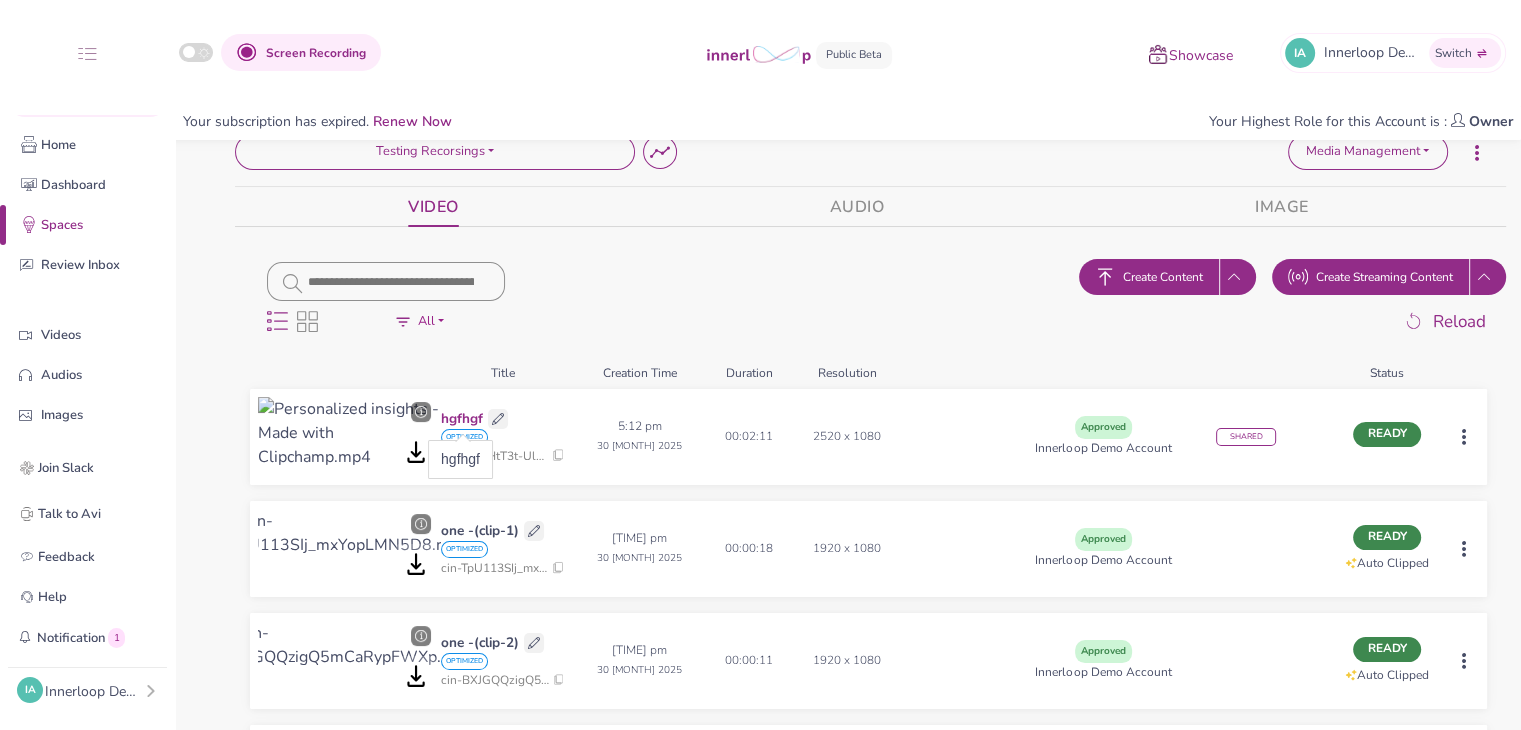 click on "hgfhgf" at bounding box center (462, 419) 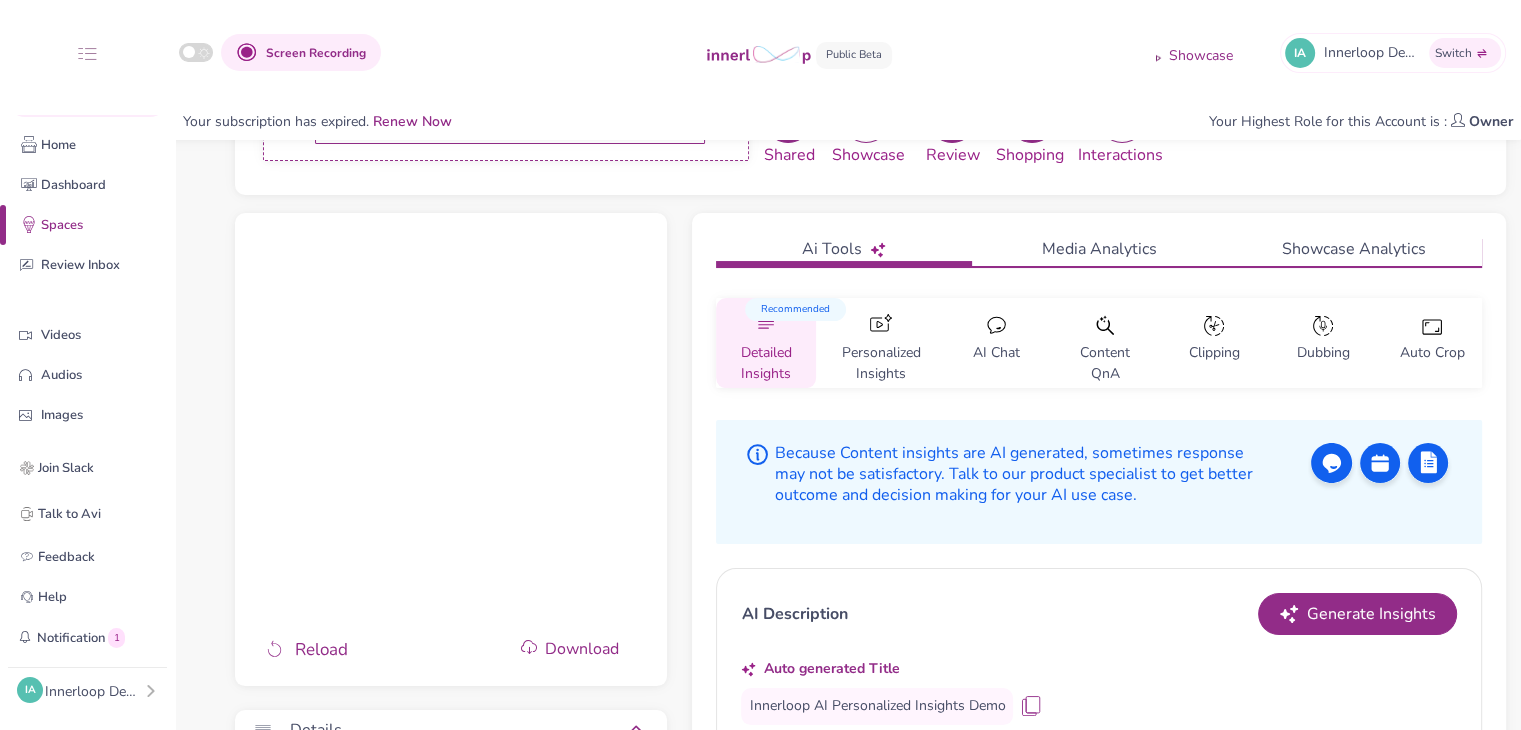scroll, scrollTop: 100, scrollLeft: 0, axis: vertical 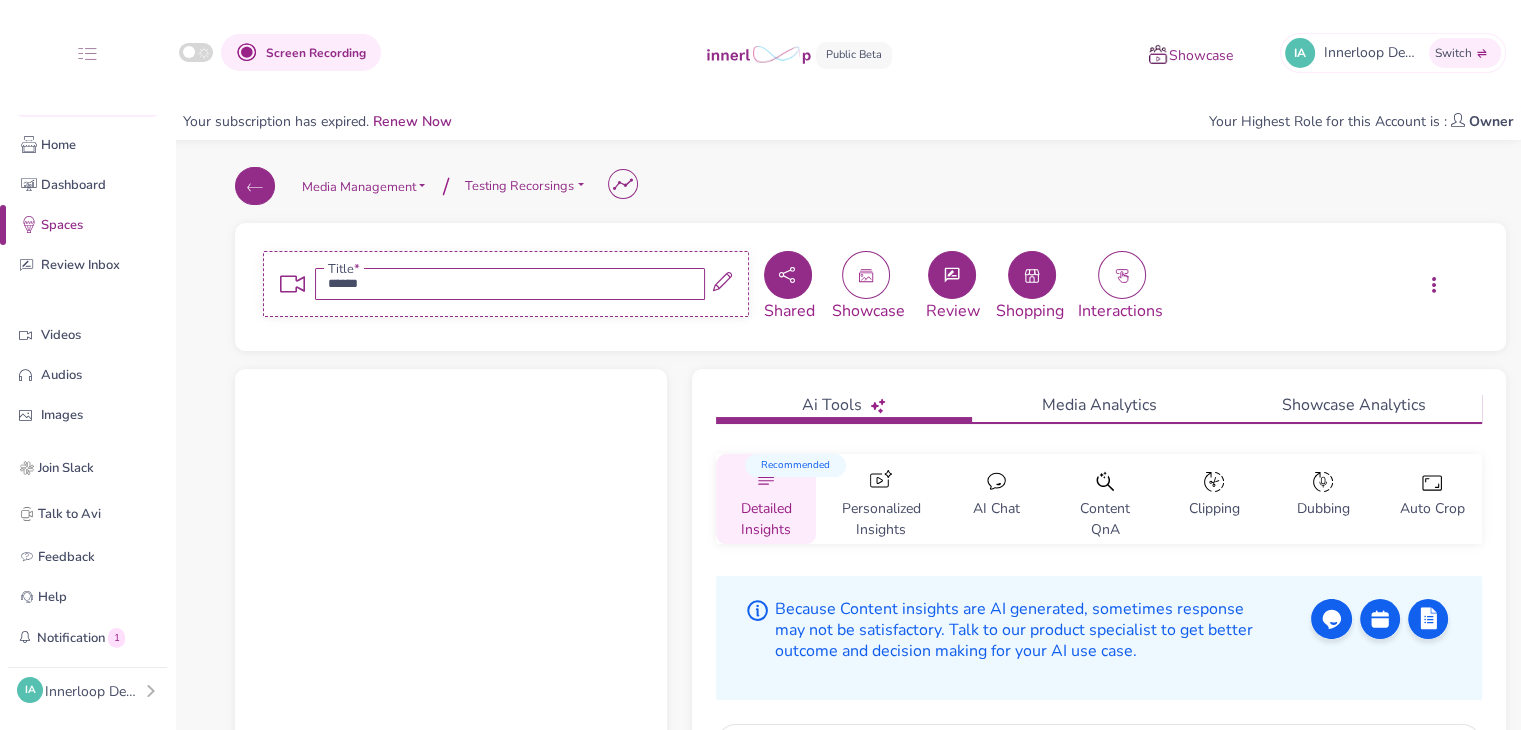 click at bounding box center (255, 188) 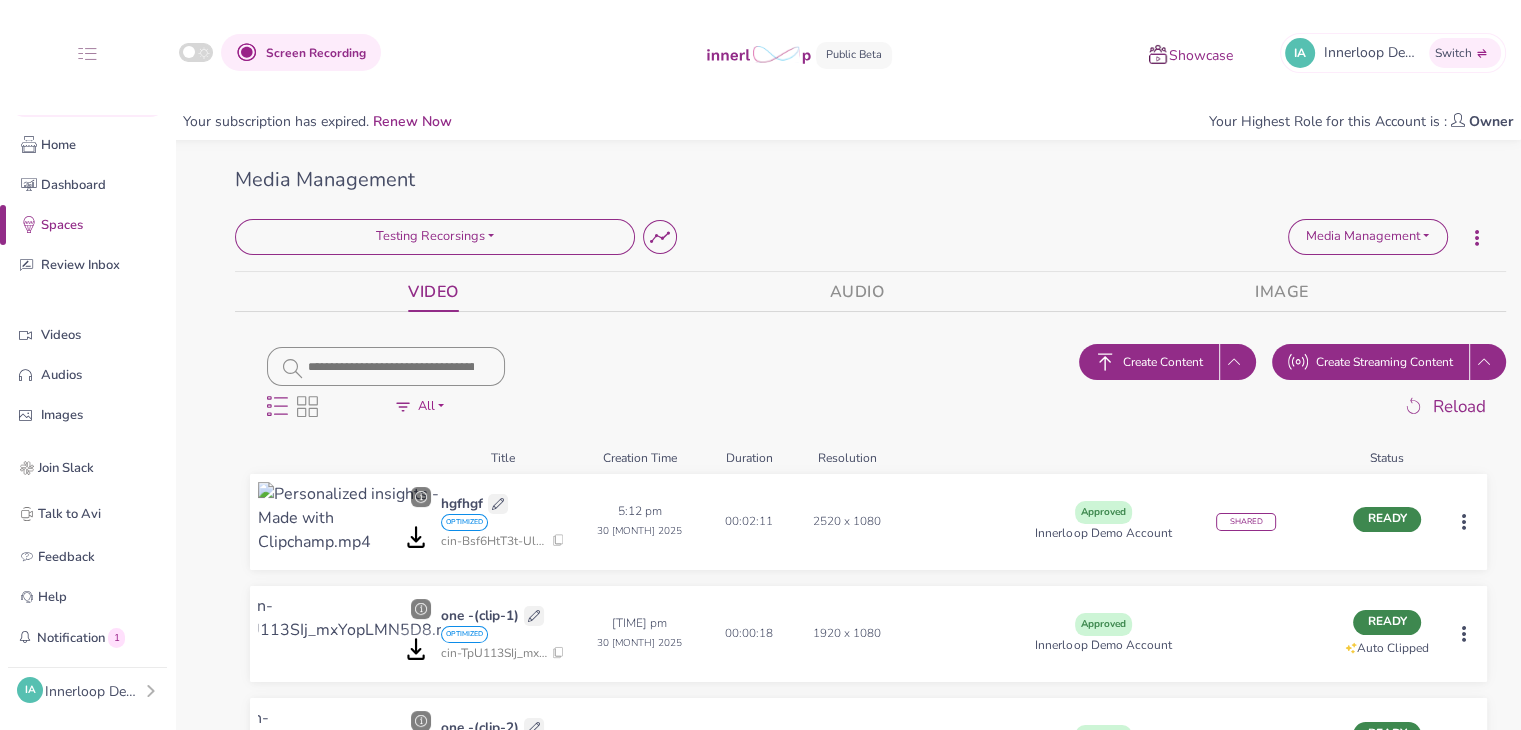 click on "Create Content" at bounding box center (1163, 362) 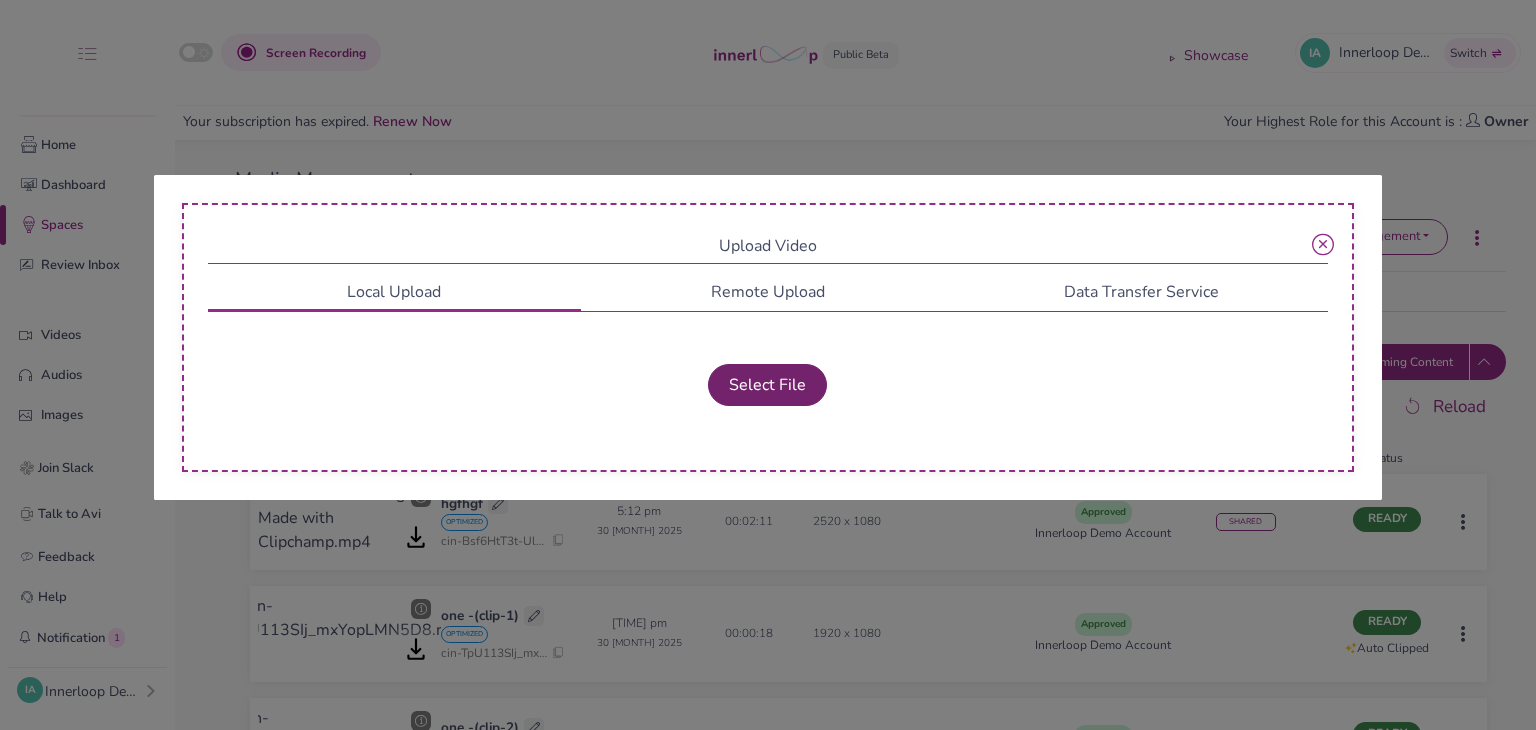 click on "Select File" at bounding box center [767, 385] 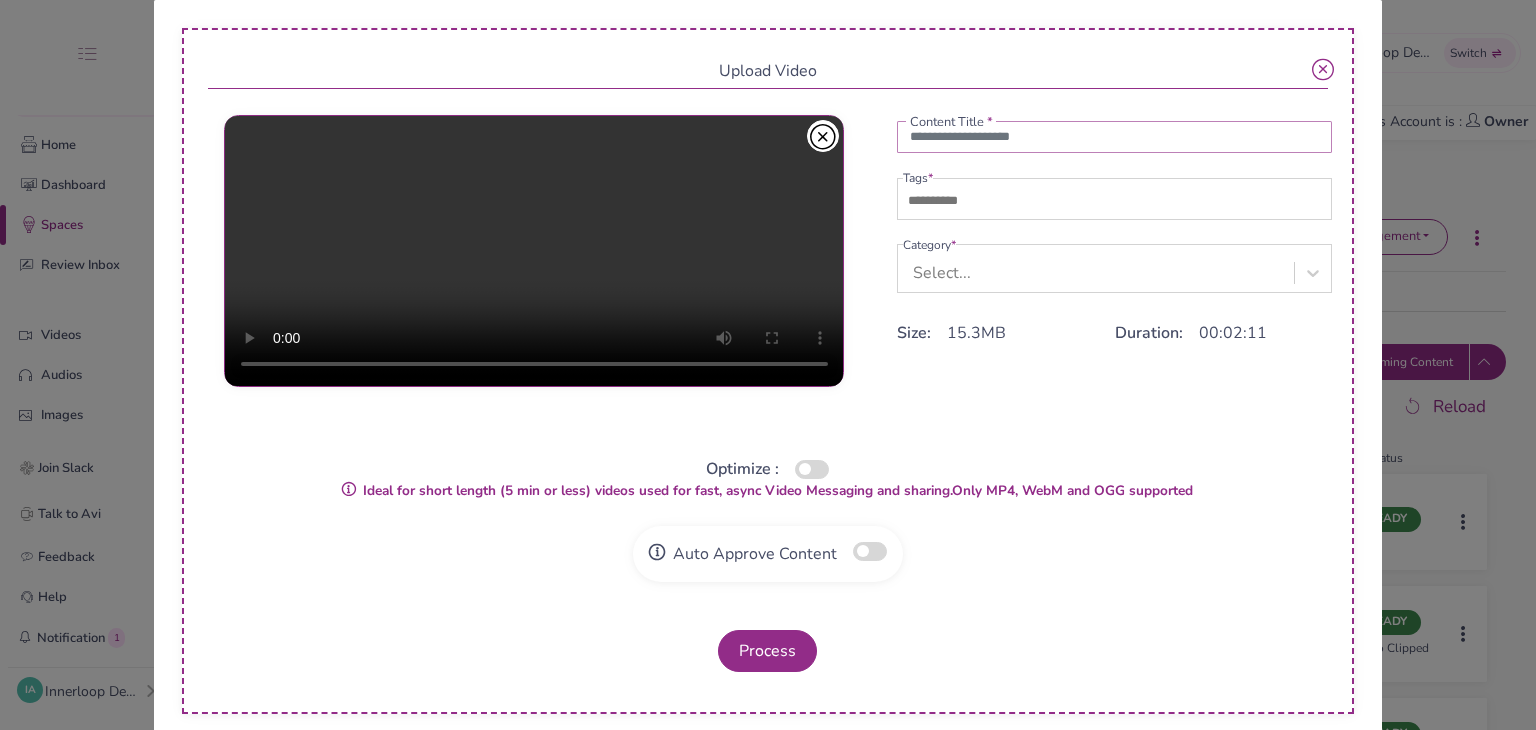 click at bounding box center (1115, 137) 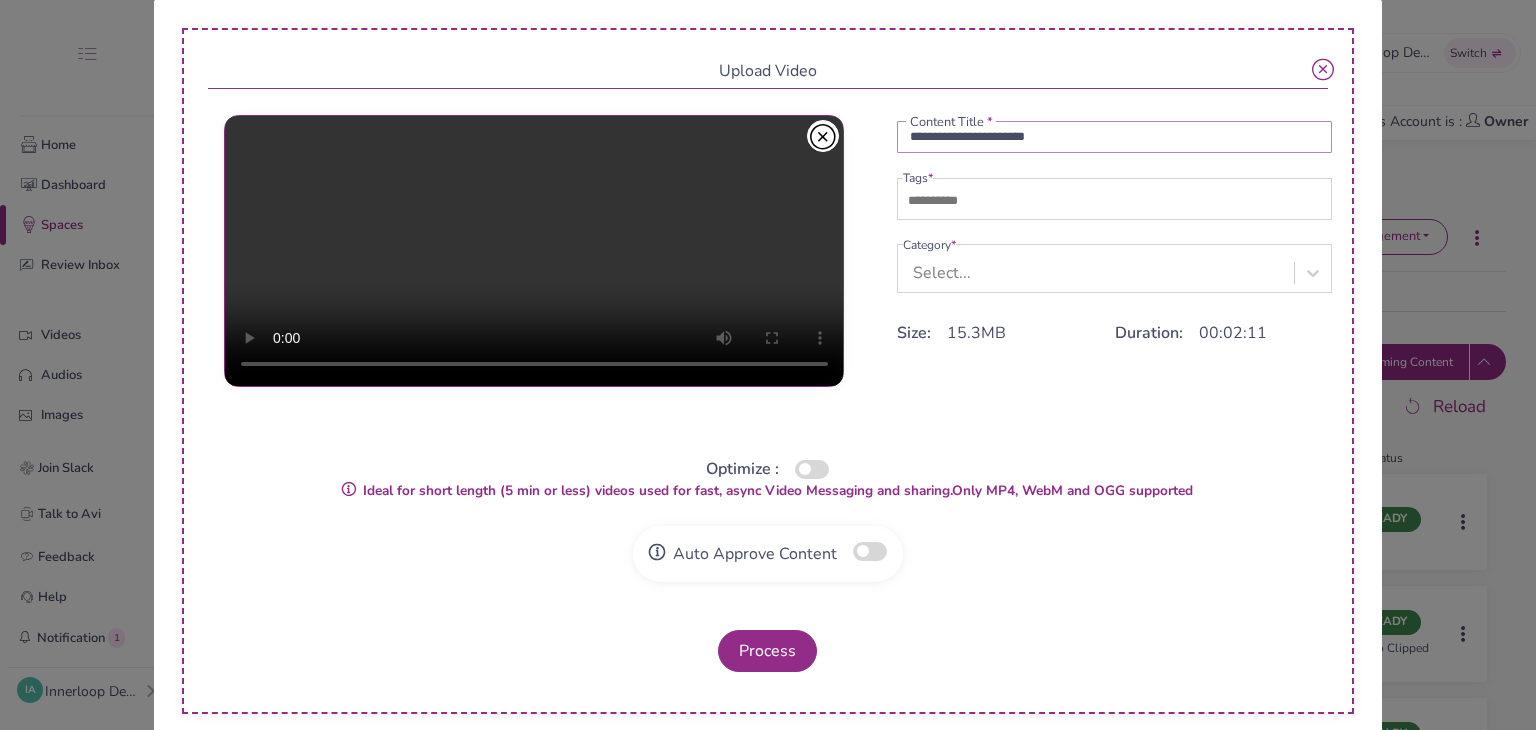 type on "**********" 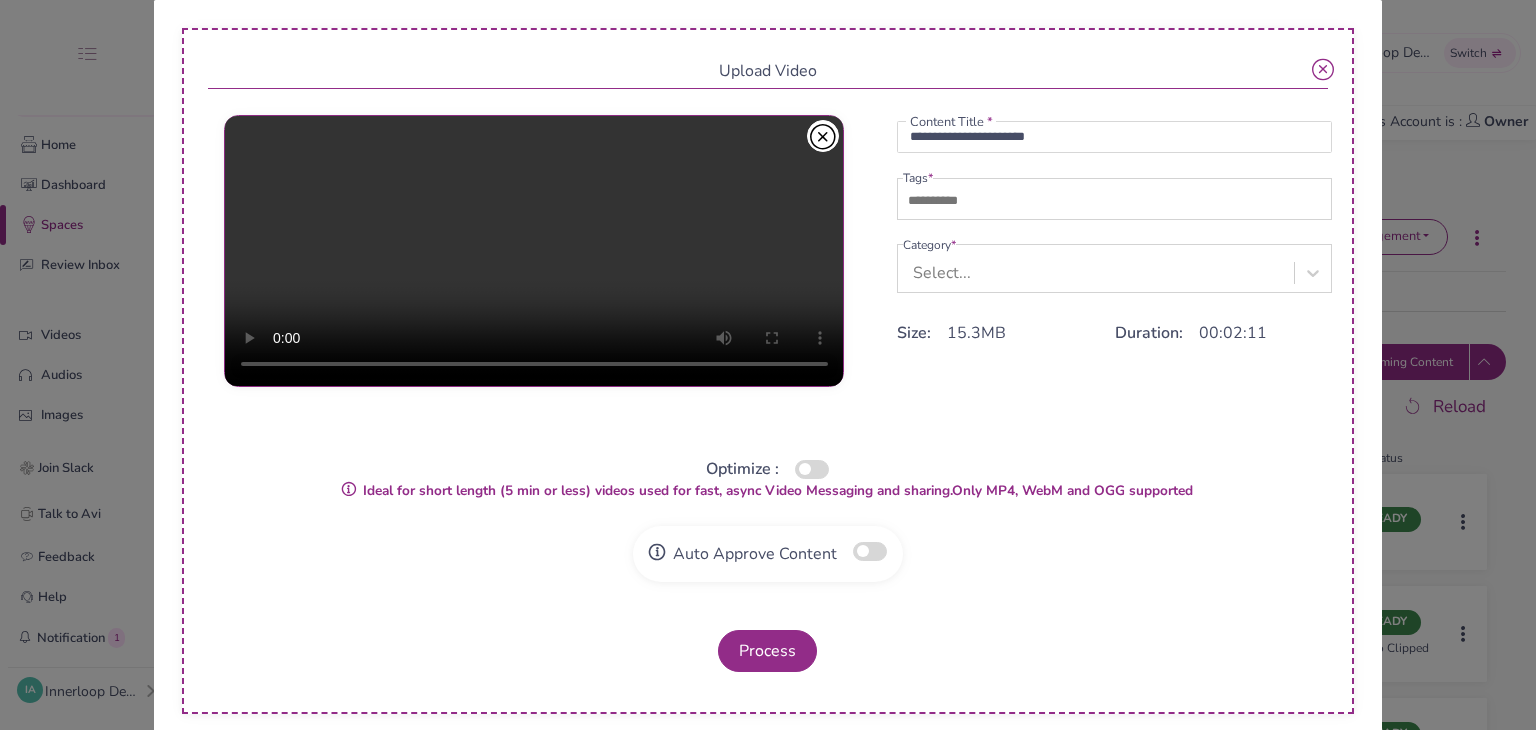 click at bounding box center (1117, 203) 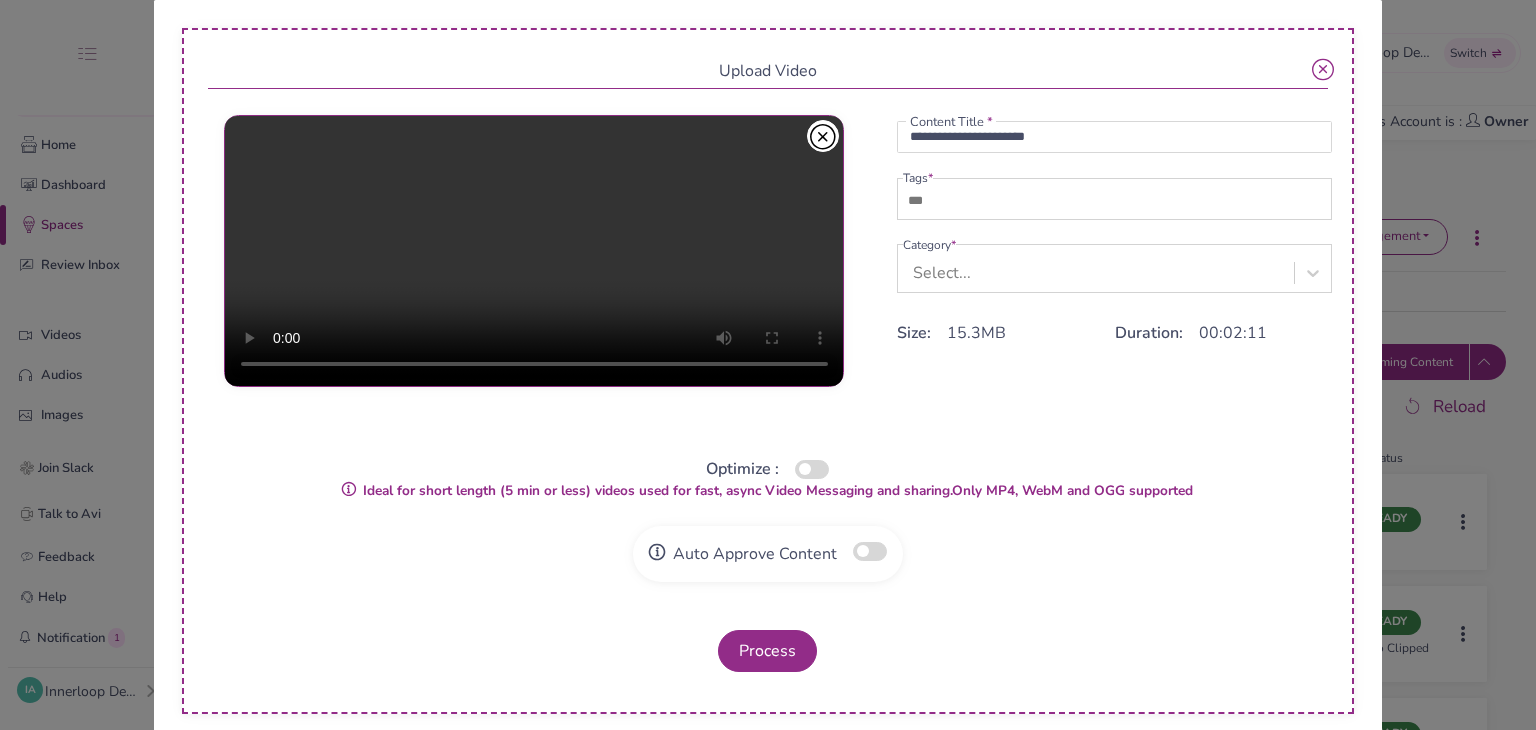 type on "***" 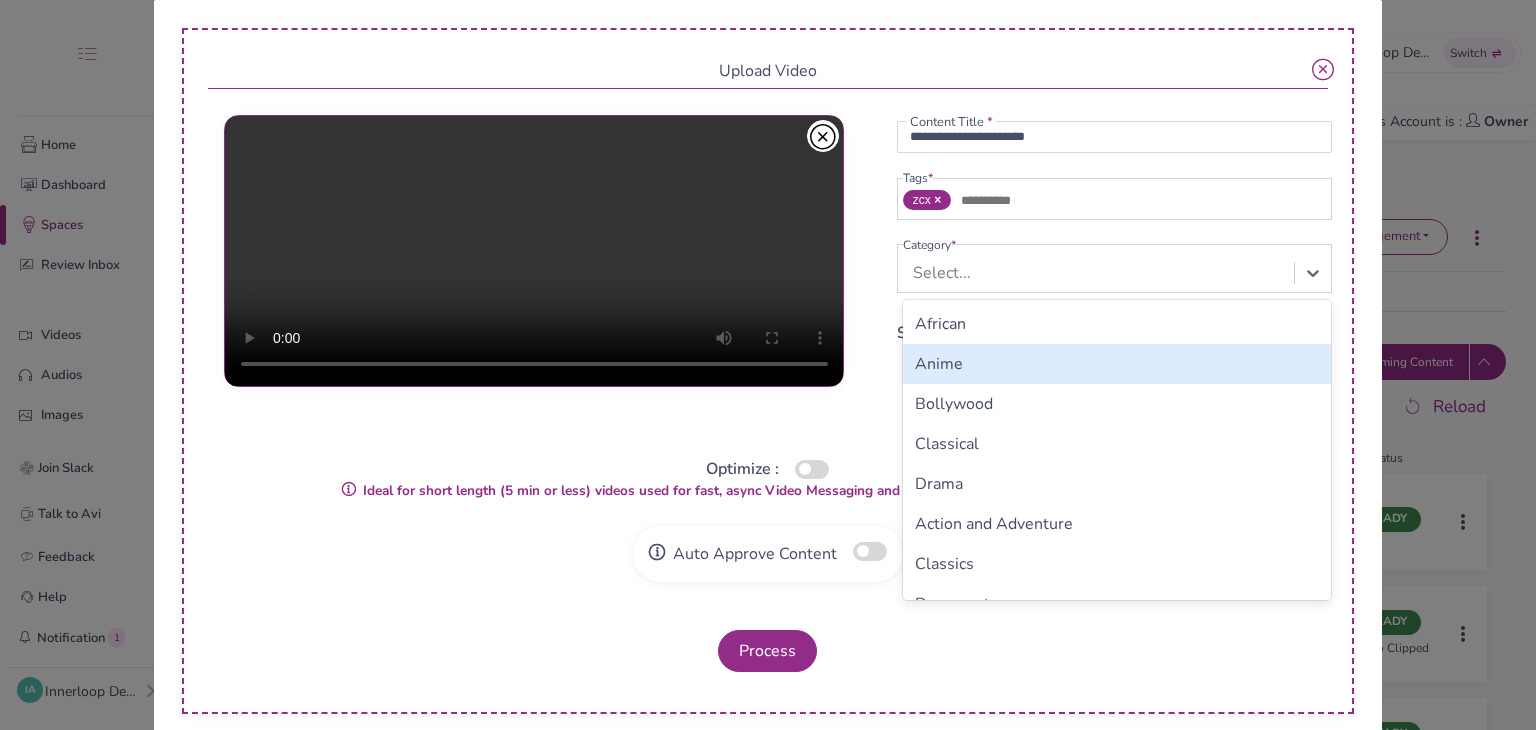 click on "Anime" at bounding box center [1117, 364] 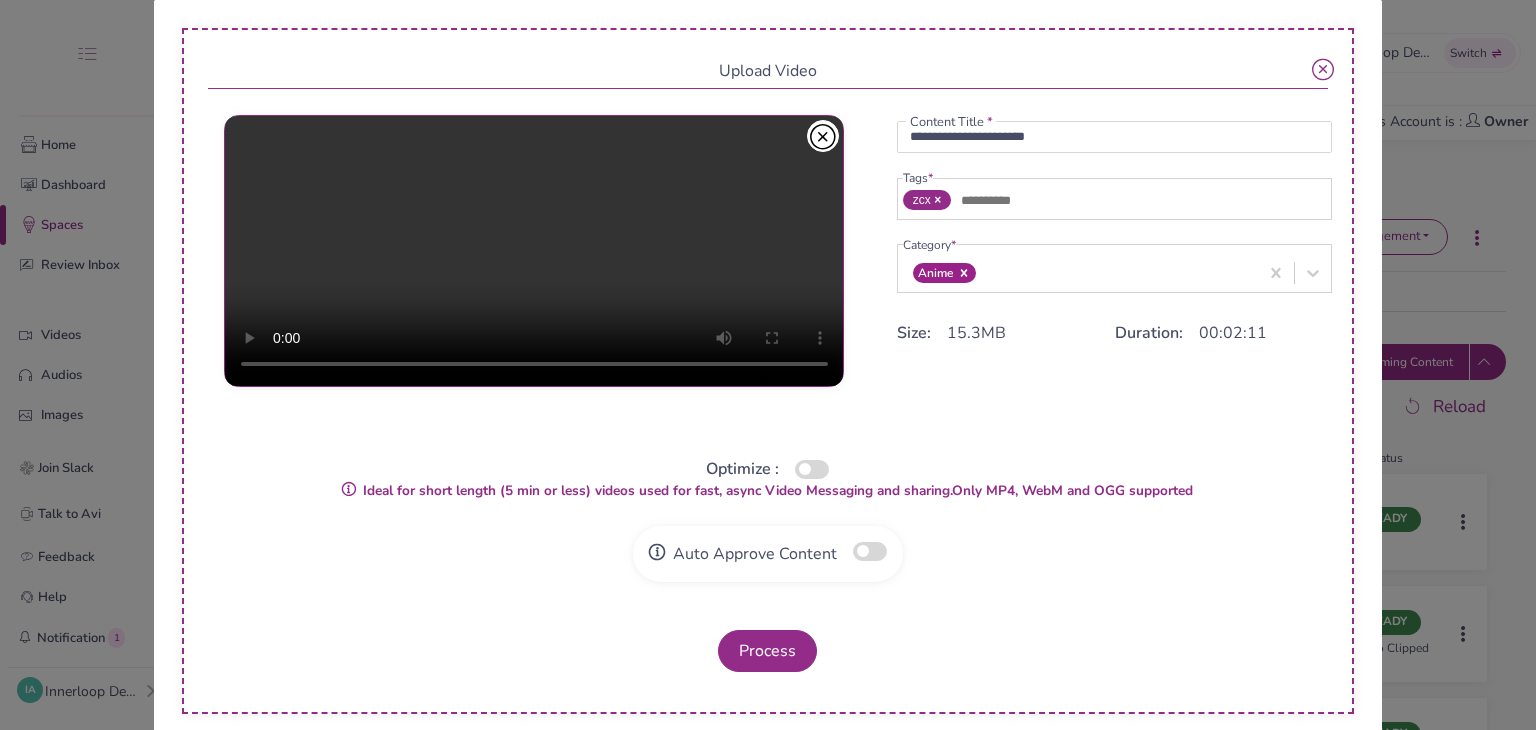 click on "Optimize :" at bounding box center (768, 469) 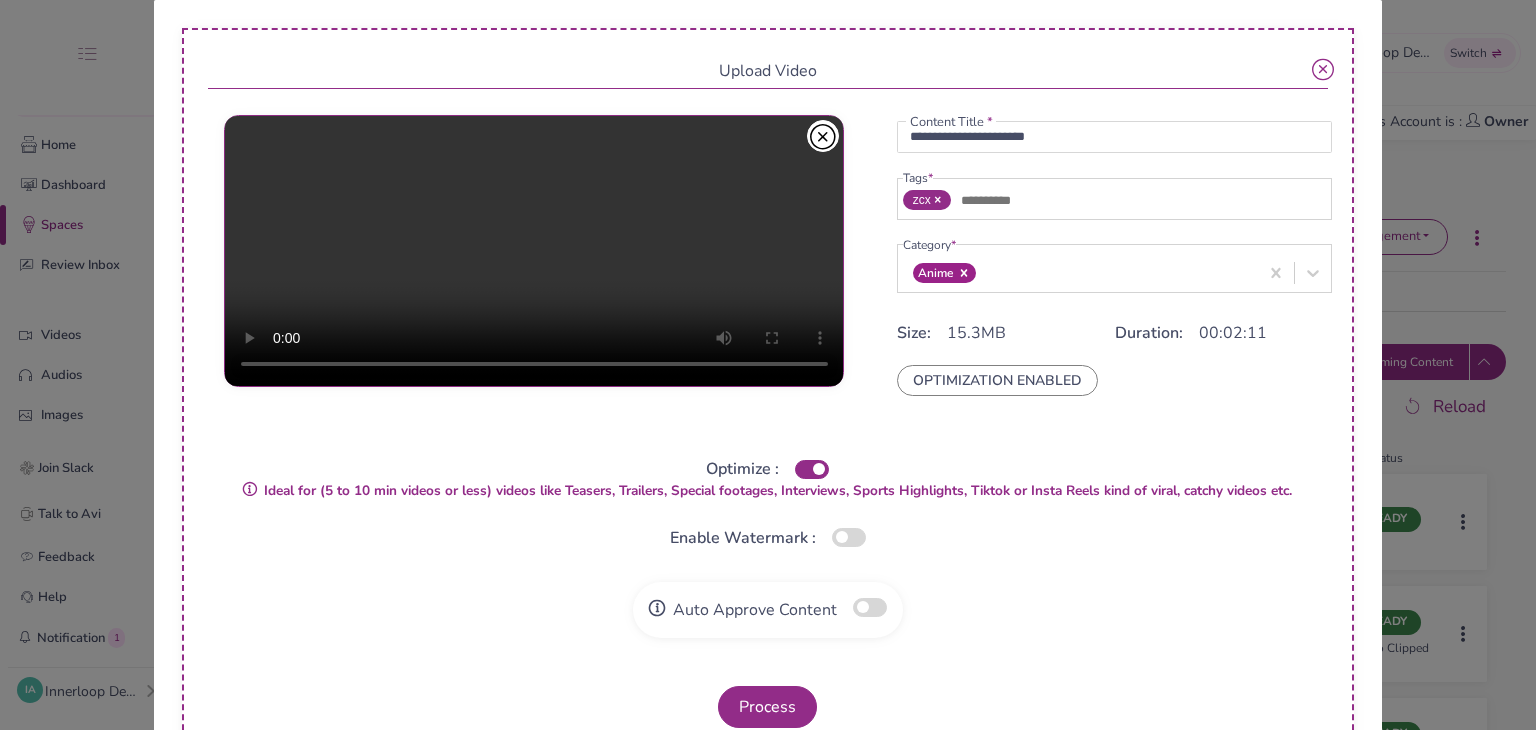 click at bounding box center (870, 607) 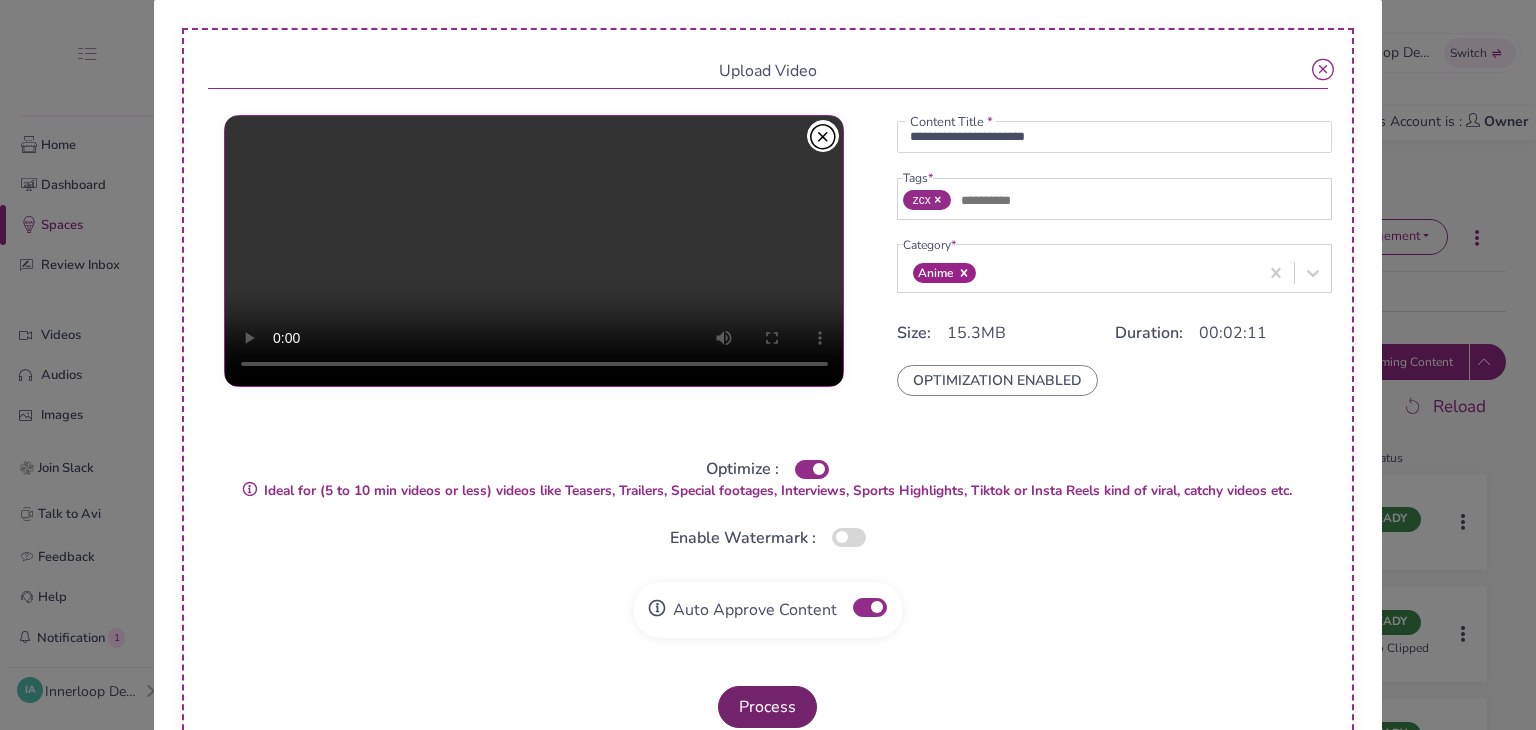 click on "Process" at bounding box center [767, 707] 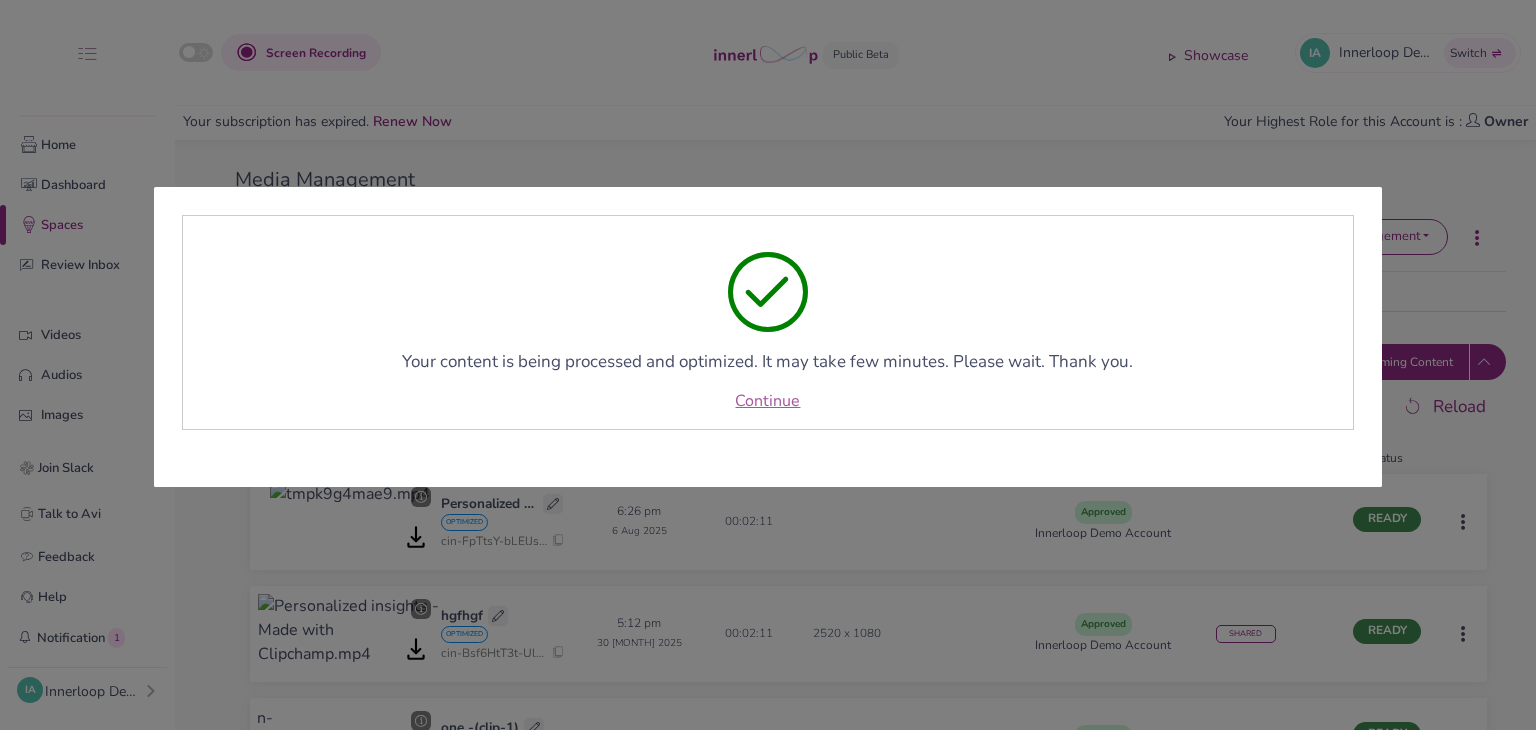 click on "Continue" at bounding box center (767, 401) 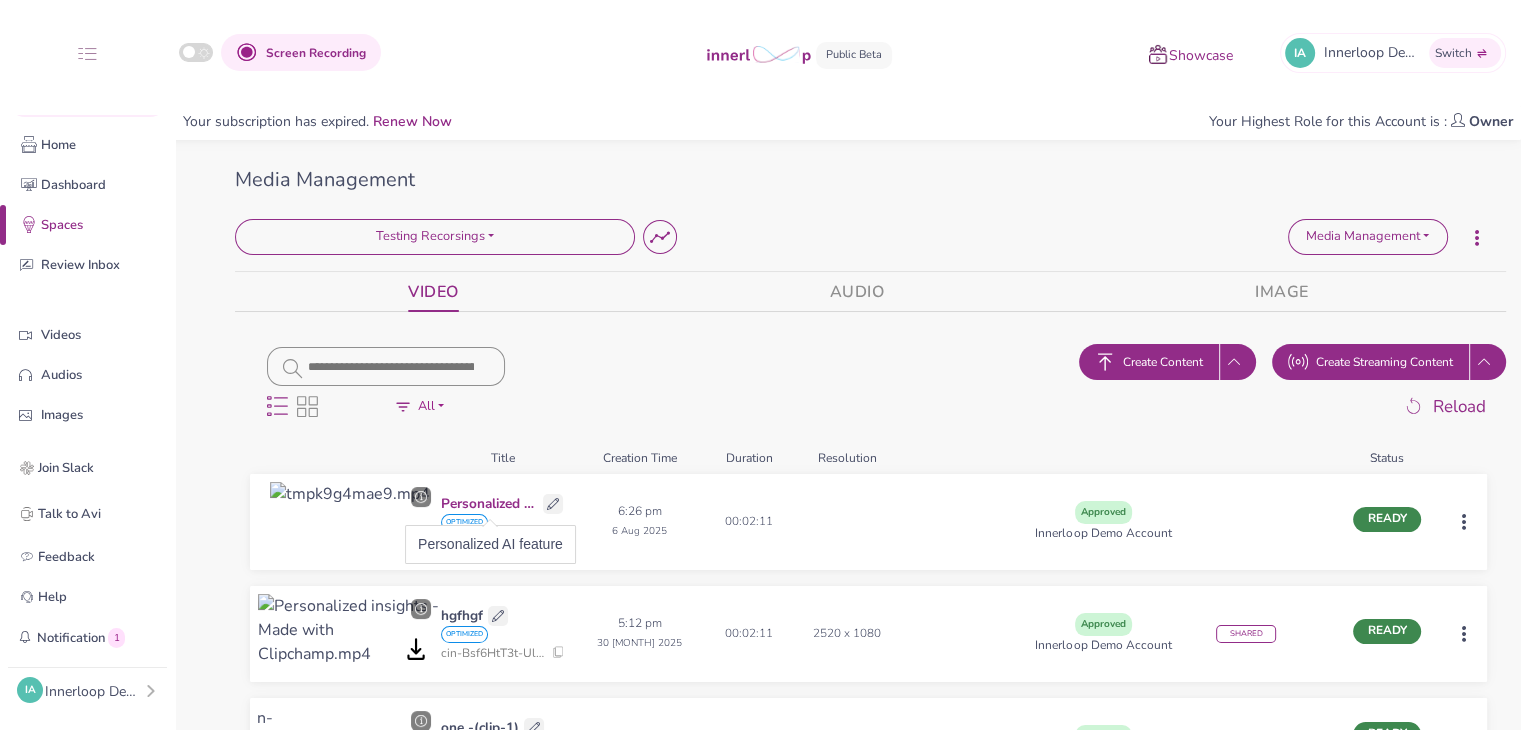 click on "Personalized AI feature" at bounding box center [489, 504] 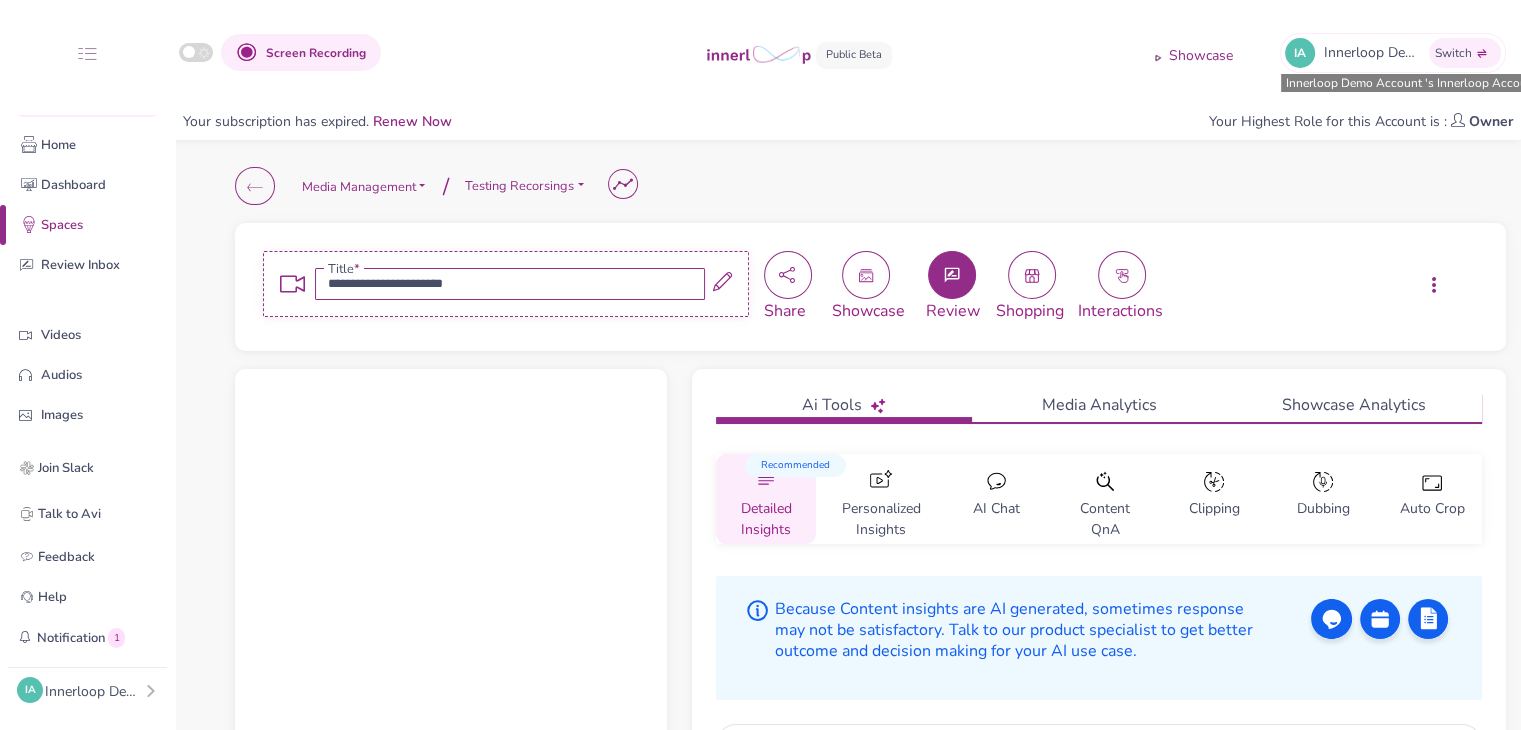 scroll, scrollTop: 0, scrollLeft: 0, axis: both 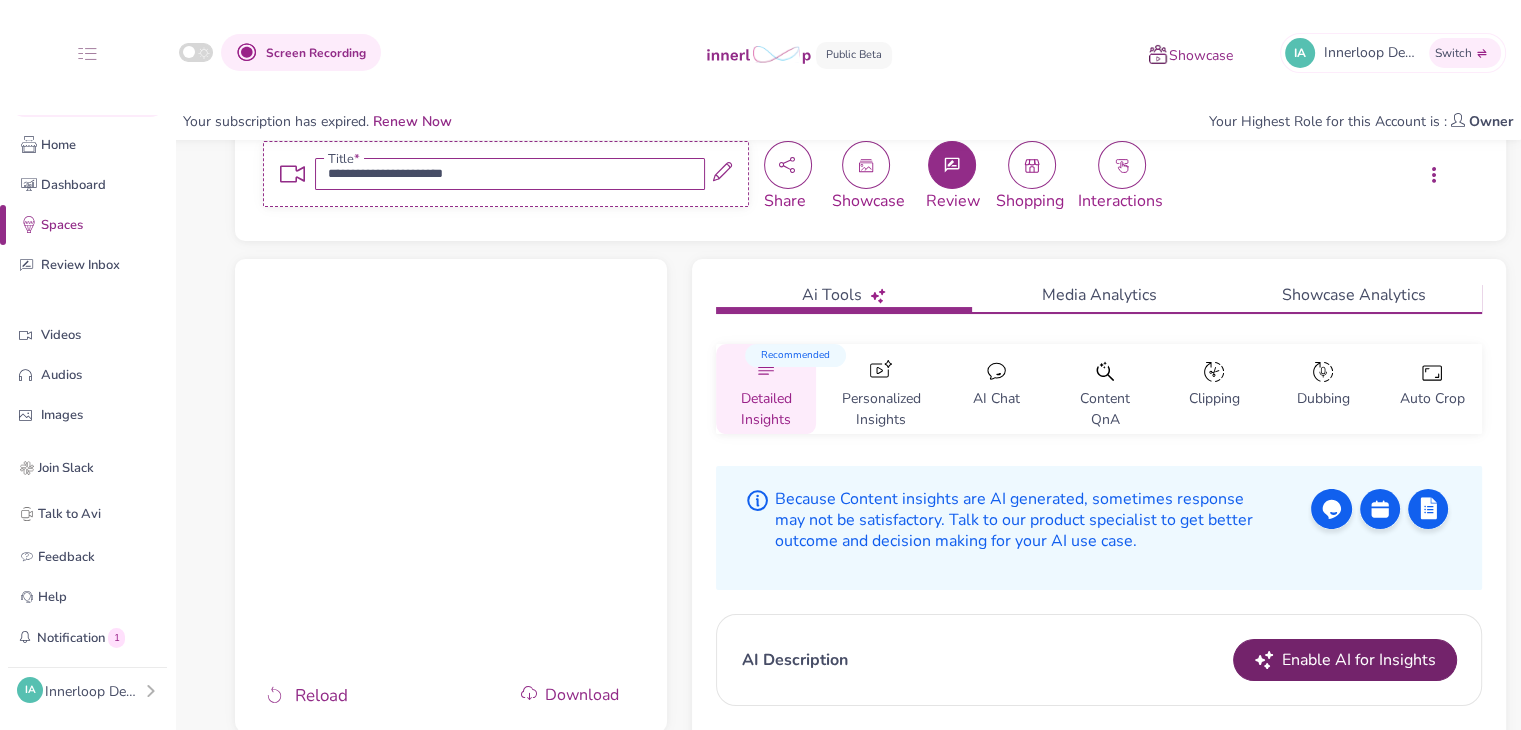 click on "Enable AI for Insights" at bounding box center (1345, 660) 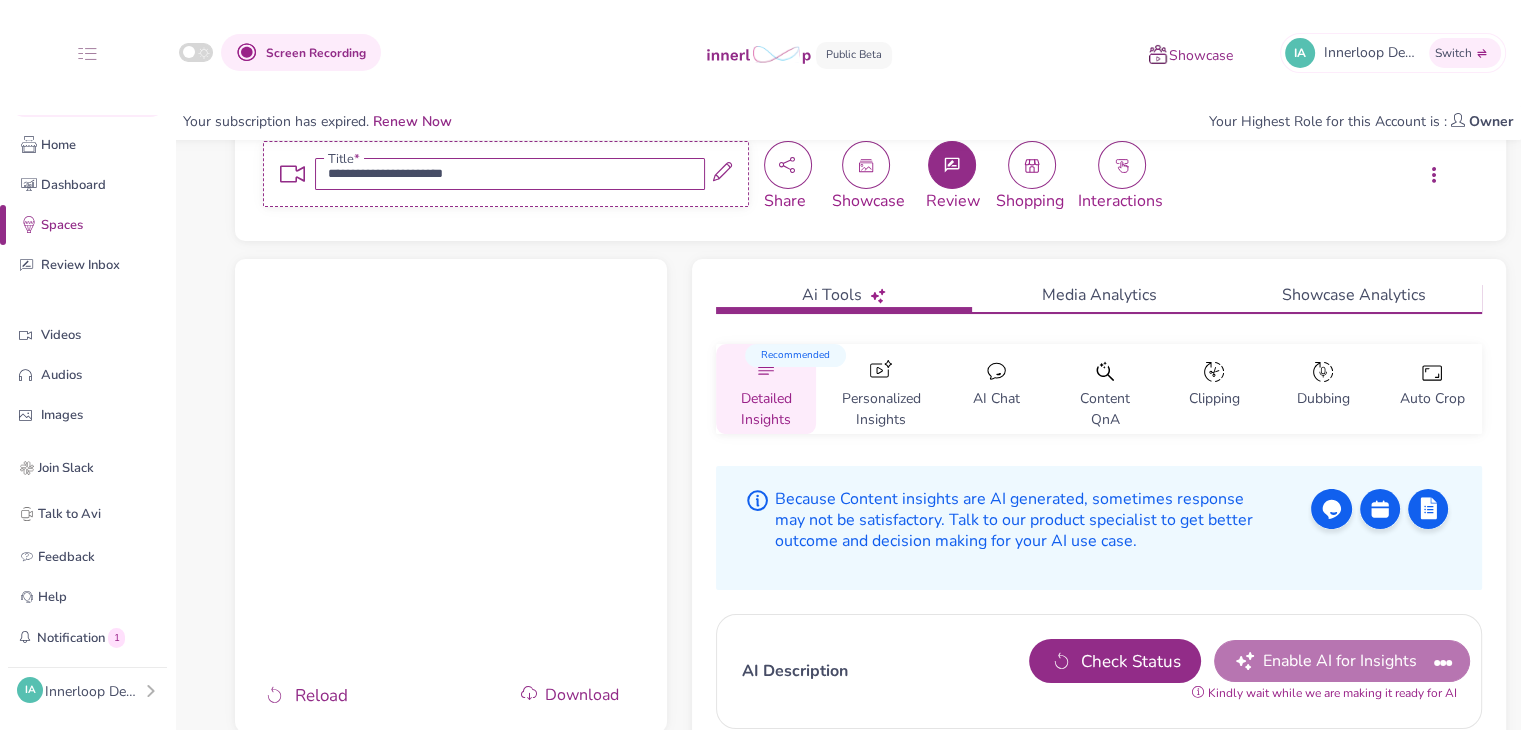 click on "Check Status" at bounding box center [1131, 662] 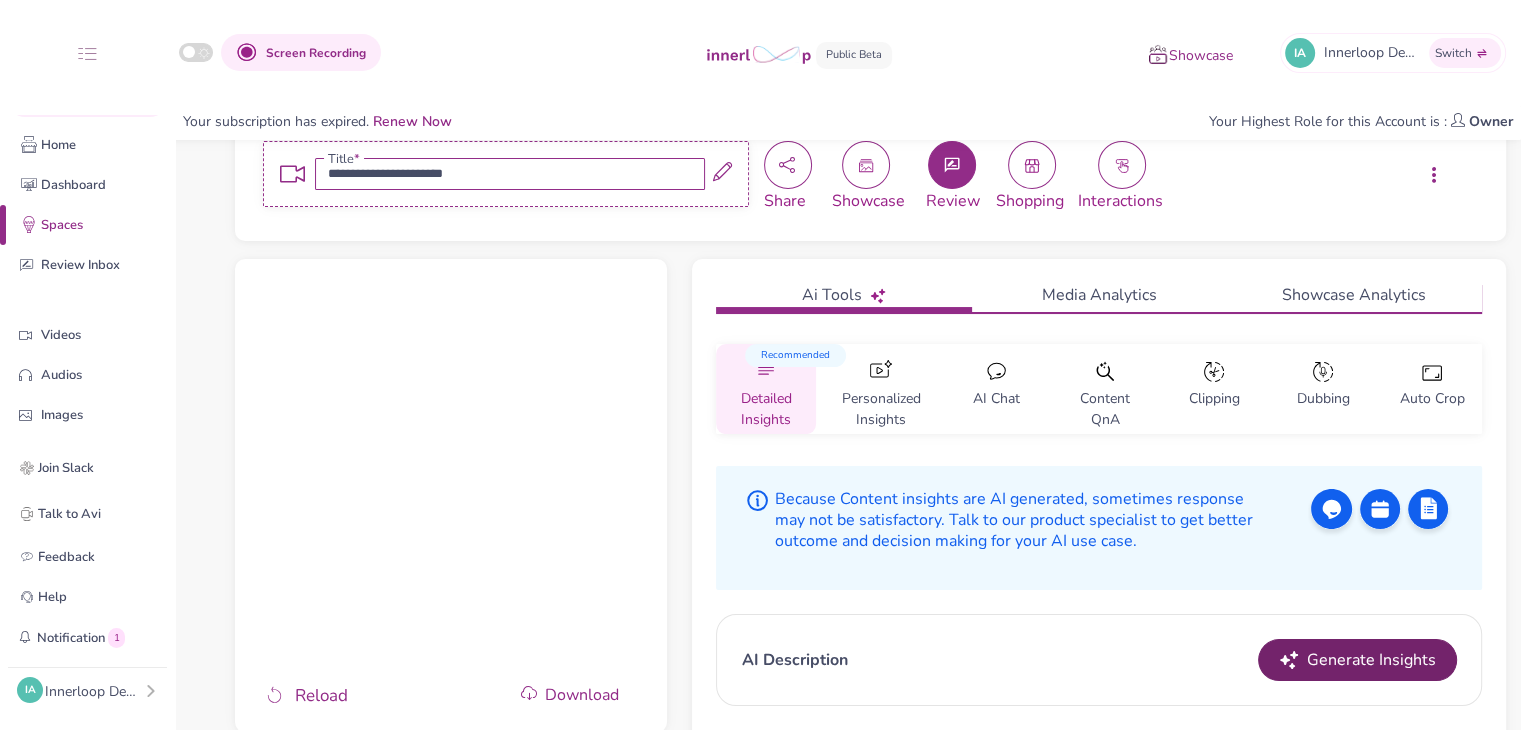 click on "Generate Insights" at bounding box center [1357, 660] 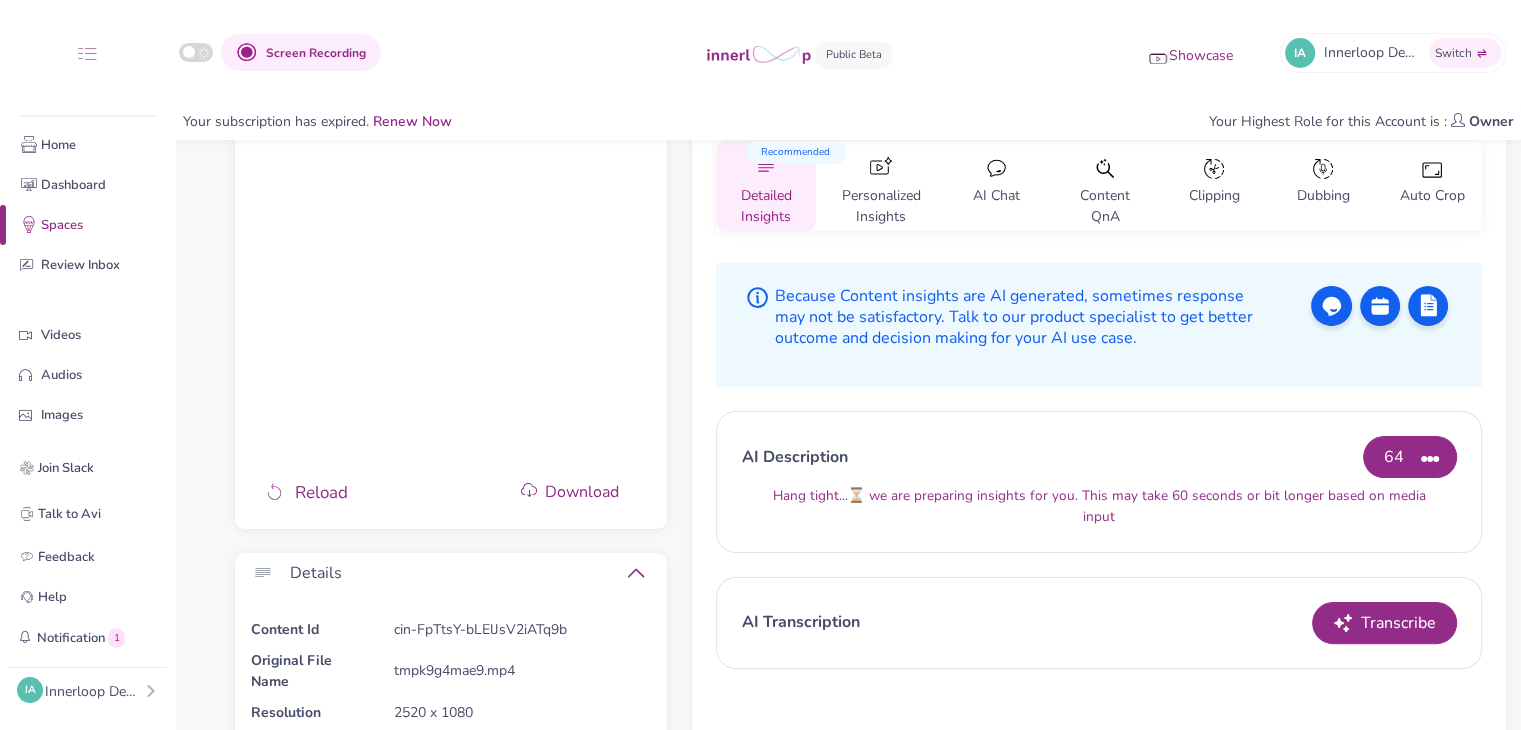 scroll, scrollTop: 308, scrollLeft: 0, axis: vertical 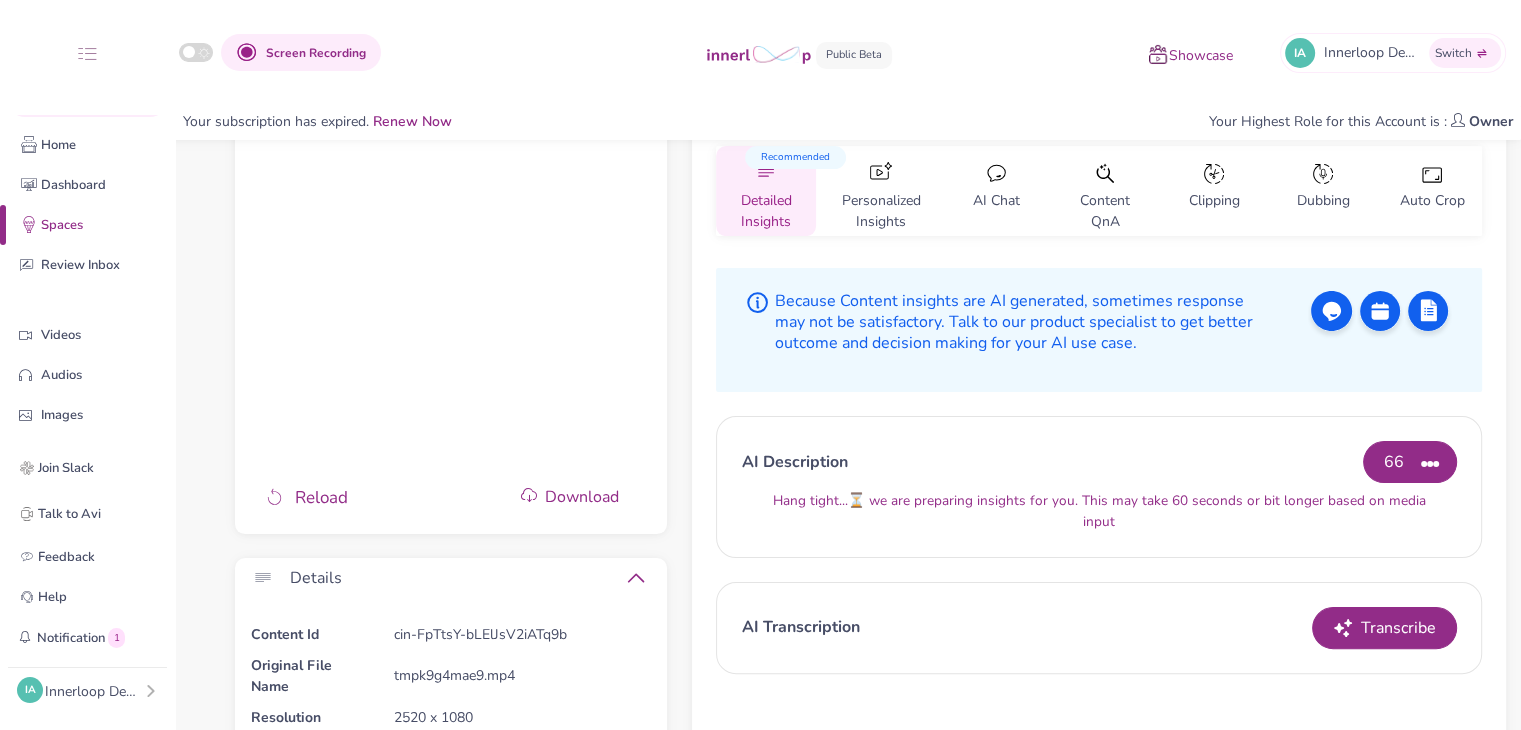 click on "Personalized Insights" at bounding box center (881, 205) 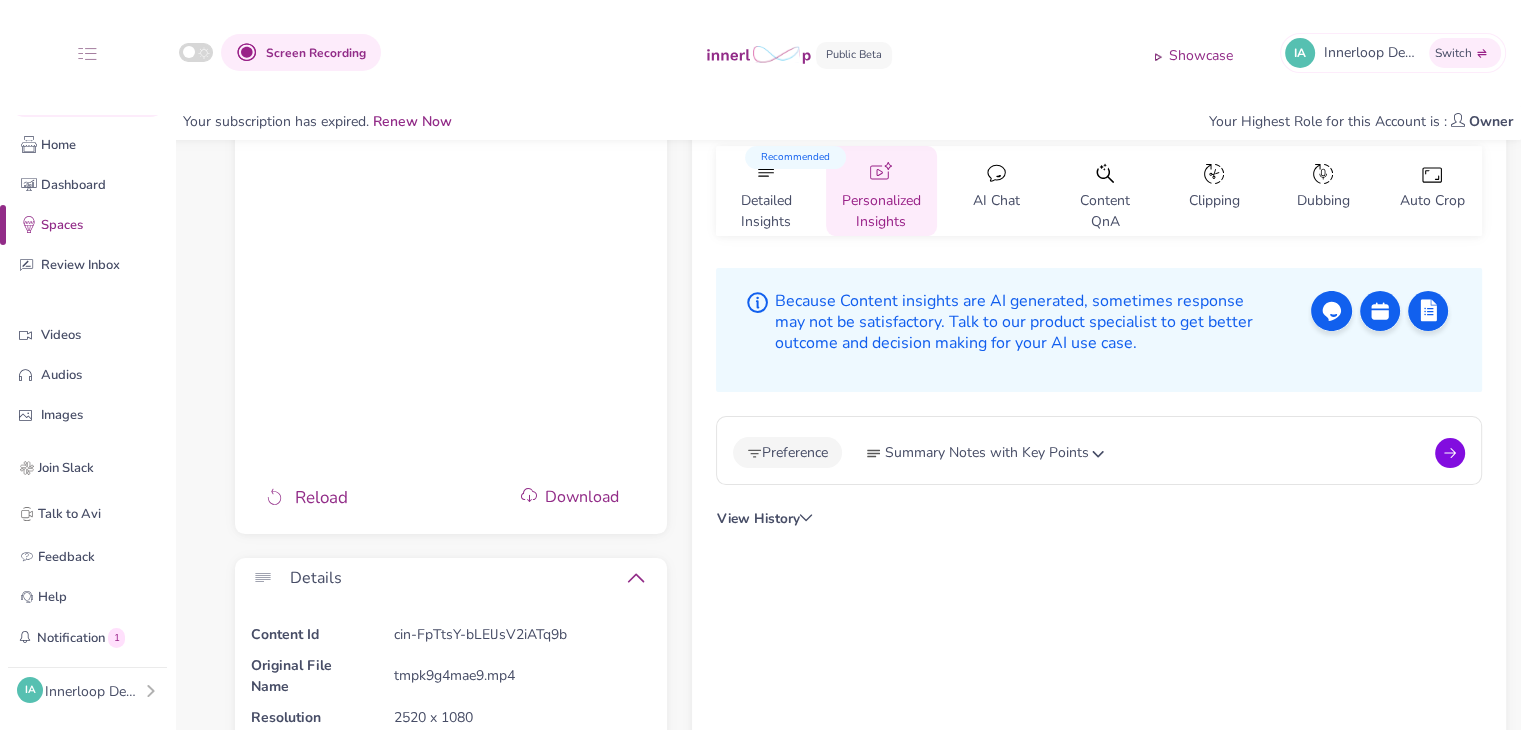 click on "Detailed Insights" at bounding box center [765, 205] 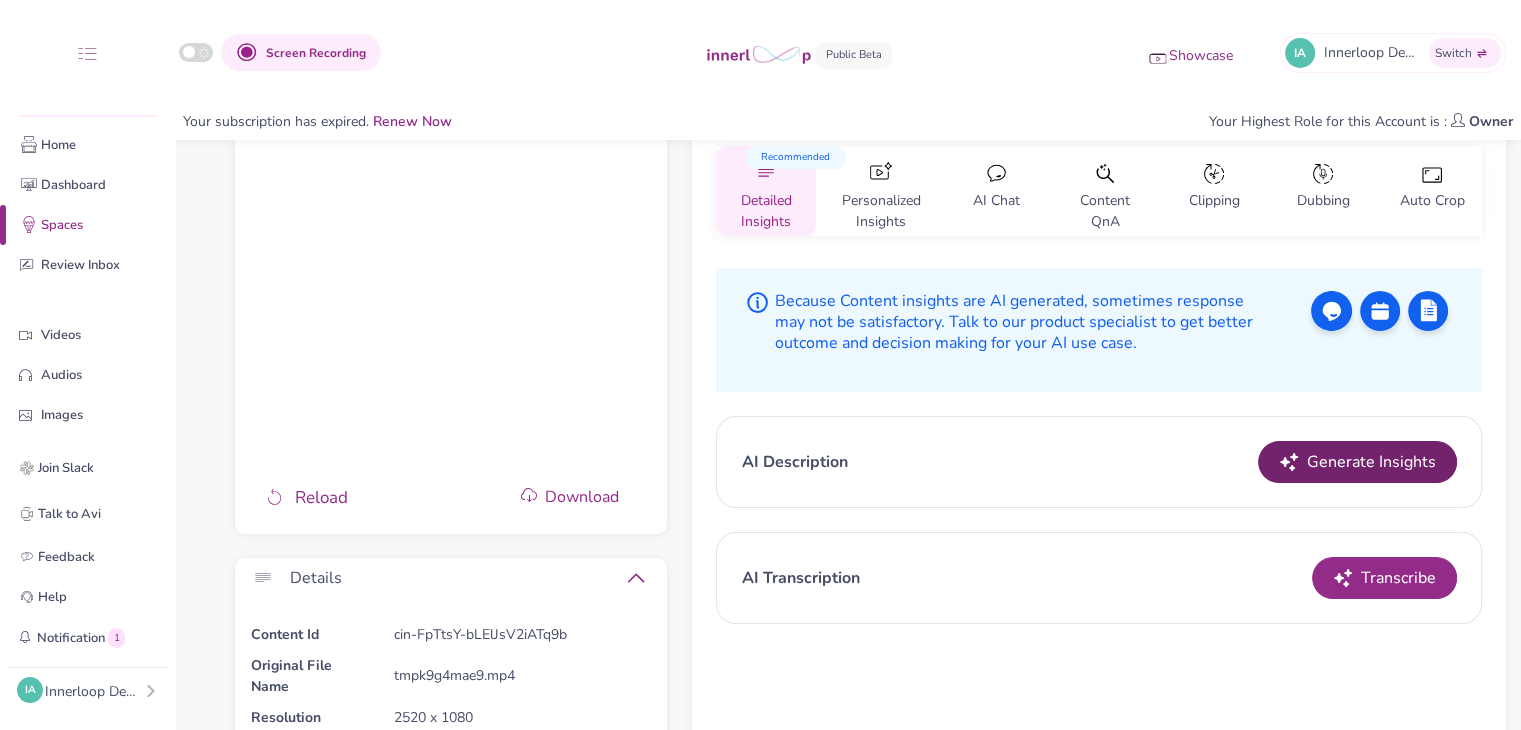 click on "Generate Insights" at bounding box center (1371, 462) 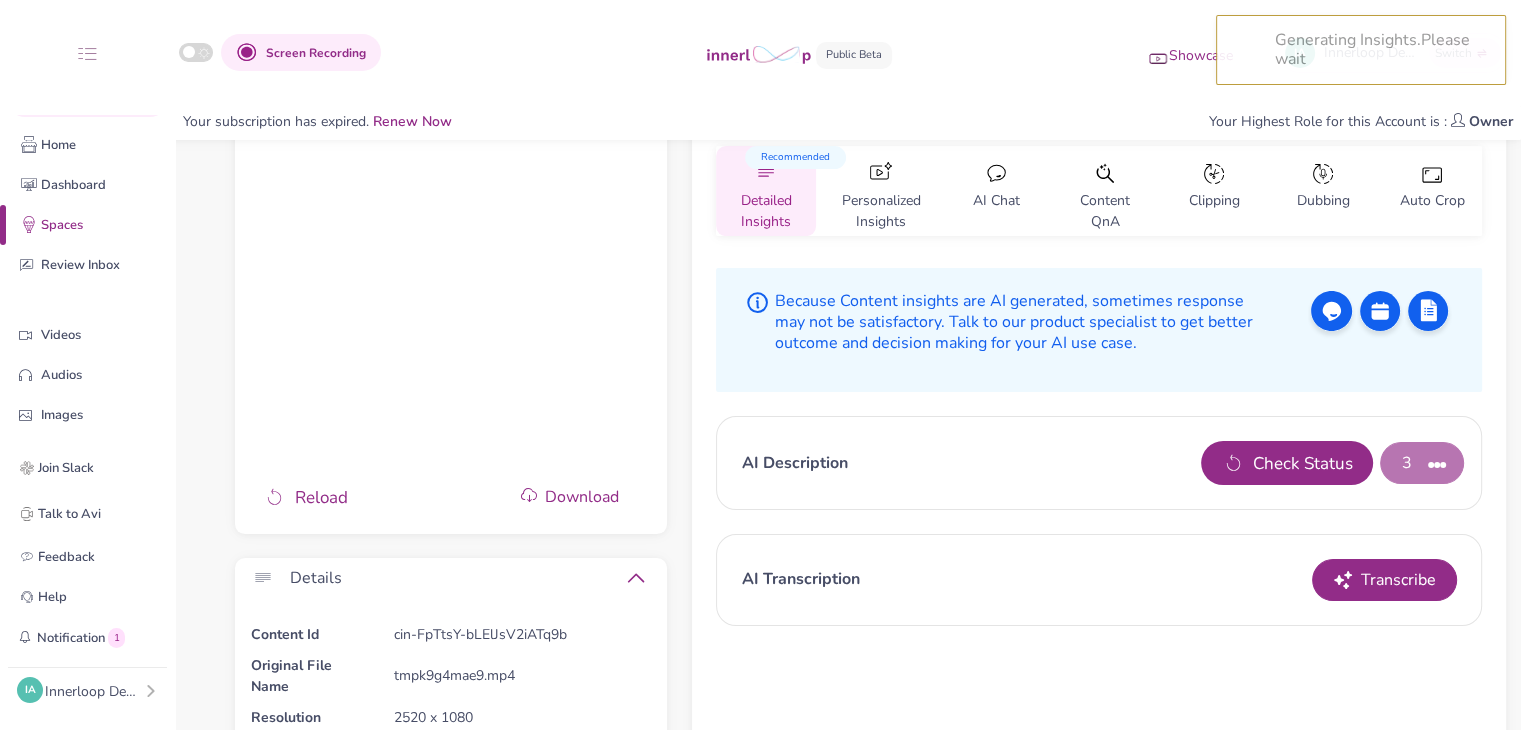 click at bounding box center (1233, 464) 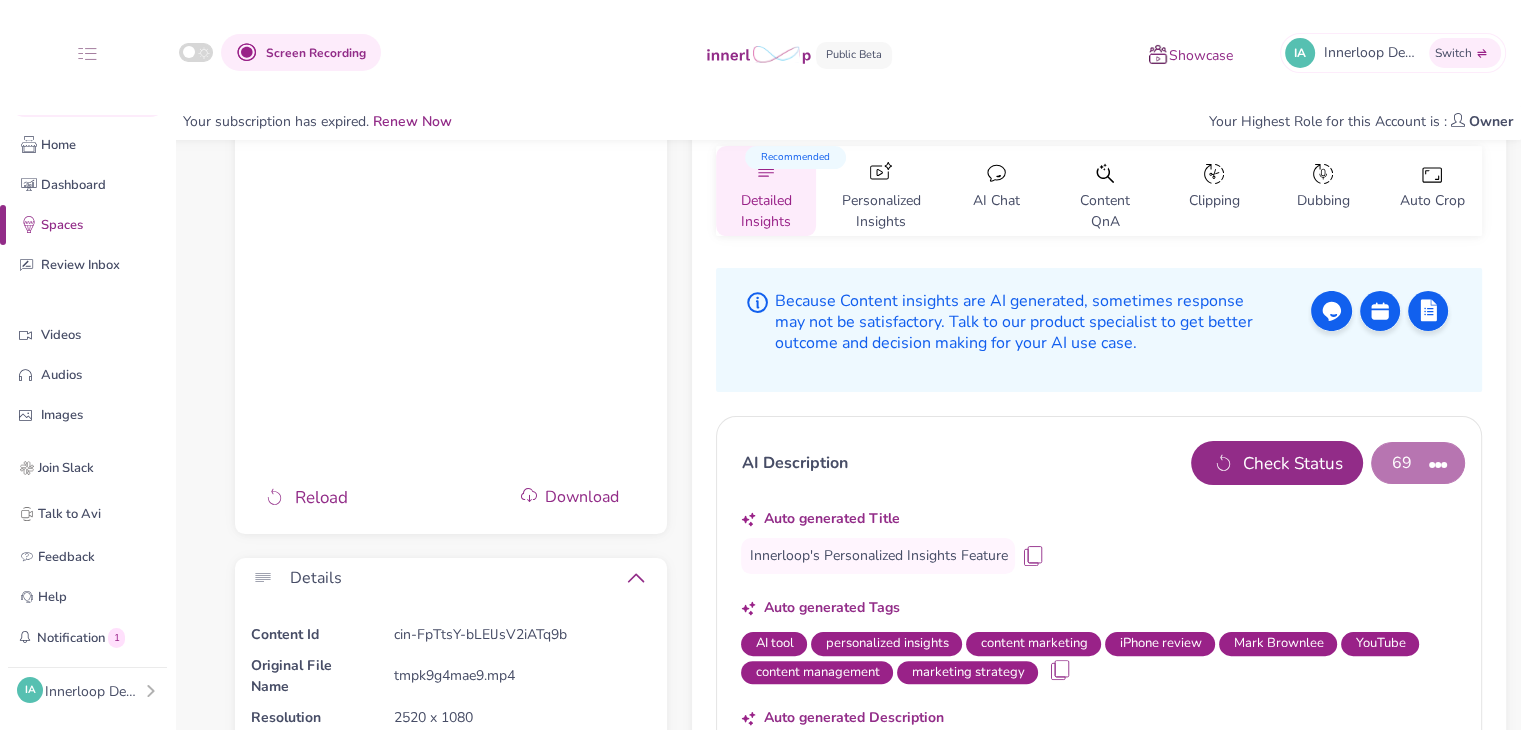 click on "Check Status" at bounding box center (1293, 464) 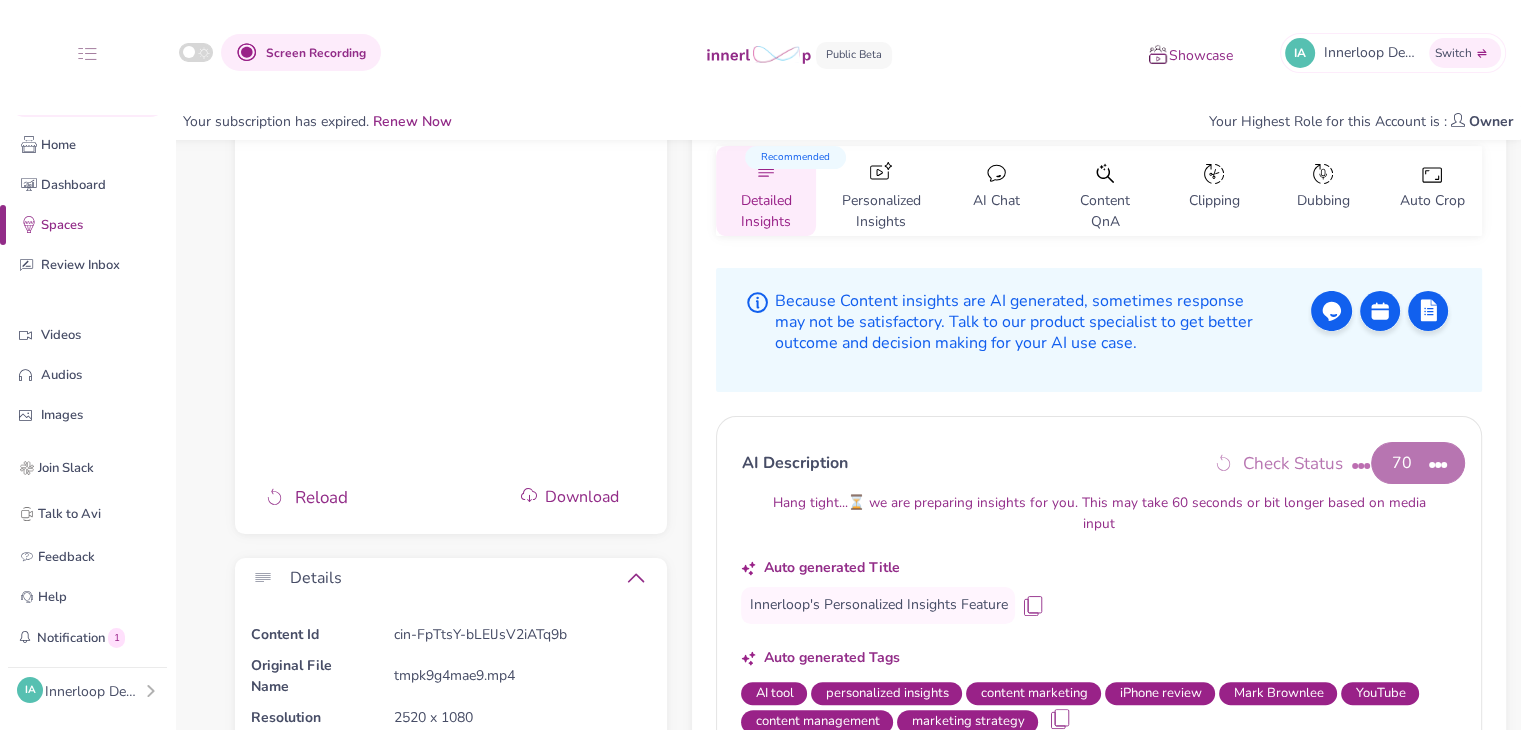 scroll, scrollTop: 208, scrollLeft: 0, axis: vertical 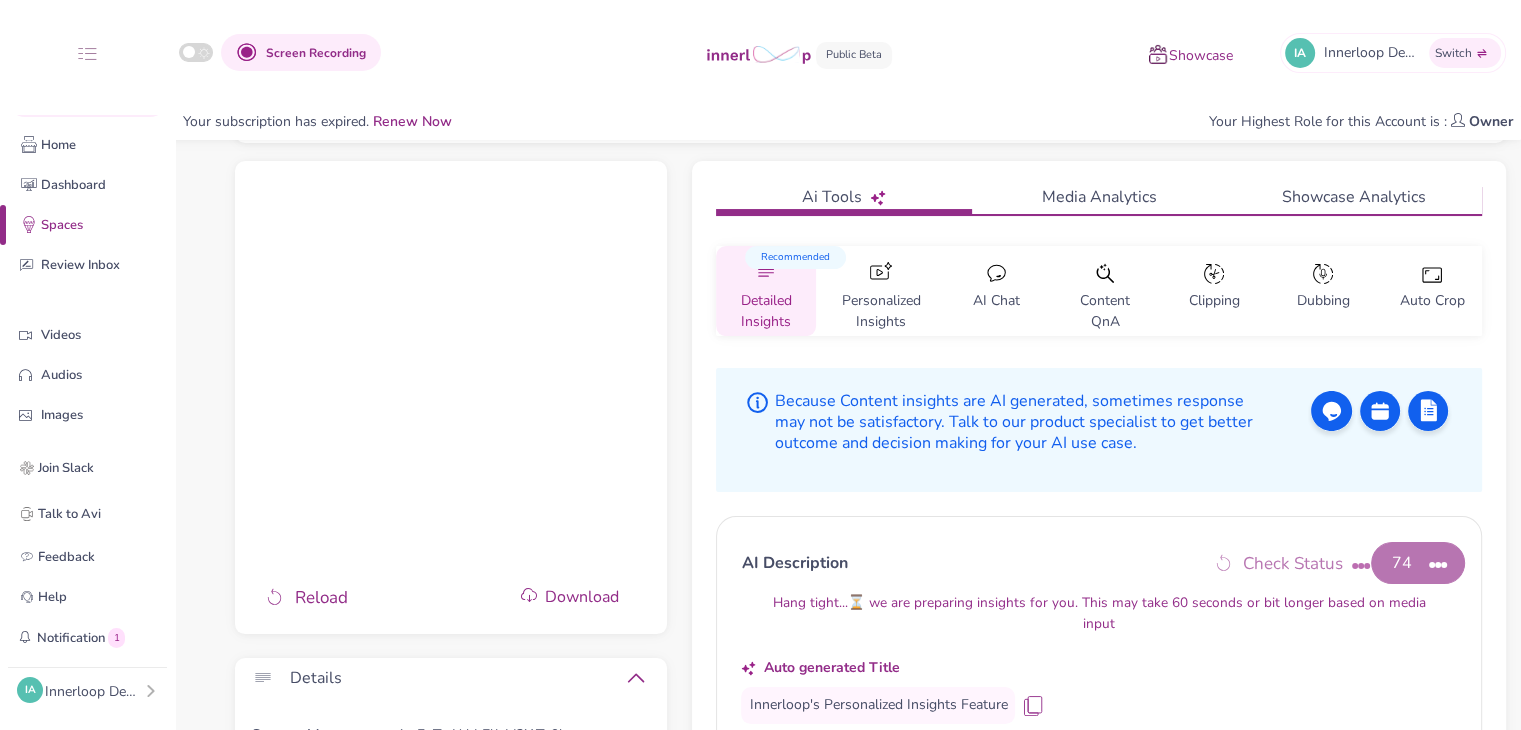 click on "Personalized Insights" at bounding box center (881, 291) 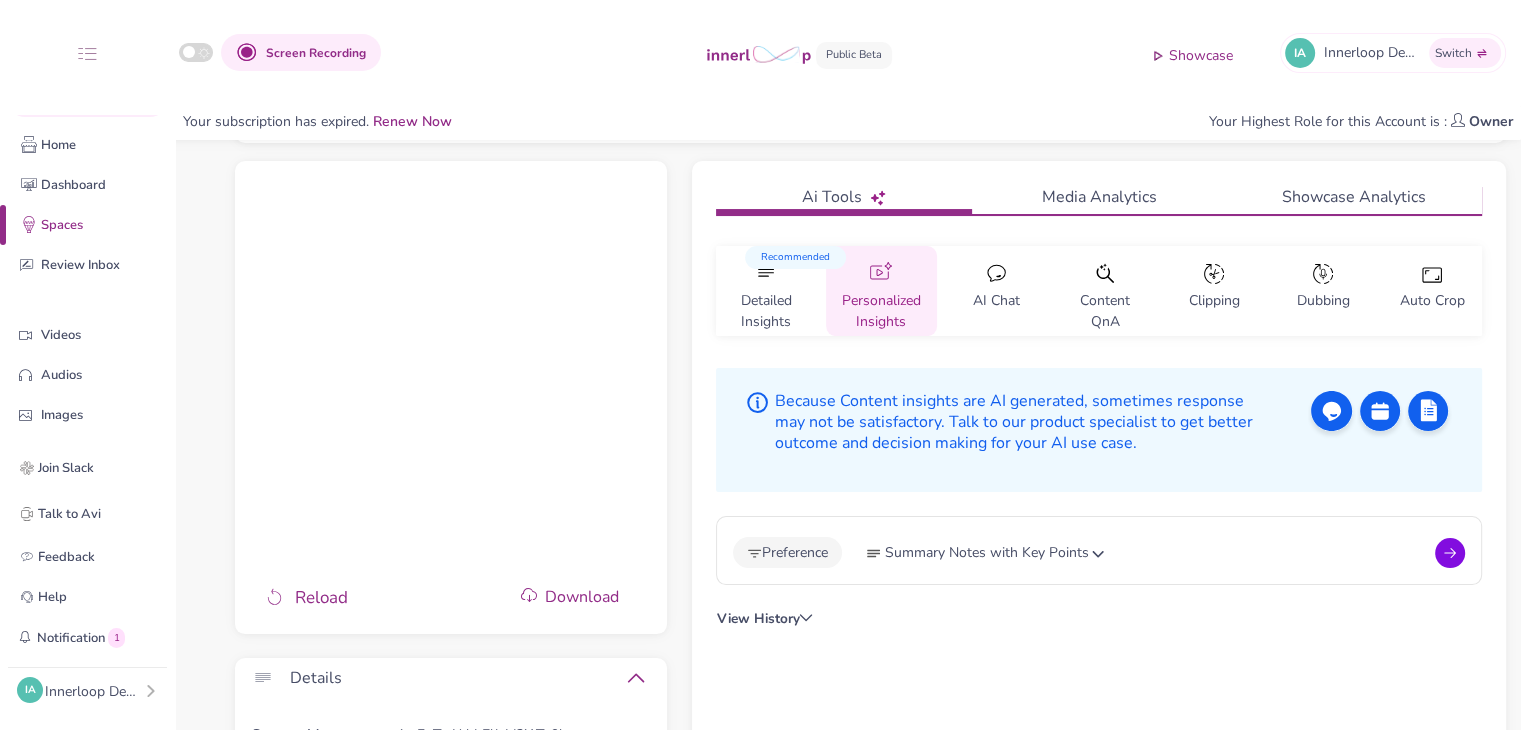 click on "Detailed Insights" at bounding box center (765, 305) 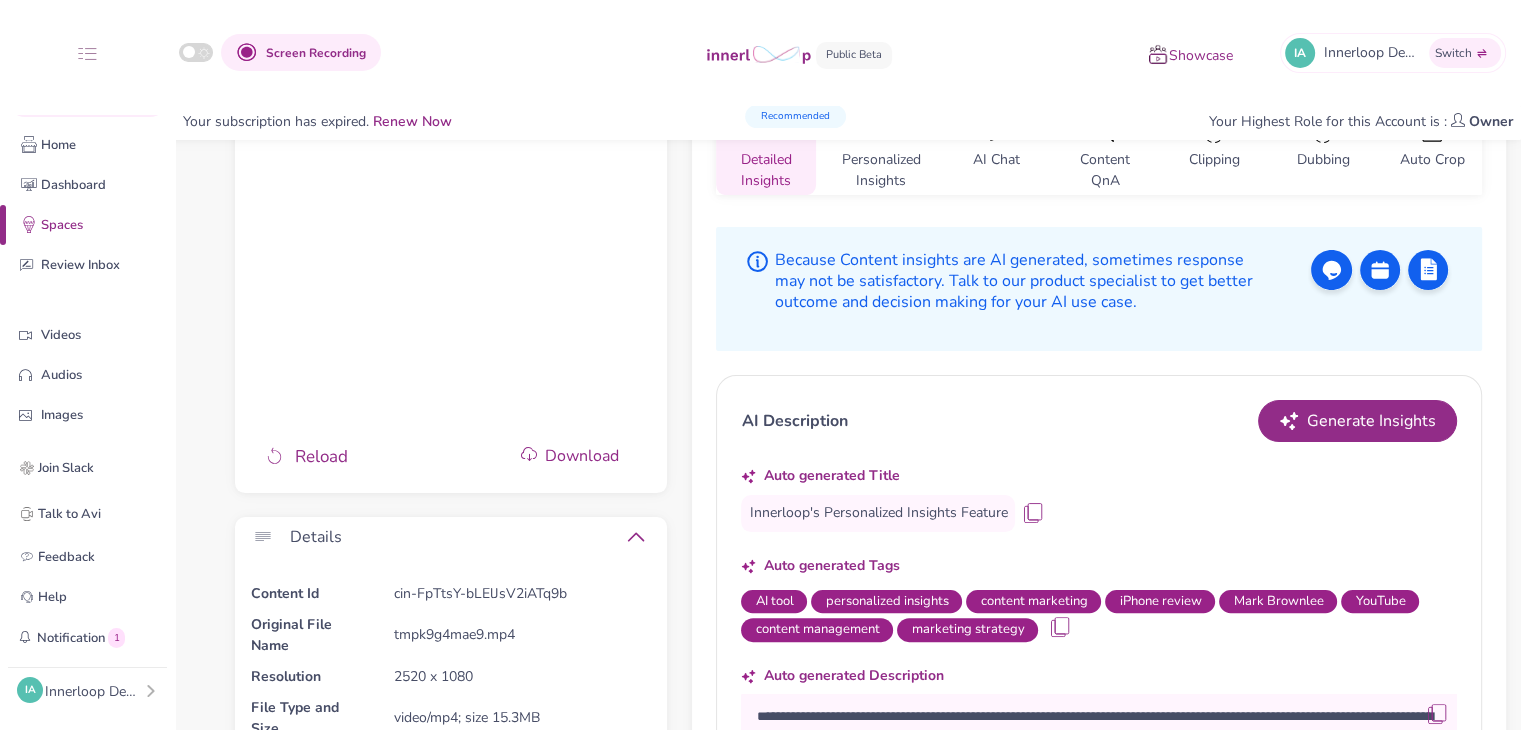 scroll, scrollTop: 408, scrollLeft: 0, axis: vertical 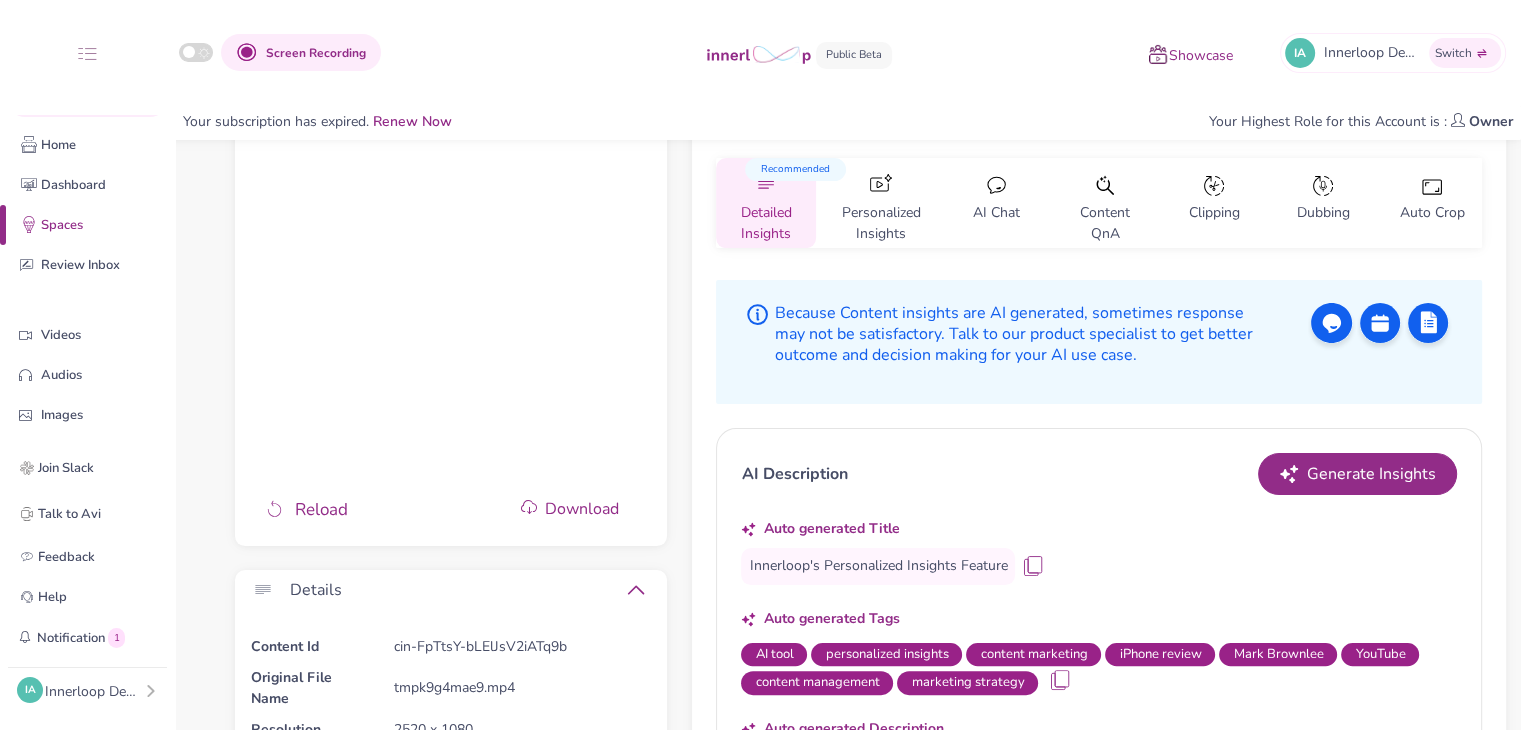 click on "Personalized Insights" at bounding box center (881, 217) 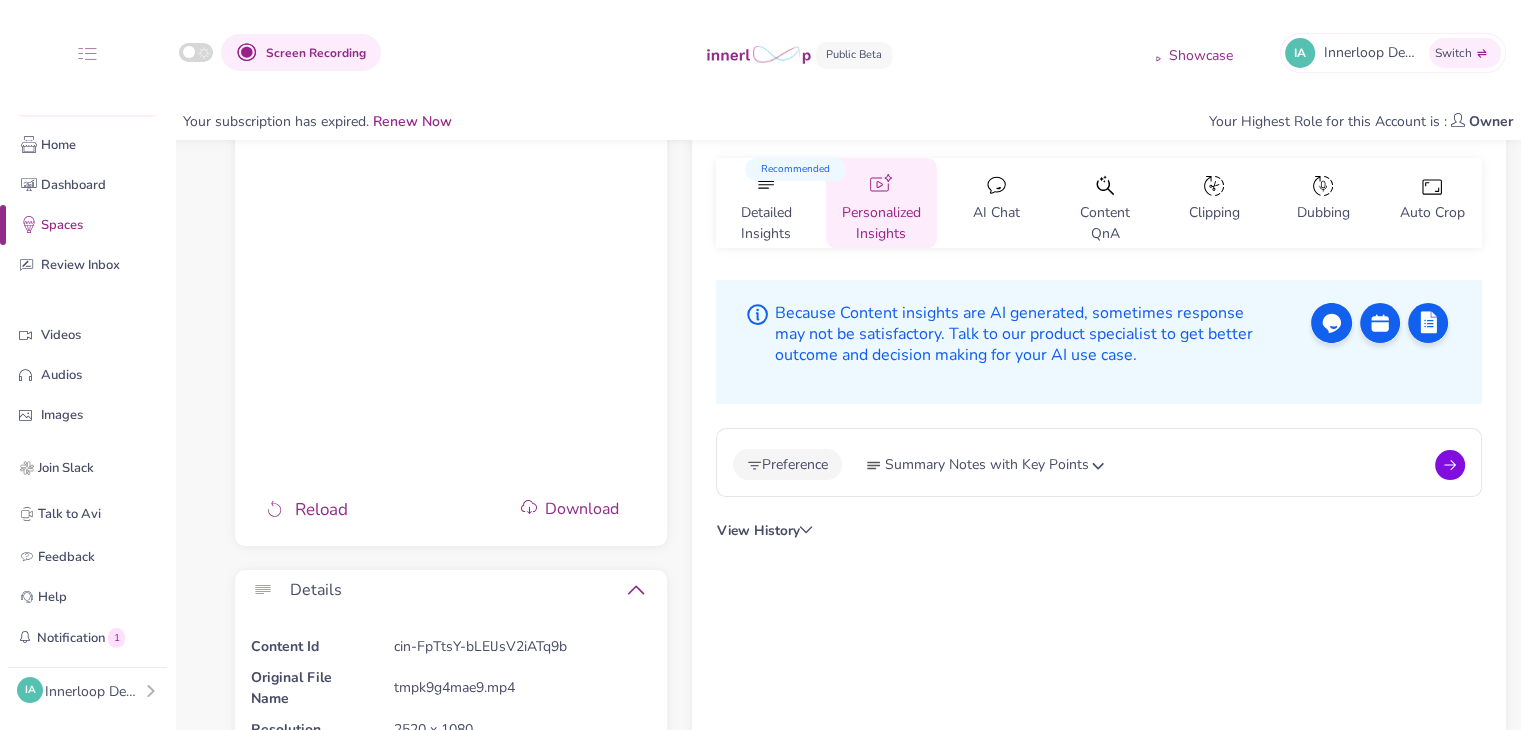 click on "Preference   Summary Notes with Key Points" at bounding box center (1098, 464) 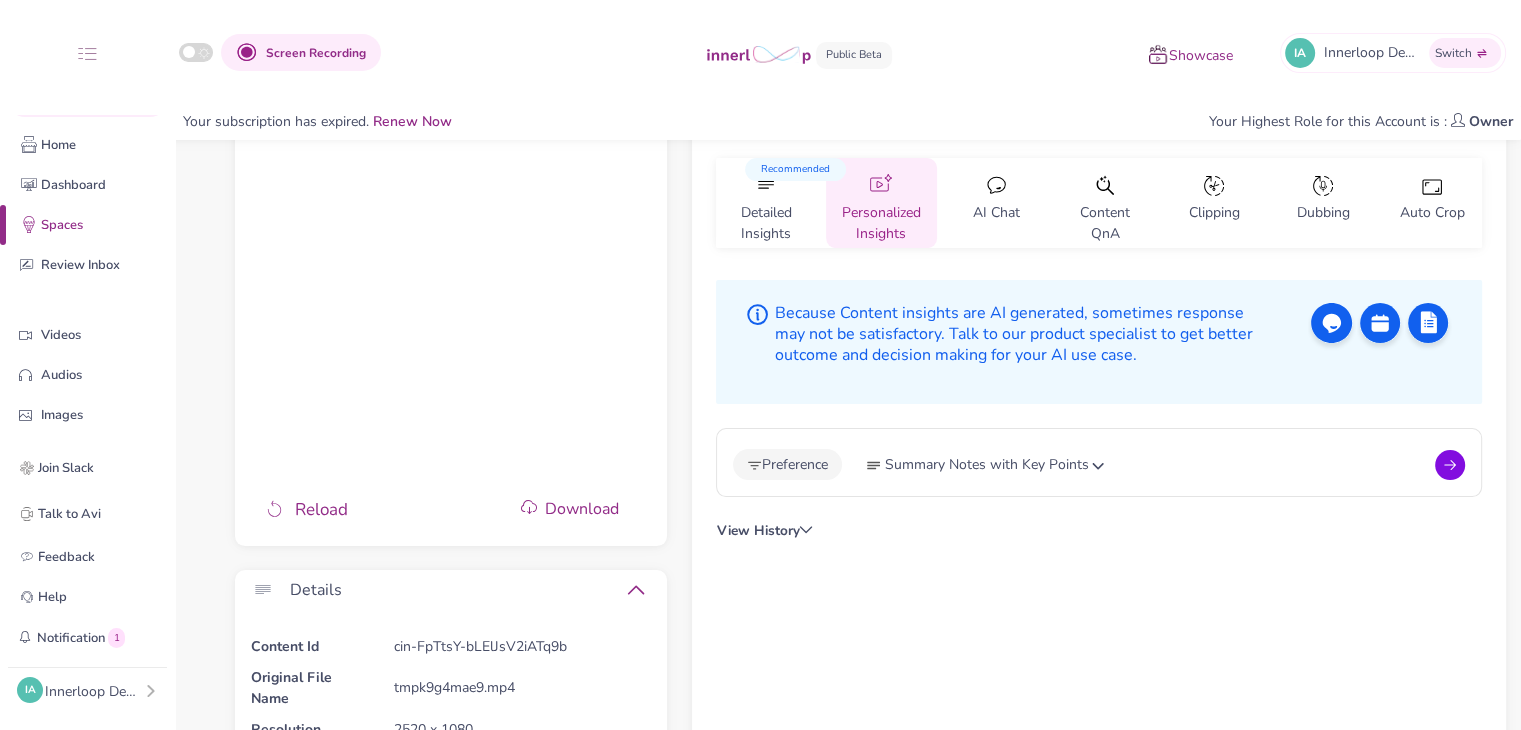 click 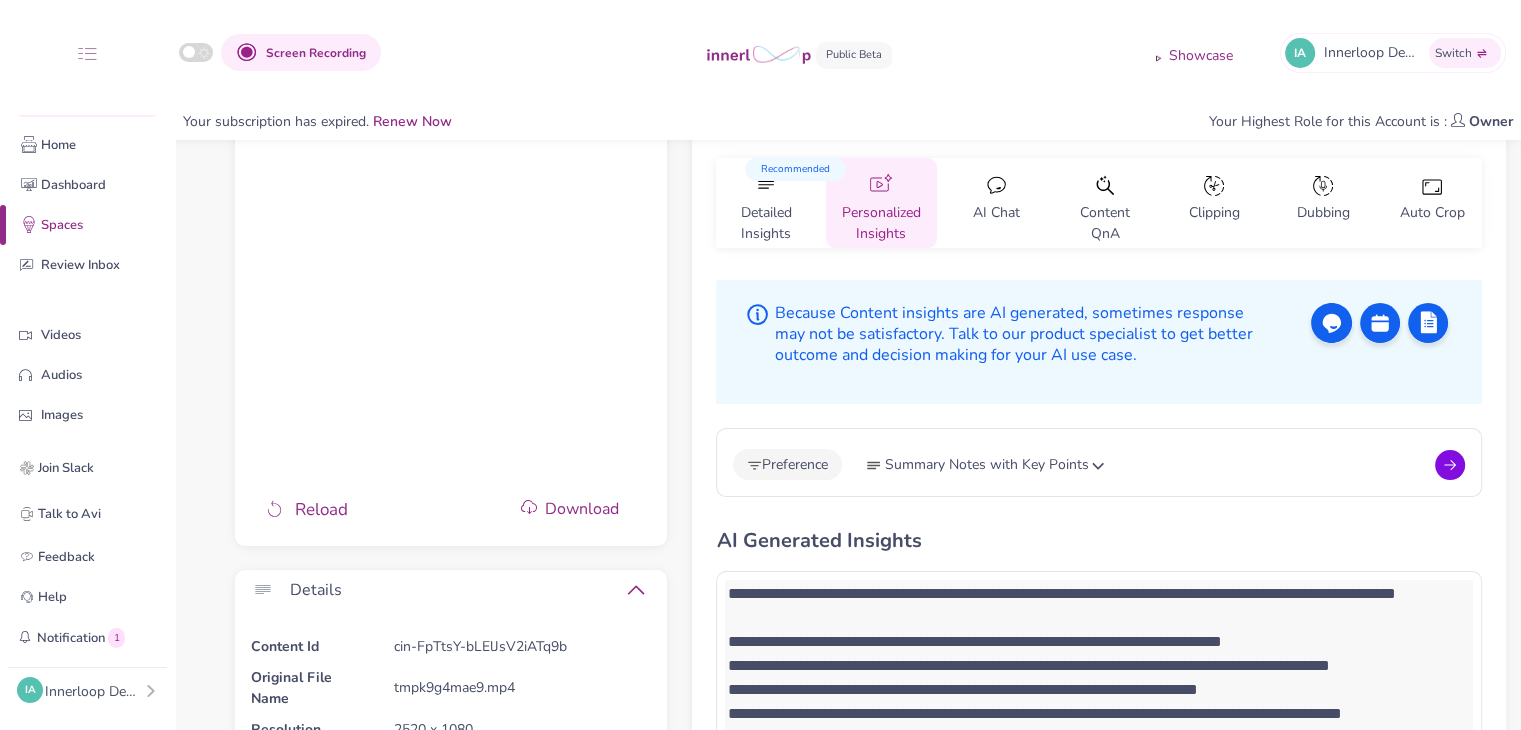 click on "AI Chat" at bounding box center [996, 203] 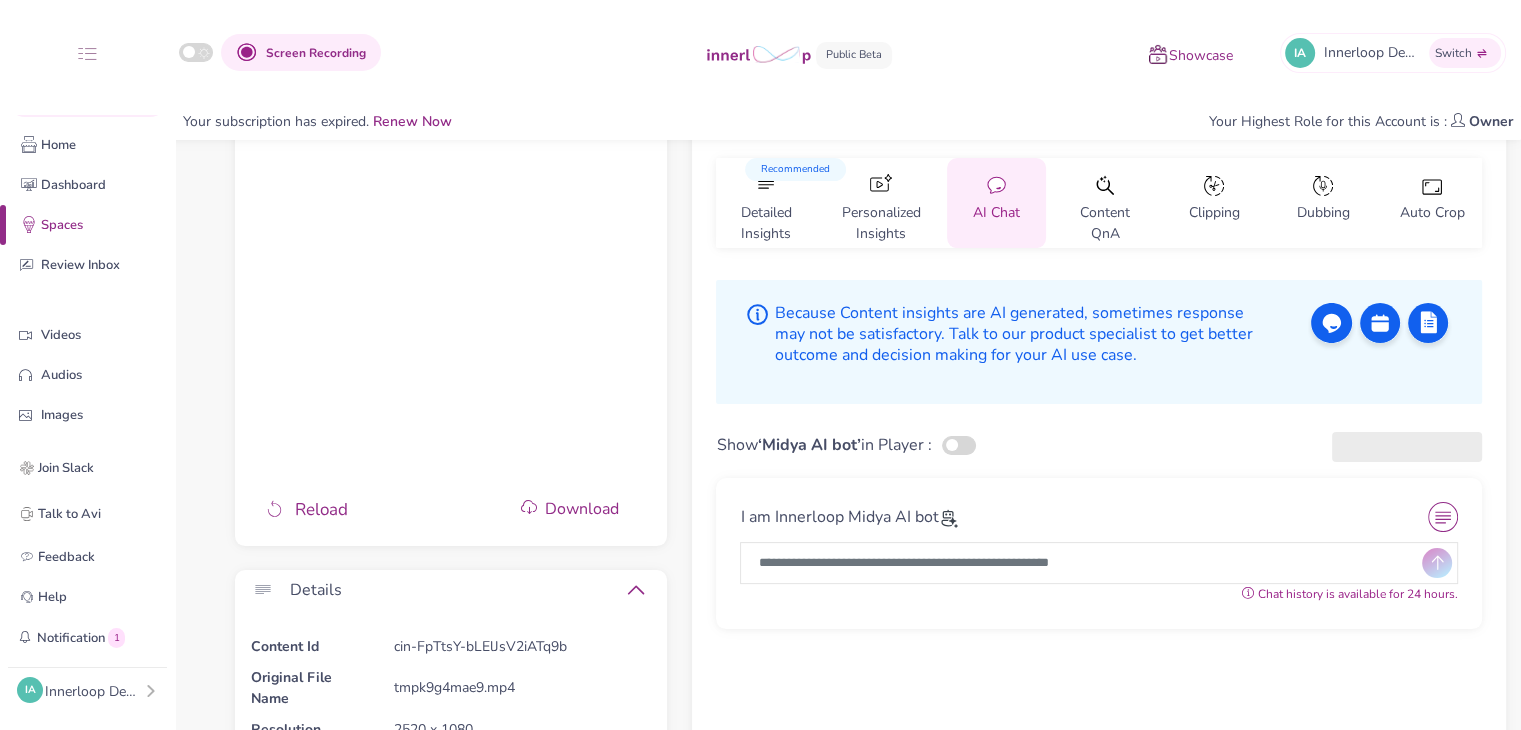 click at bounding box center (959, 445) 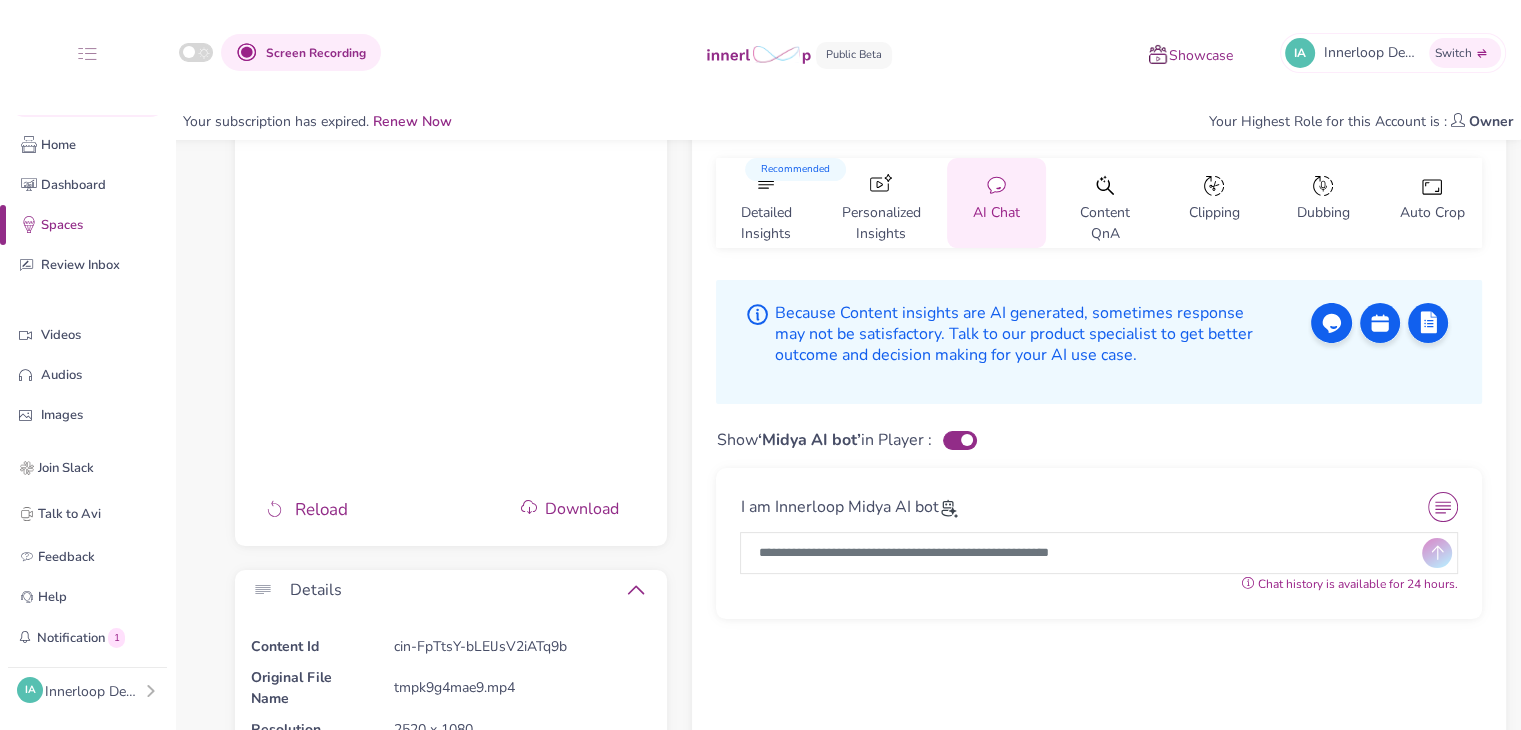click at bounding box center (1083, 553) 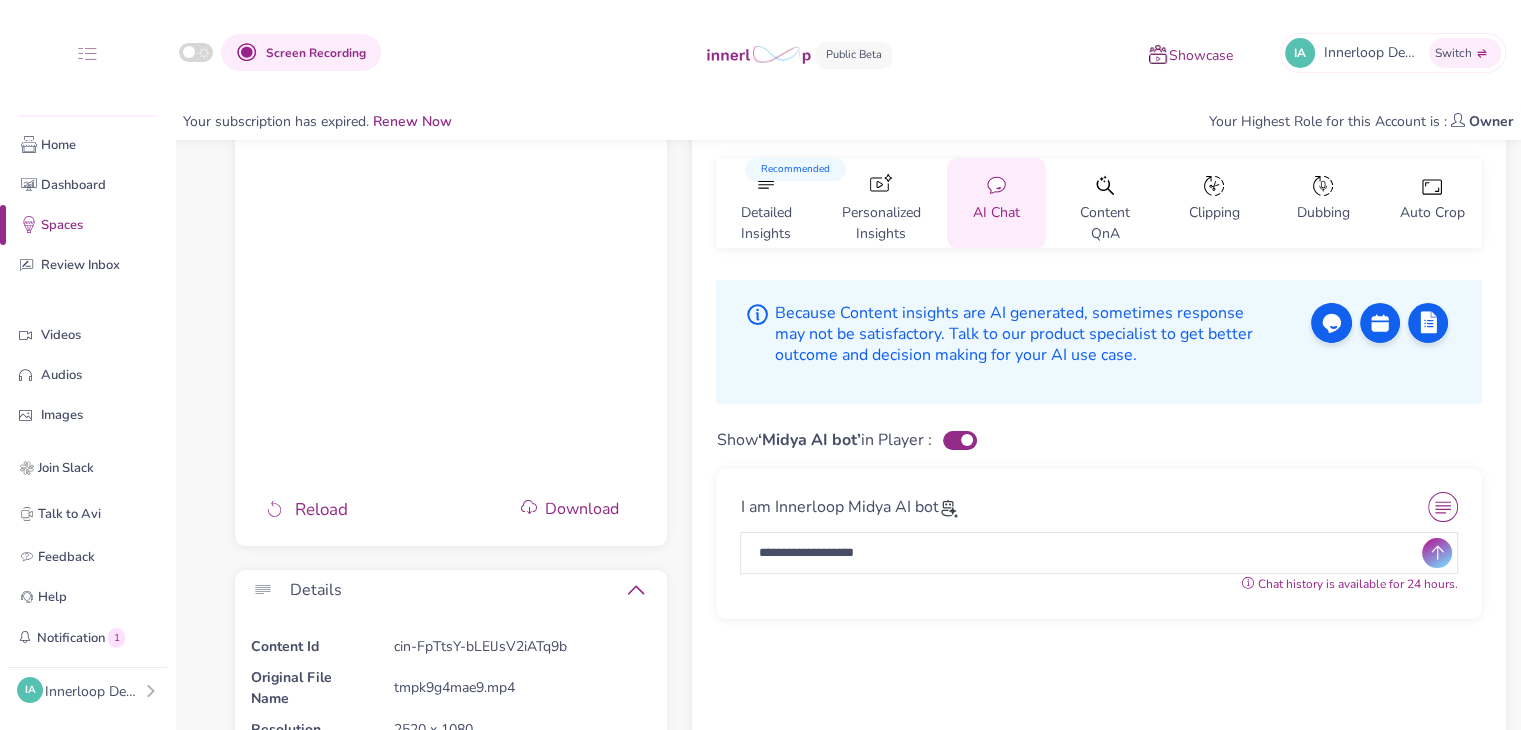 type on "**********" 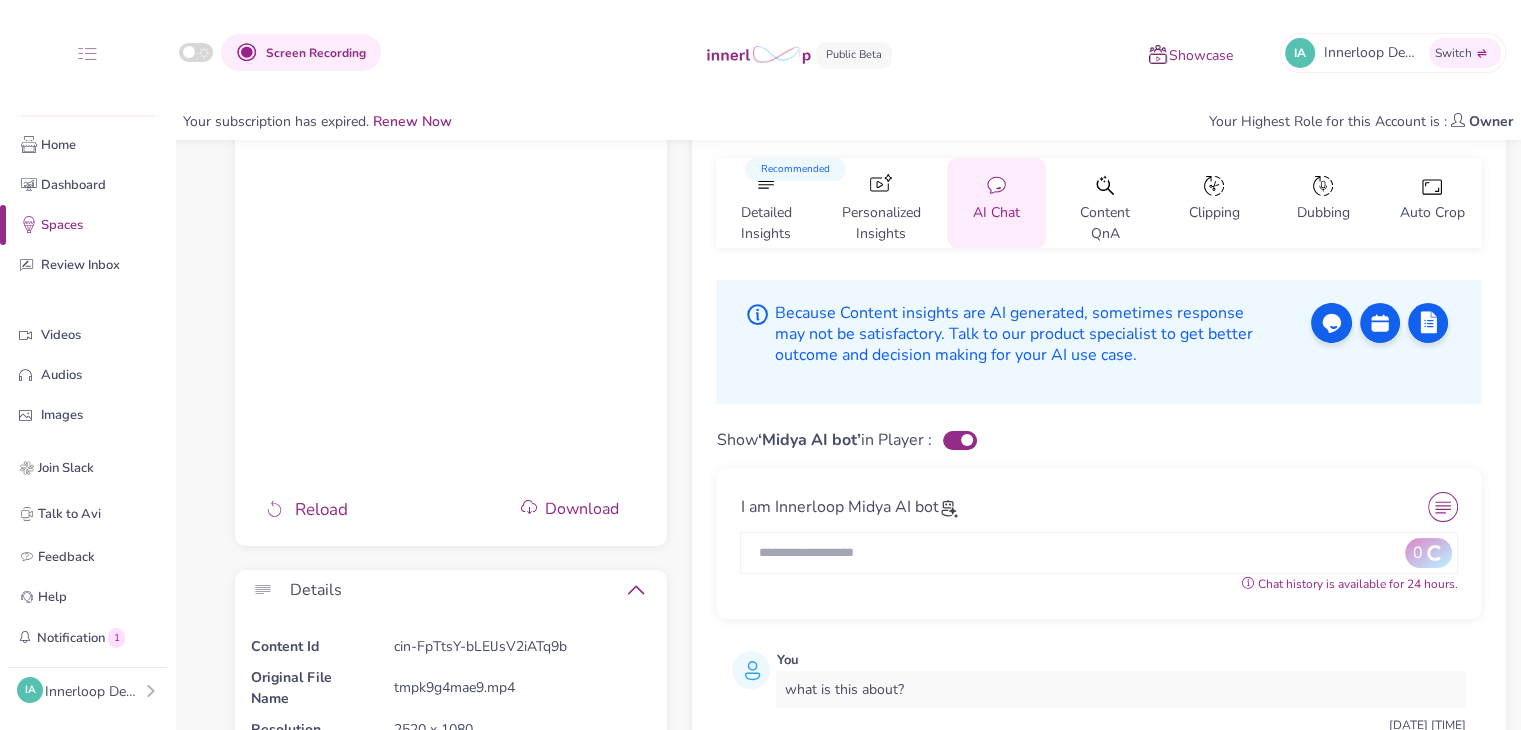 scroll, scrollTop: 1, scrollLeft: 0, axis: vertical 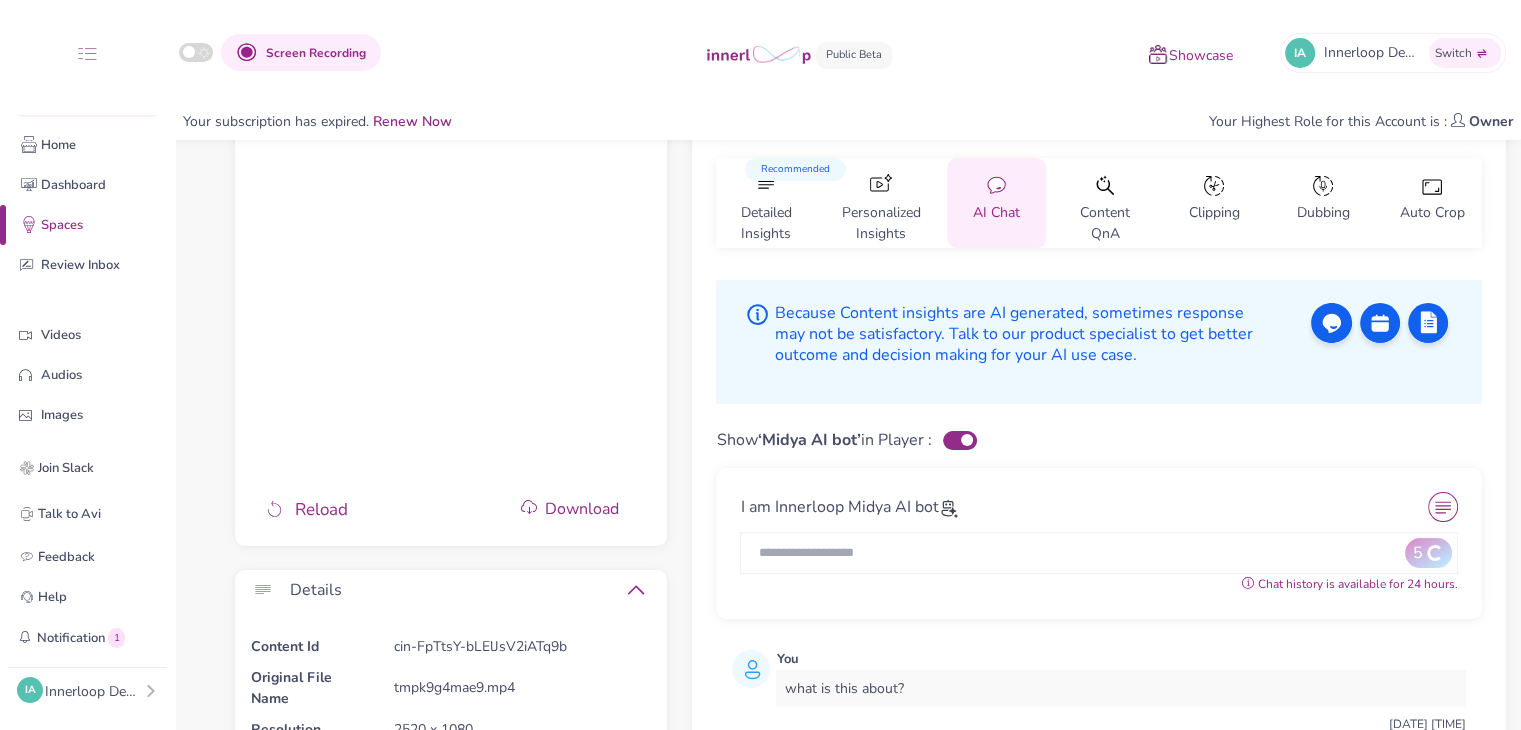 type 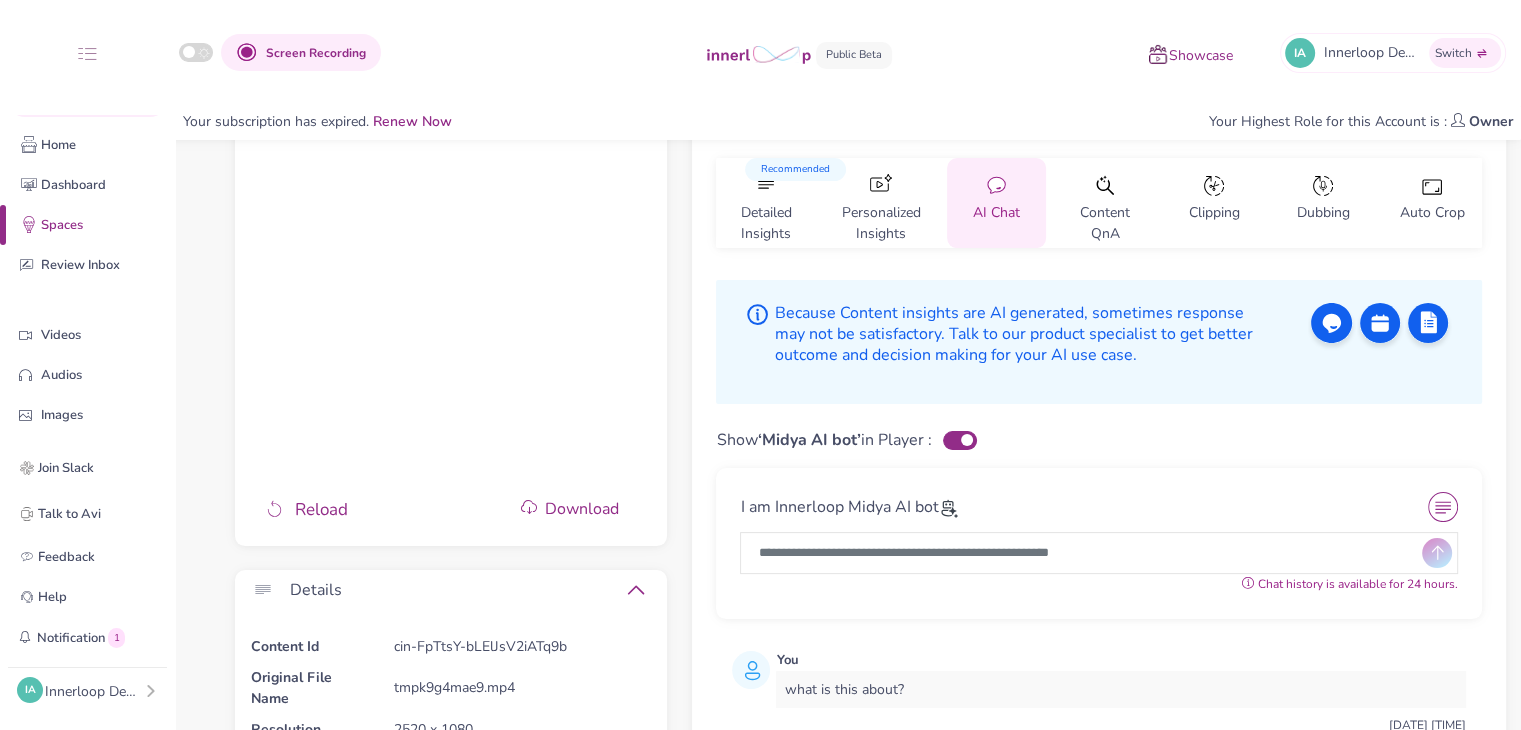scroll, scrollTop: 0, scrollLeft: 0, axis: both 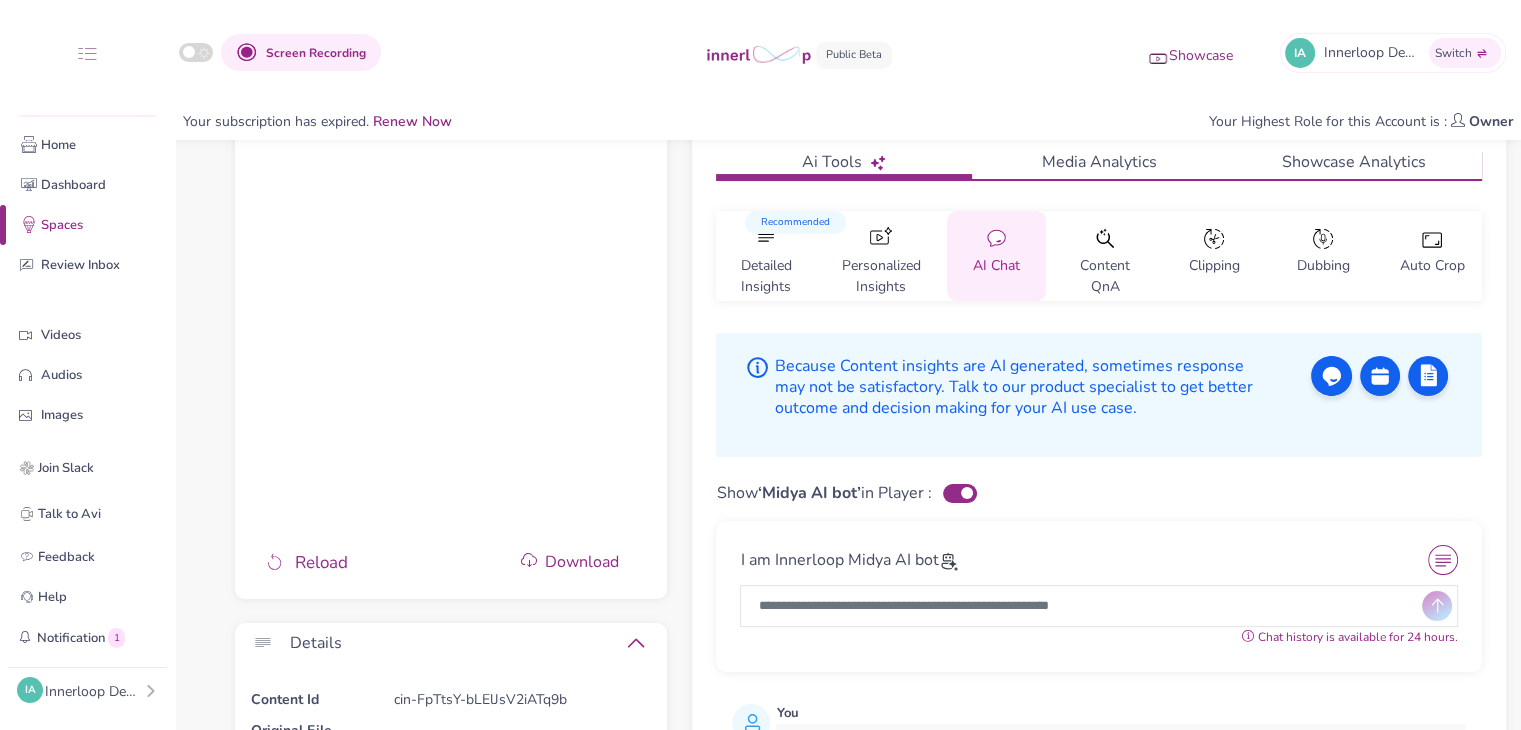 click on "Content QnA" at bounding box center [1105, 270] 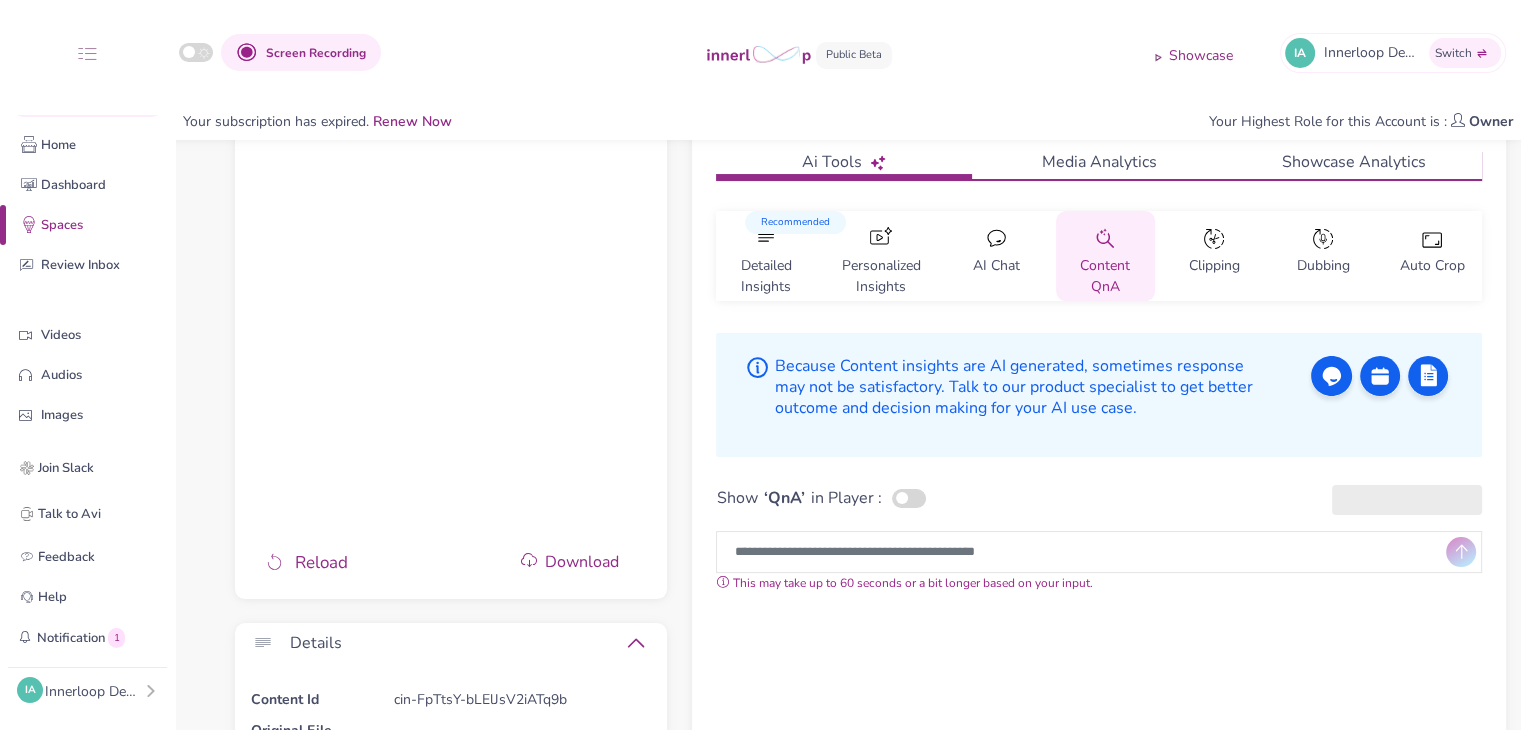 click at bounding box center [1083, 552] 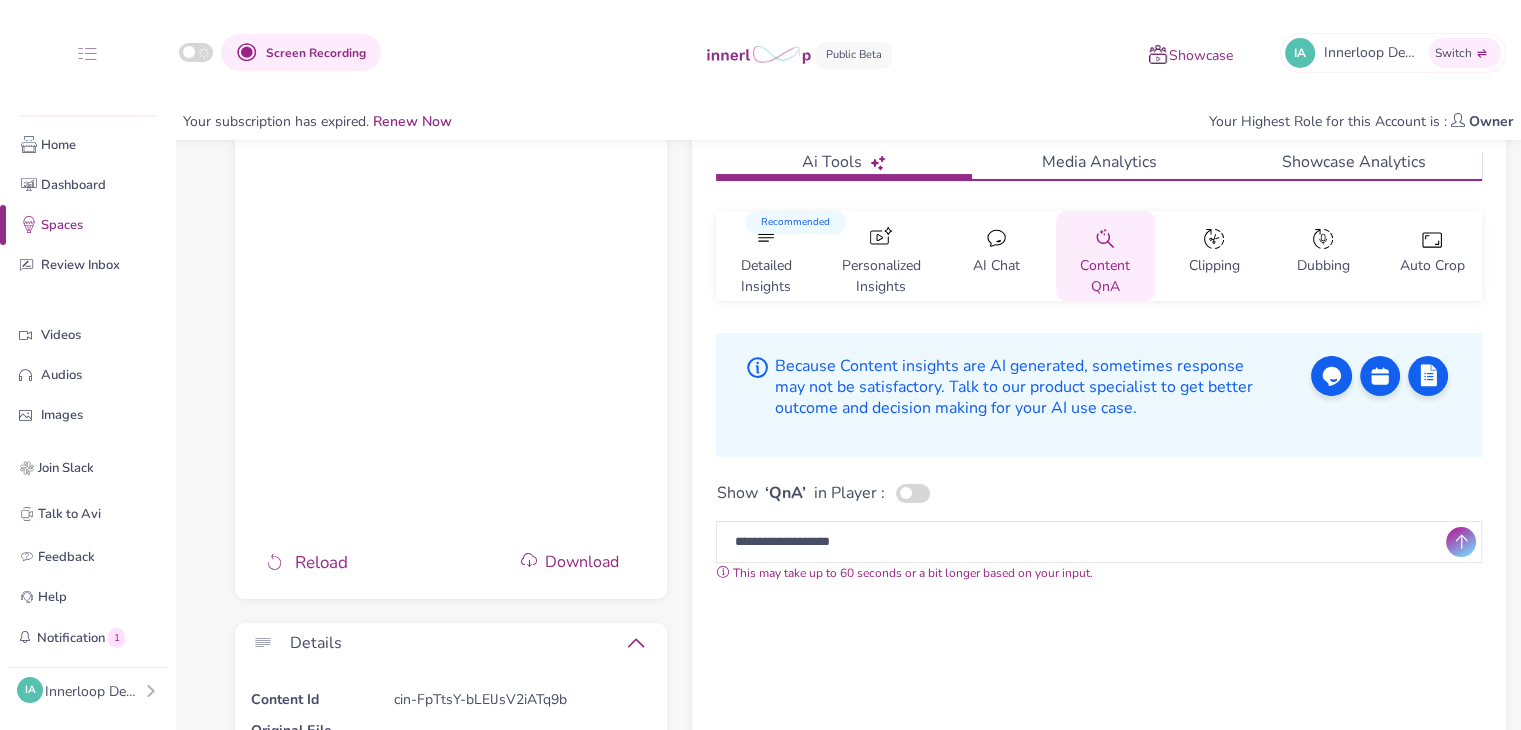 type on "**********" 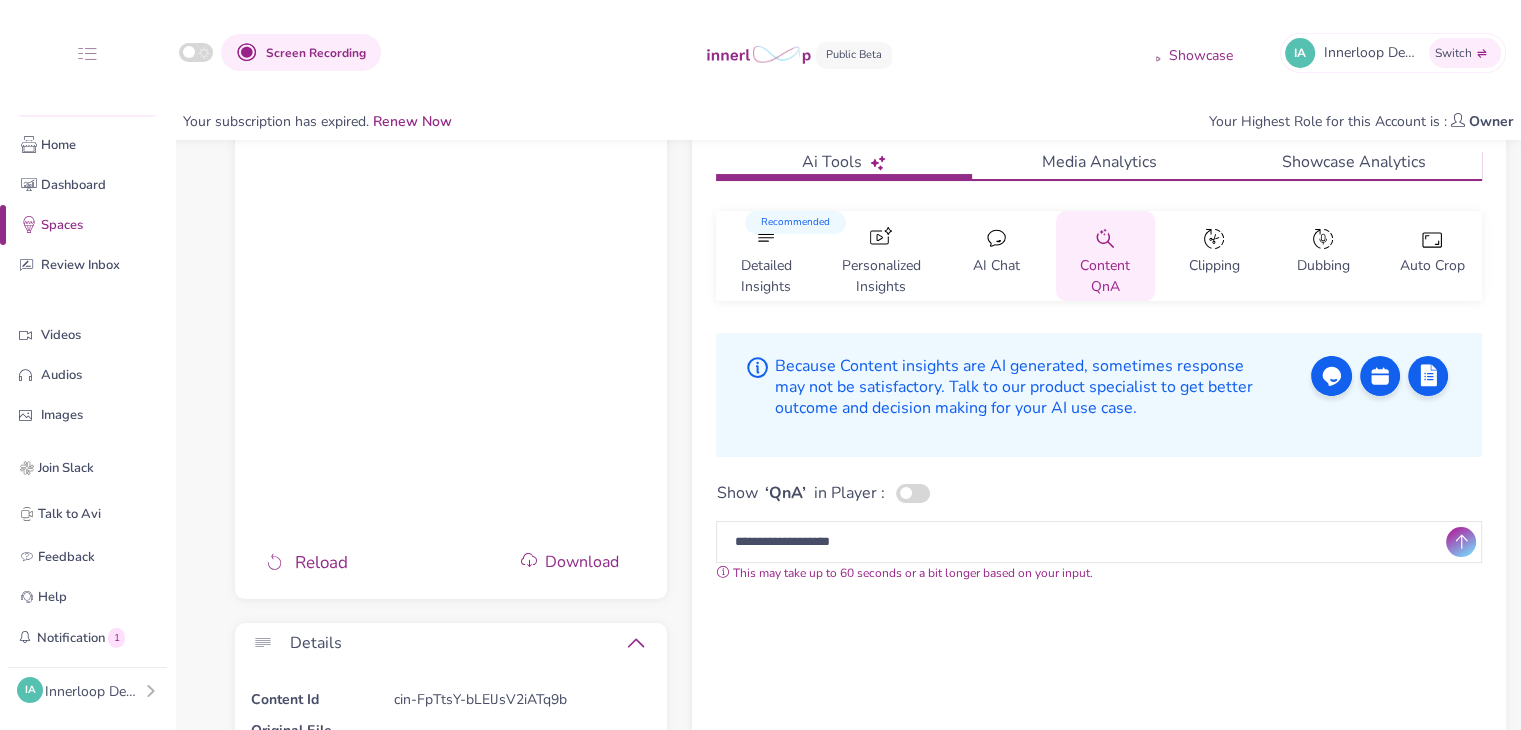 scroll, scrollTop: 12, scrollLeft: 0, axis: vertical 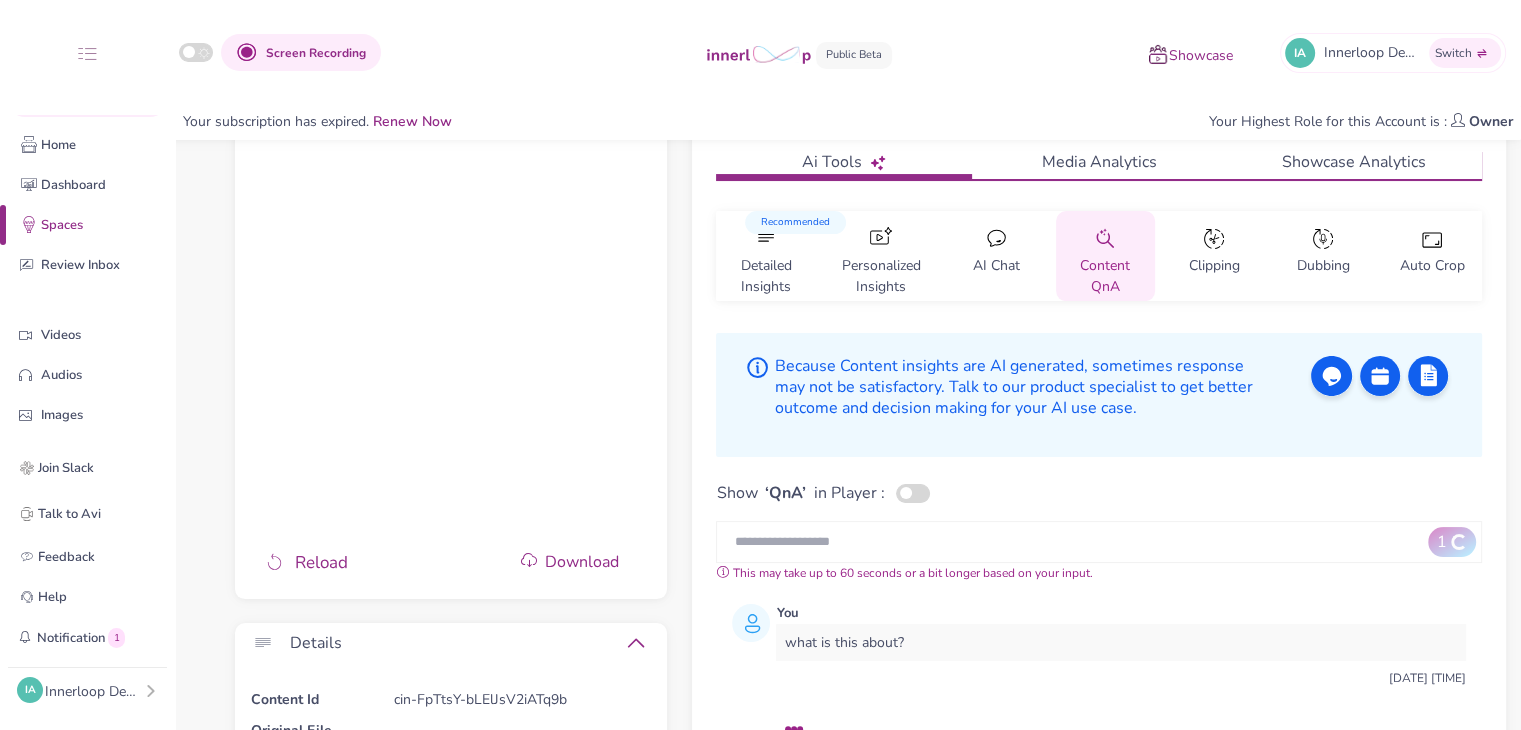 click at bounding box center [911, 493] 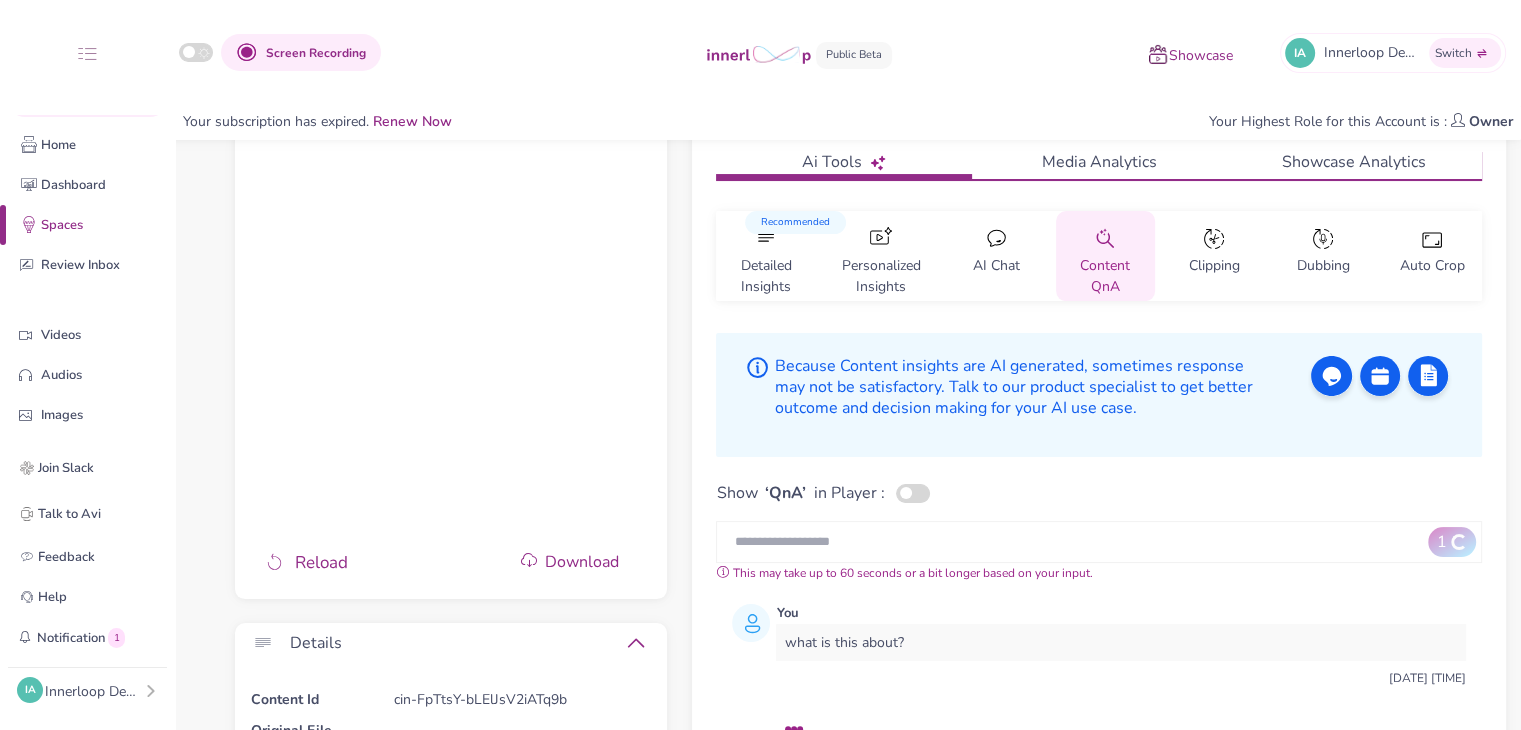 click at bounding box center (913, 493) 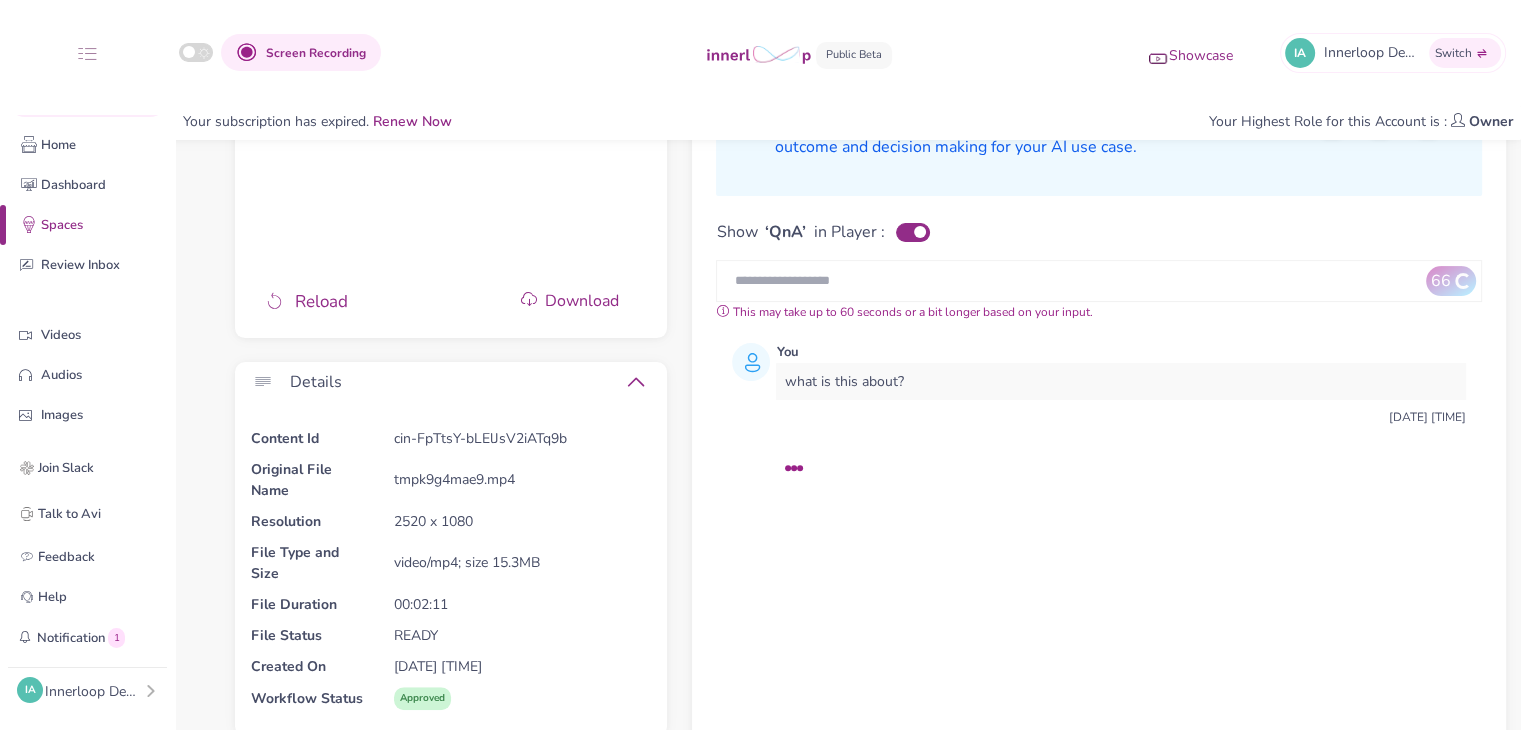 scroll, scrollTop: 506, scrollLeft: 0, axis: vertical 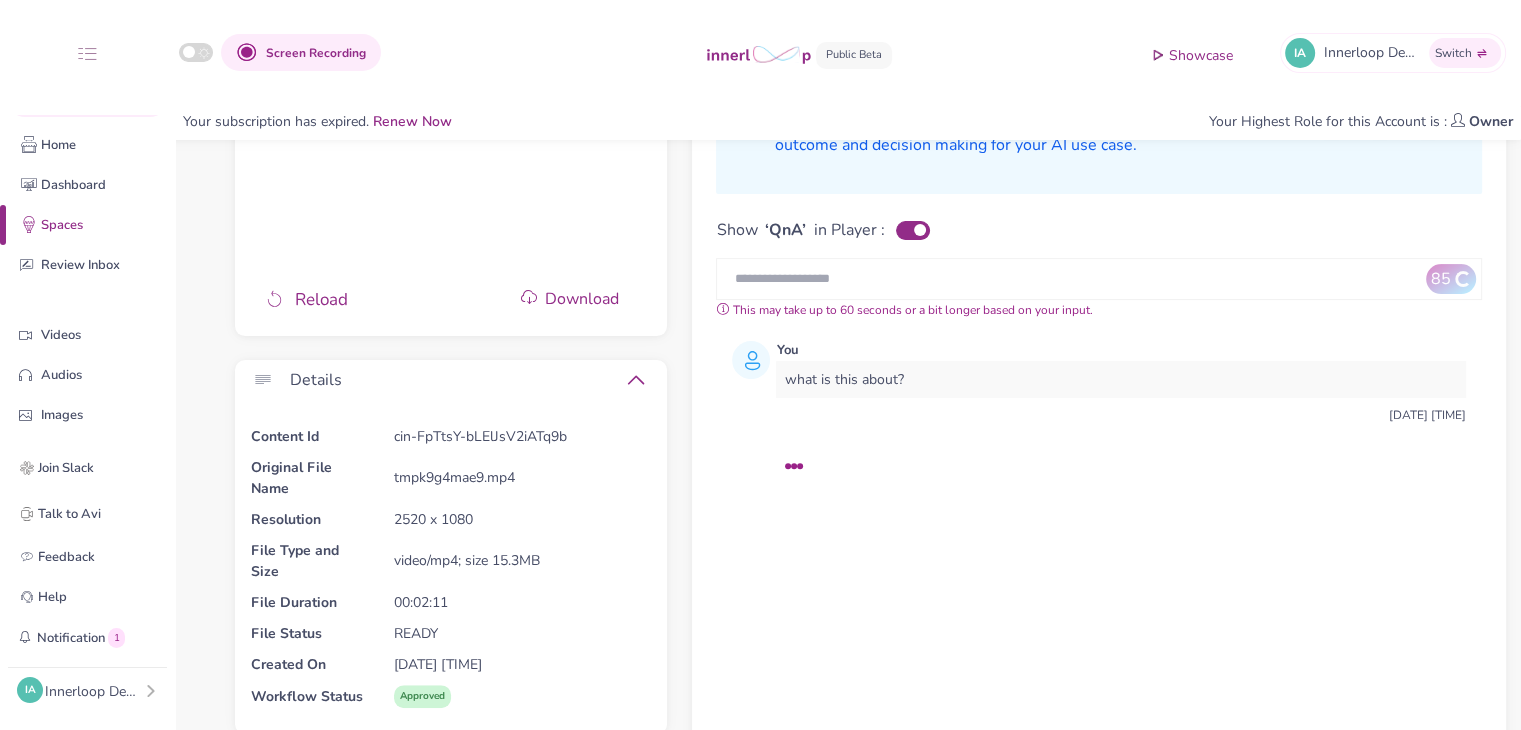 type 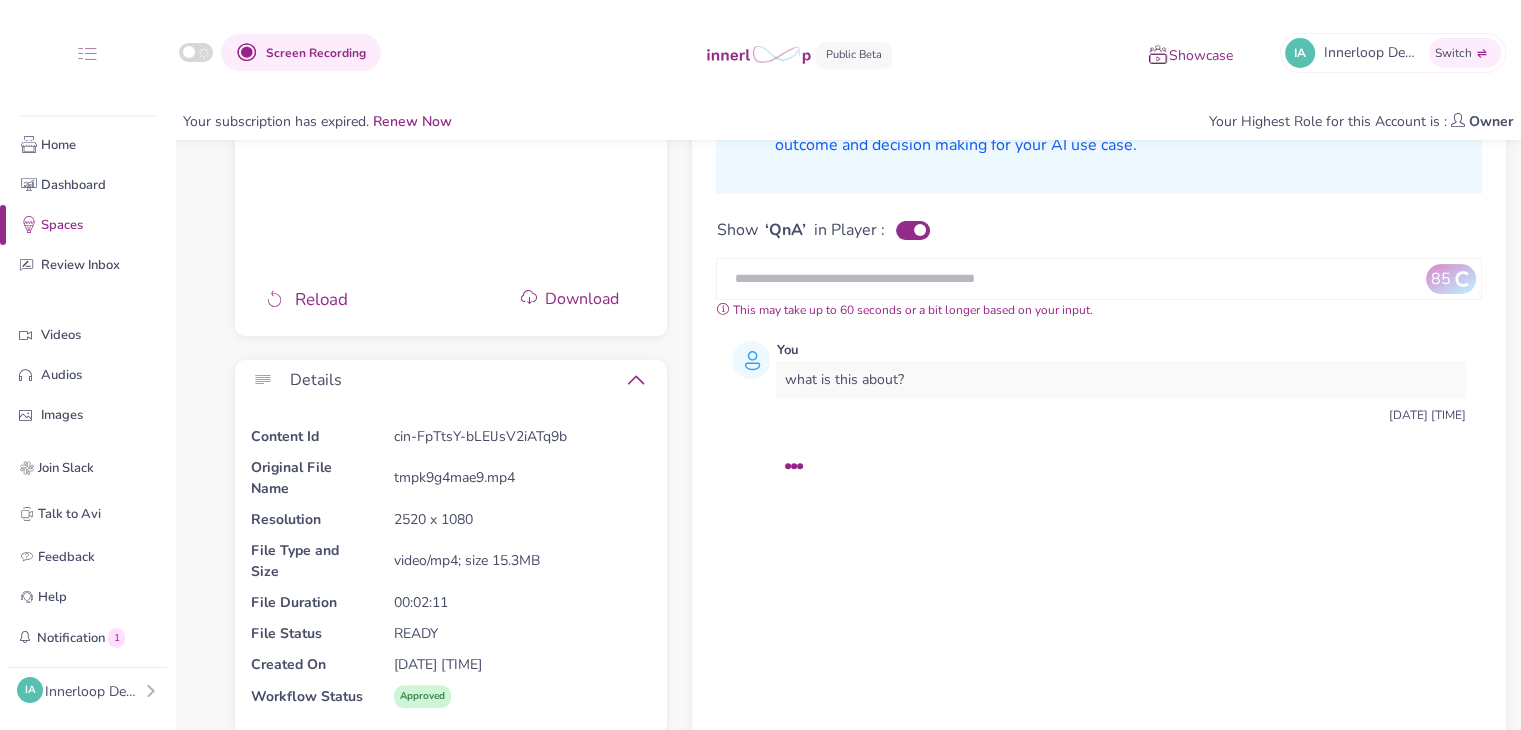 scroll, scrollTop: 0, scrollLeft: 0, axis: both 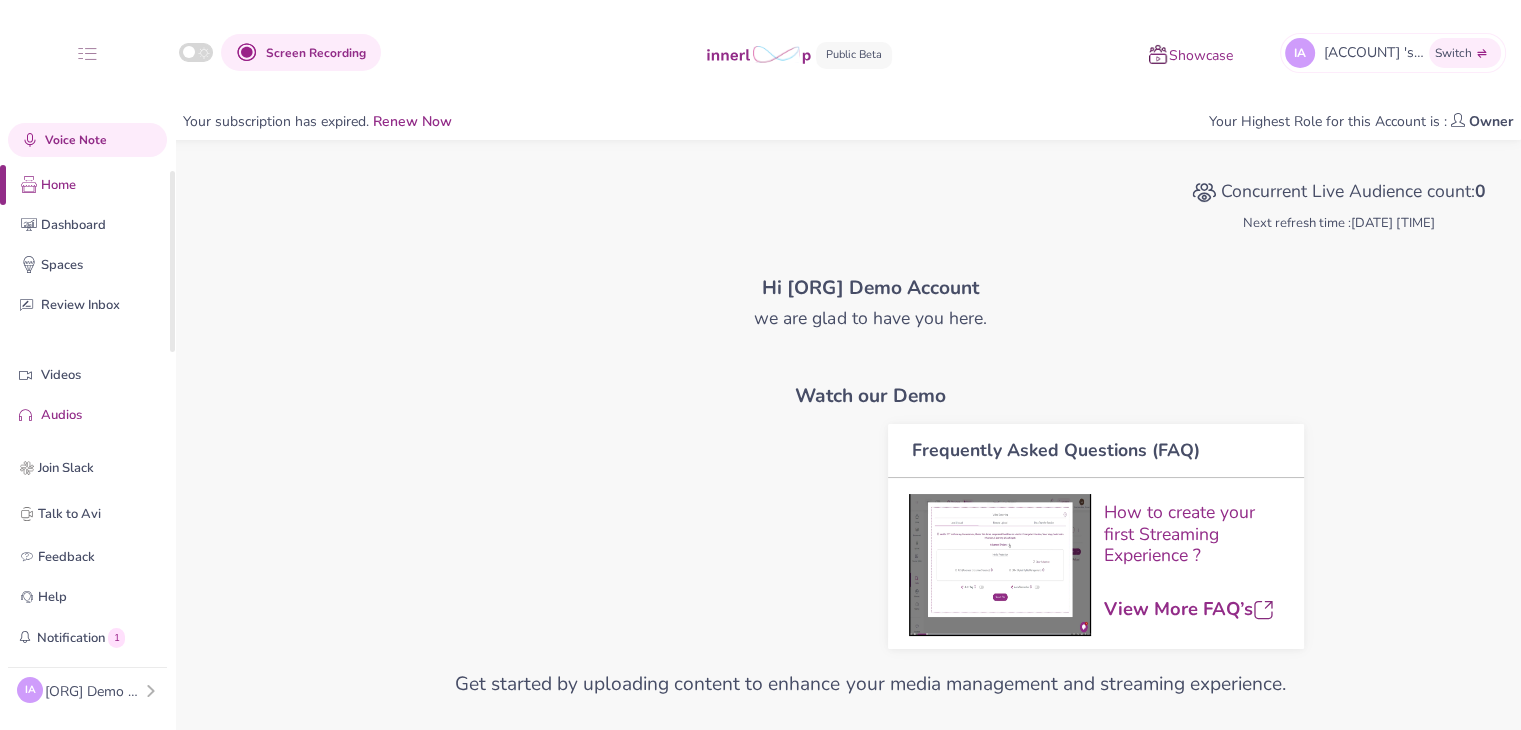 click on "Audios" at bounding box center [103, 415] 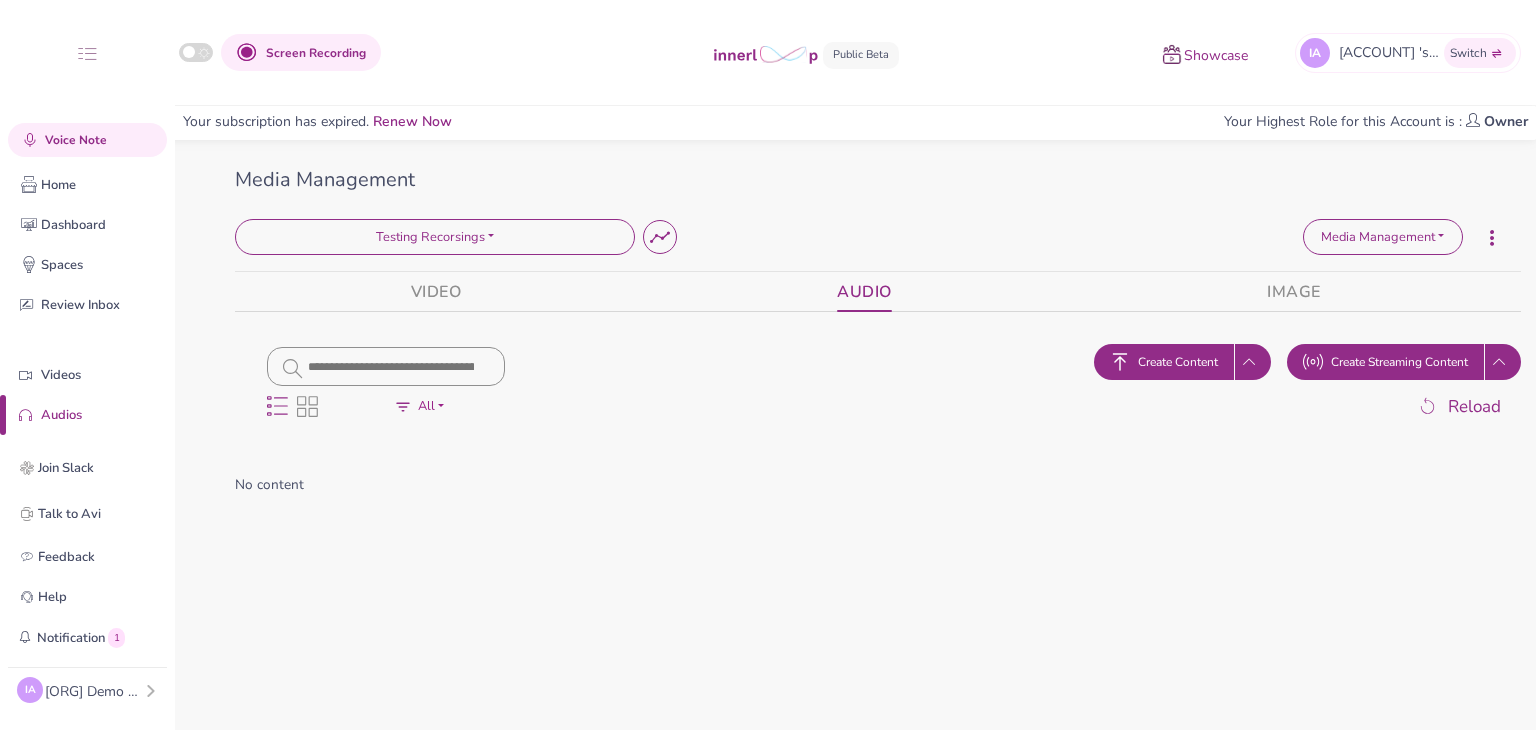click on "Create Content" at bounding box center [1164, 362] 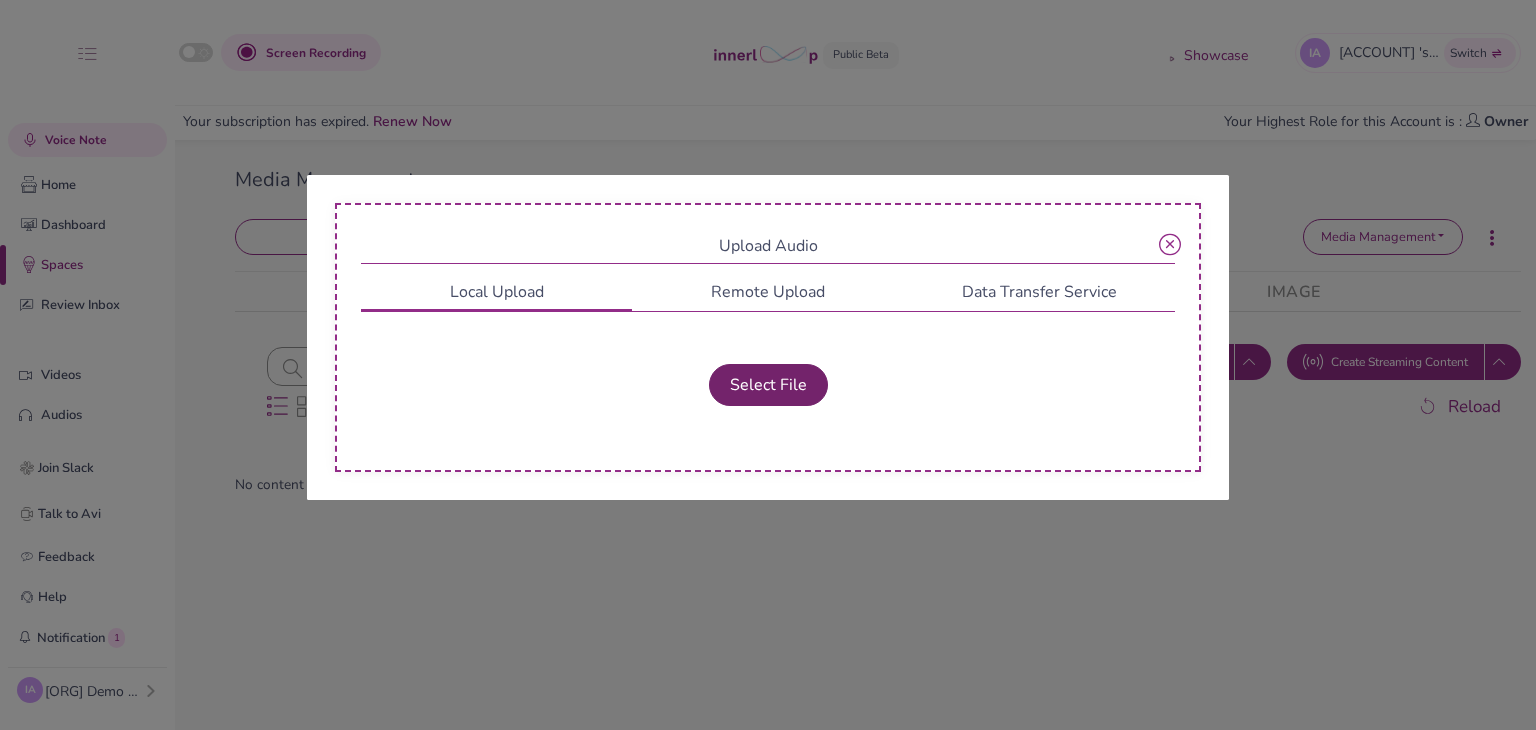 click on "Select File" at bounding box center [768, 385] 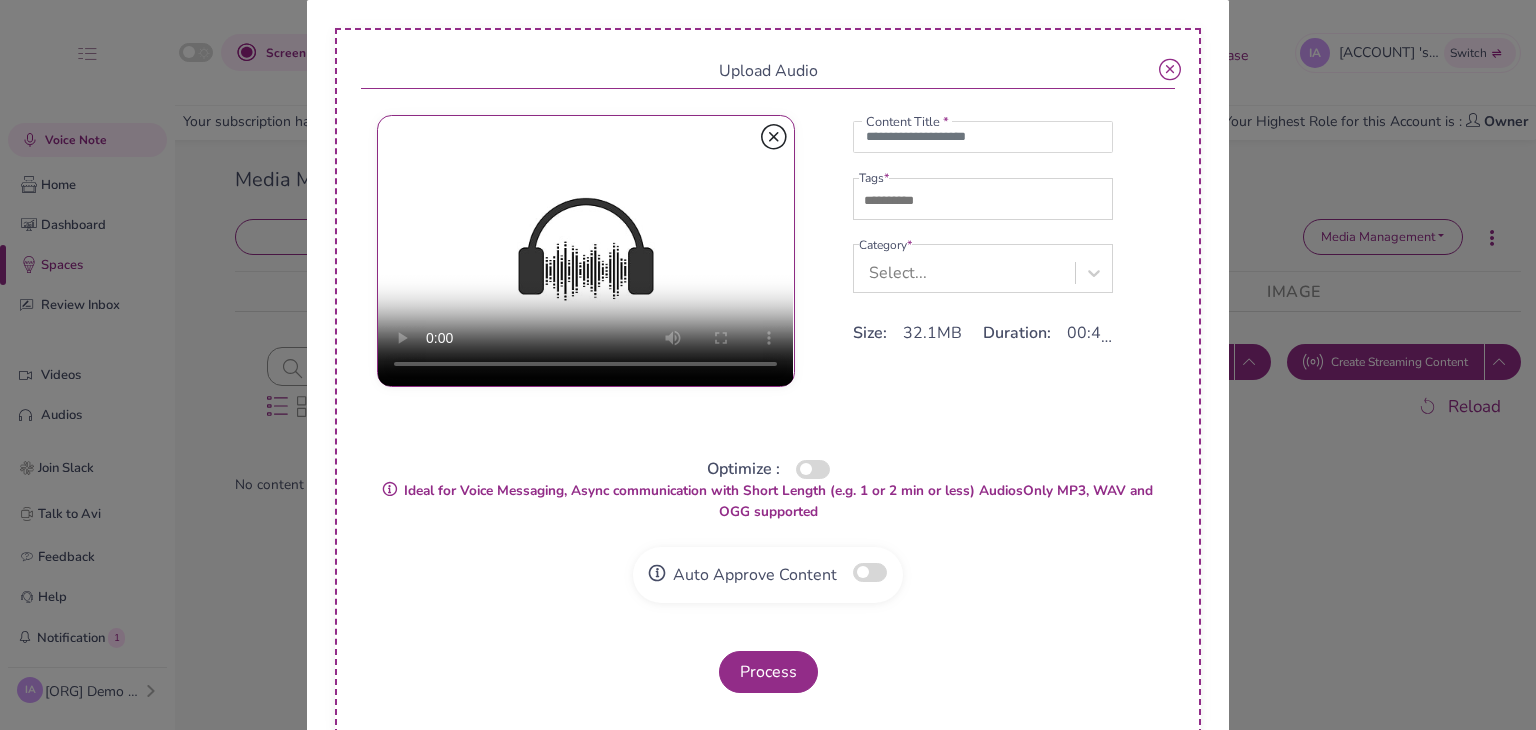 click at bounding box center [774, 136] 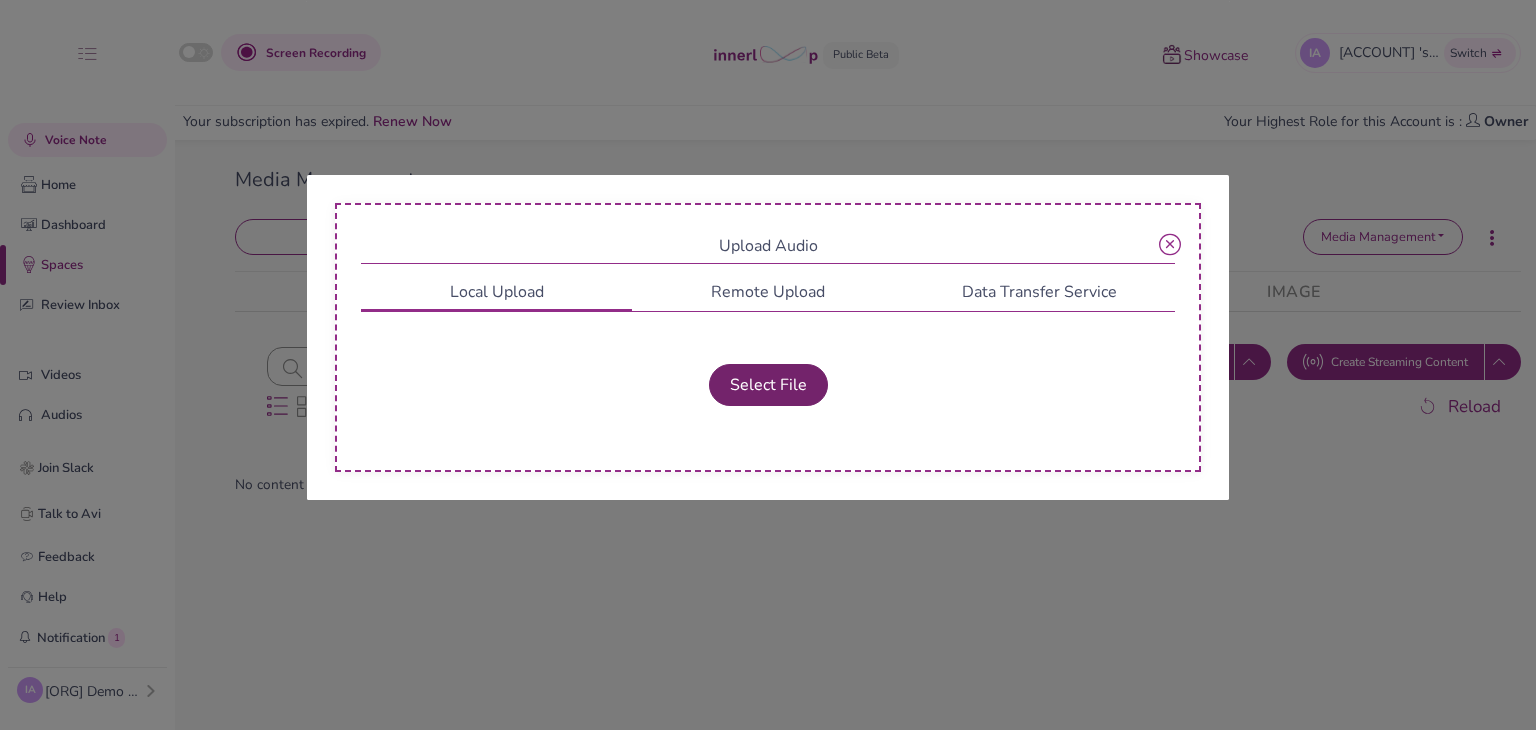 click on "Select File" at bounding box center (768, 385) 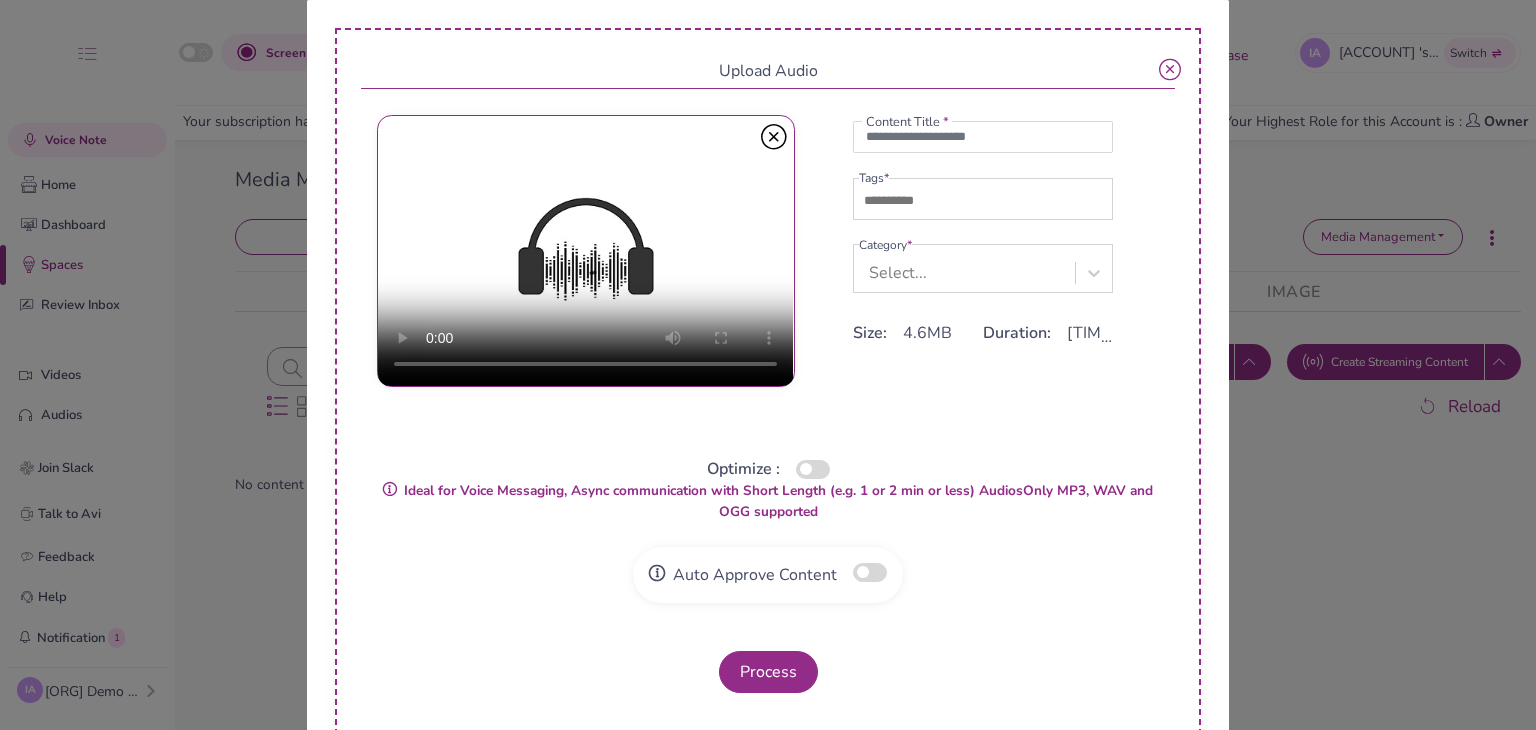 type 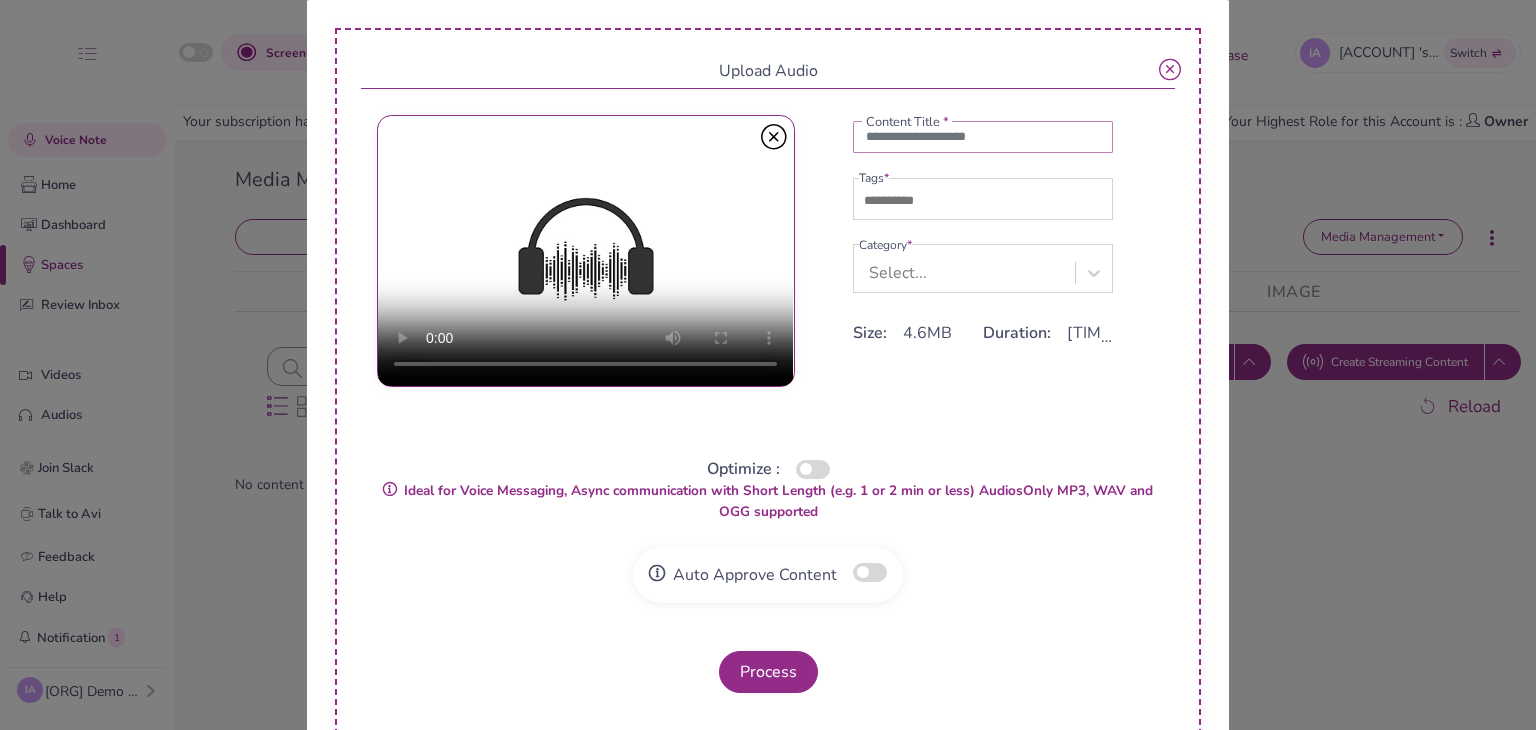 click at bounding box center (983, 137) 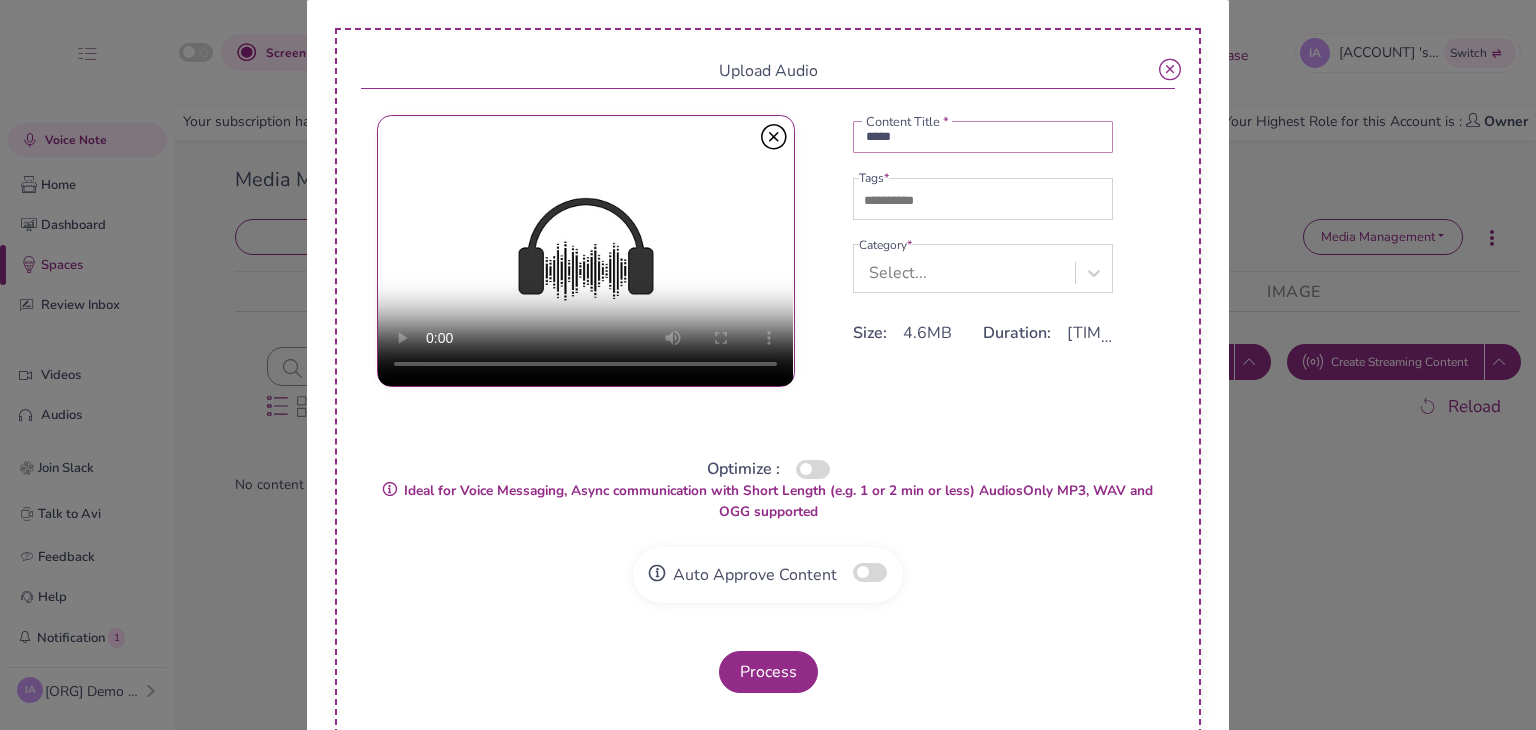 type on "*****" 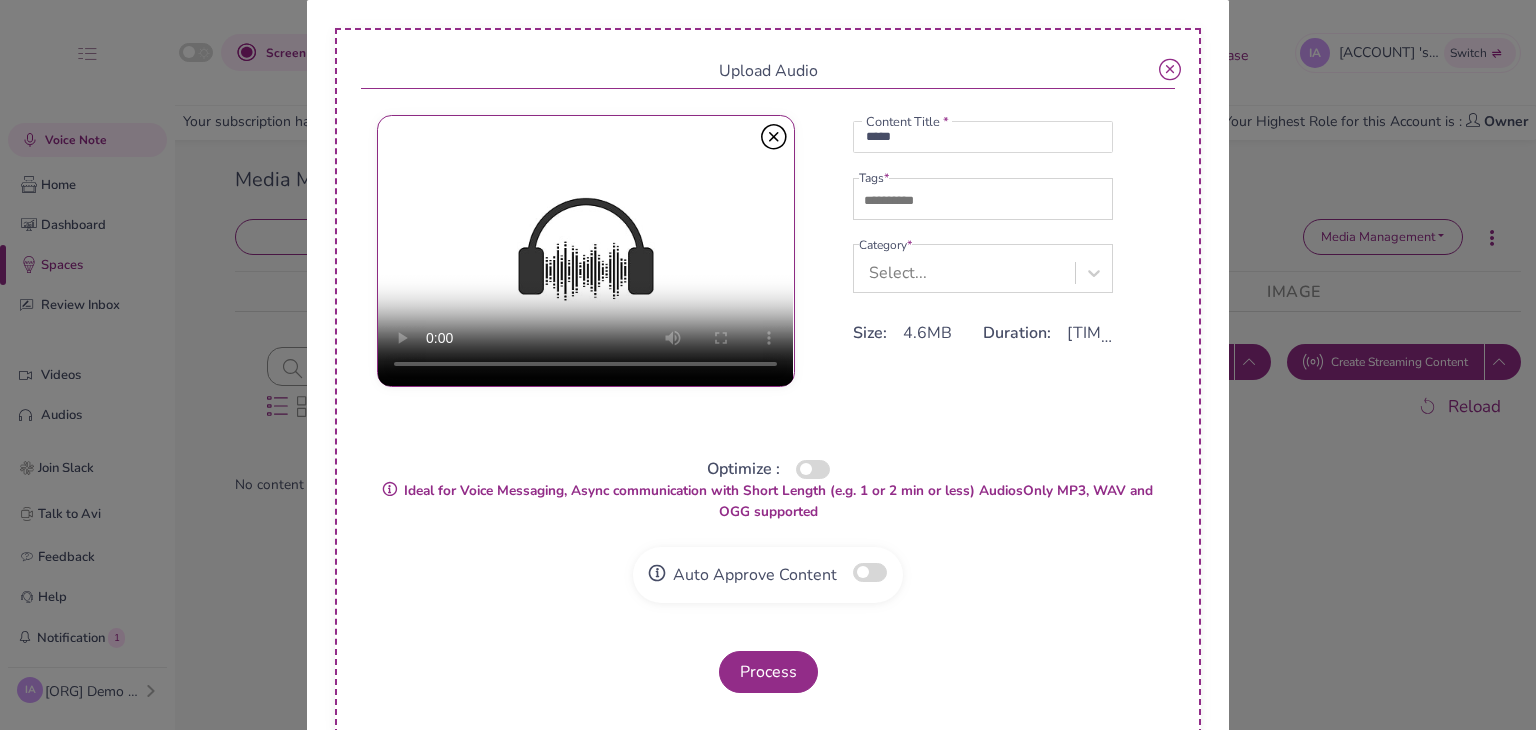 click at bounding box center (929, 201) 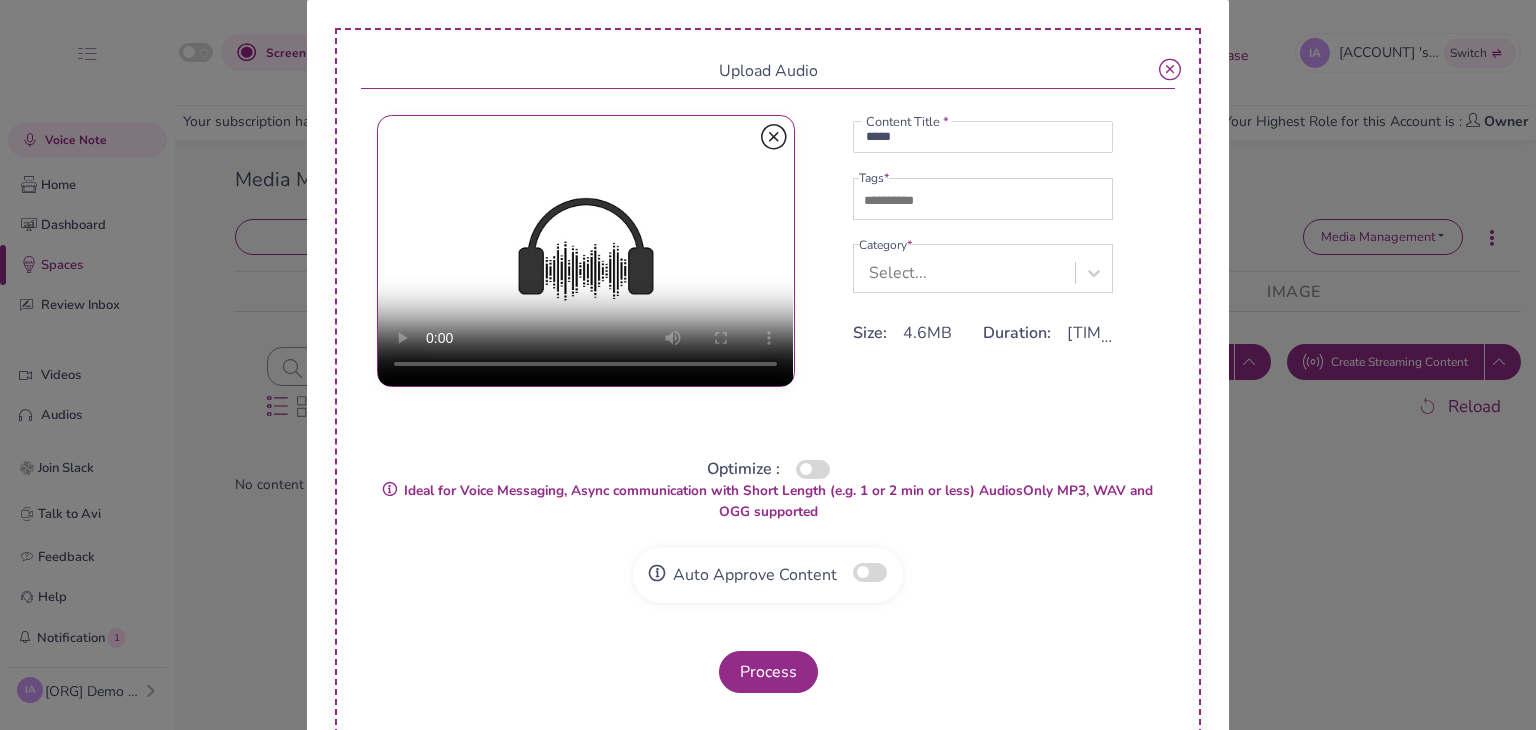 click at bounding box center (774, 136) 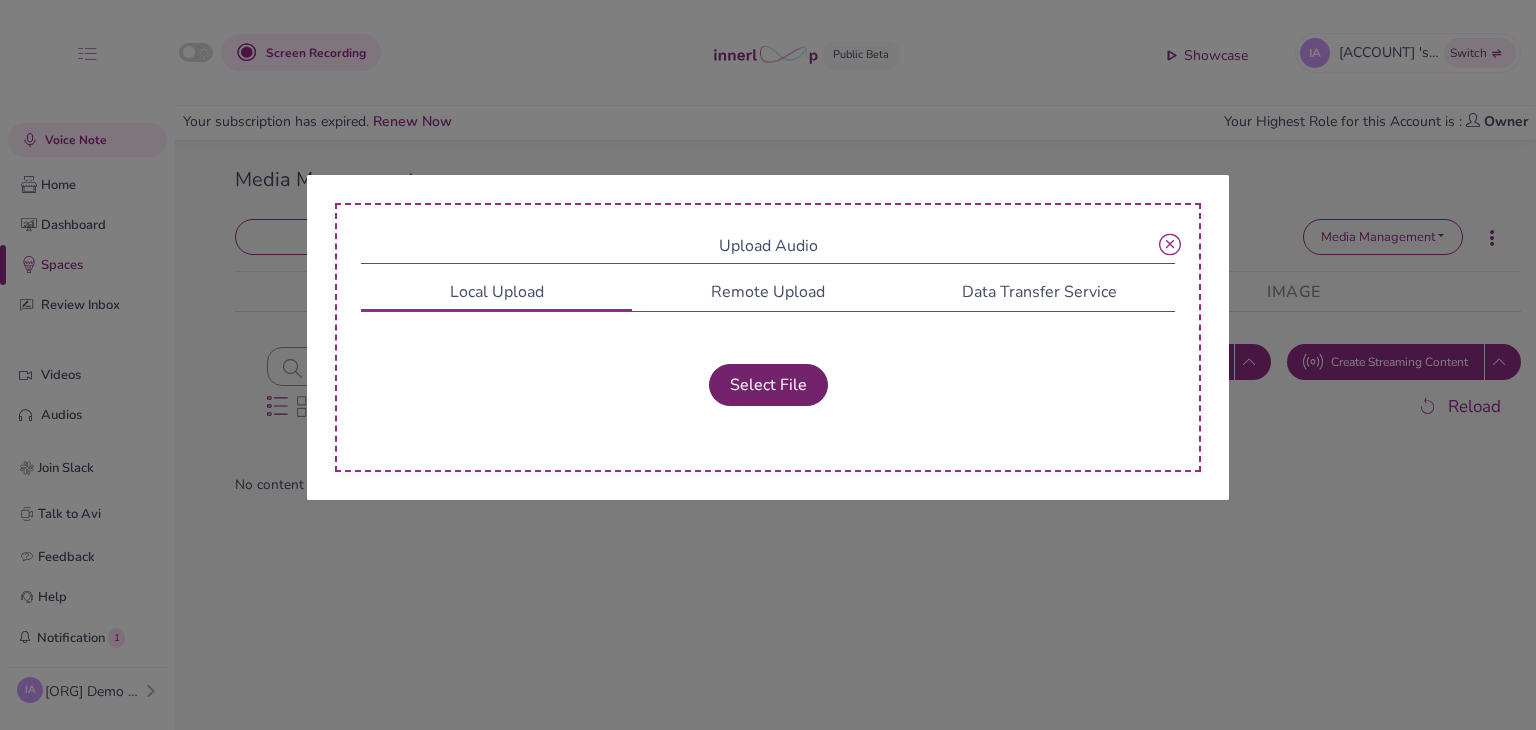 click on "Select File" at bounding box center (768, 385) 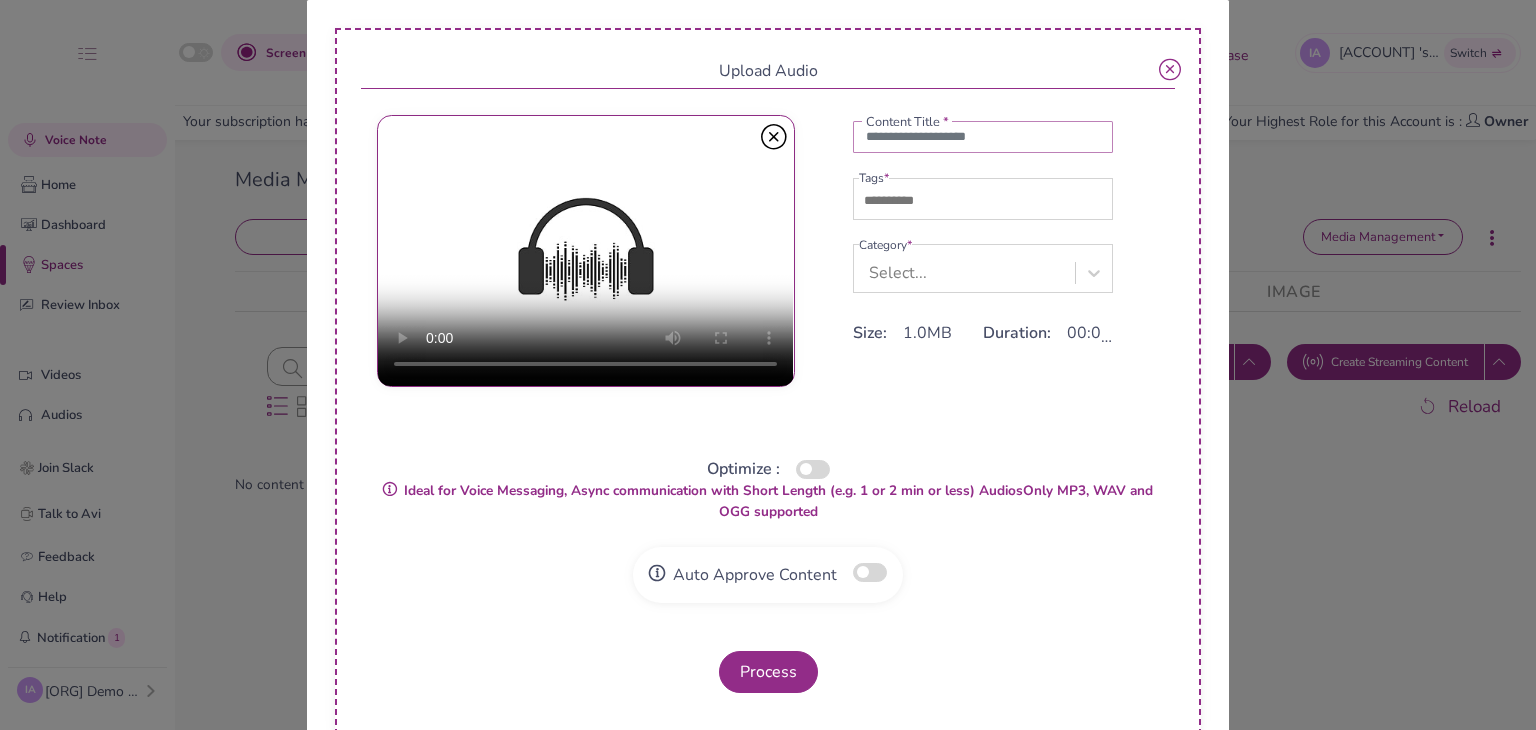click at bounding box center [983, 137] 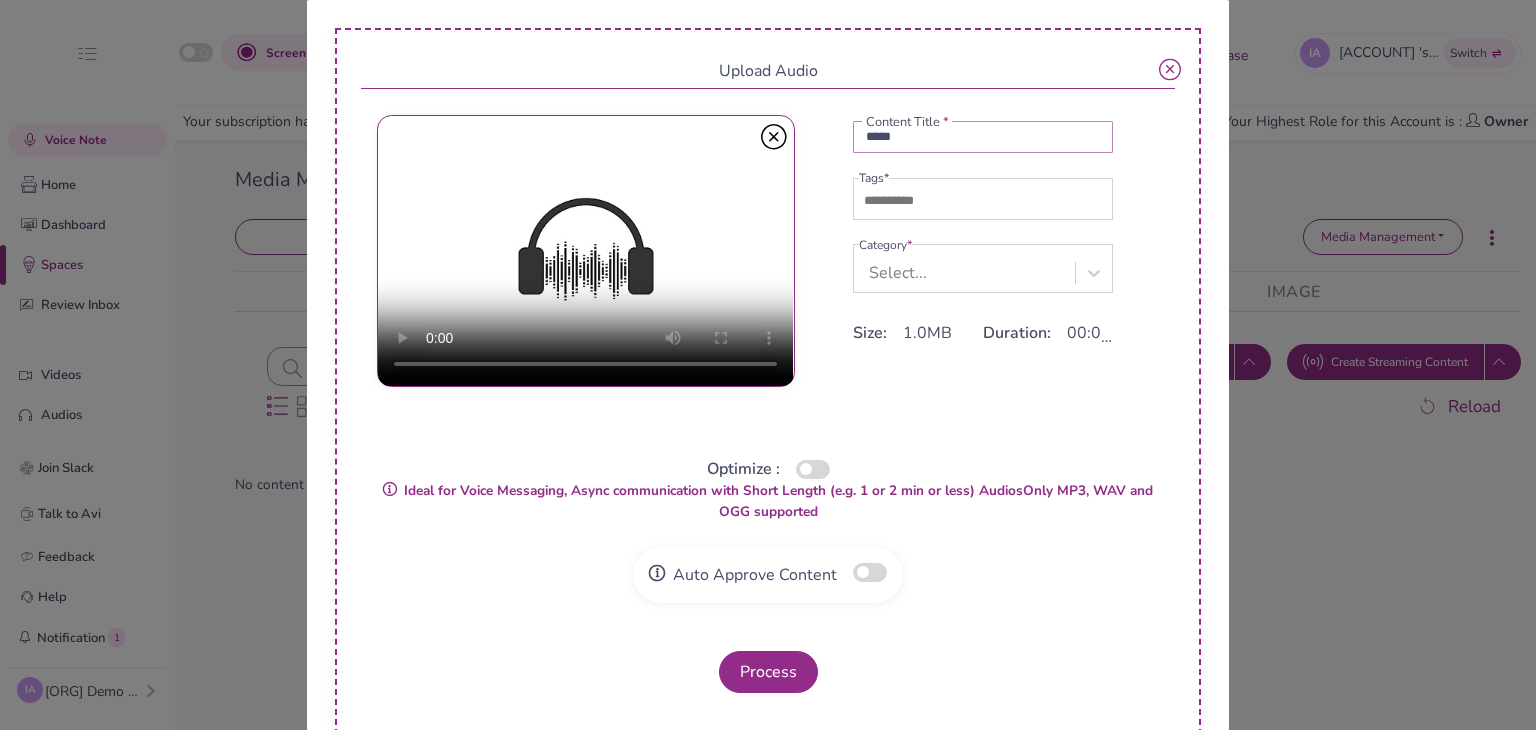 type on "*****" 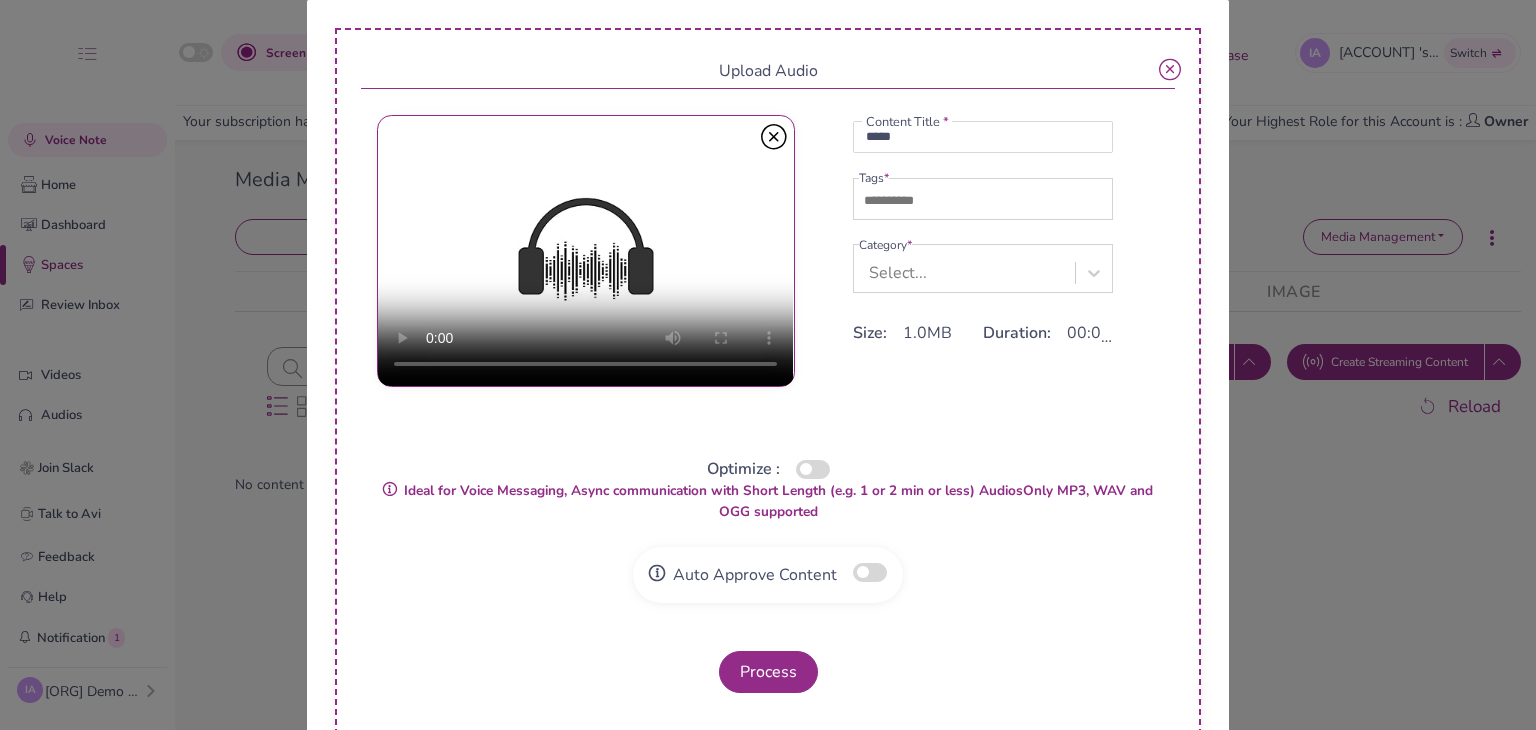 click at bounding box center (929, 201) 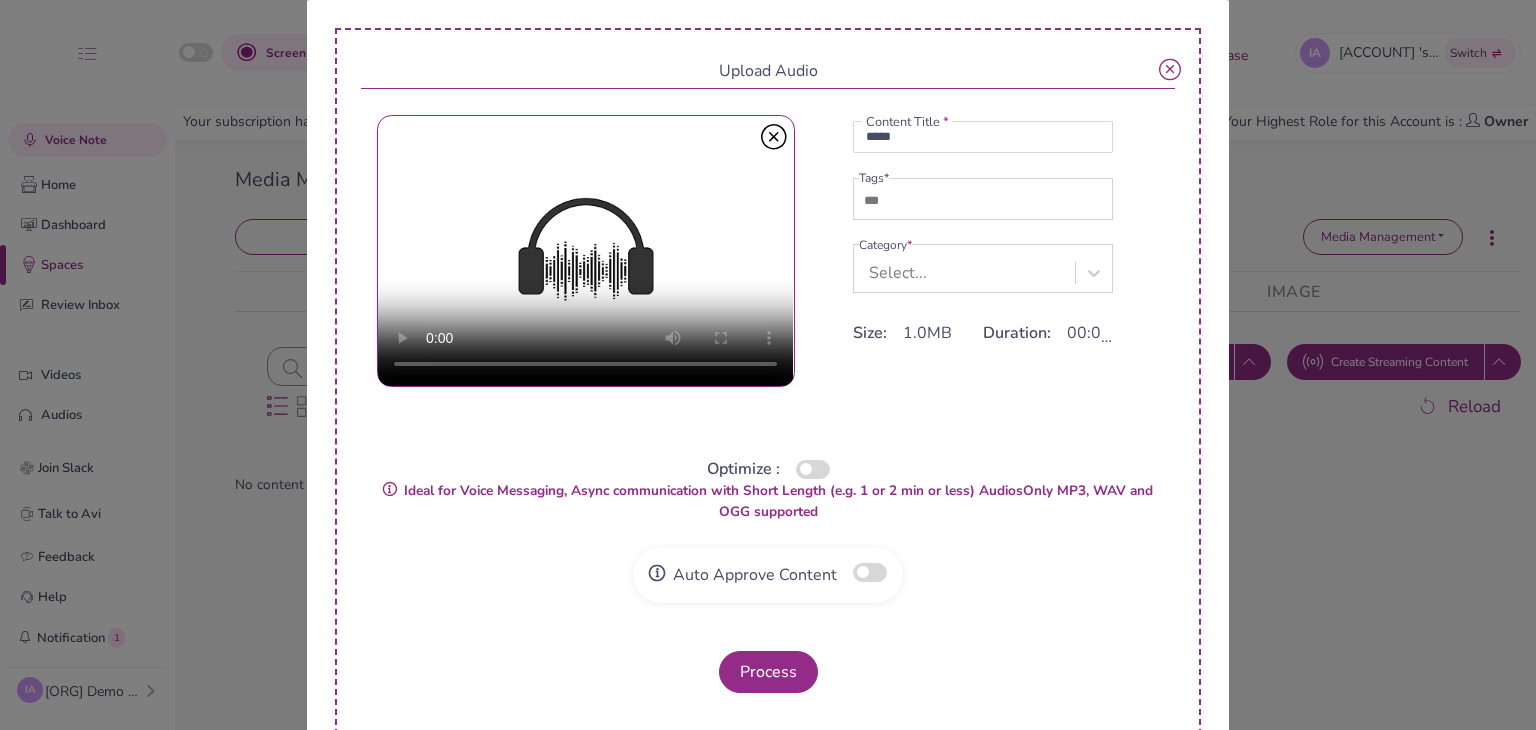 type on "***" 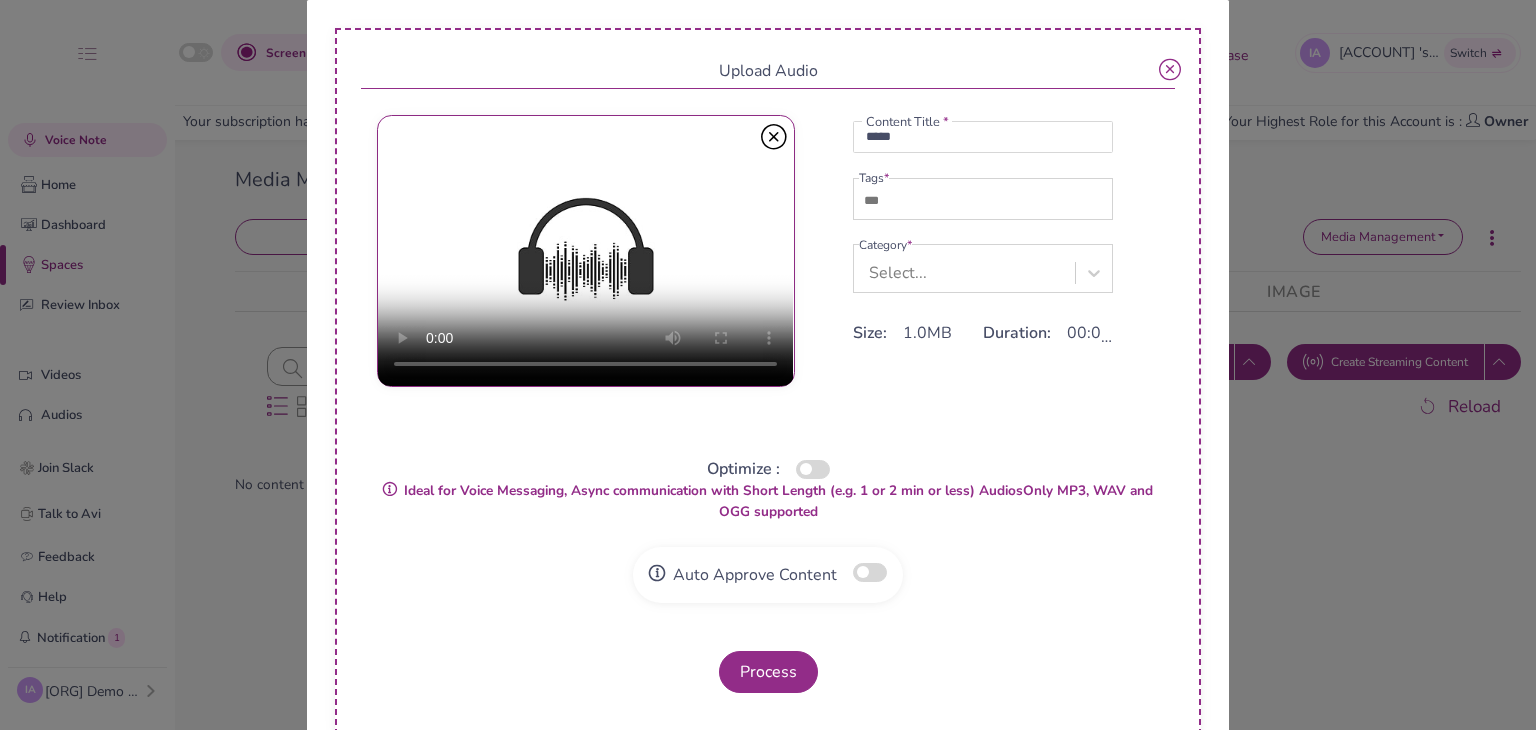 click on "Select..." at bounding box center (898, 273) 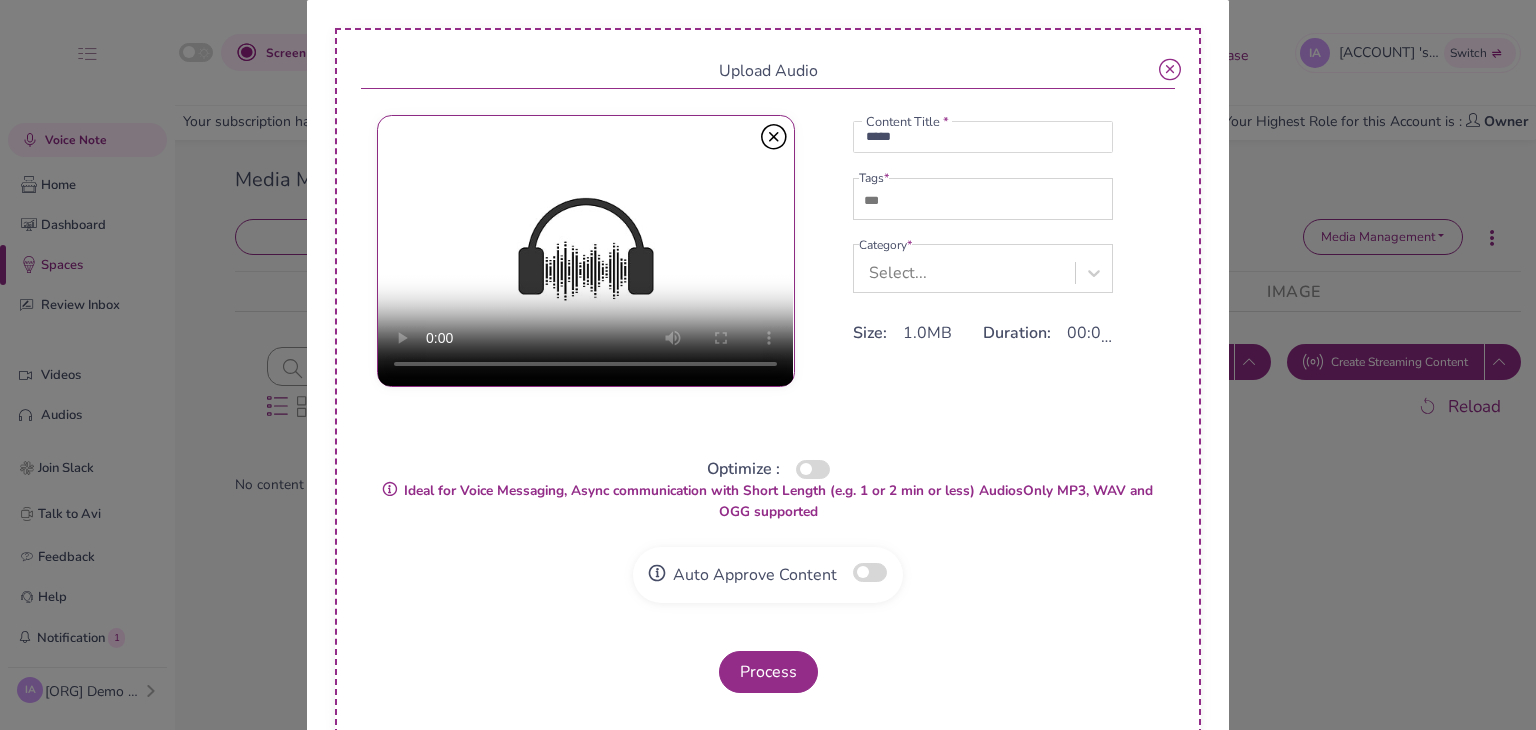 type 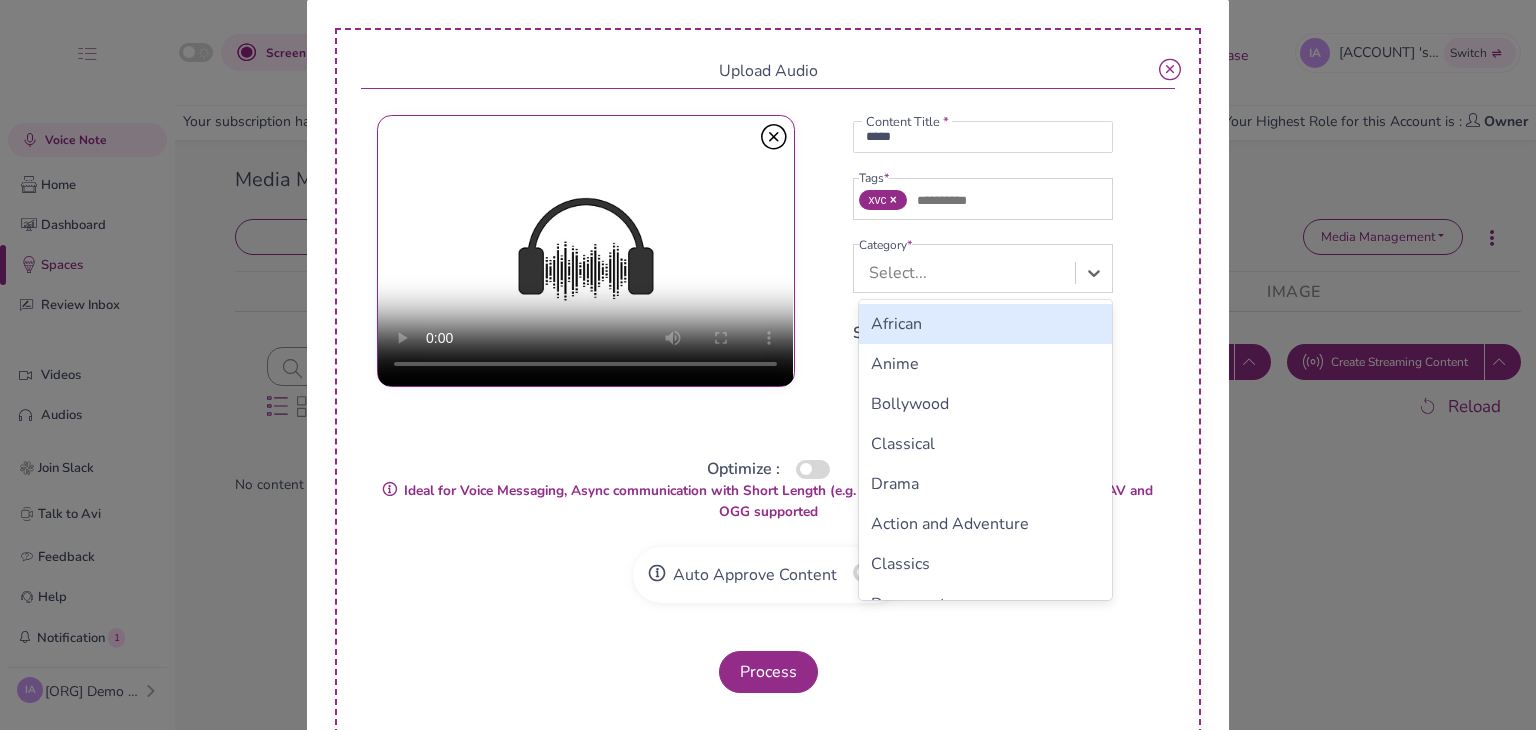 click on "Anime" at bounding box center (986, 364) 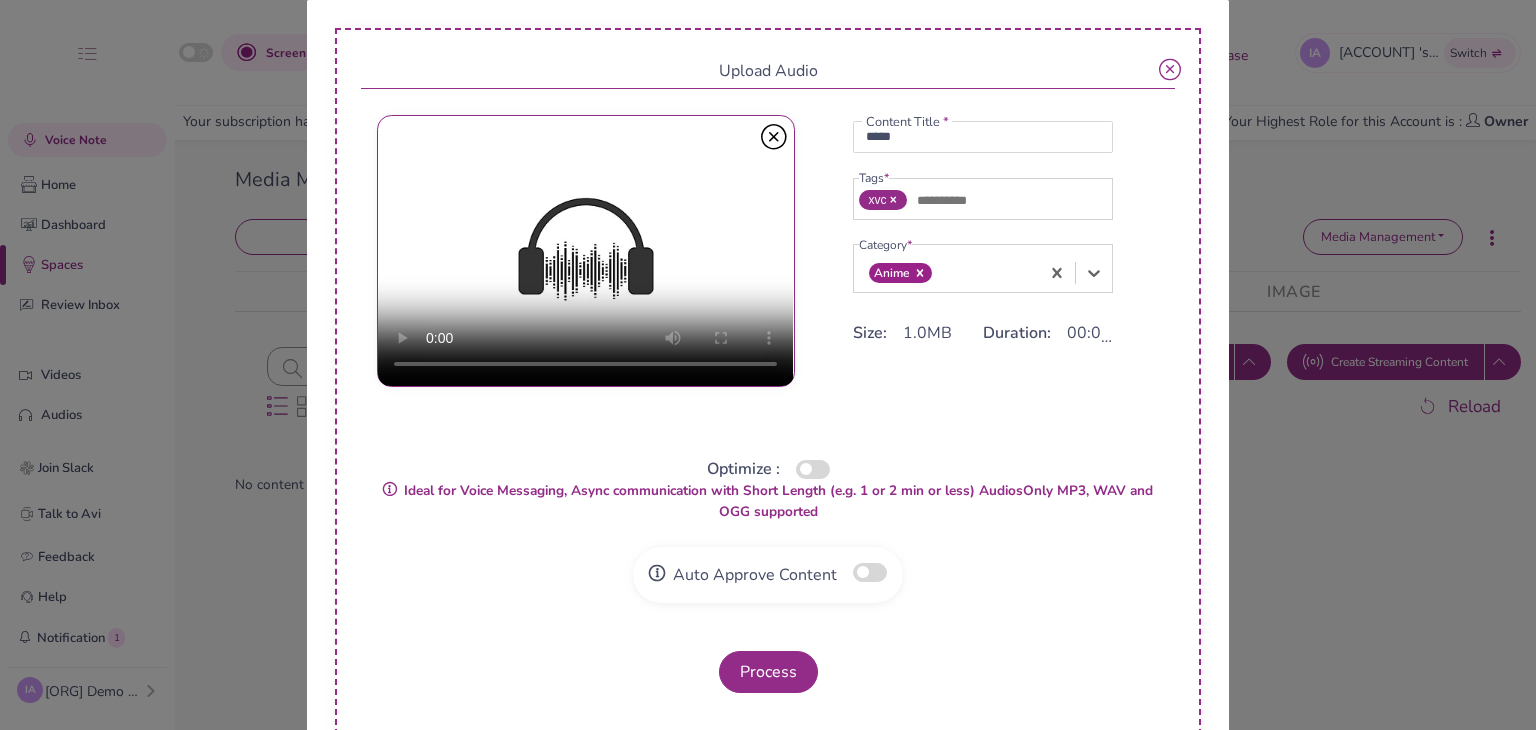 drag, startPoint x: 802, startPoint y: 461, endPoint x: 816, endPoint y: 494, distance: 35.846897 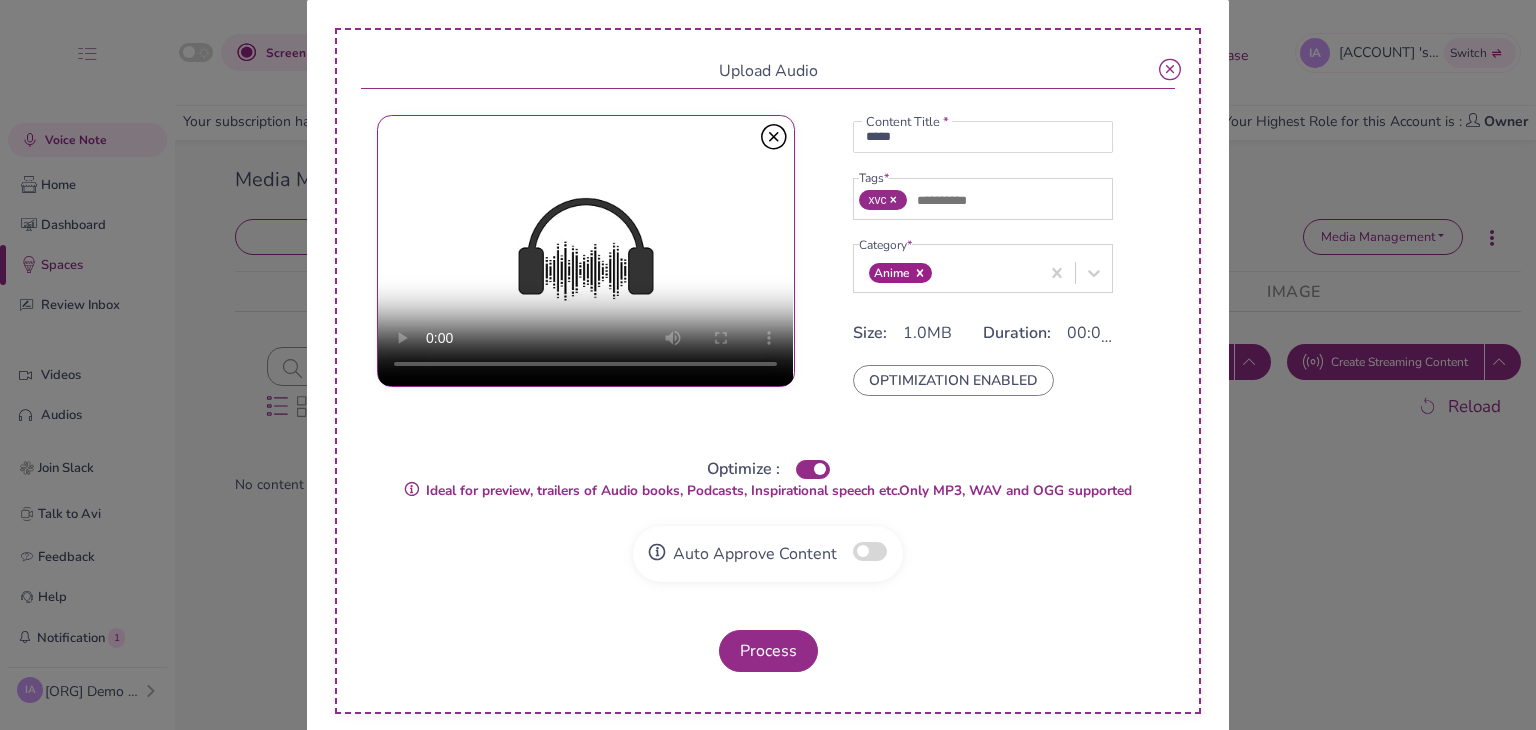 click at bounding box center [870, 551] 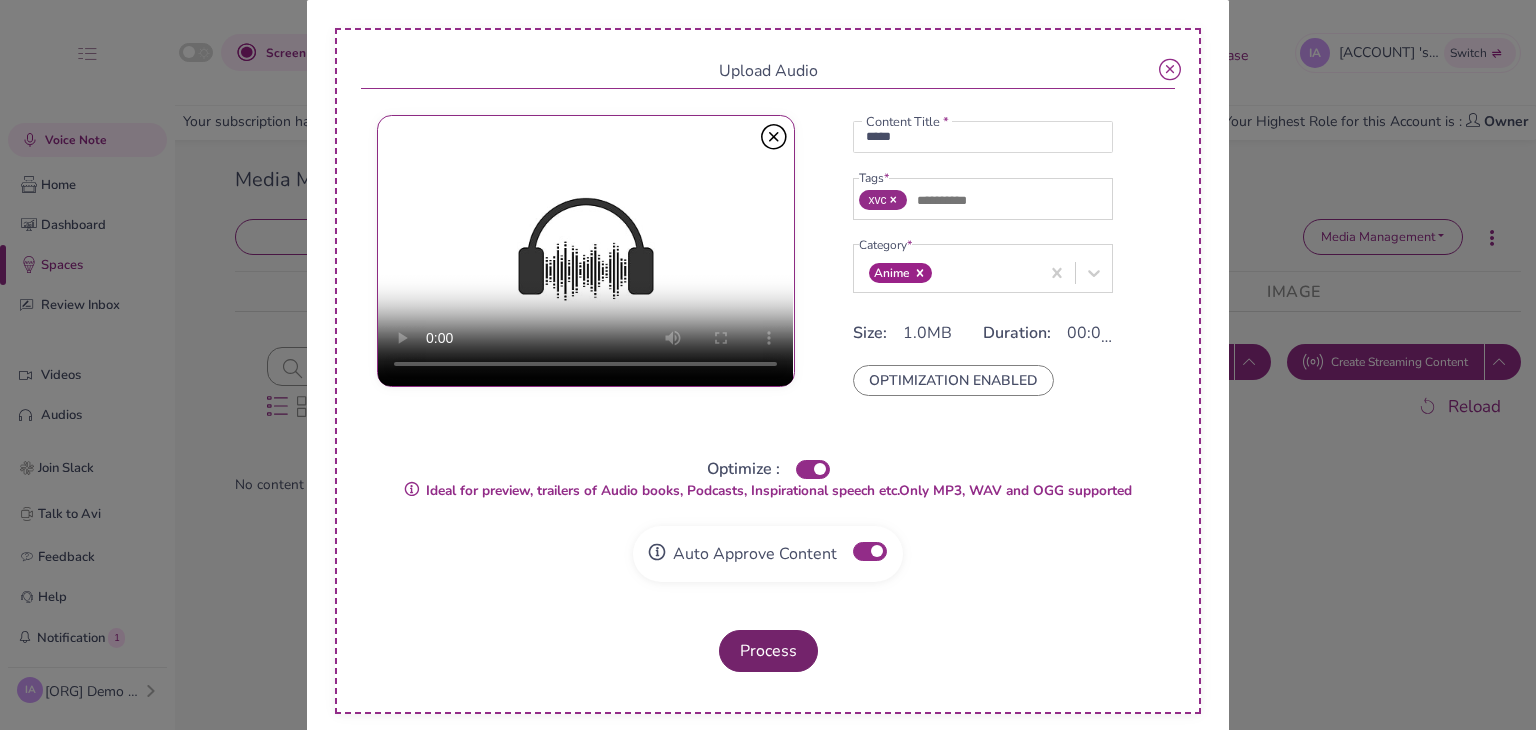 click on "Process" at bounding box center [768, 651] 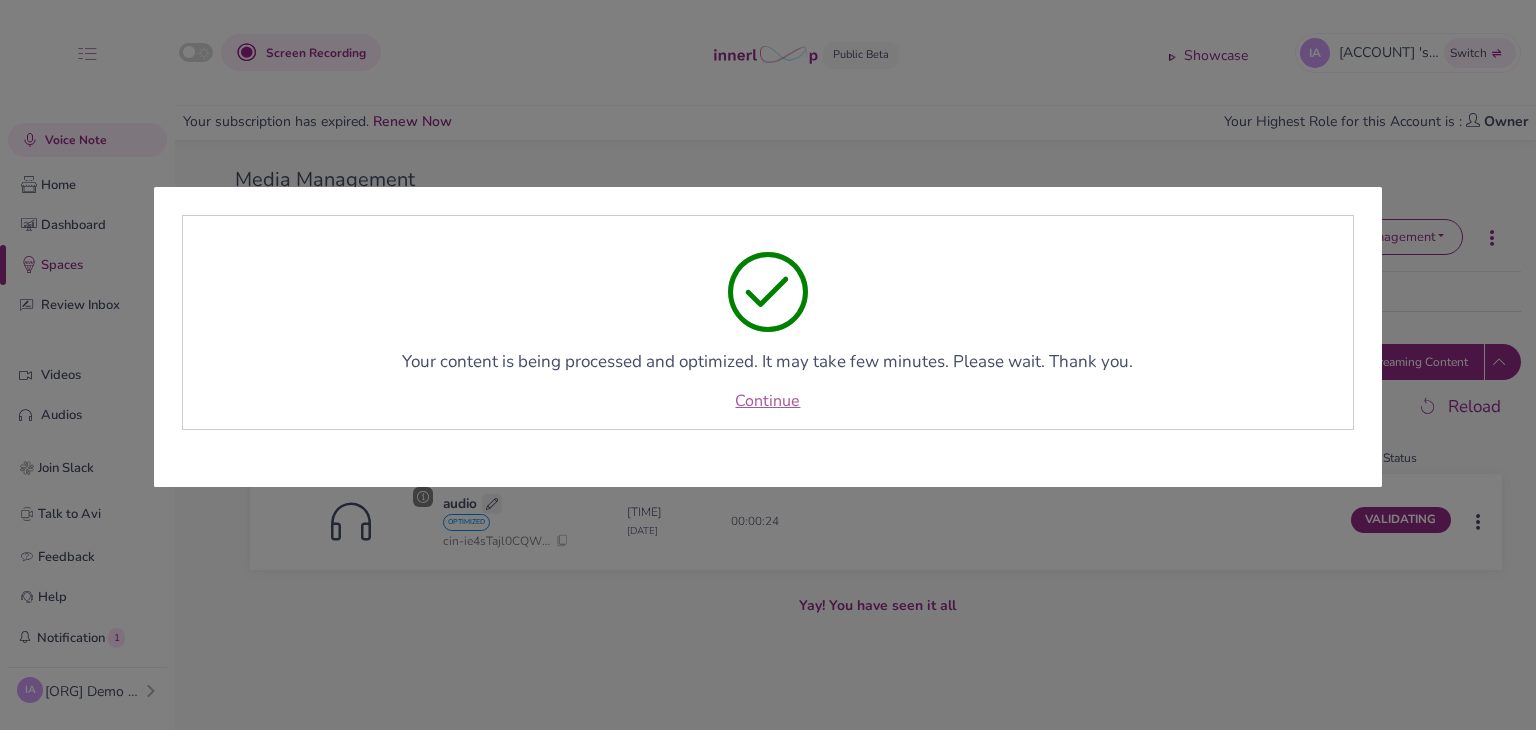 click on "Continue" at bounding box center [767, 401] 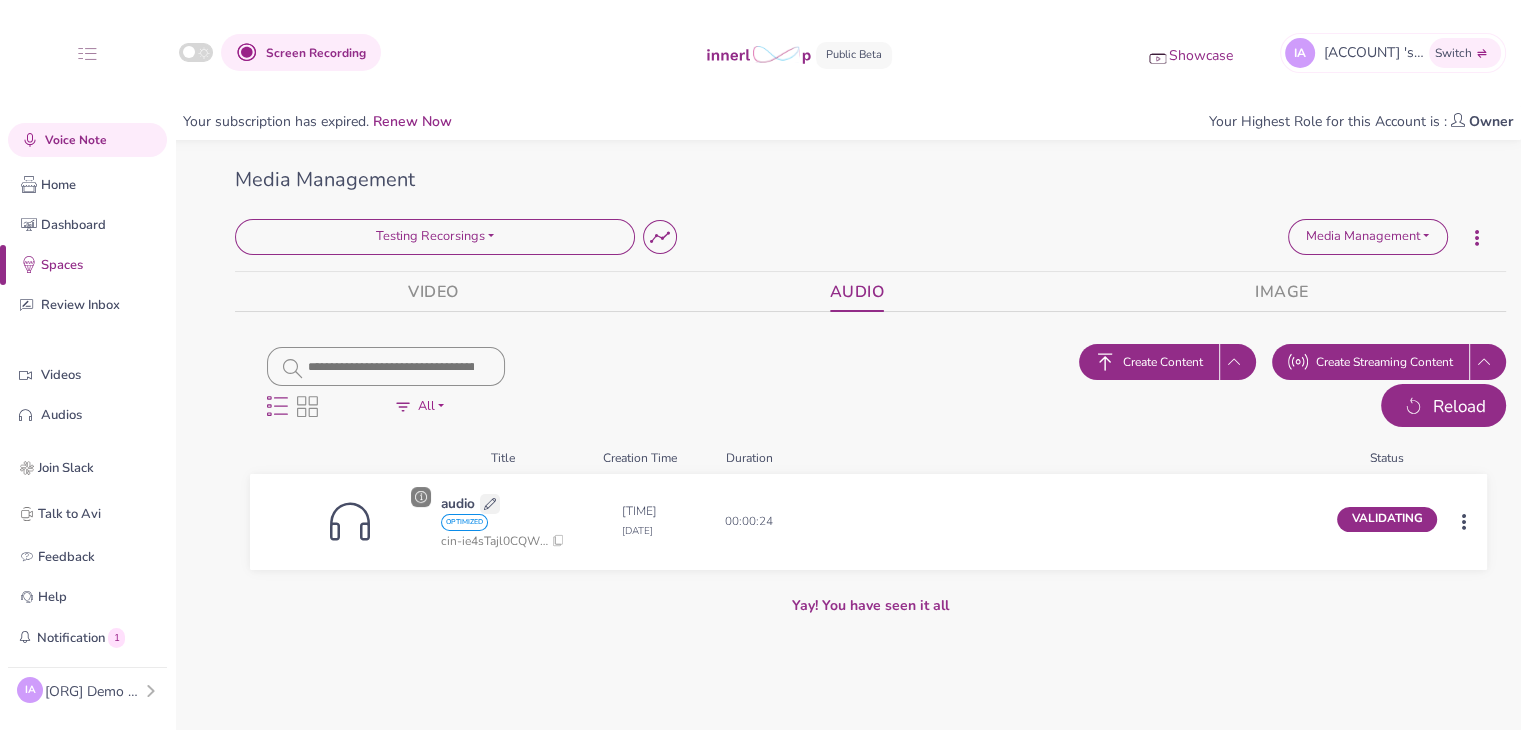 click on "Reload" at bounding box center (1459, 407) 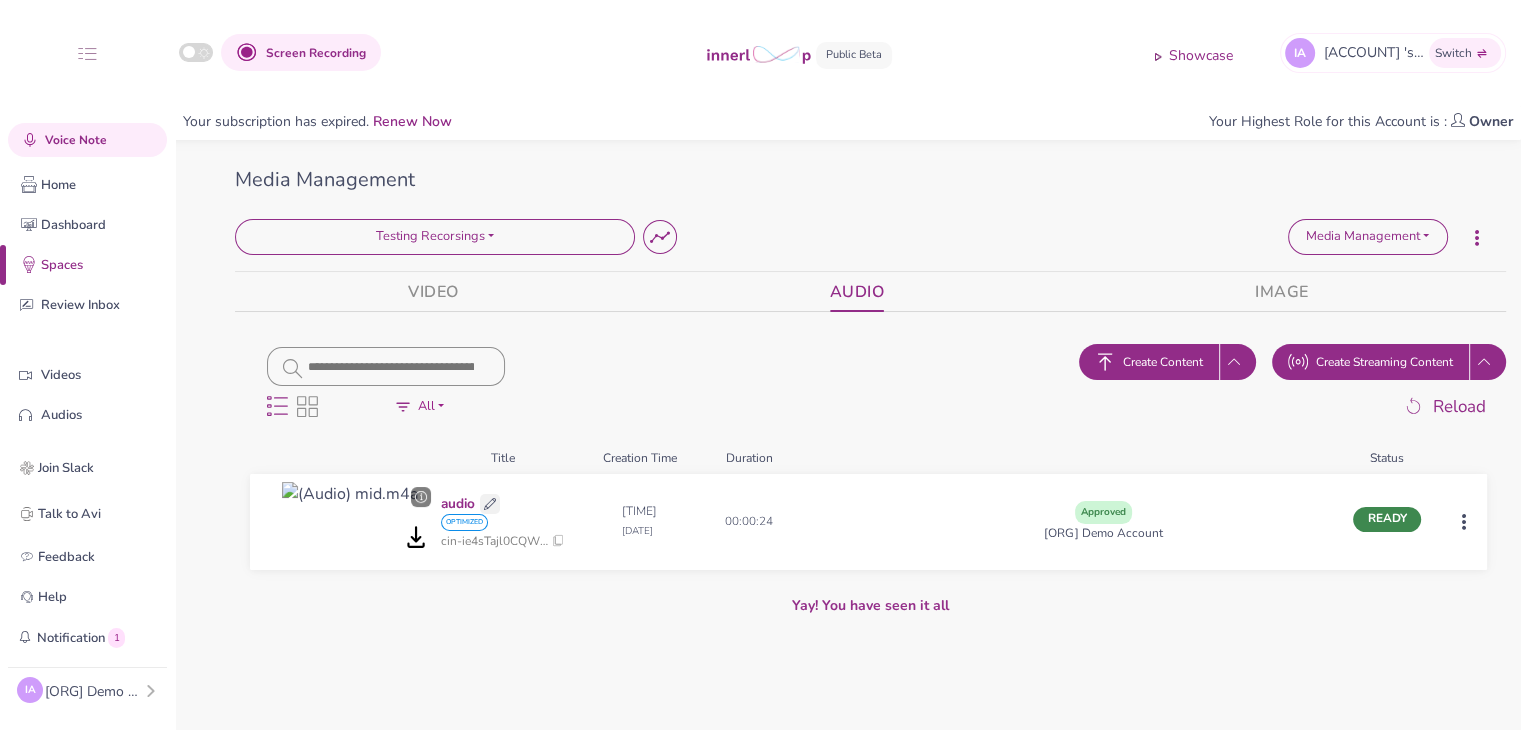 click on "audio" at bounding box center [458, 504] 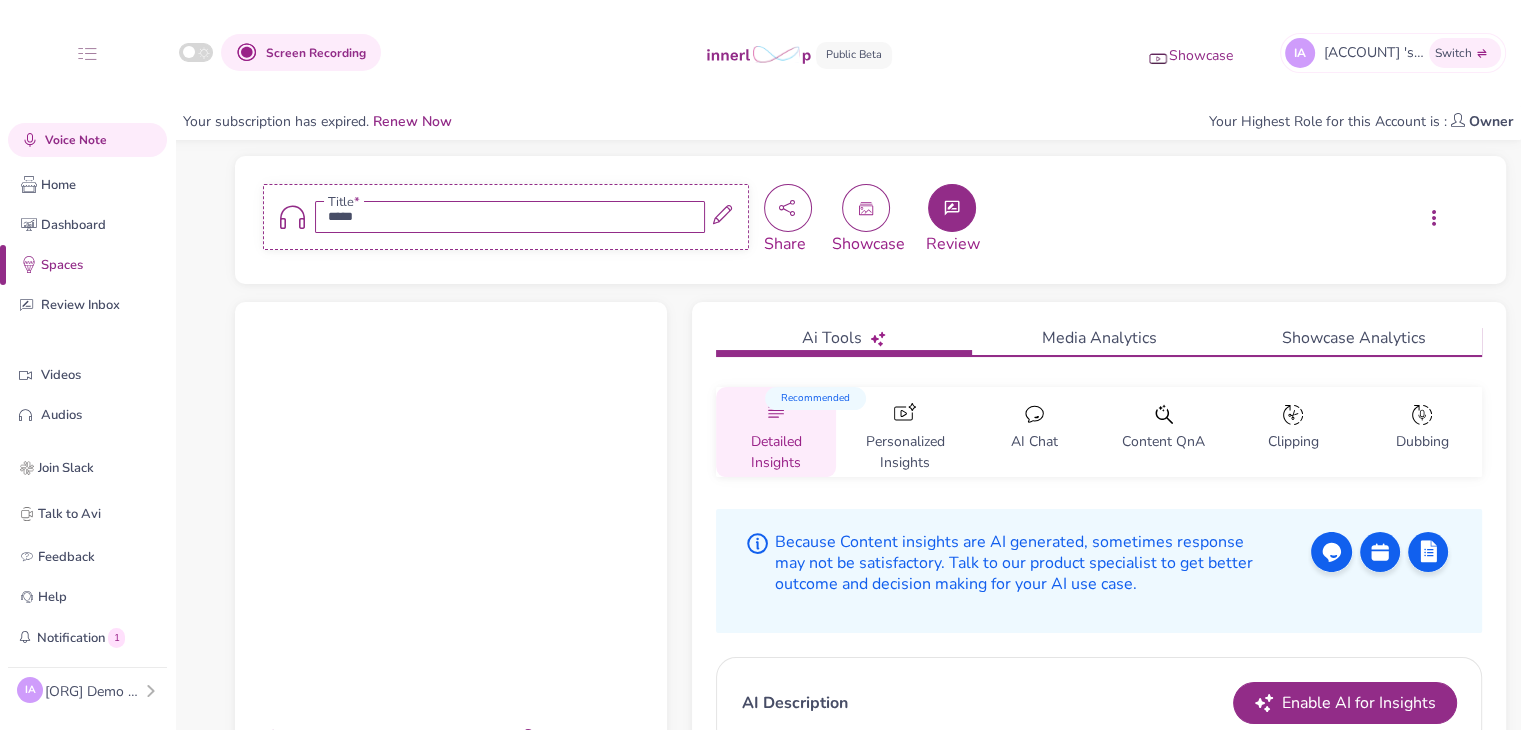 scroll, scrollTop: 100, scrollLeft: 0, axis: vertical 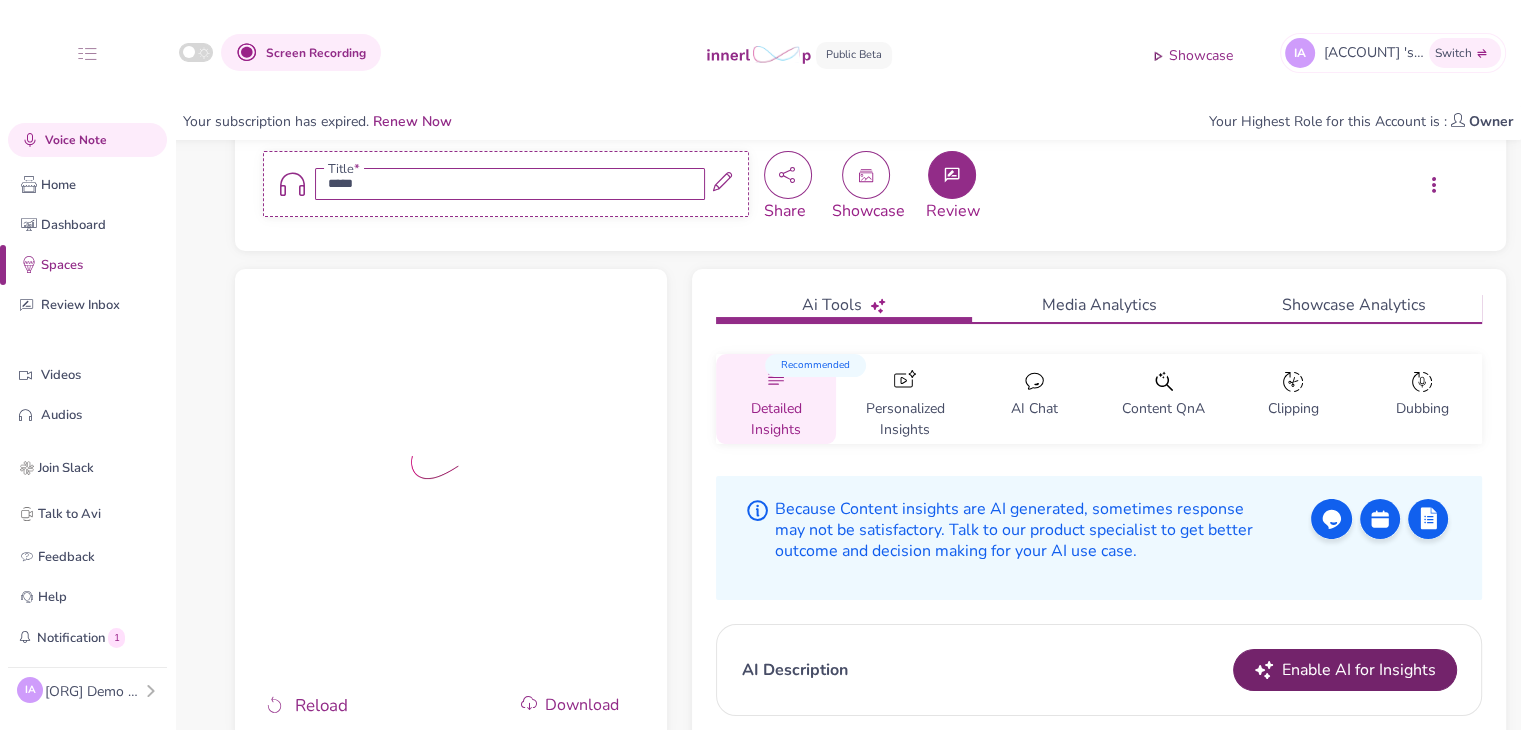 click on "Enable AI for Insights" at bounding box center (1359, 670) 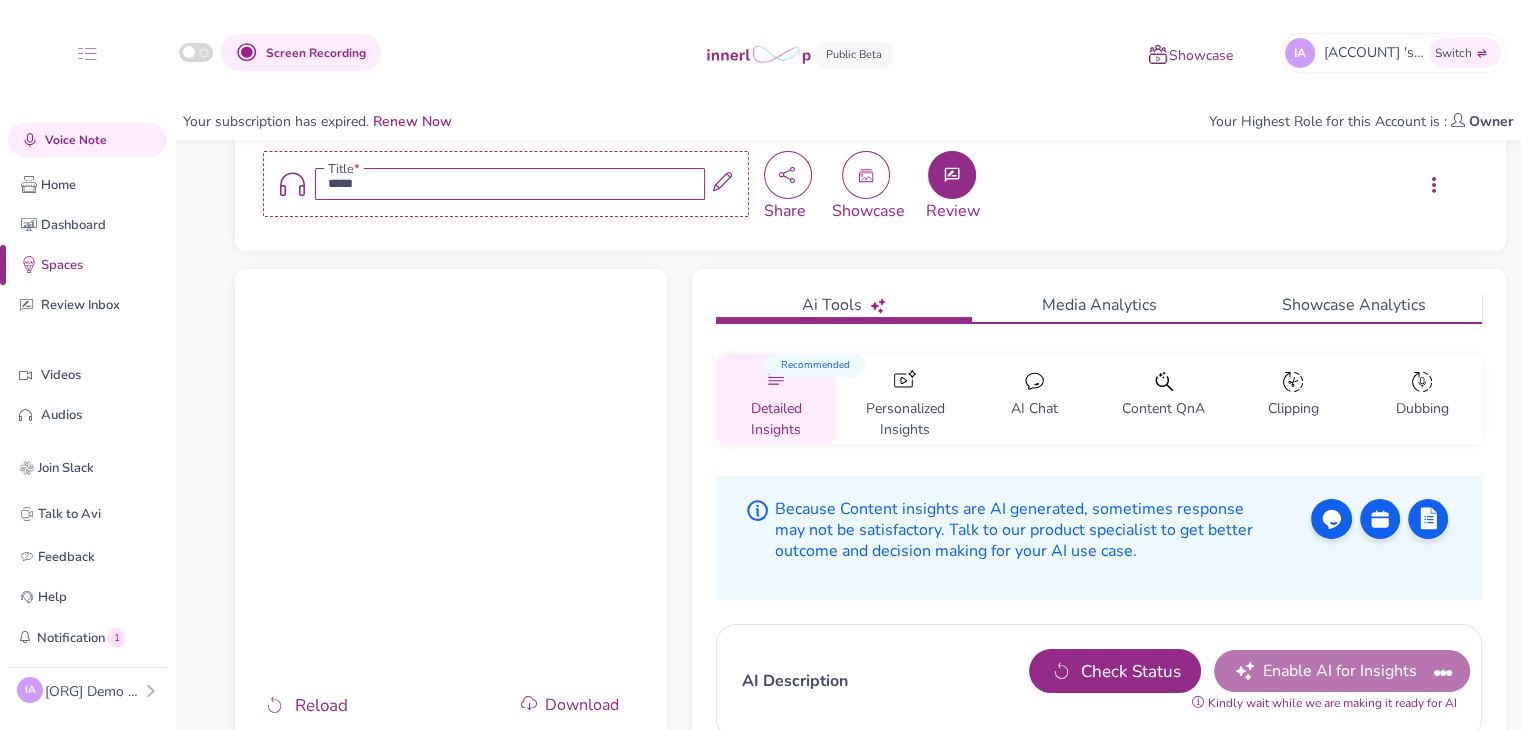 click on "Check Status" at bounding box center [1131, 672] 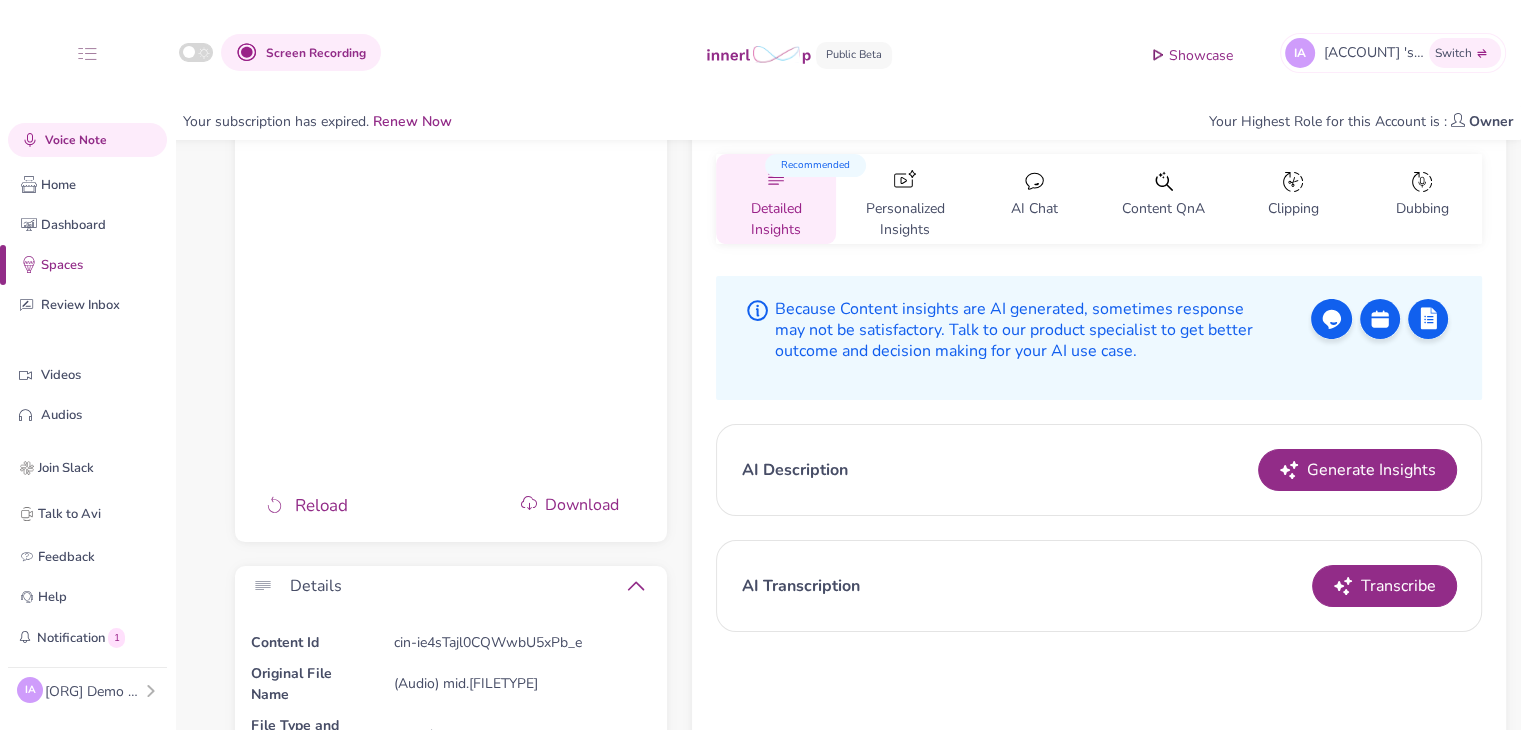 scroll, scrollTop: 304, scrollLeft: 0, axis: vertical 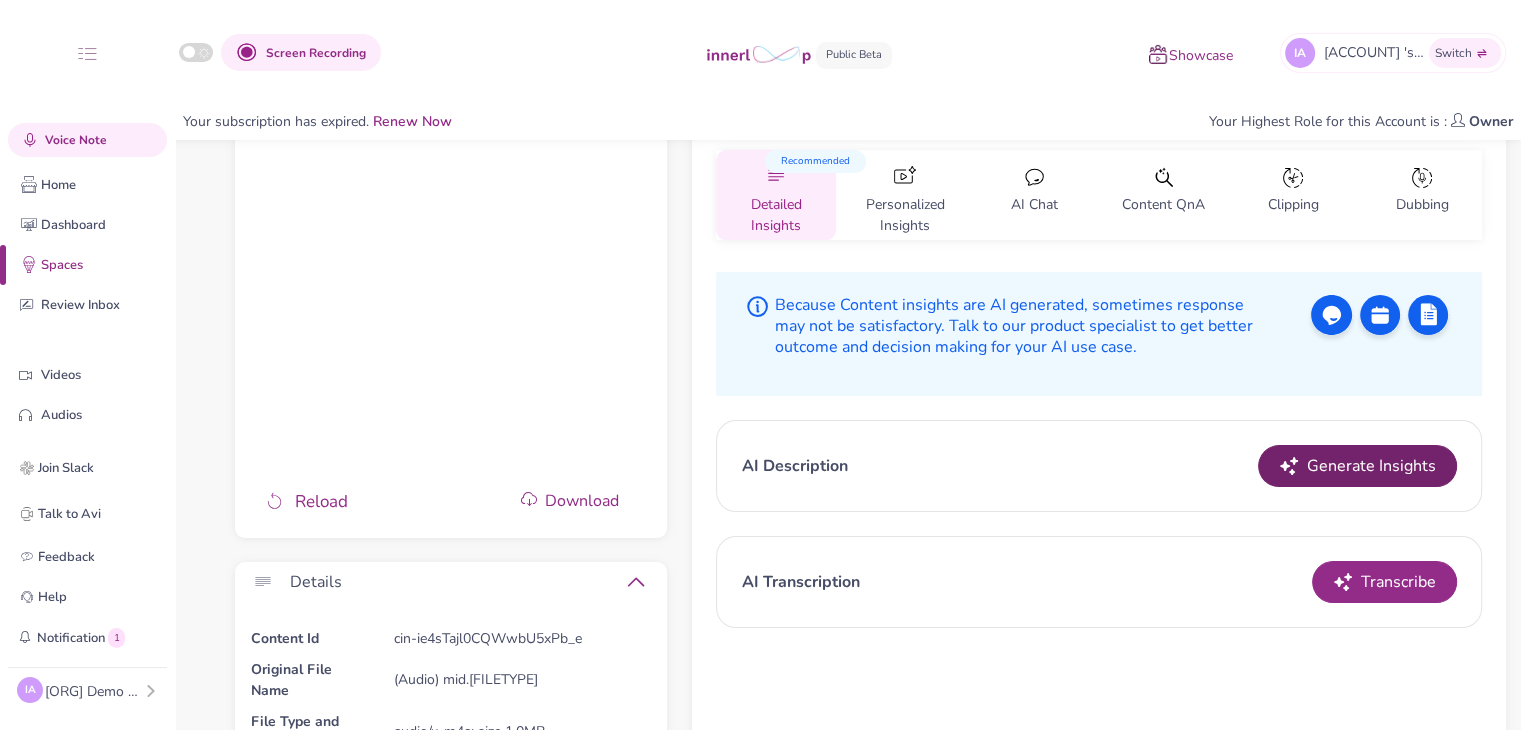 click on "Generate Insights" at bounding box center (1371, 466) 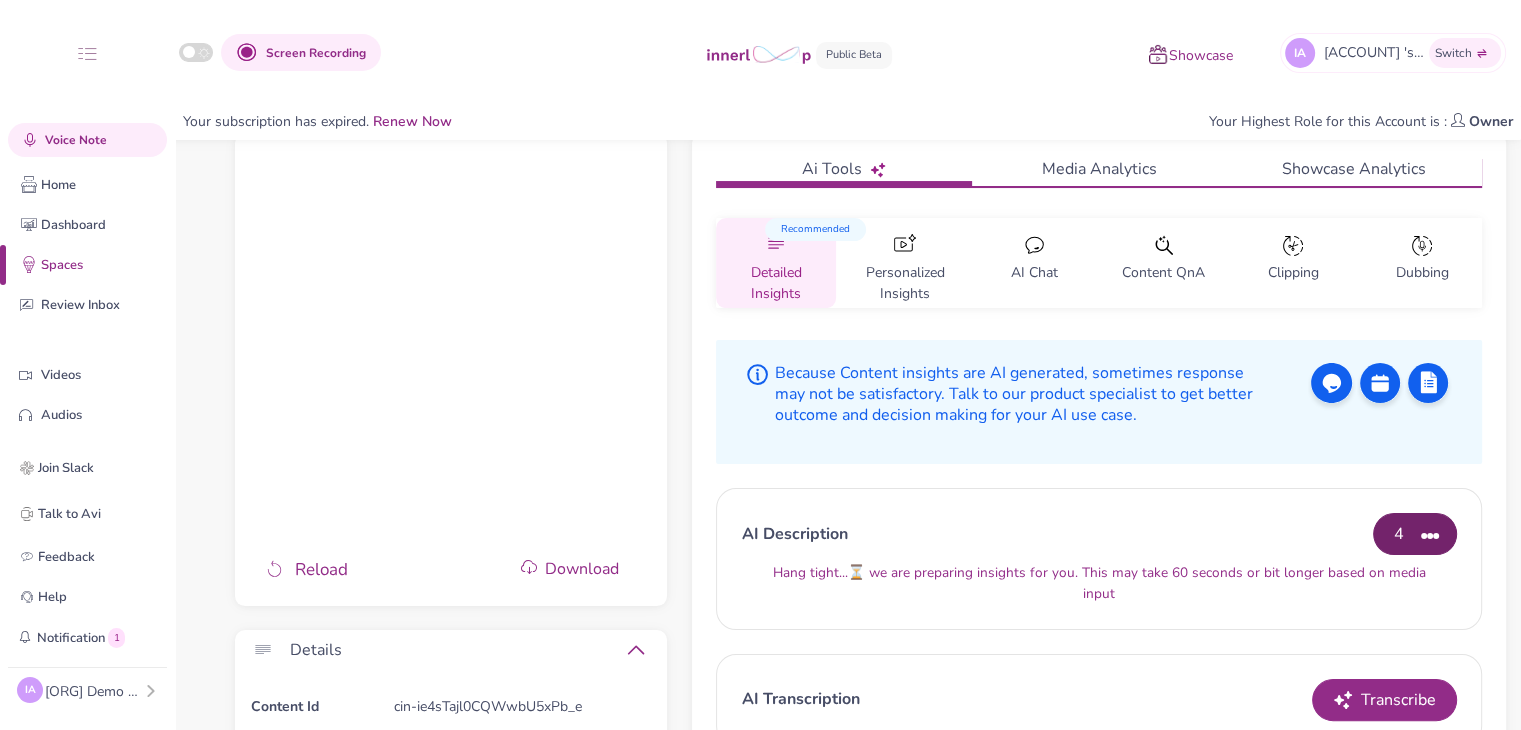 scroll, scrollTop: 204, scrollLeft: 0, axis: vertical 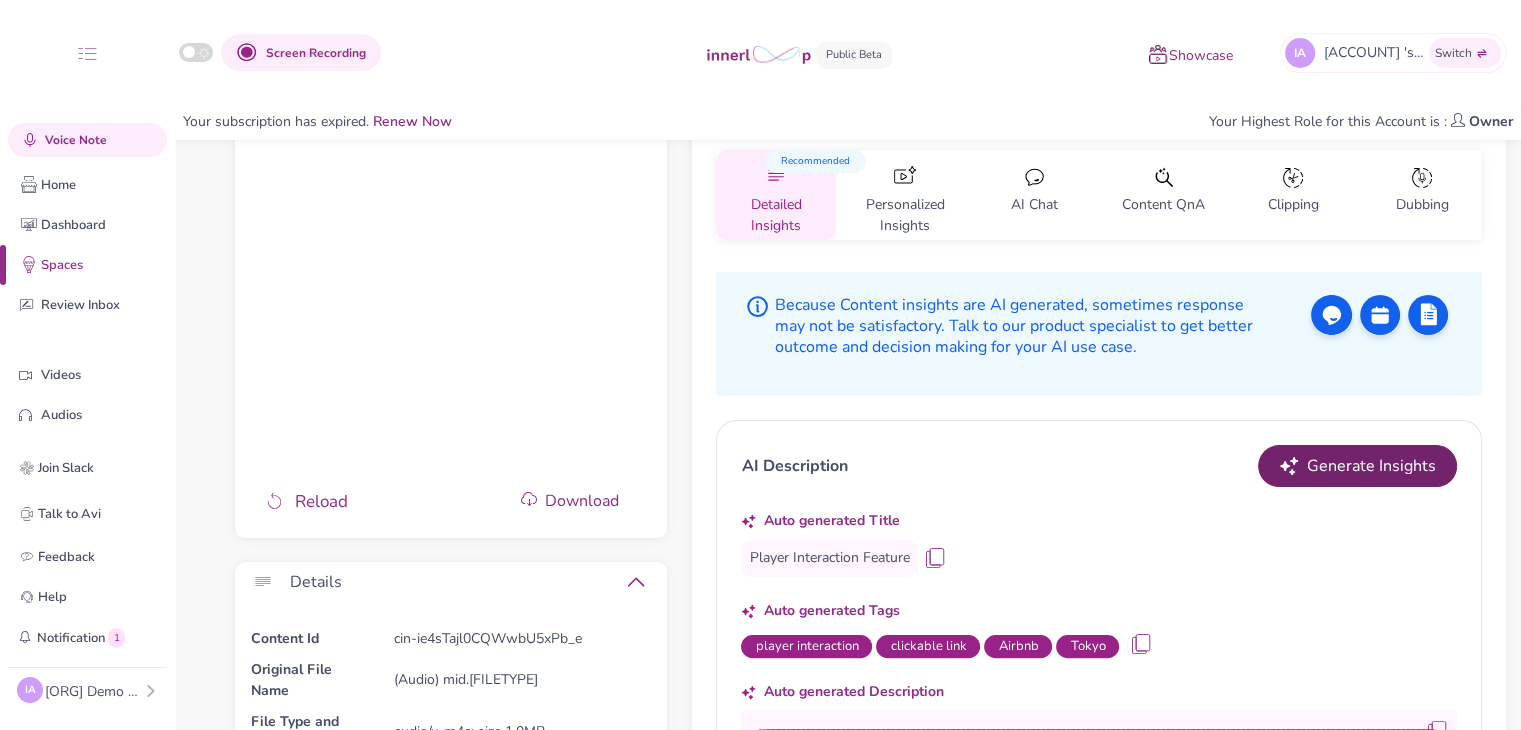 click on "Personalized Insights" at bounding box center (905, 209) 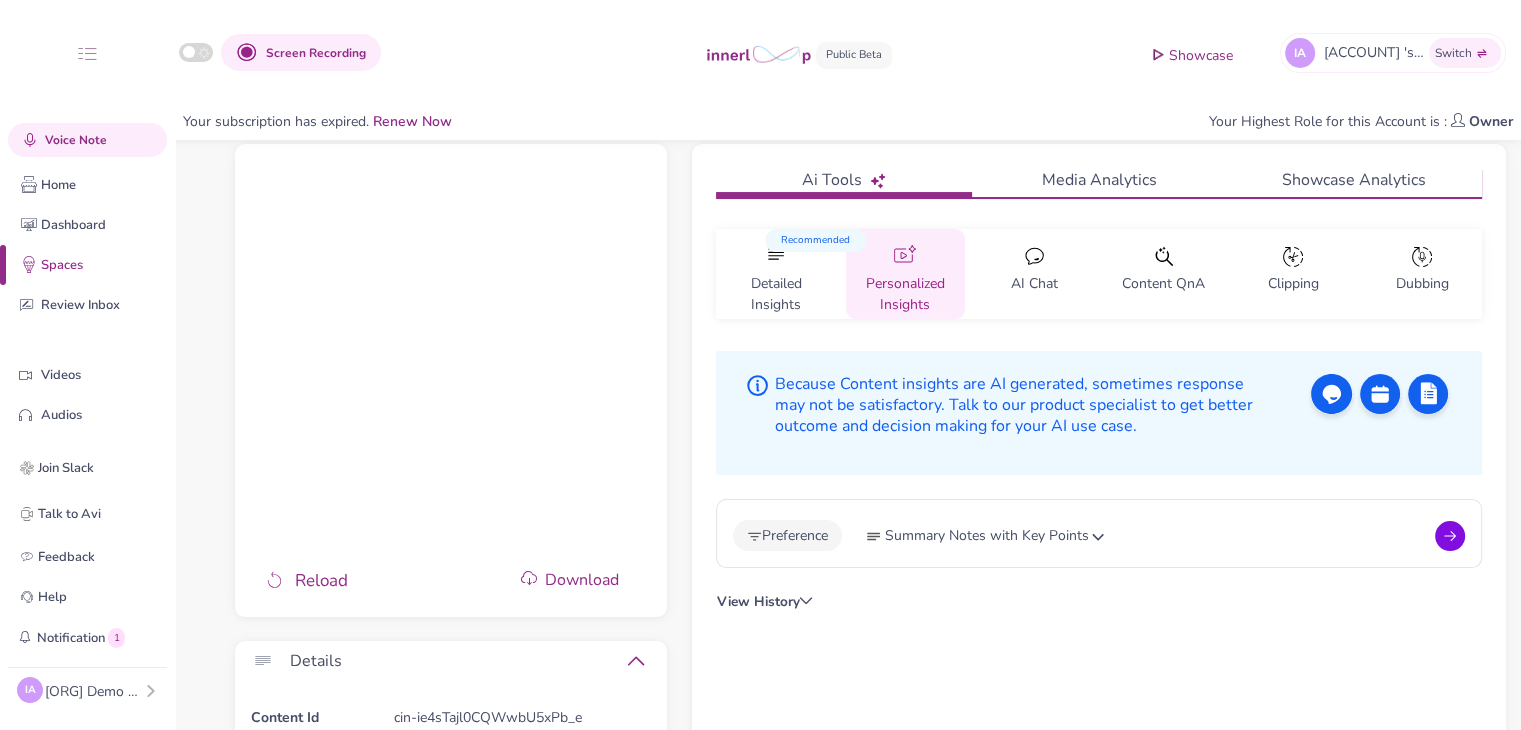 scroll, scrollTop: 204, scrollLeft: 0, axis: vertical 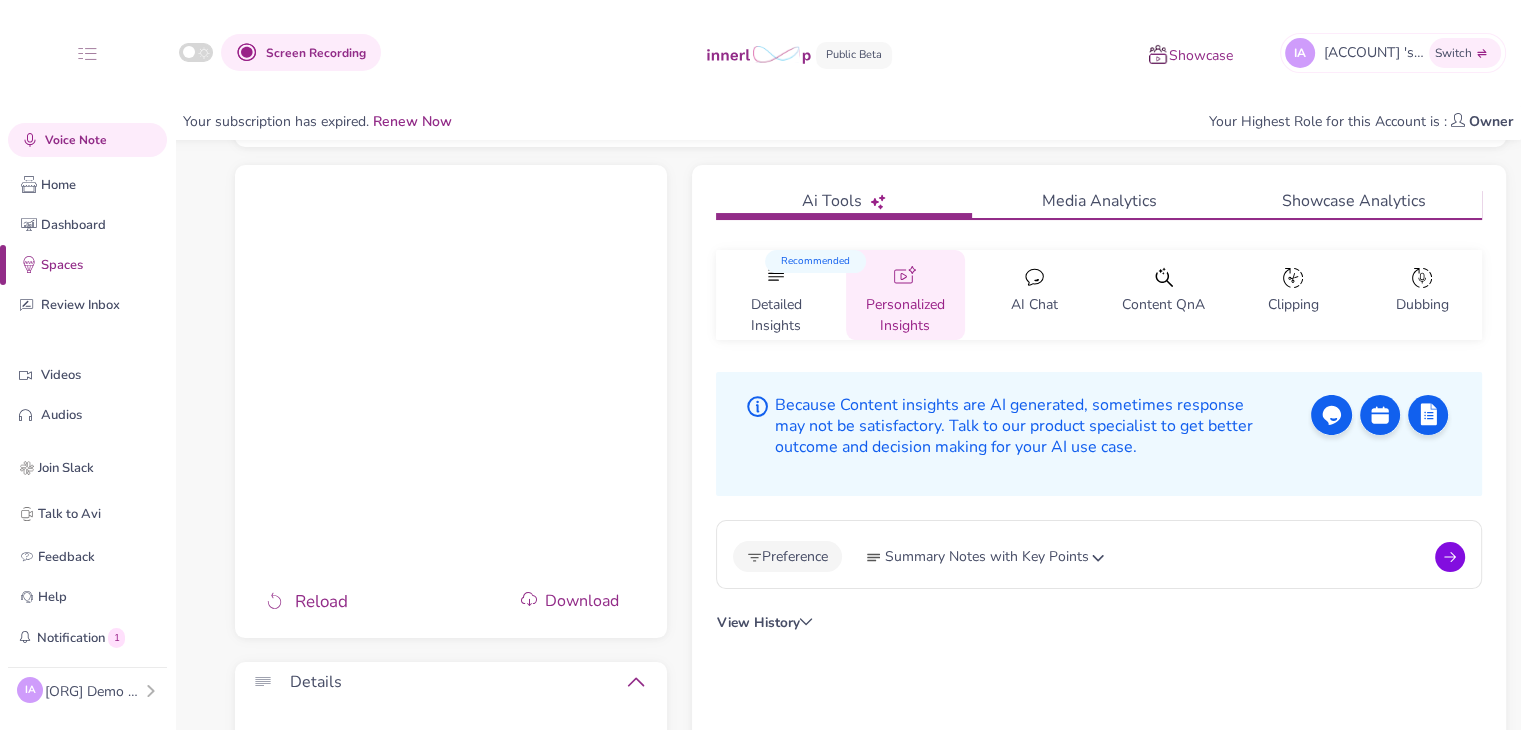 click on "Preference   Summary Notes with Key Points" at bounding box center [1098, 554] 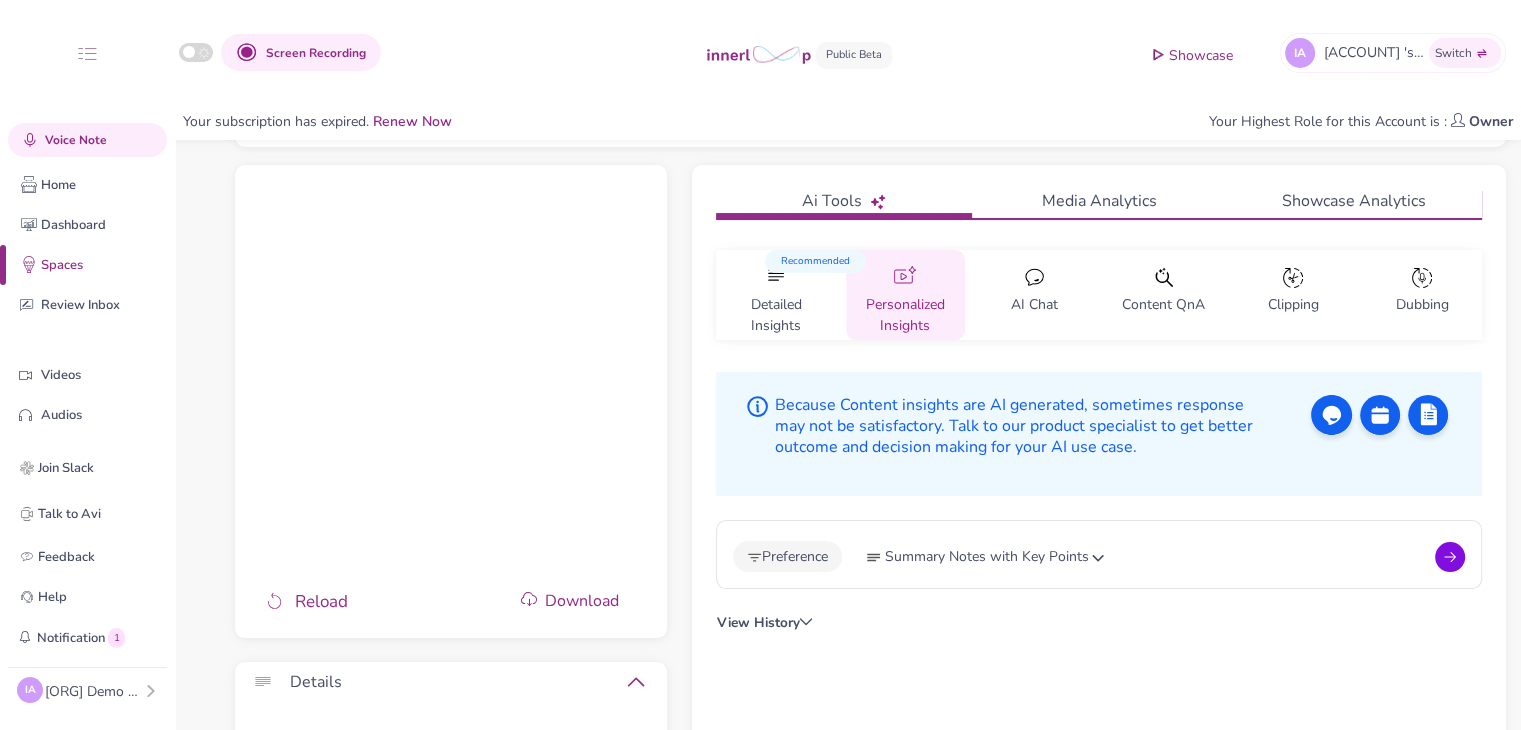click 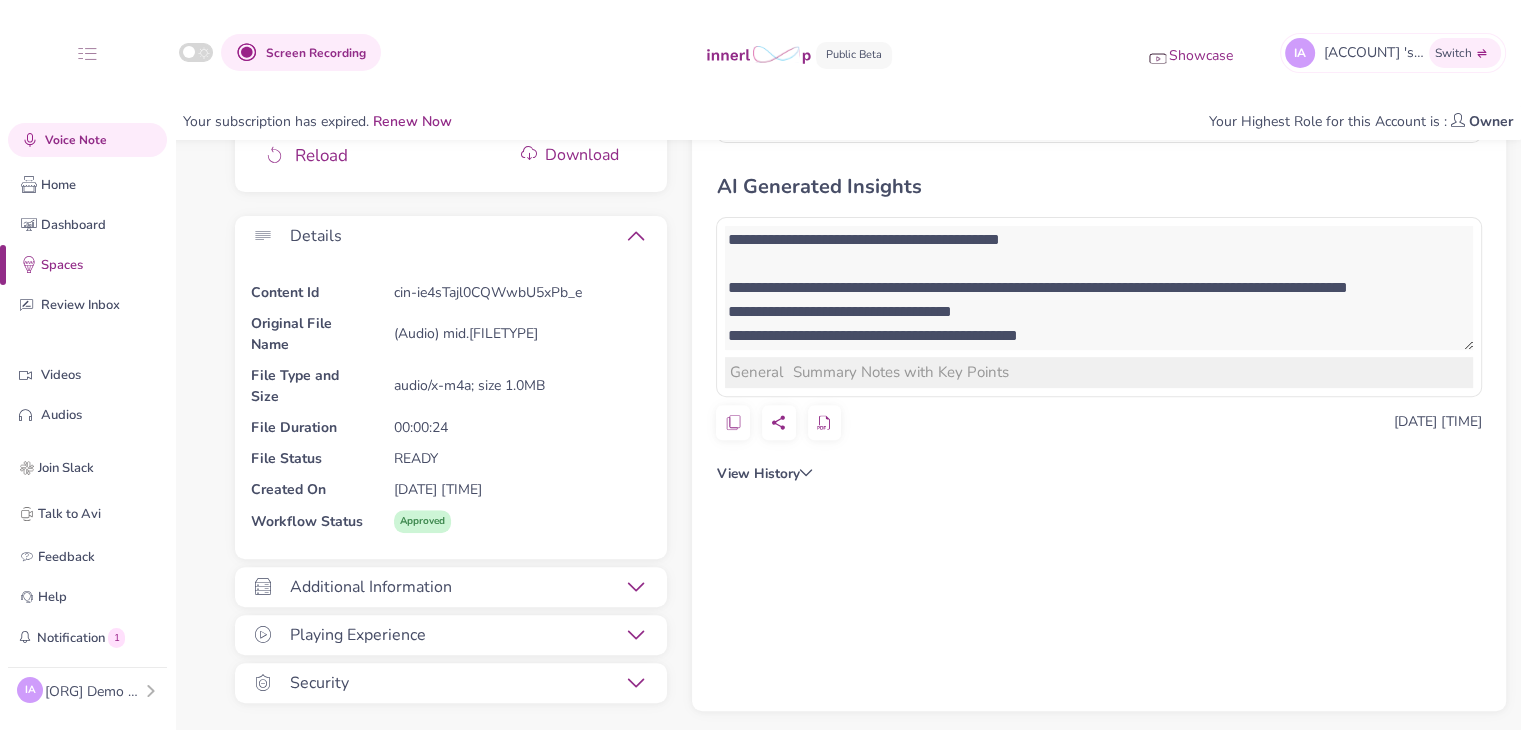 scroll, scrollTop: 0, scrollLeft: 0, axis: both 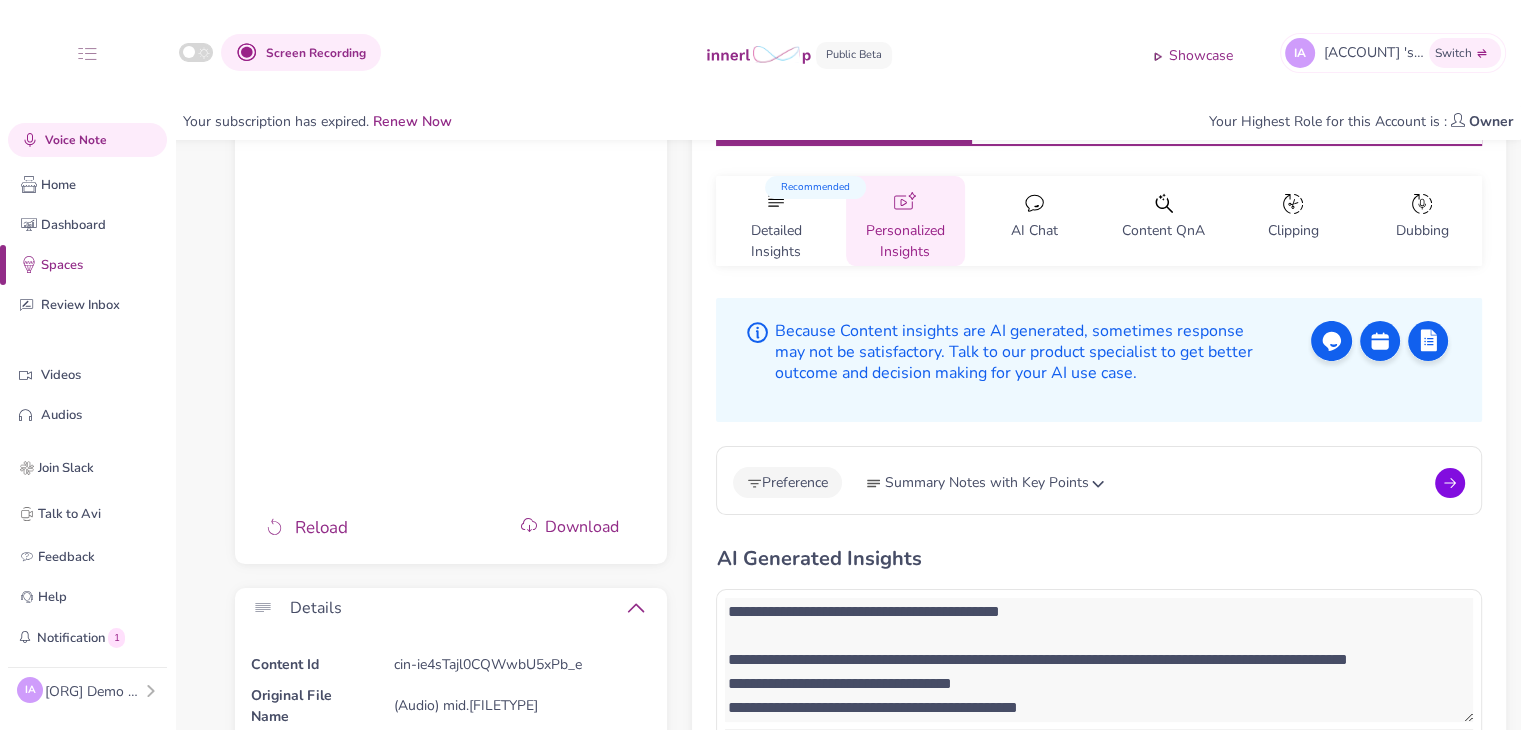 click on "AI Chat" at bounding box center (1034, 235) 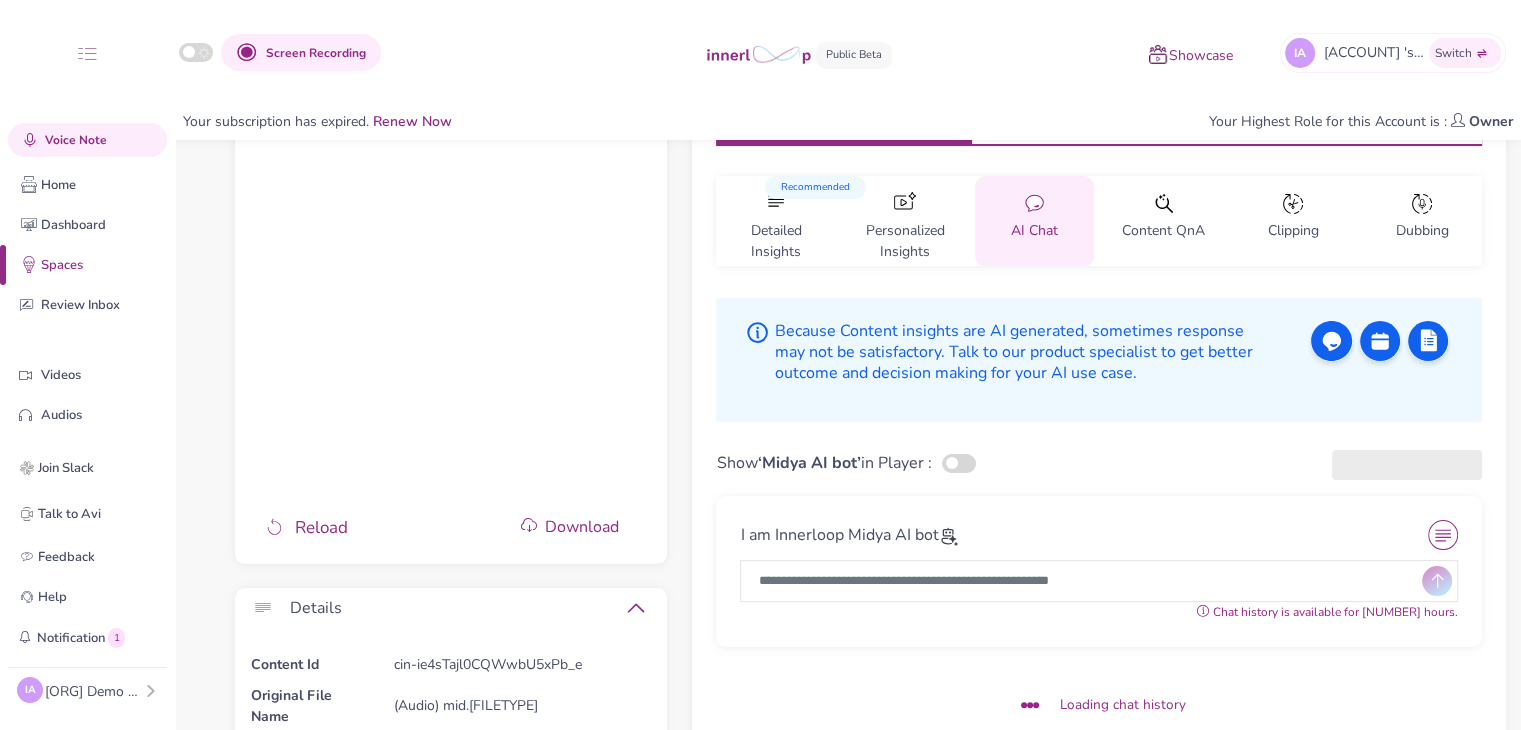 click at bounding box center (959, 463) 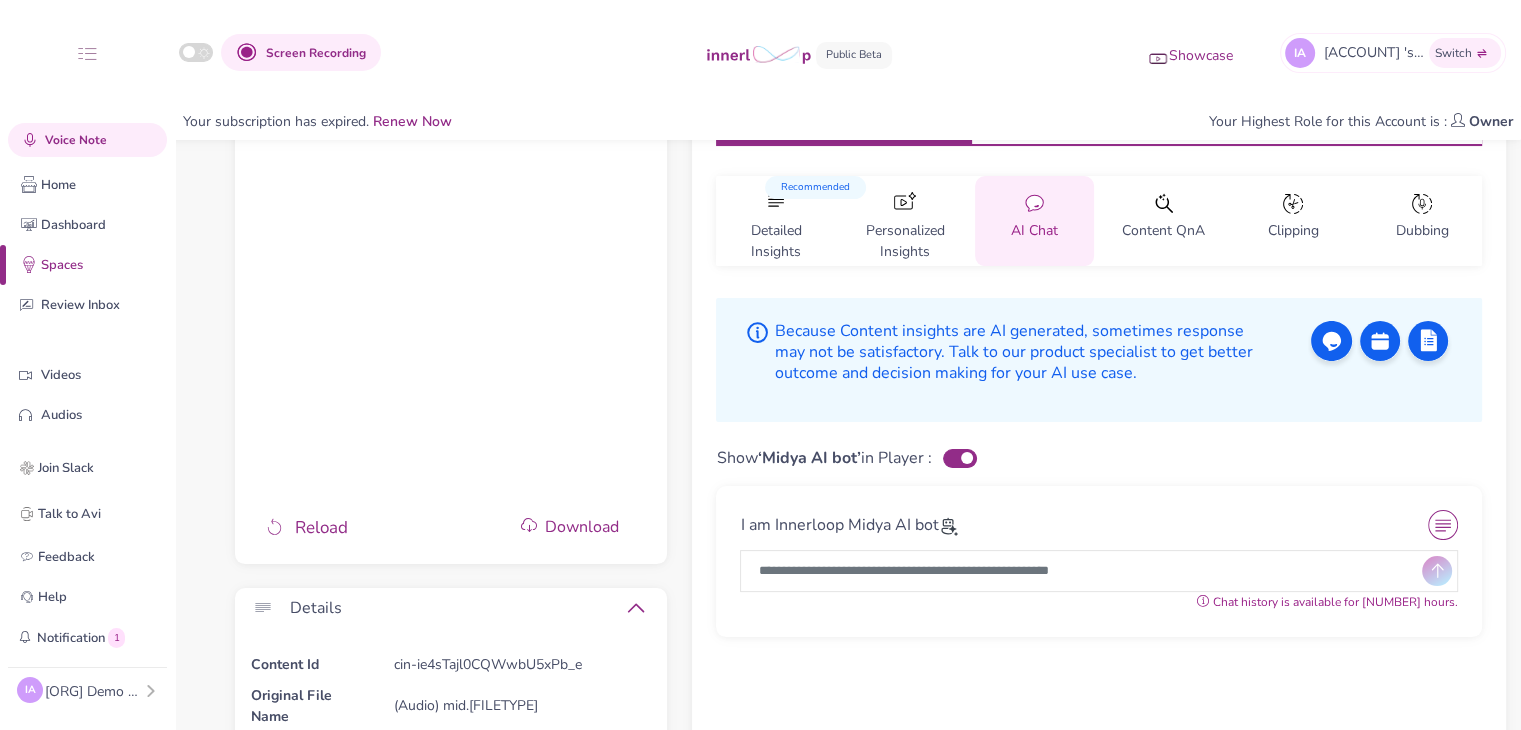 click at bounding box center [1083, 571] 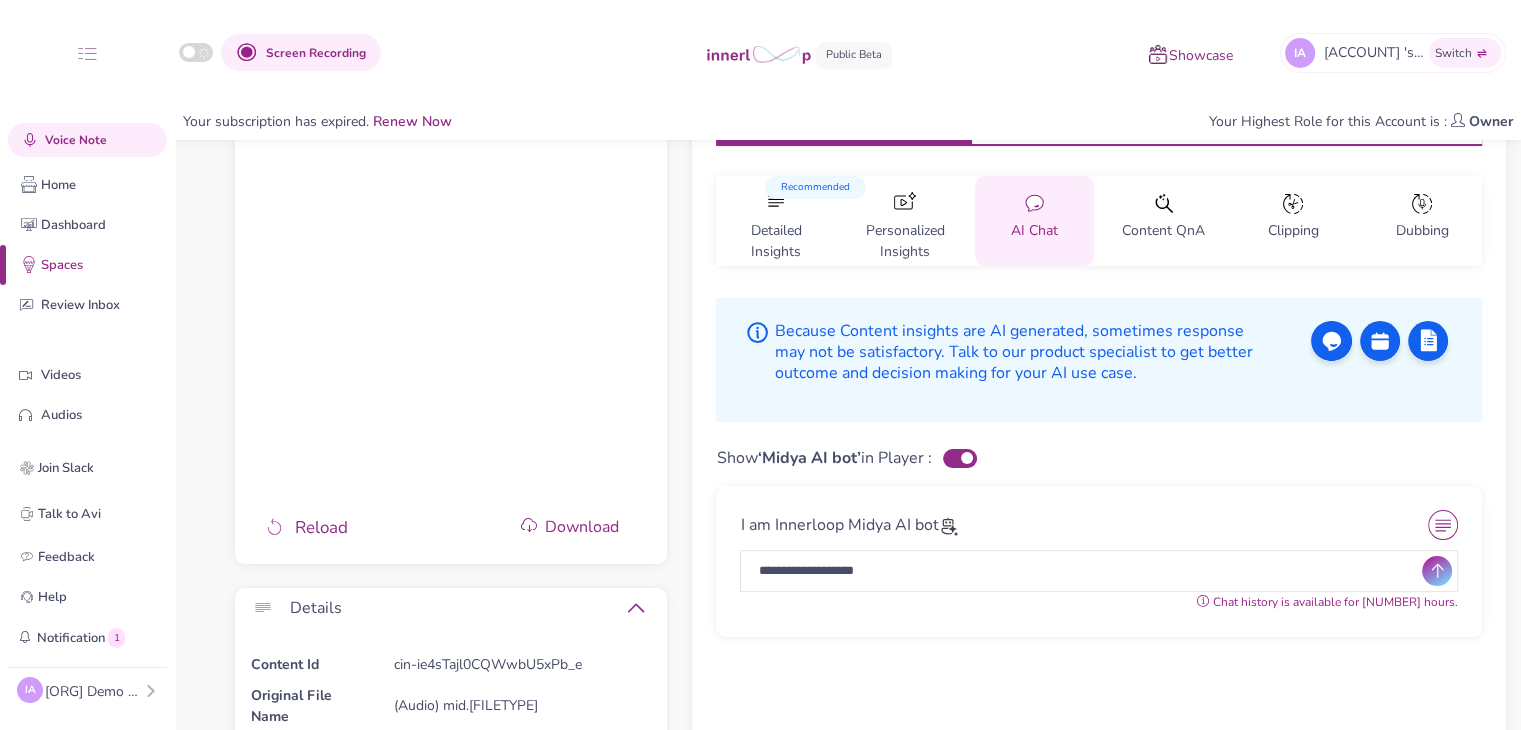 type on "**********" 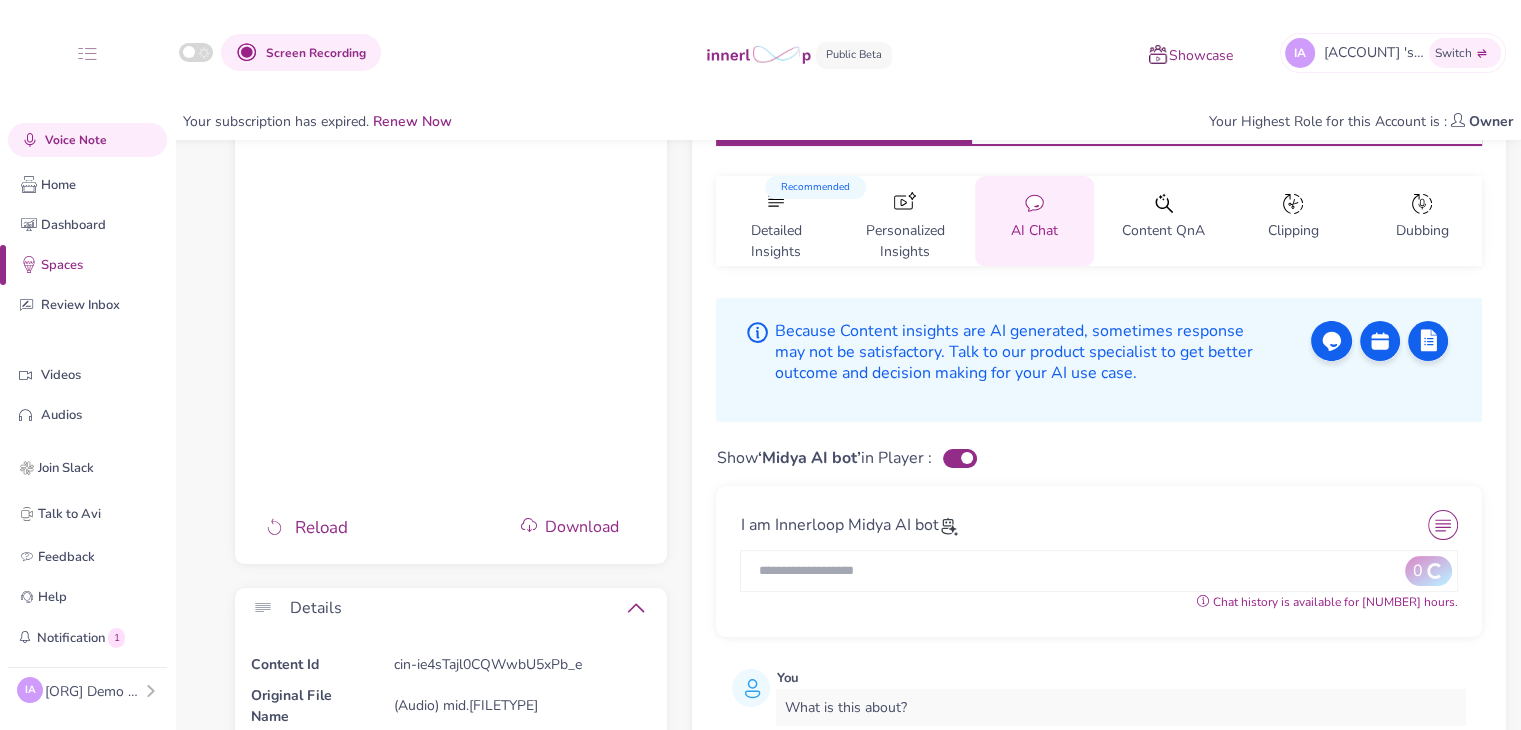 scroll, scrollTop: 1, scrollLeft: 0, axis: vertical 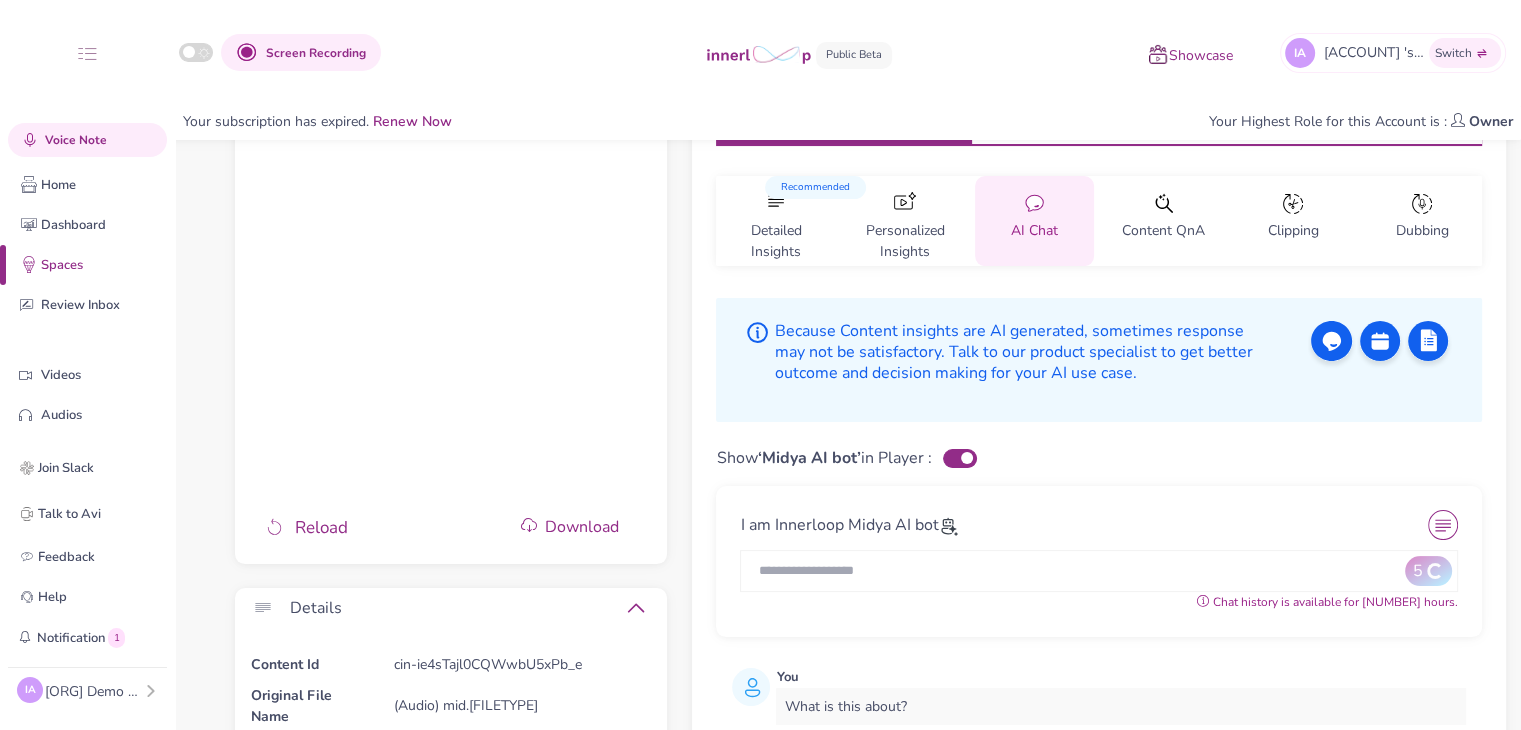 type 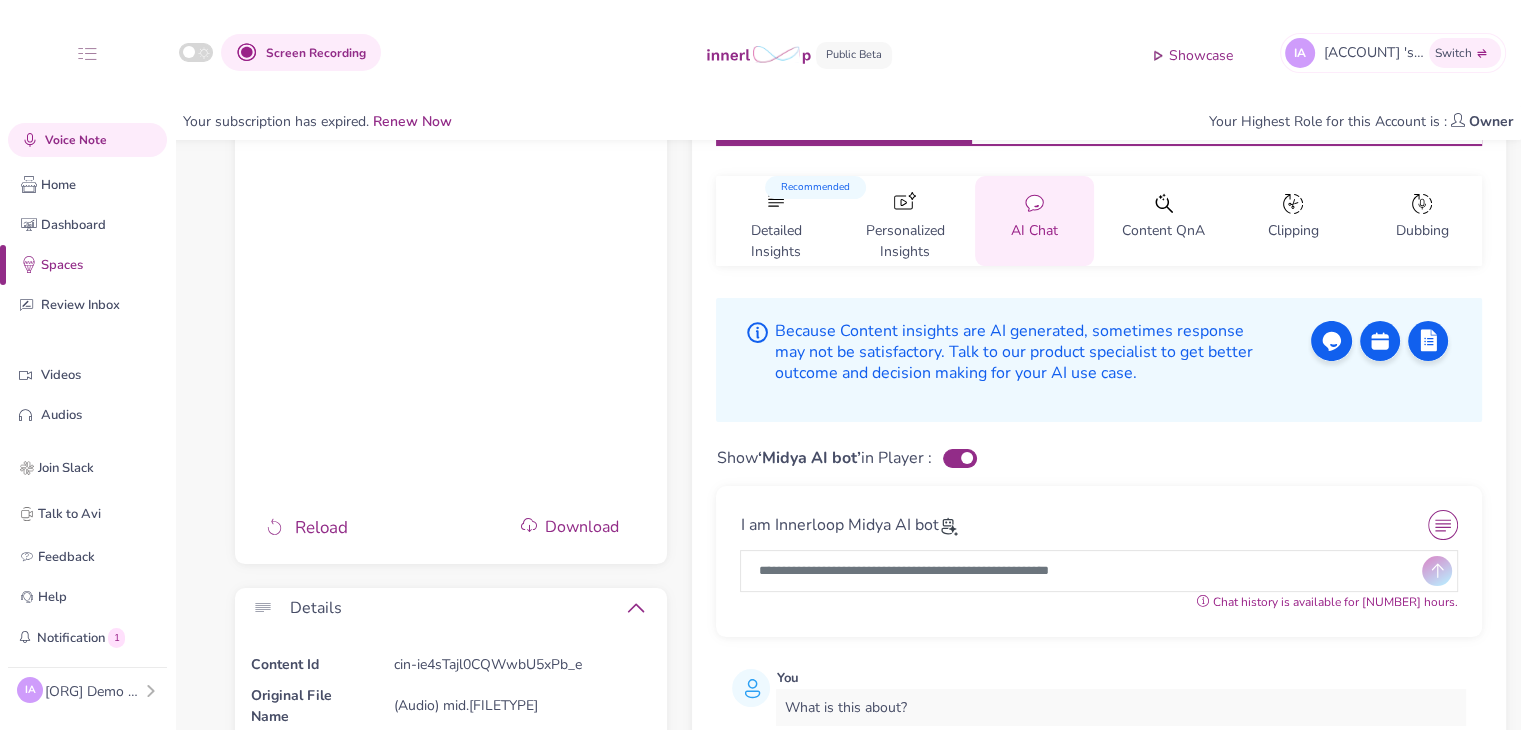 scroll, scrollTop: 0, scrollLeft: 0, axis: both 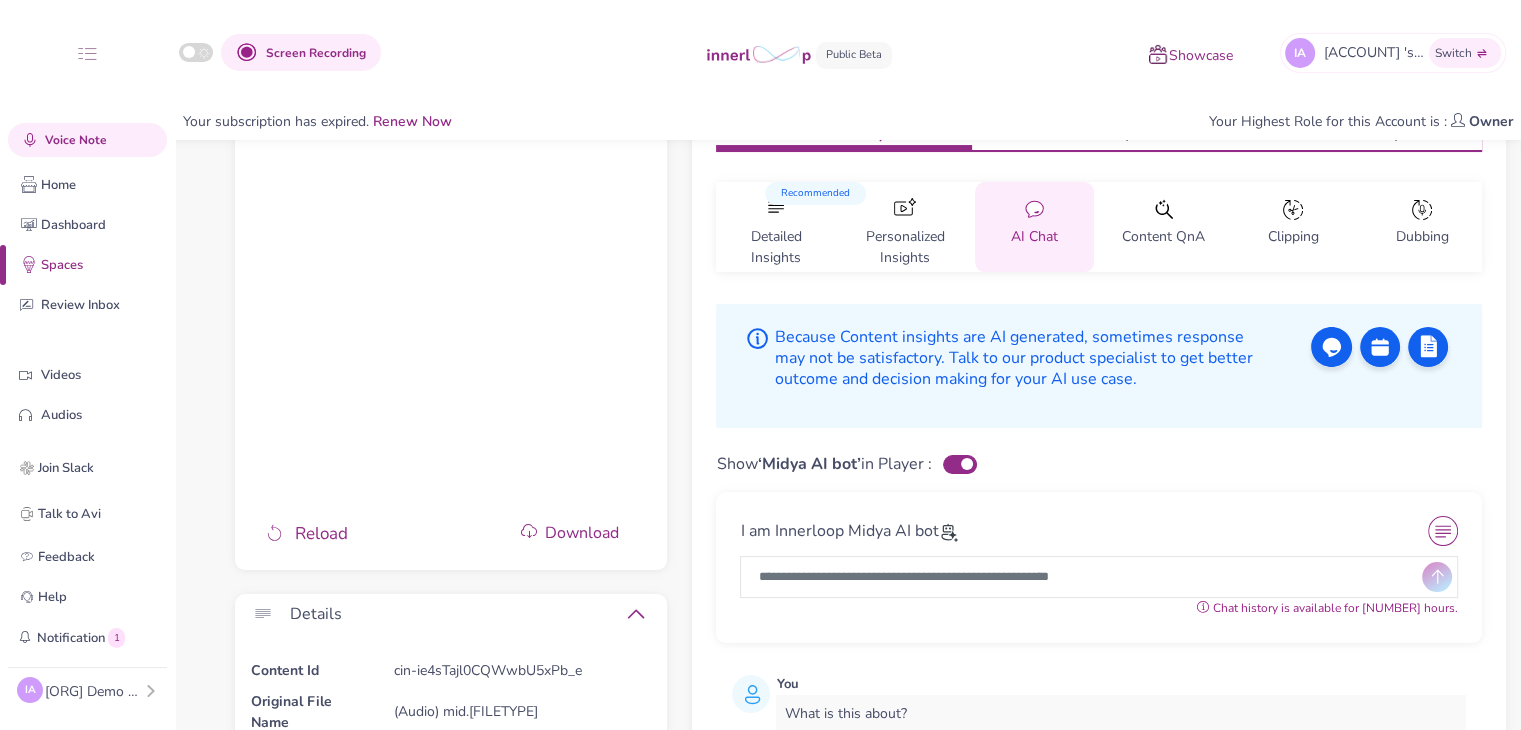 click on "Content QnA" at bounding box center [1163, 241] 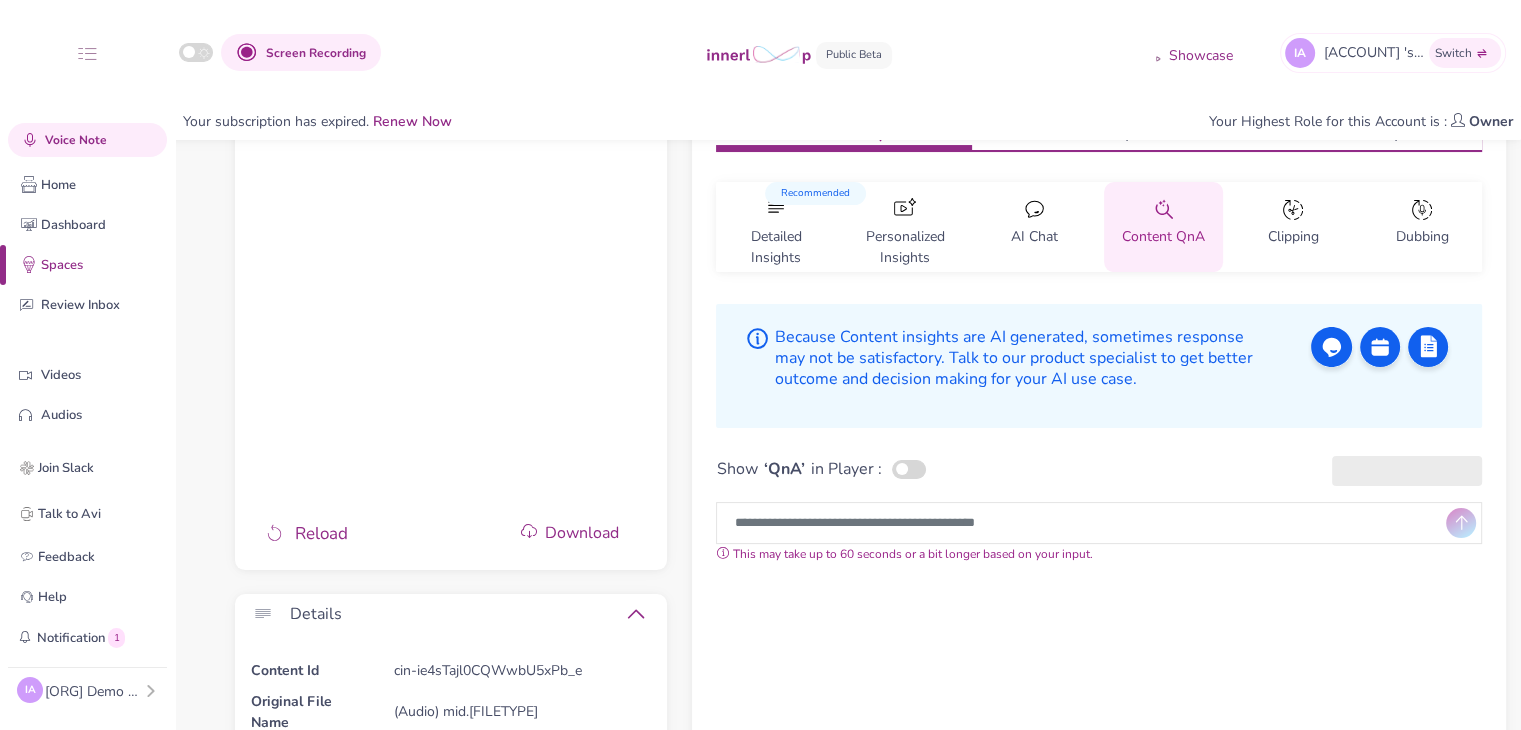 click at bounding box center (909, 469) 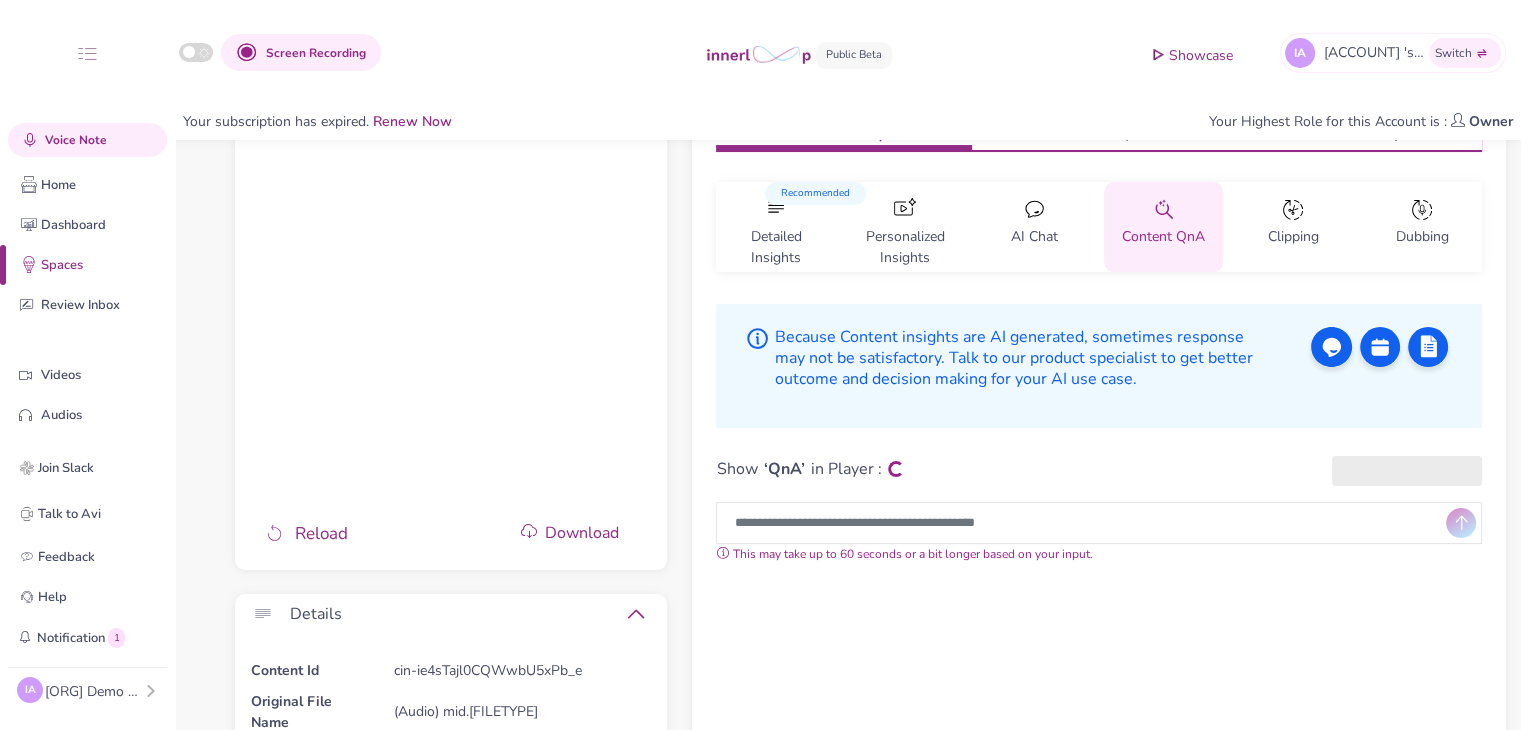 click at bounding box center [1083, 523] 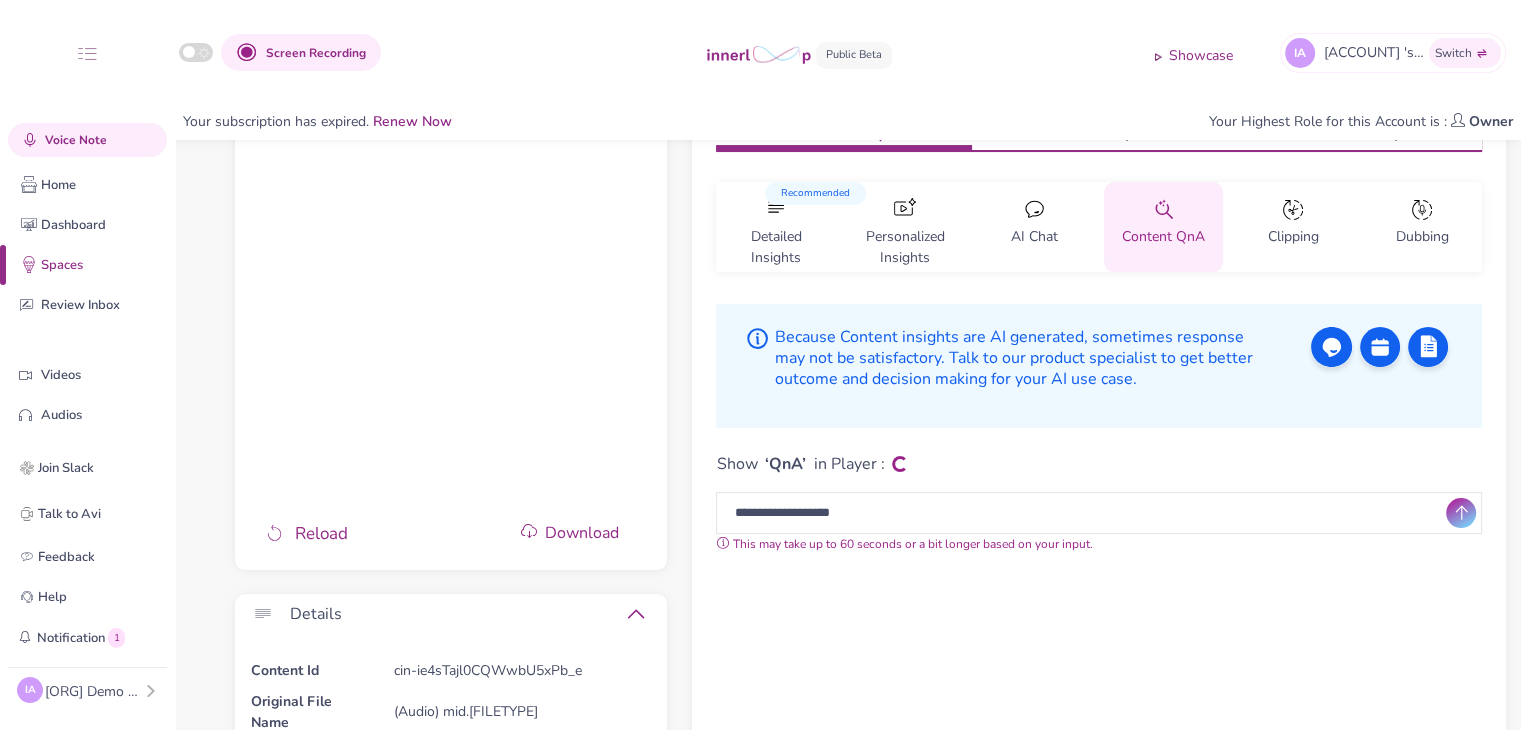 type on "**********" 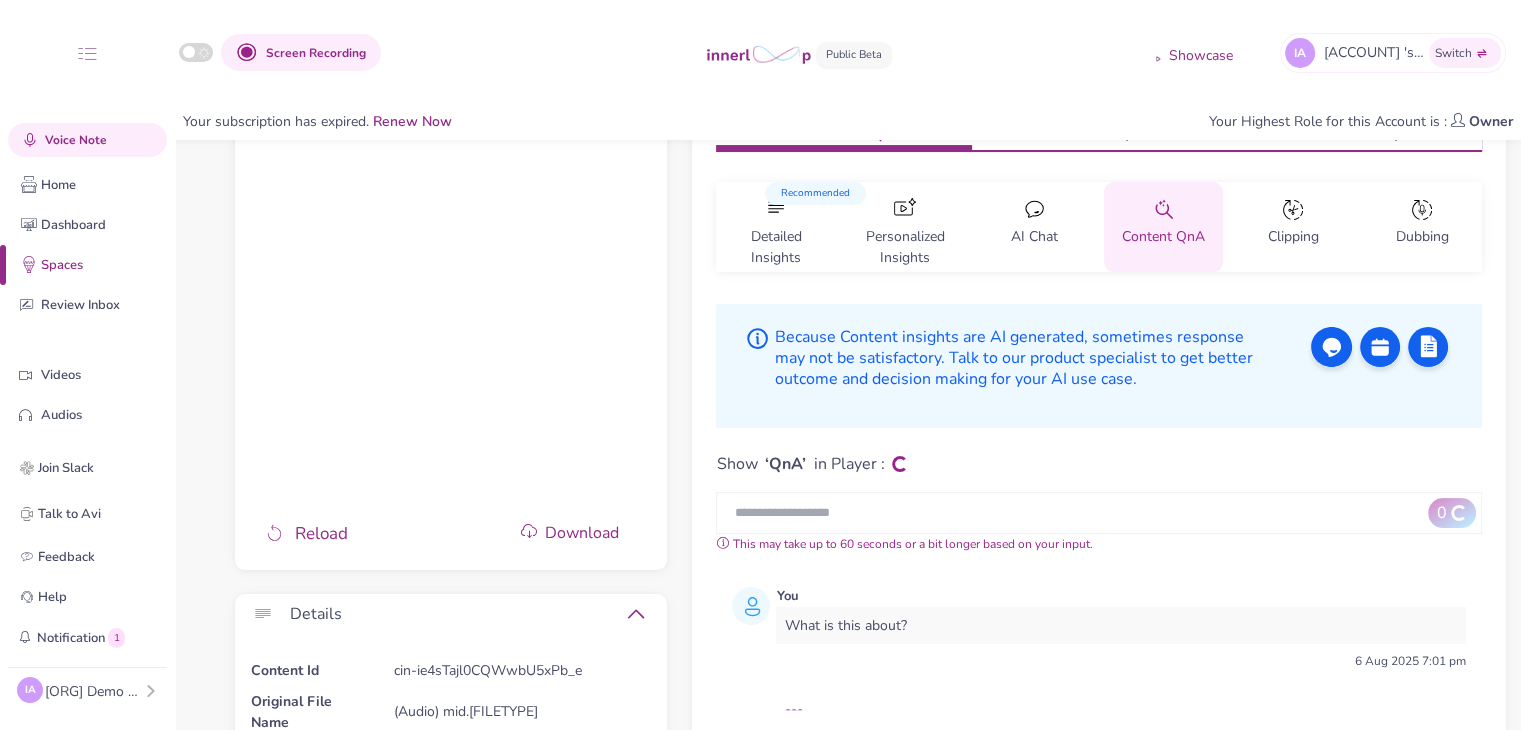 scroll, scrollTop: 12, scrollLeft: 0, axis: vertical 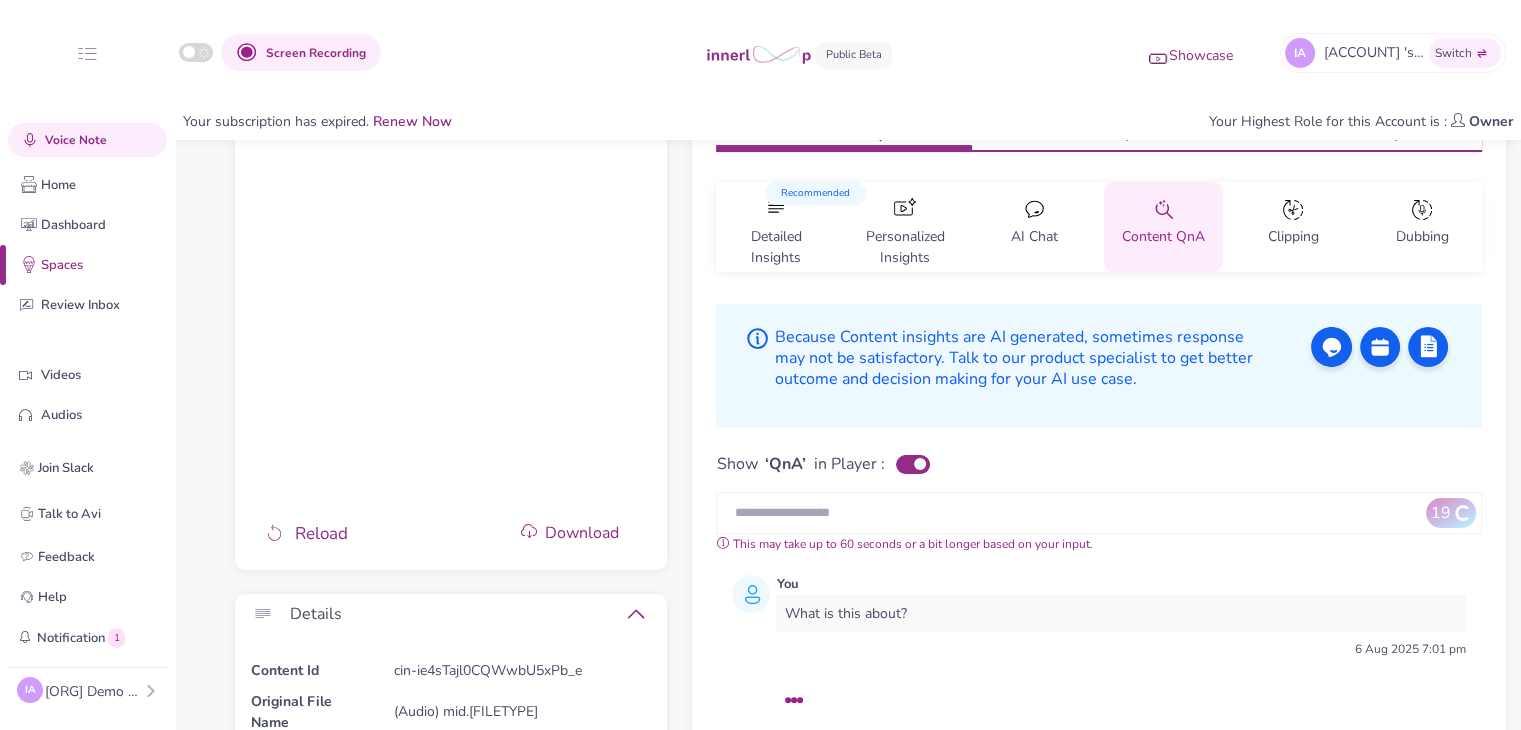type 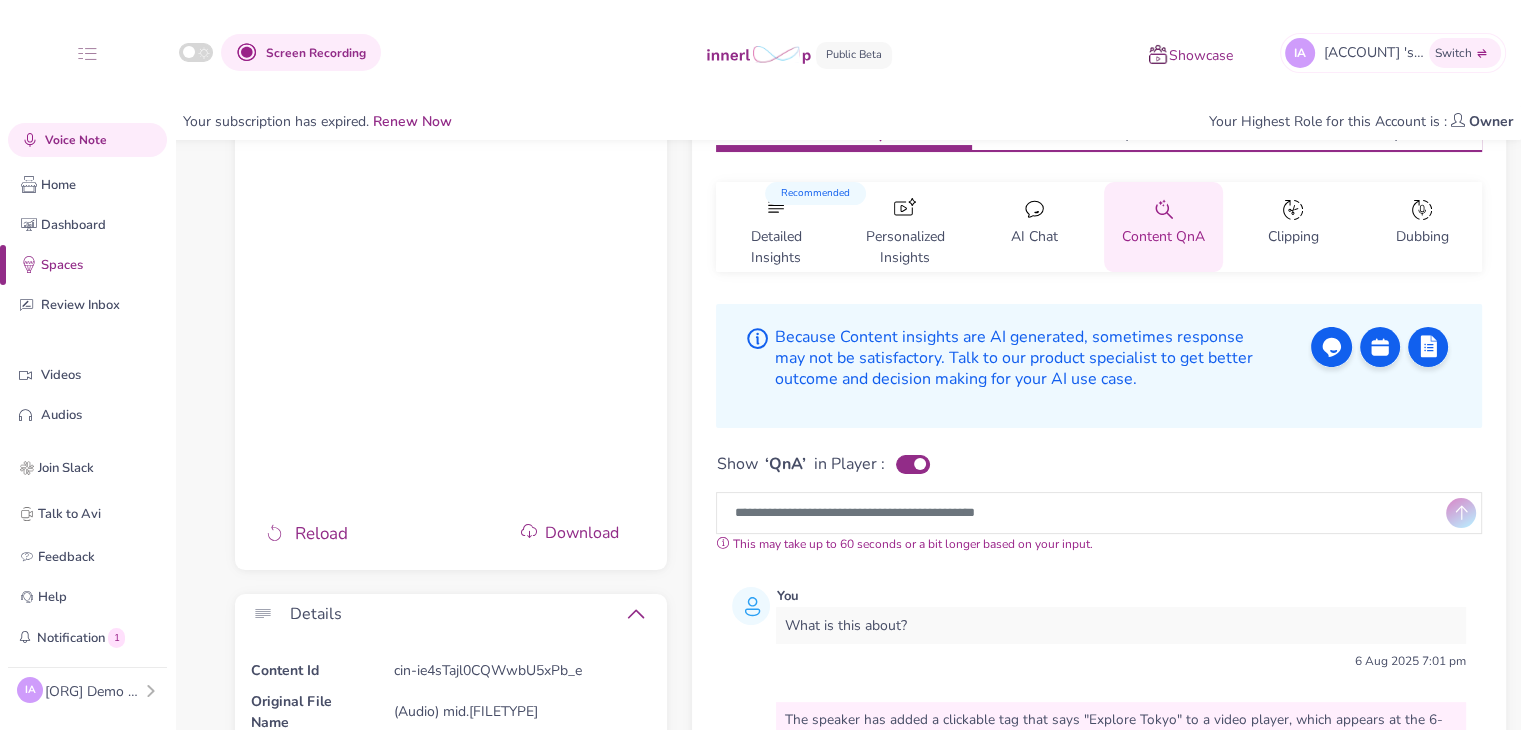 scroll, scrollTop: 0, scrollLeft: 0, axis: both 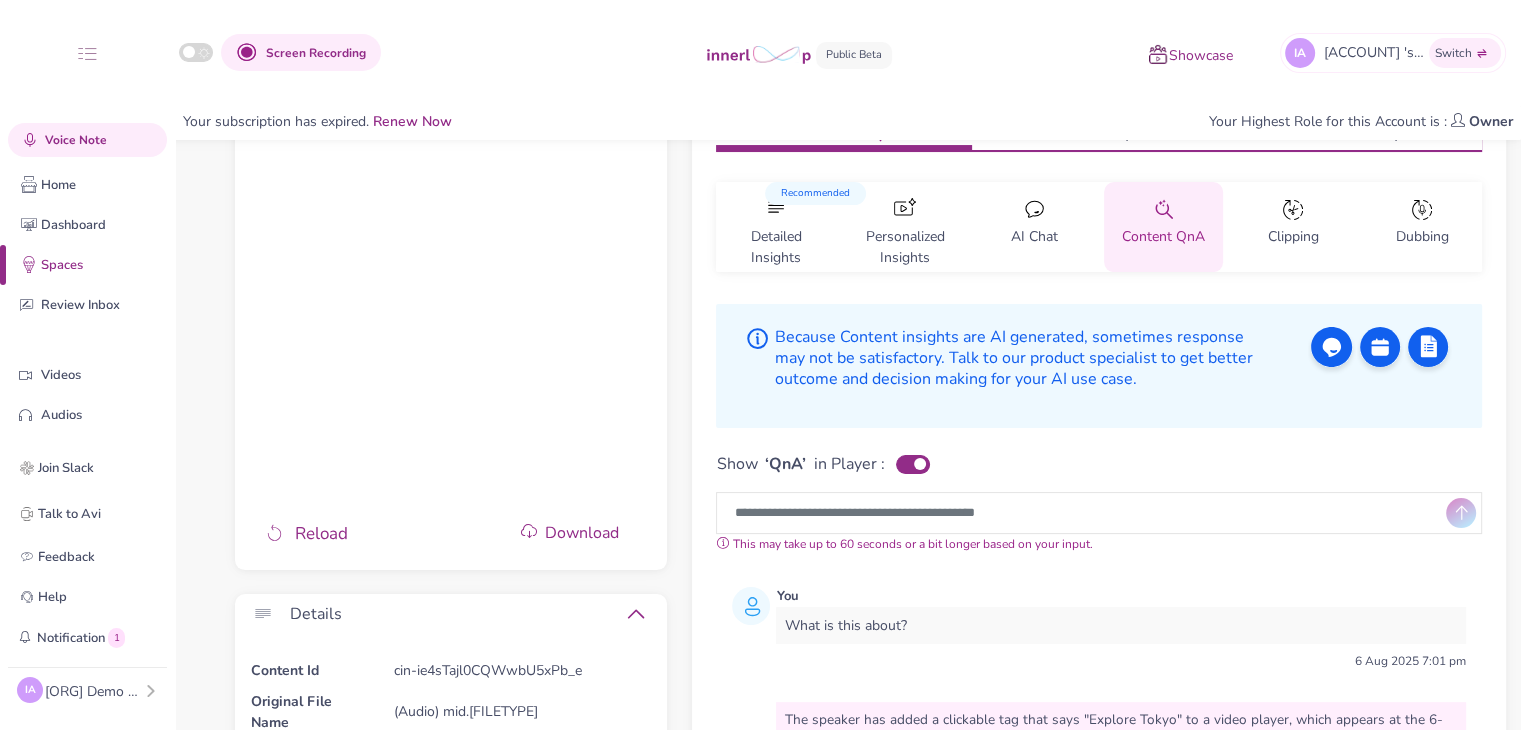 click on "Show  ‘QnA’  in Player :" at bounding box center [1098, 464] 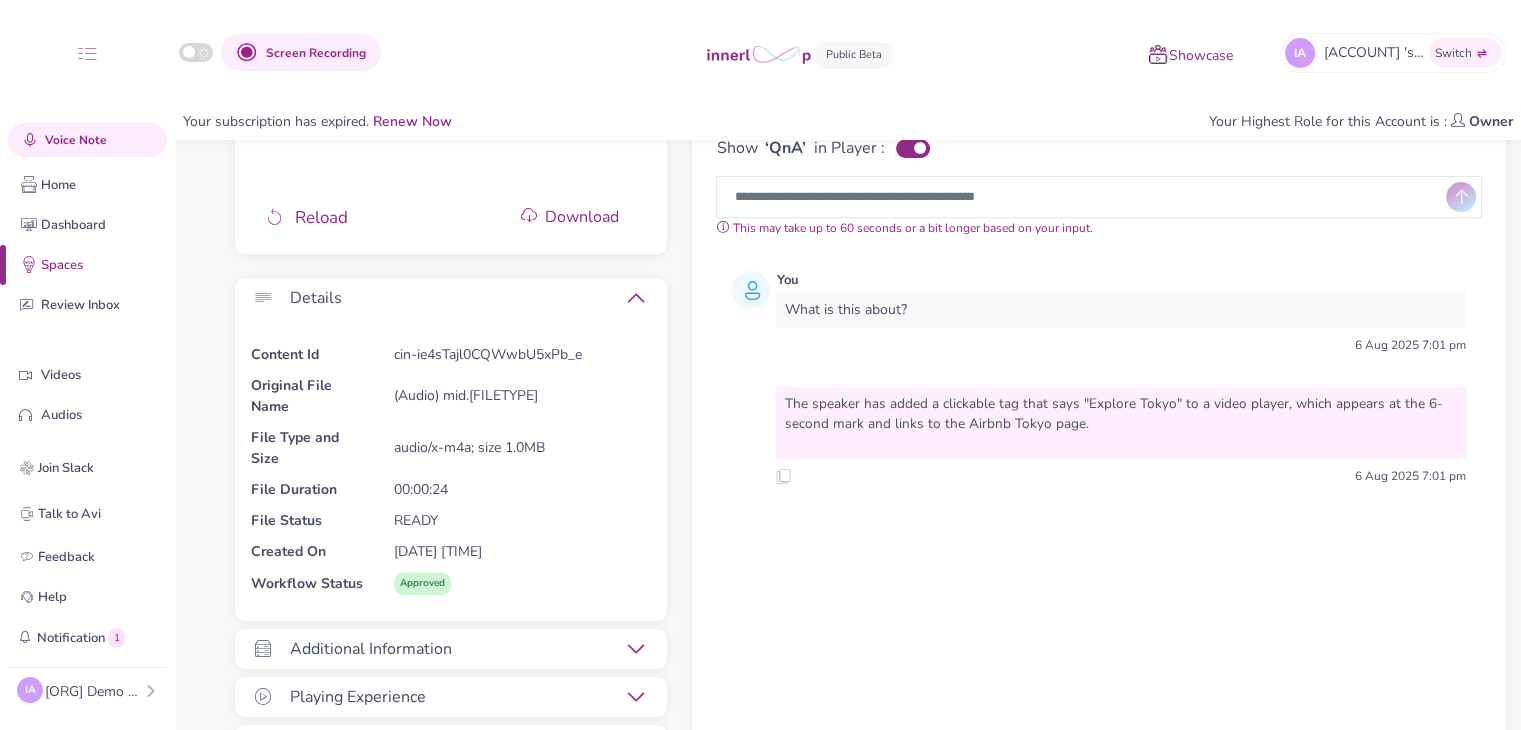 scroll, scrollTop: 655, scrollLeft: 0, axis: vertical 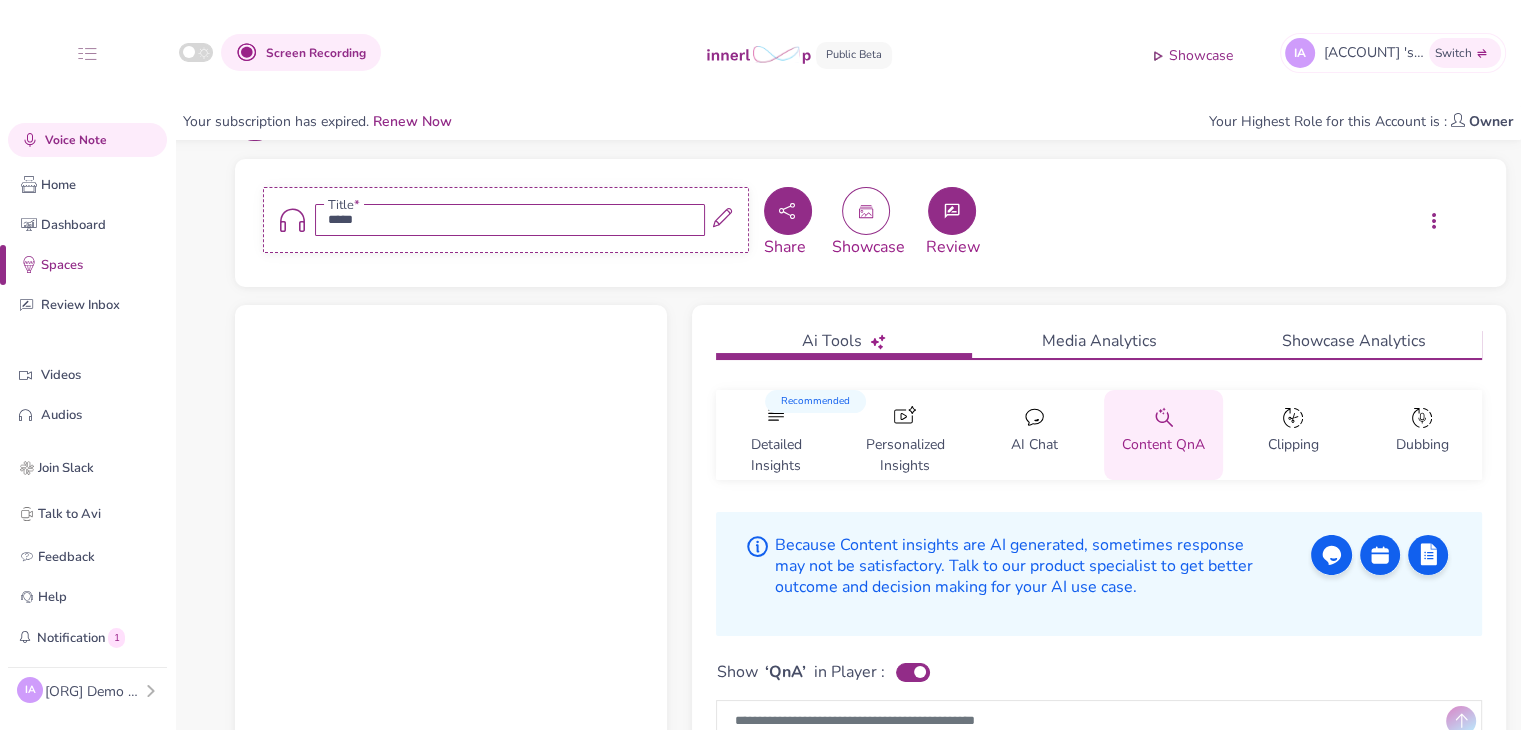 click at bounding box center [788, 211] 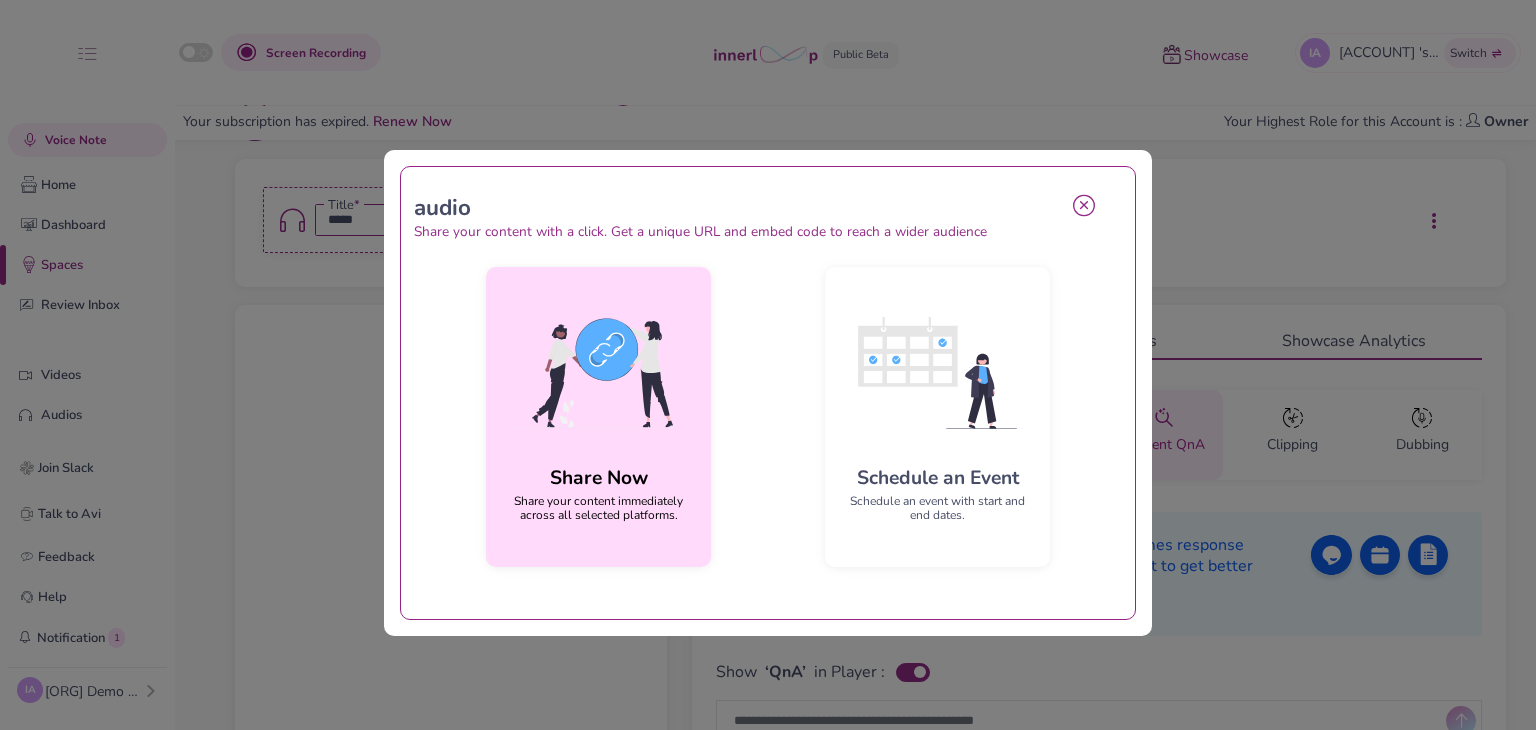 click at bounding box center (598, 373) 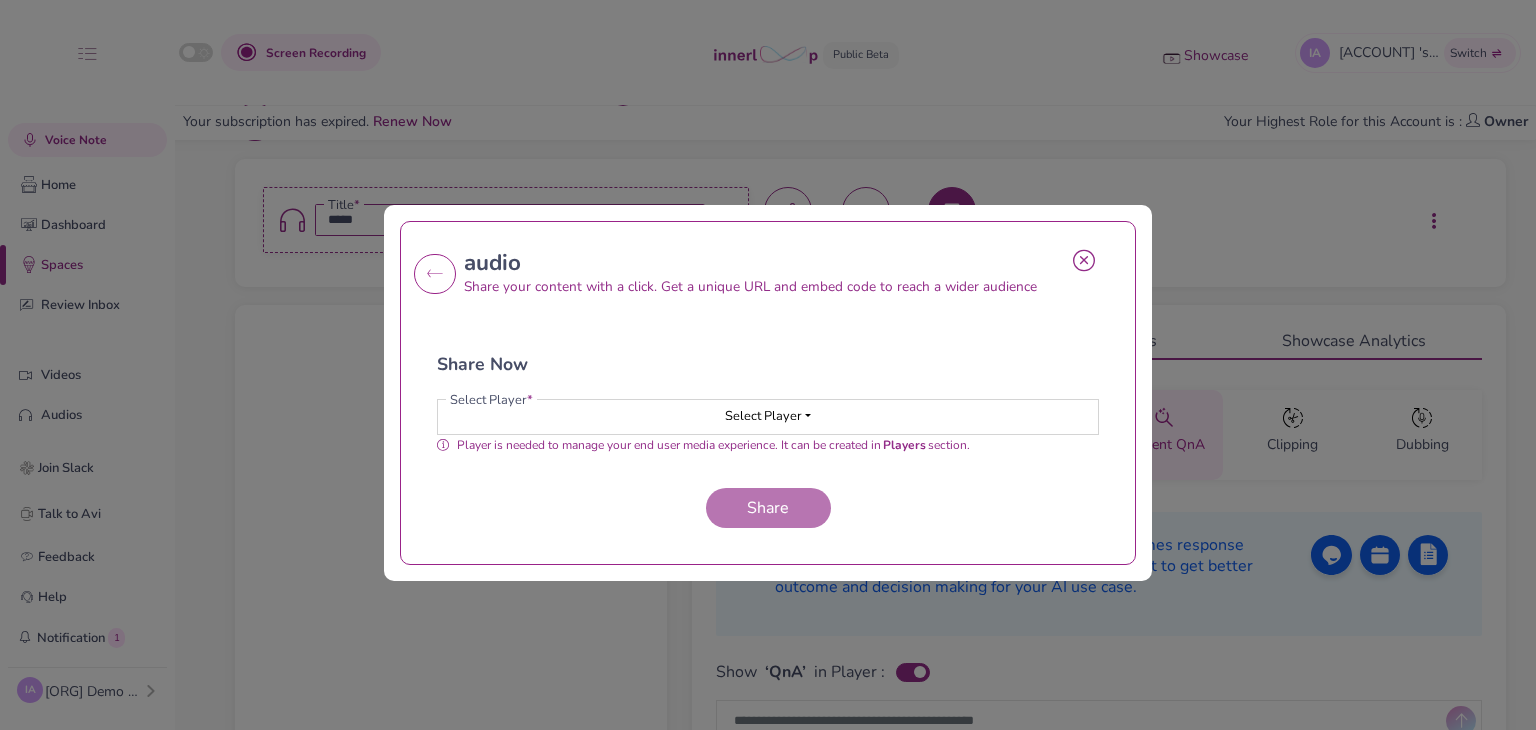 click on "Select Player" at bounding box center (768, 417) 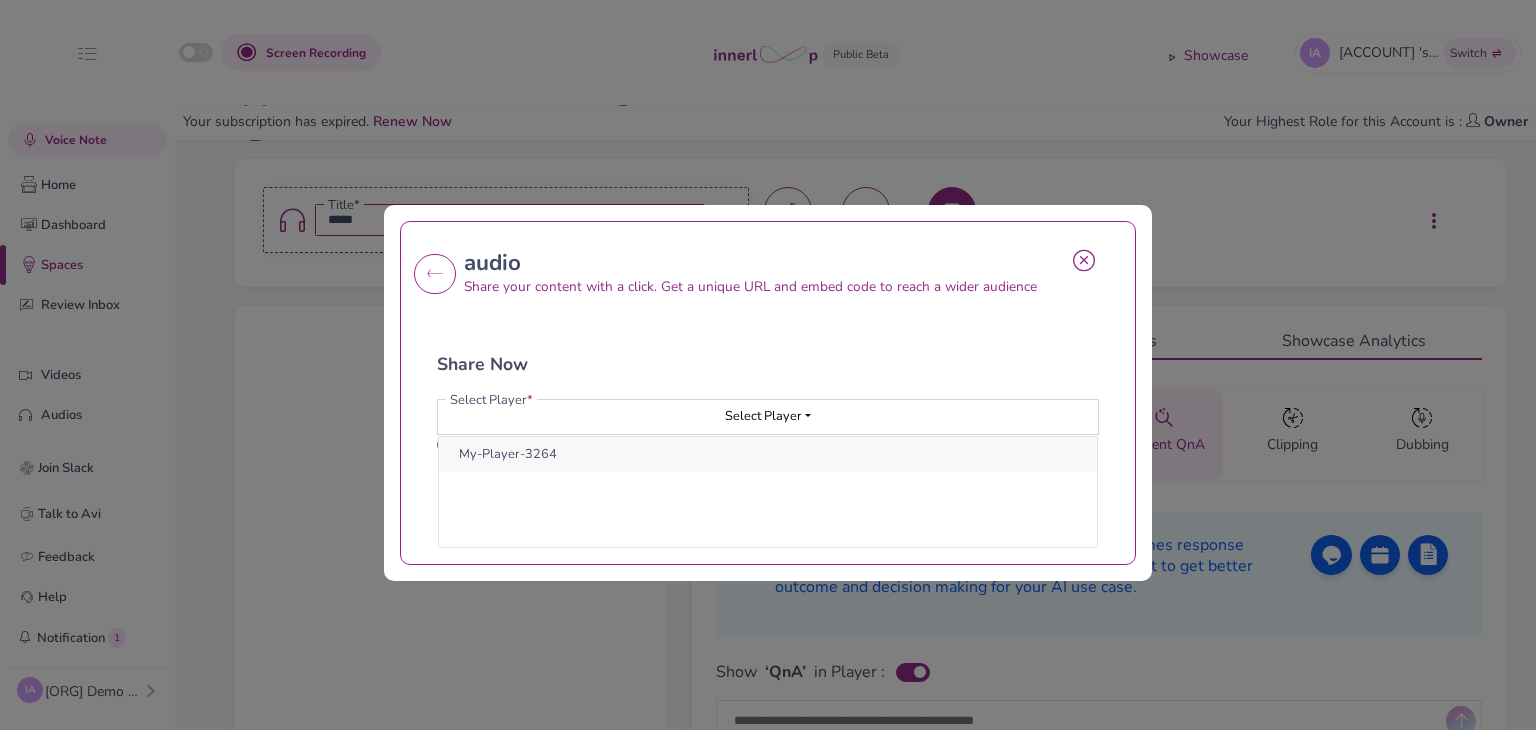 click on "My-Player-3264" at bounding box center (768, 454) 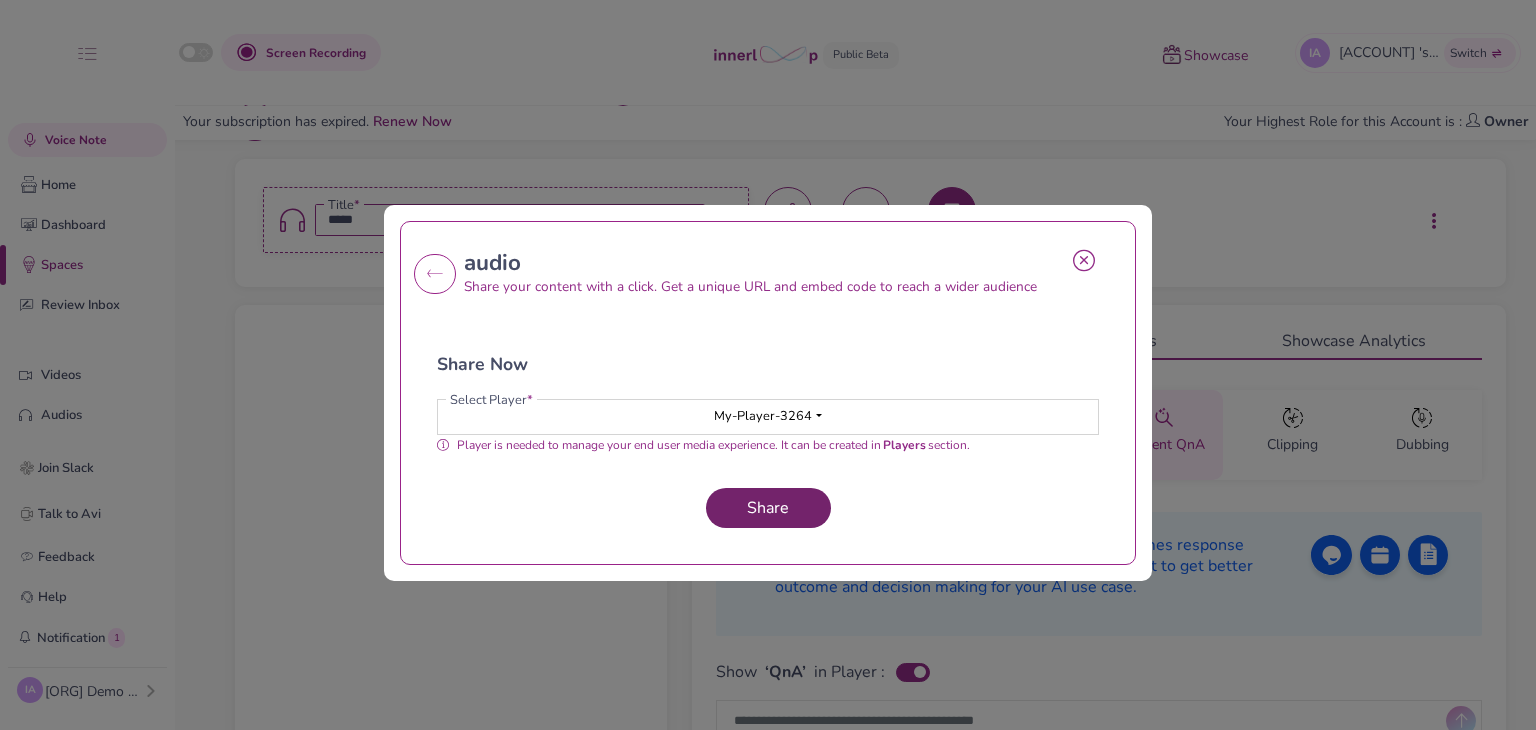 click on "Share" at bounding box center (768, 508) 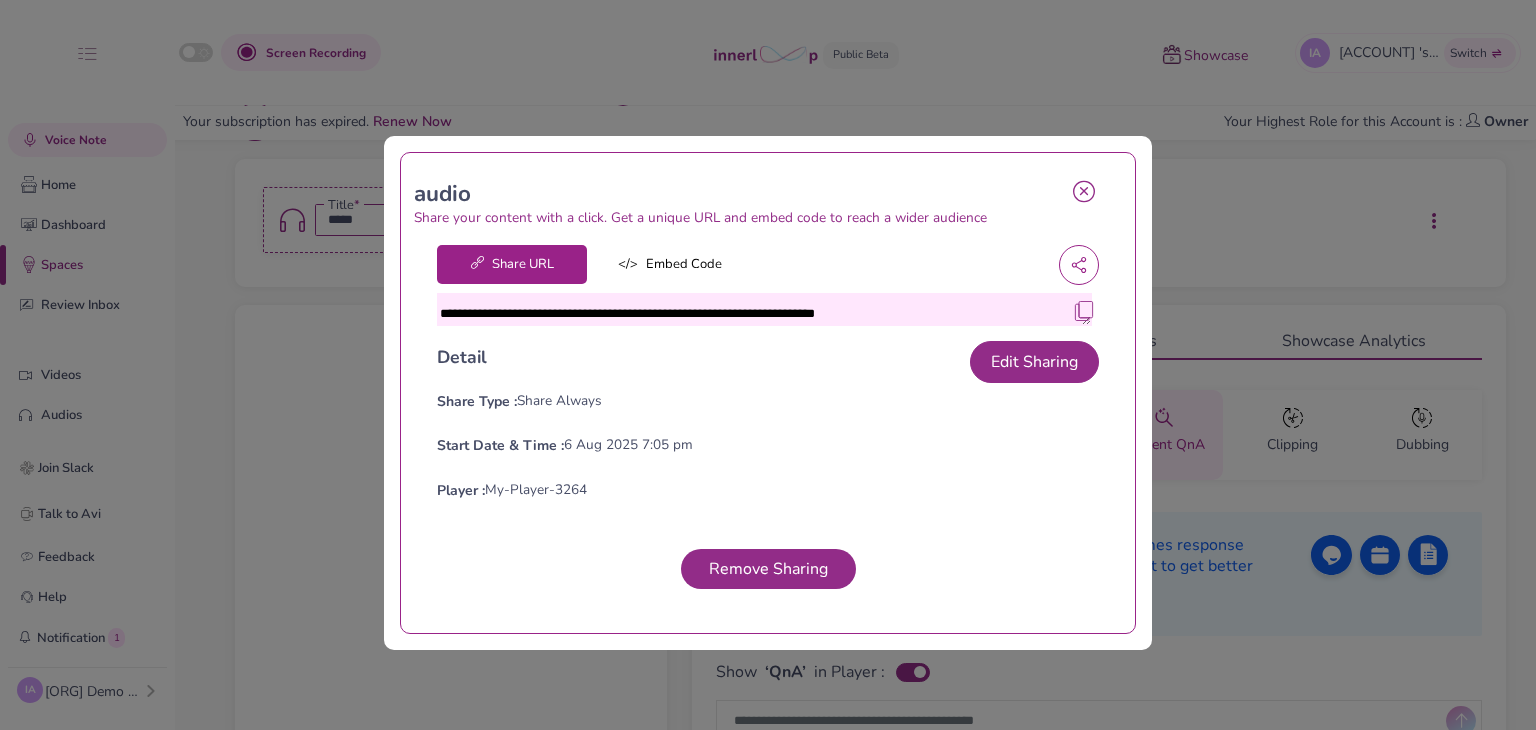 click at bounding box center [1084, 311] 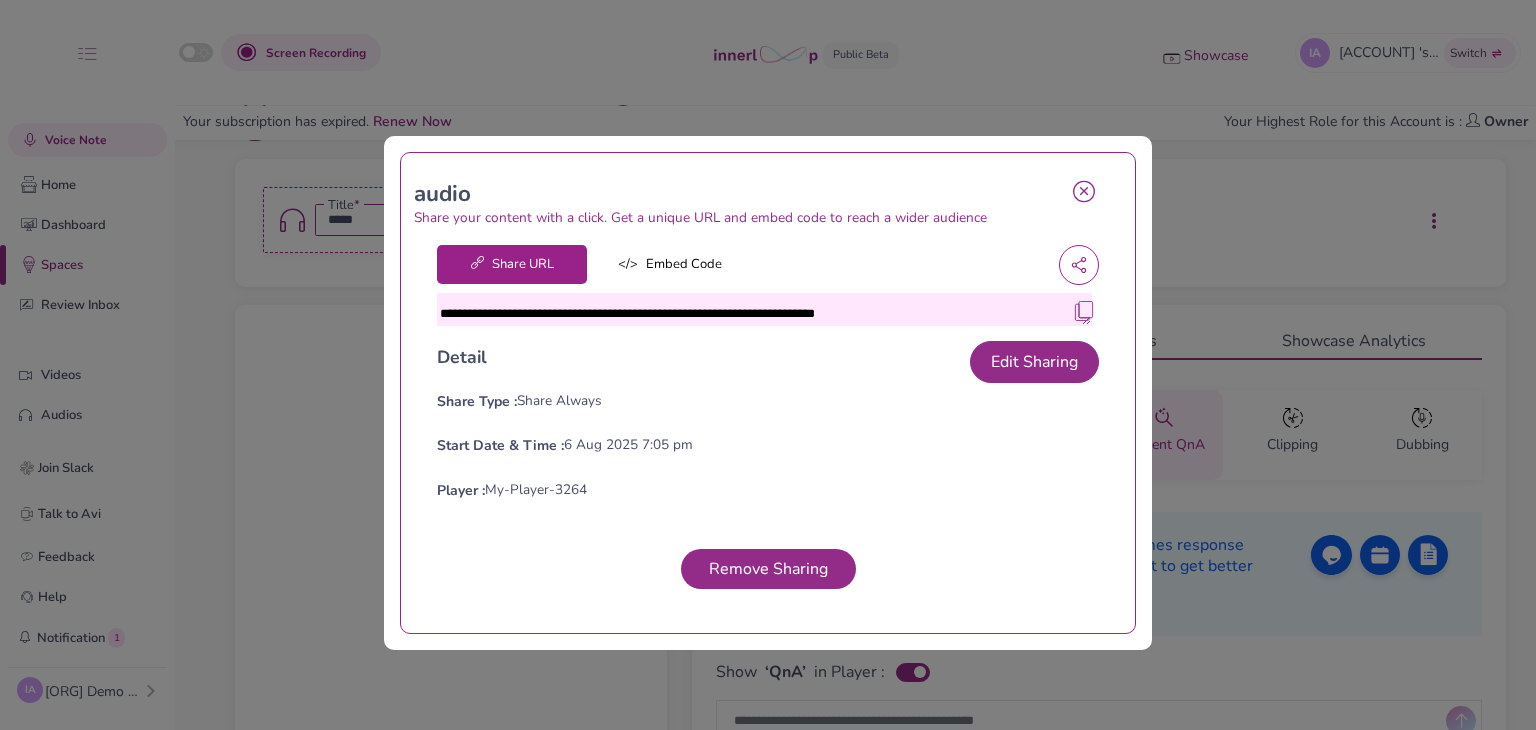 click at bounding box center (1090, 194) 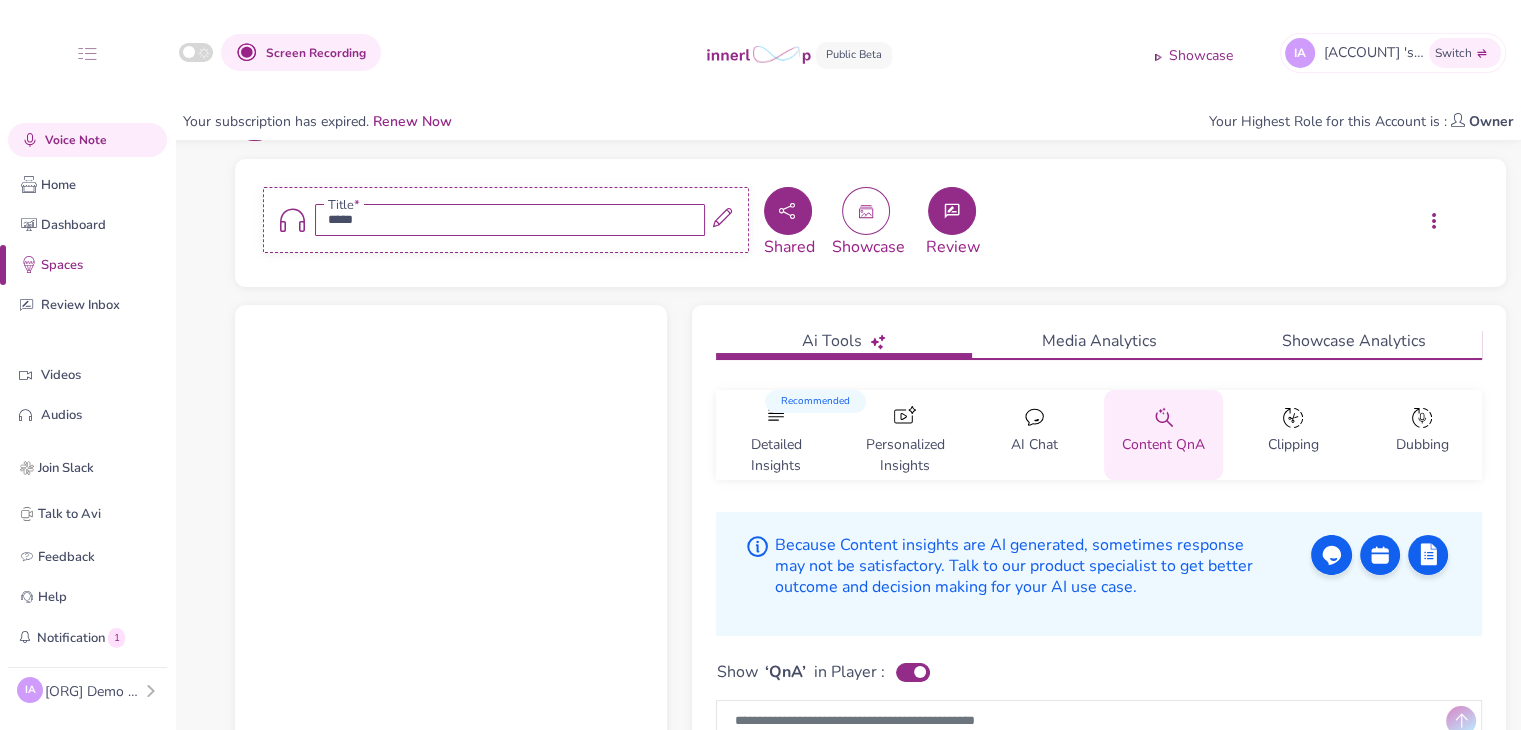 click on "Shared Showcase   Review" at bounding box center (992, 223) 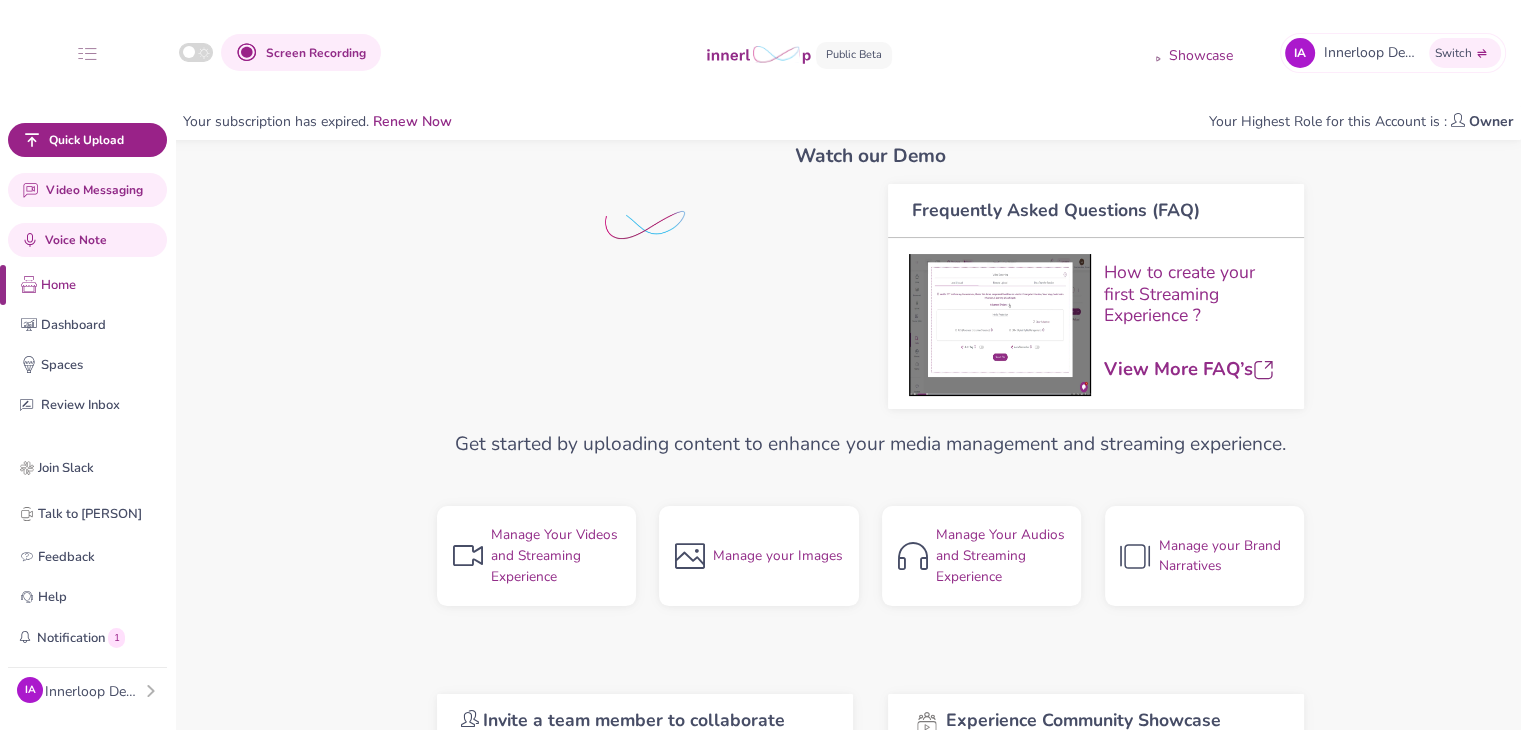 scroll, scrollTop: 300, scrollLeft: 0, axis: vertical 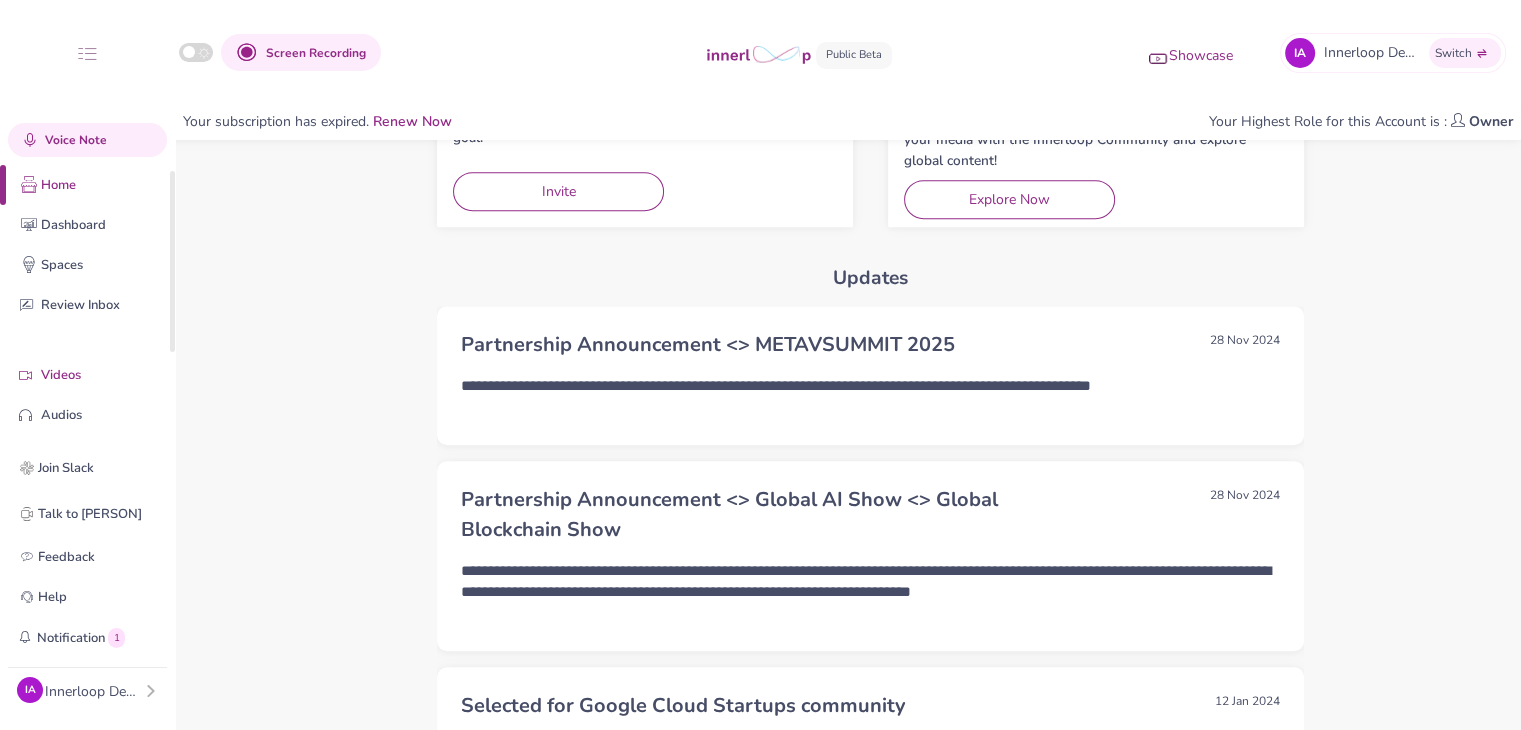 click on "Videos" at bounding box center [103, 375] 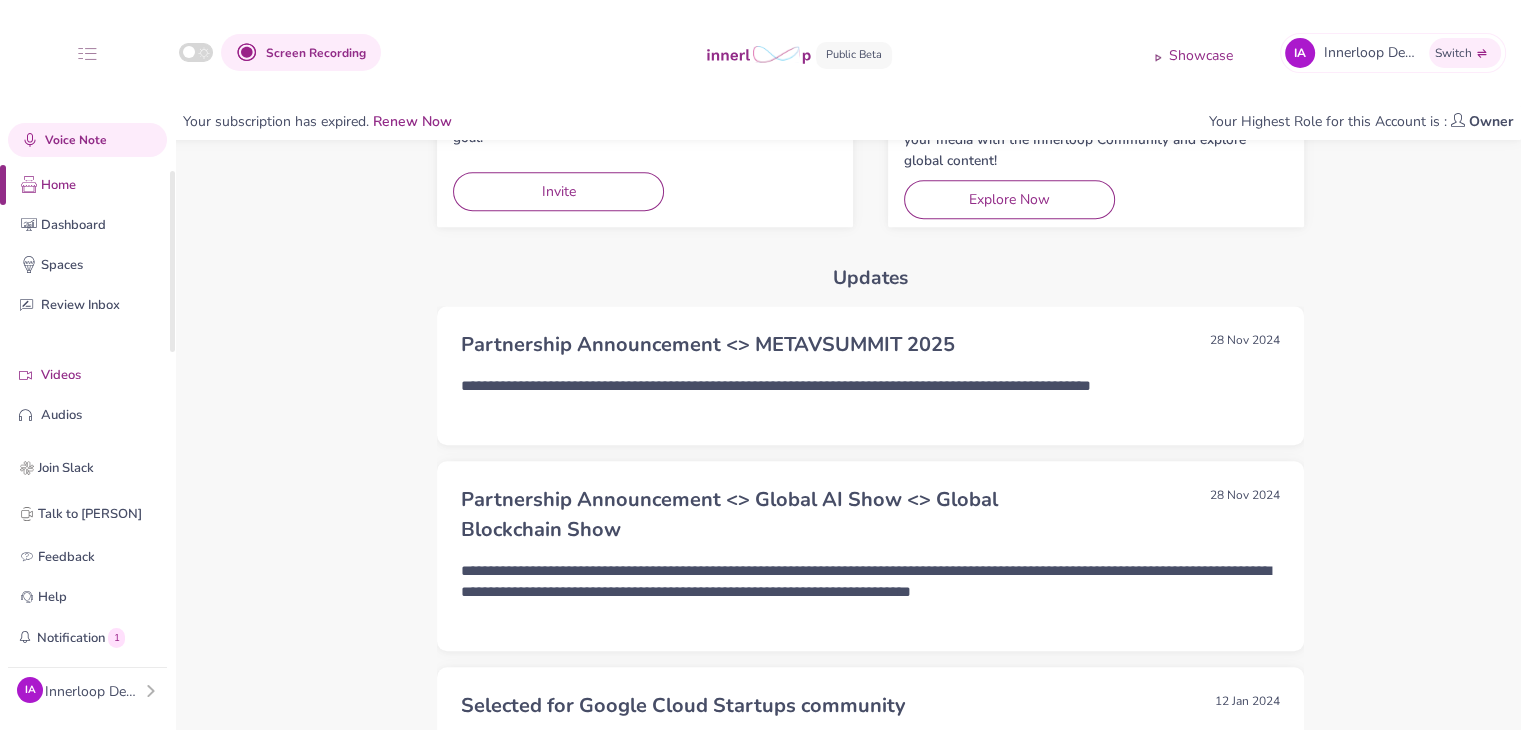 scroll, scrollTop: 0, scrollLeft: 0, axis: both 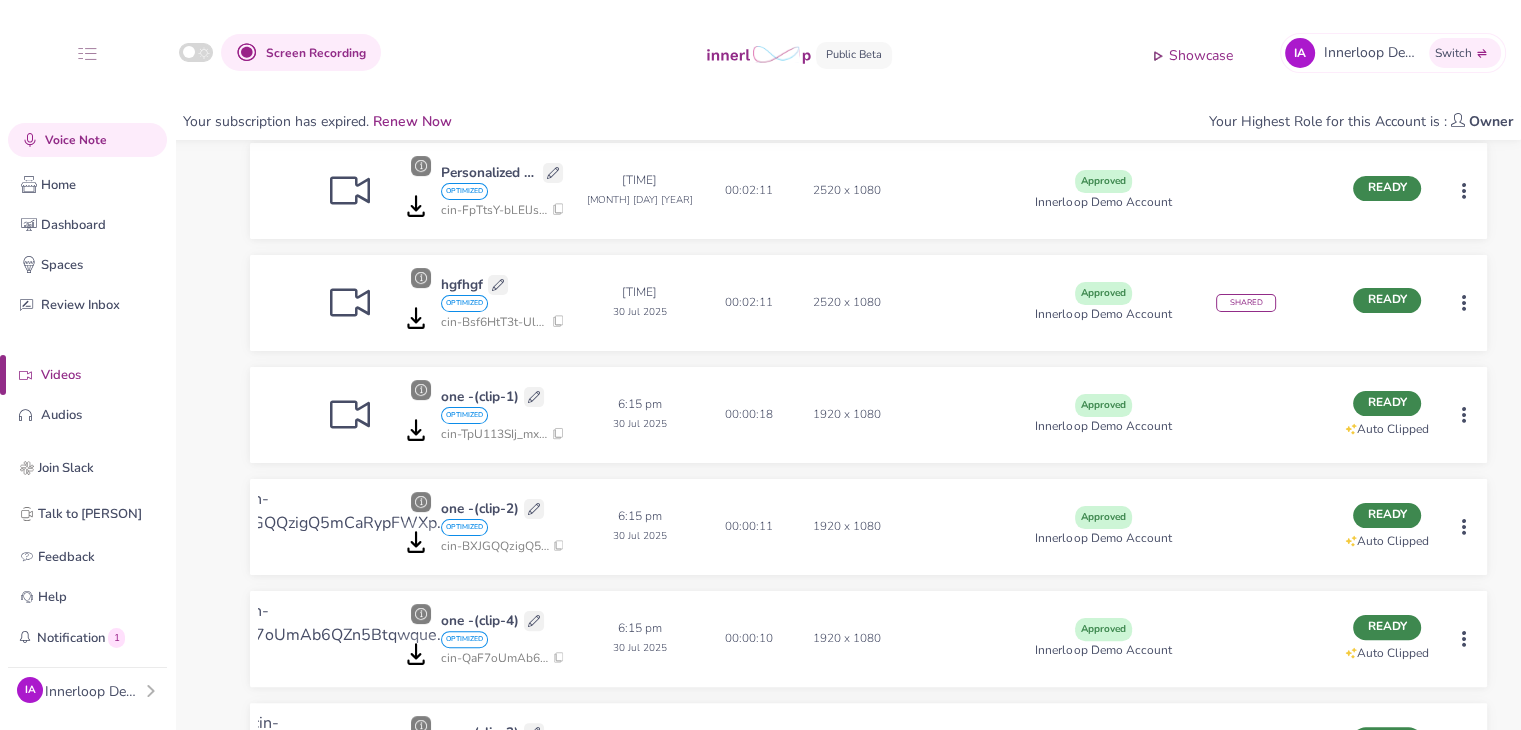 click at bounding box center (421, 278) 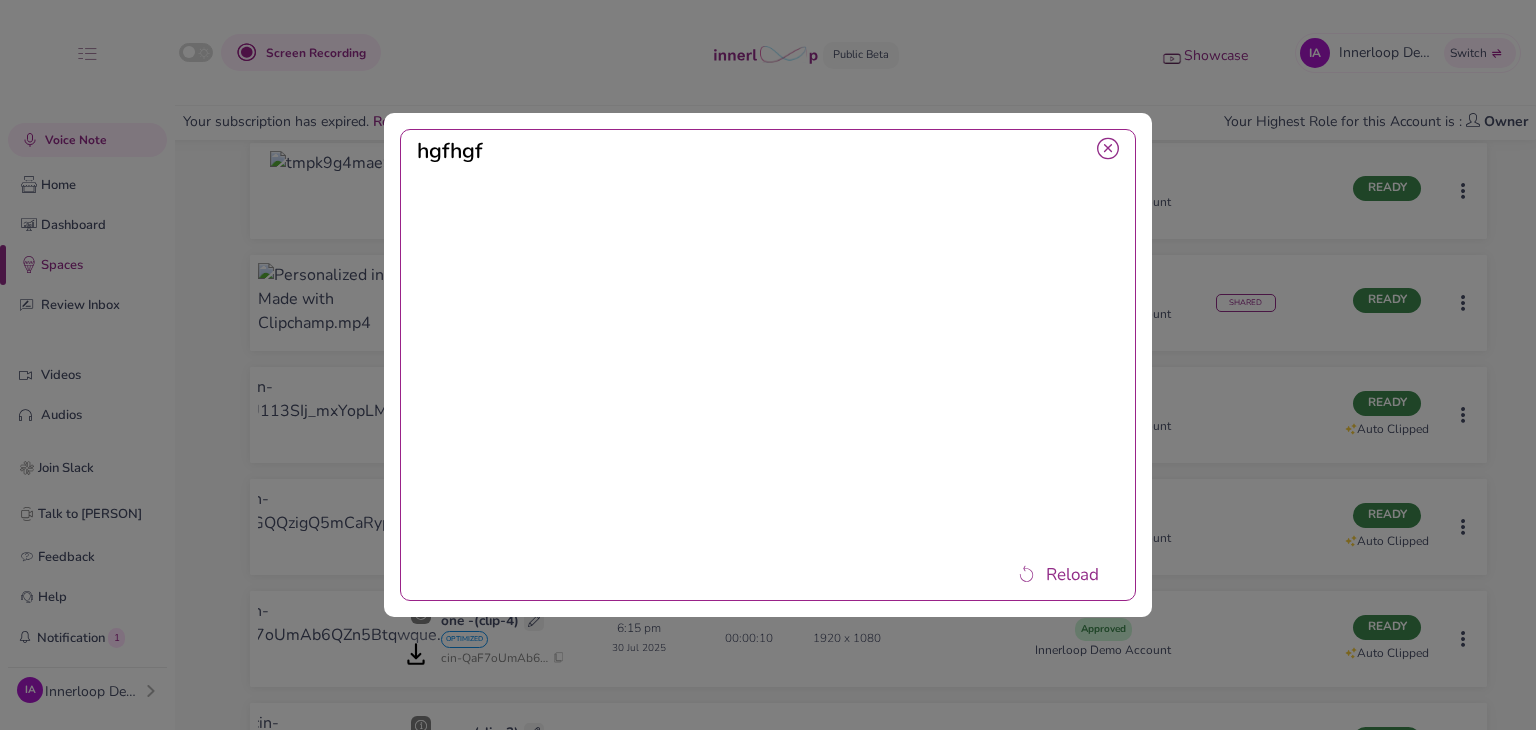 click at bounding box center [1108, 148] 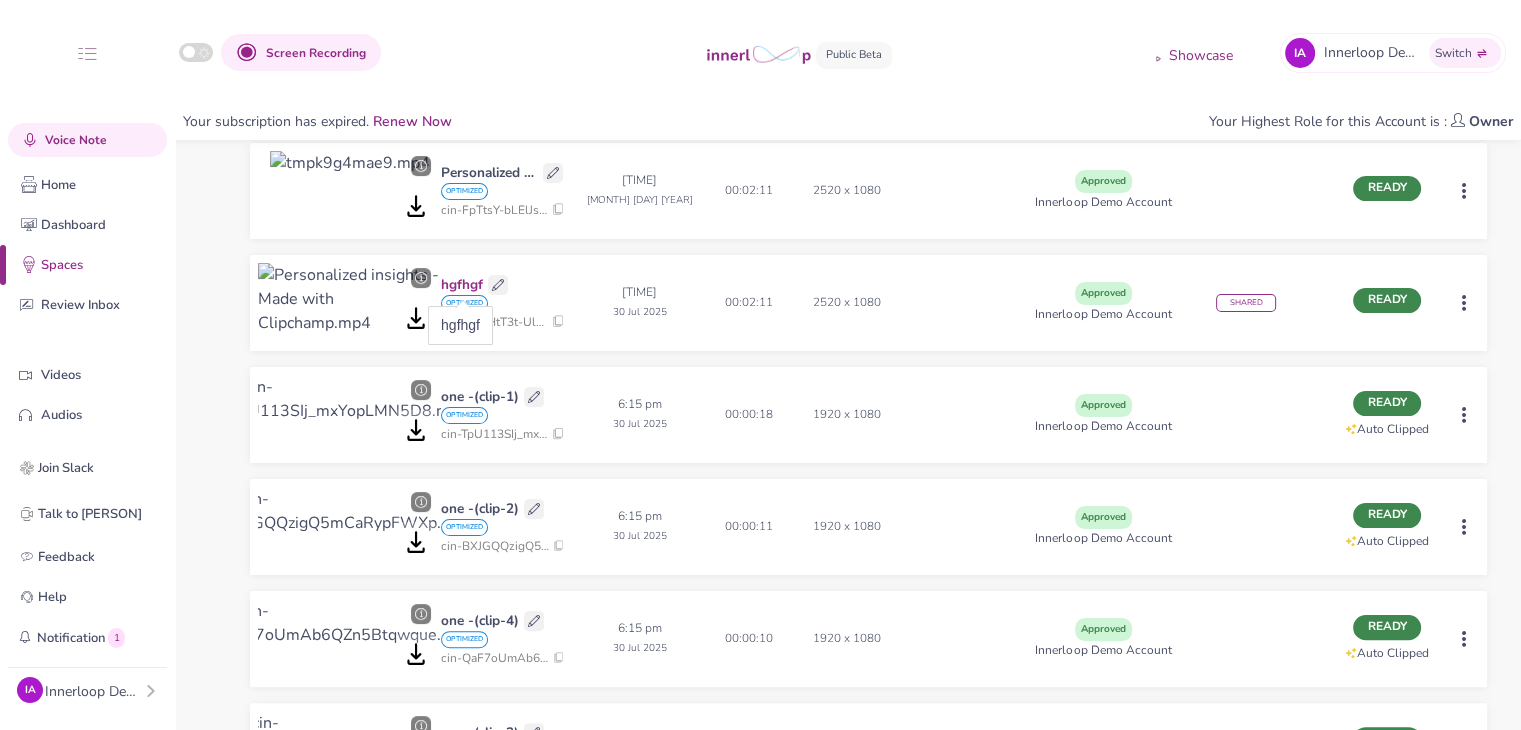 click on "hgfhgf" at bounding box center (462, 285) 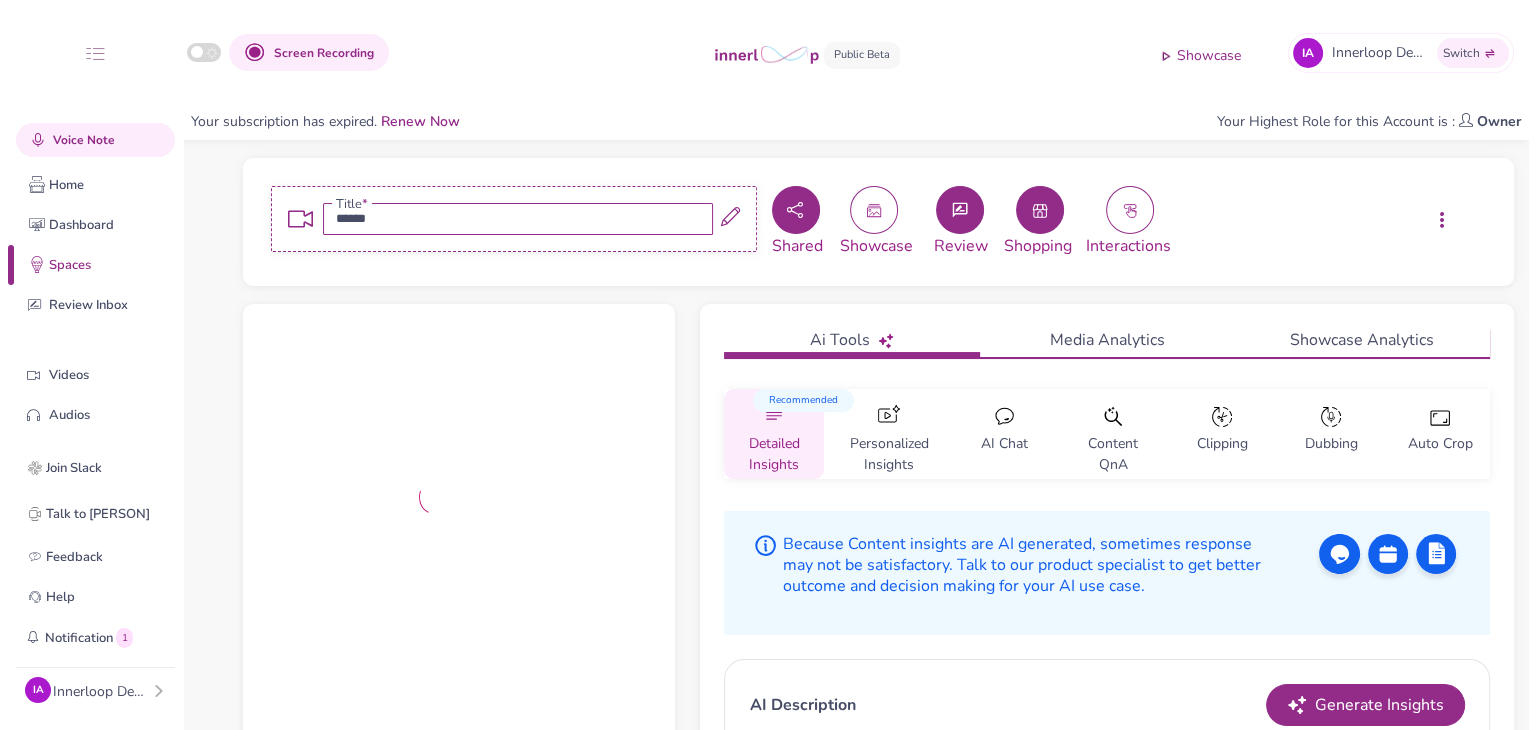 scroll, scrollTop: 0, scrollLeft: 0, axis: both 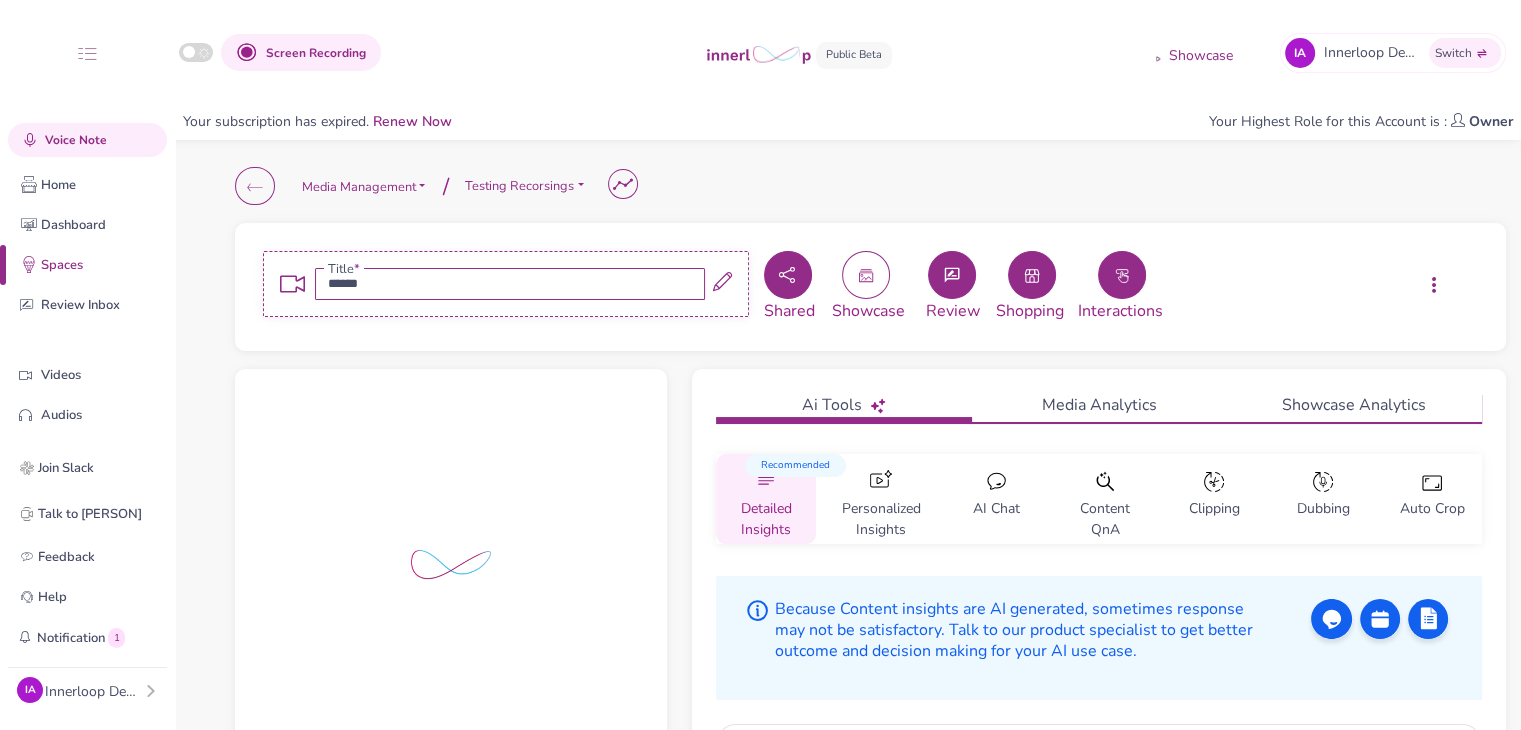 click 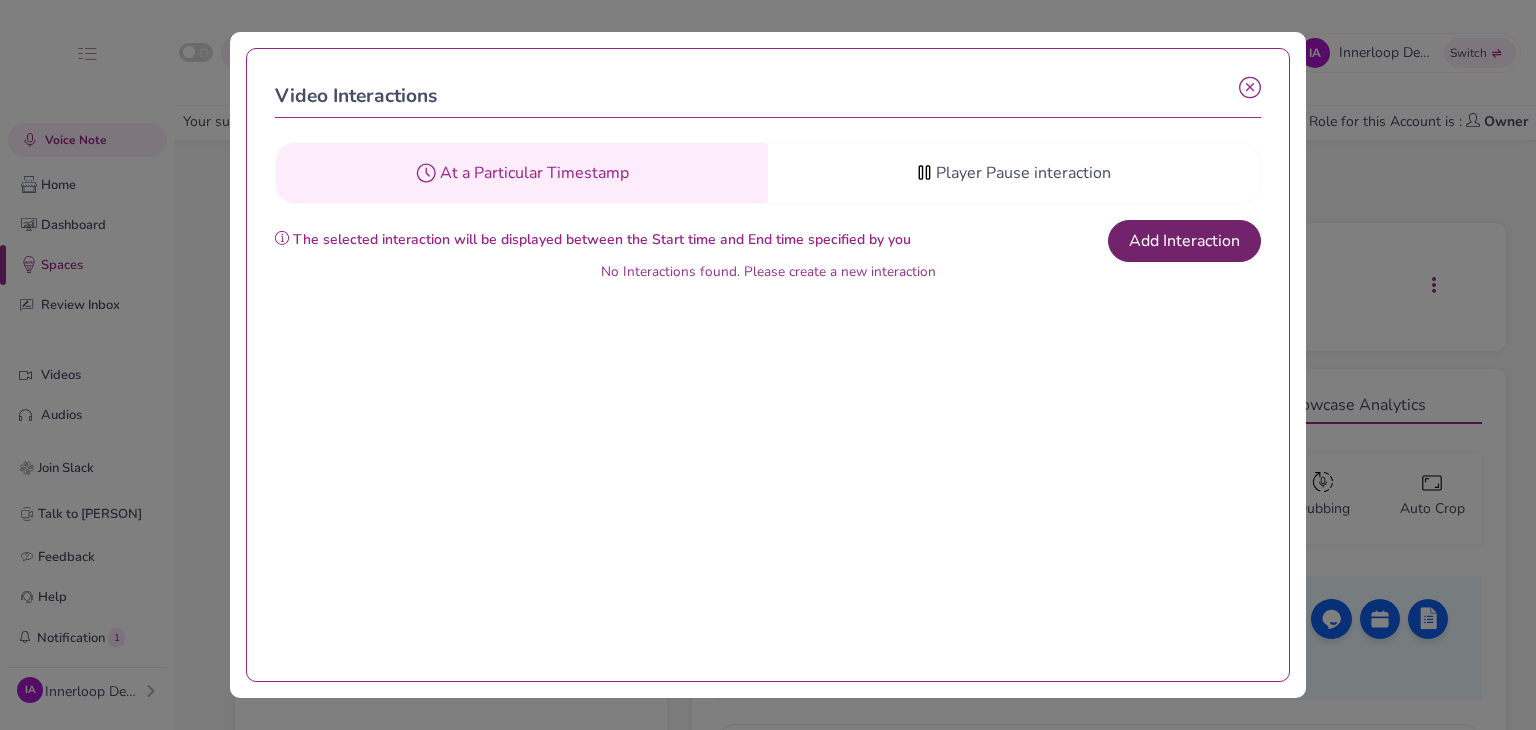 click on "Add Interaction" at bounding box center (1184, 241) 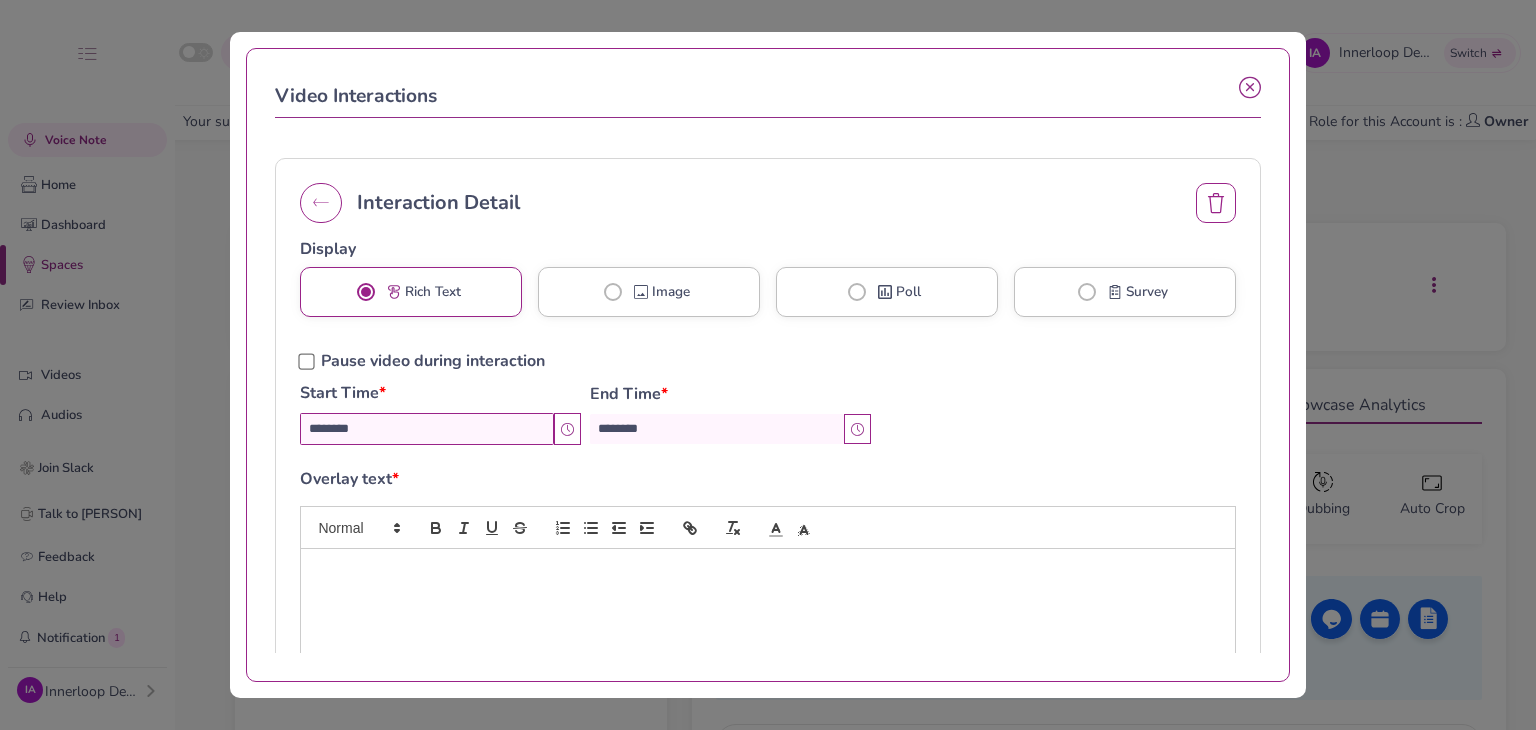 drag, startPoint x: 379, startPoint y: 441, endPoint x: 459, endPoint y: 365, distance: 110.34492 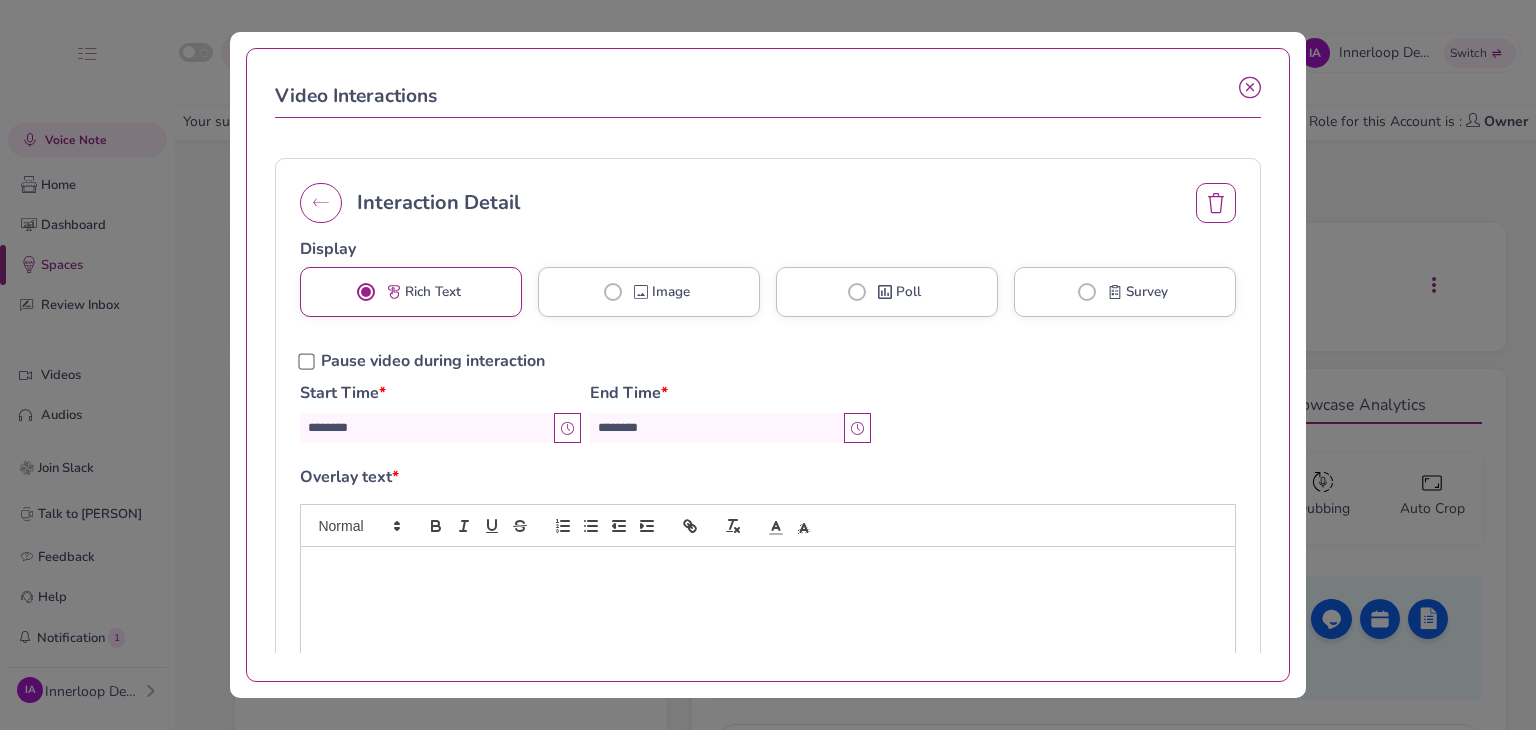 click on "Image" at bounding box center (649, 292) 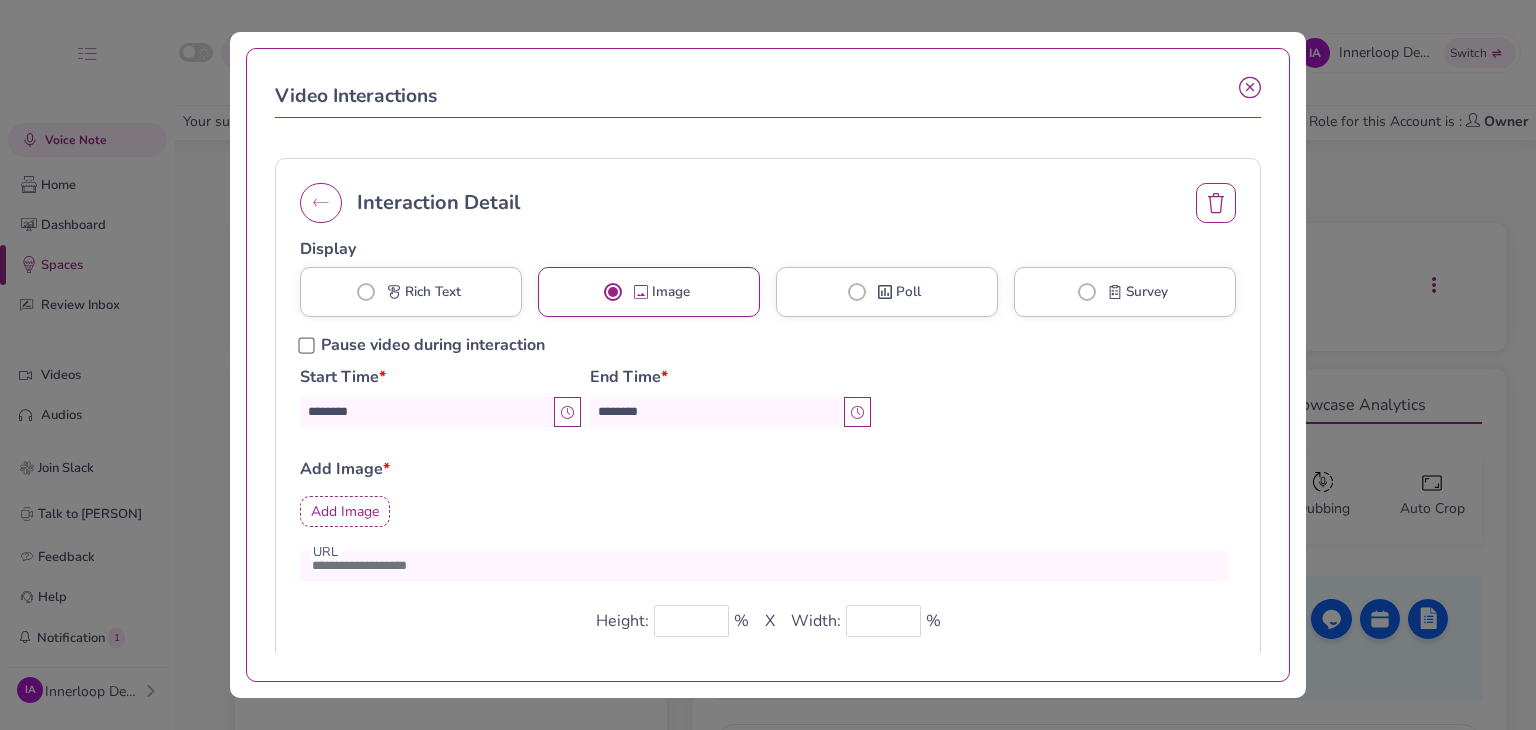 click on "Poll" at bounding box center [887, 292] 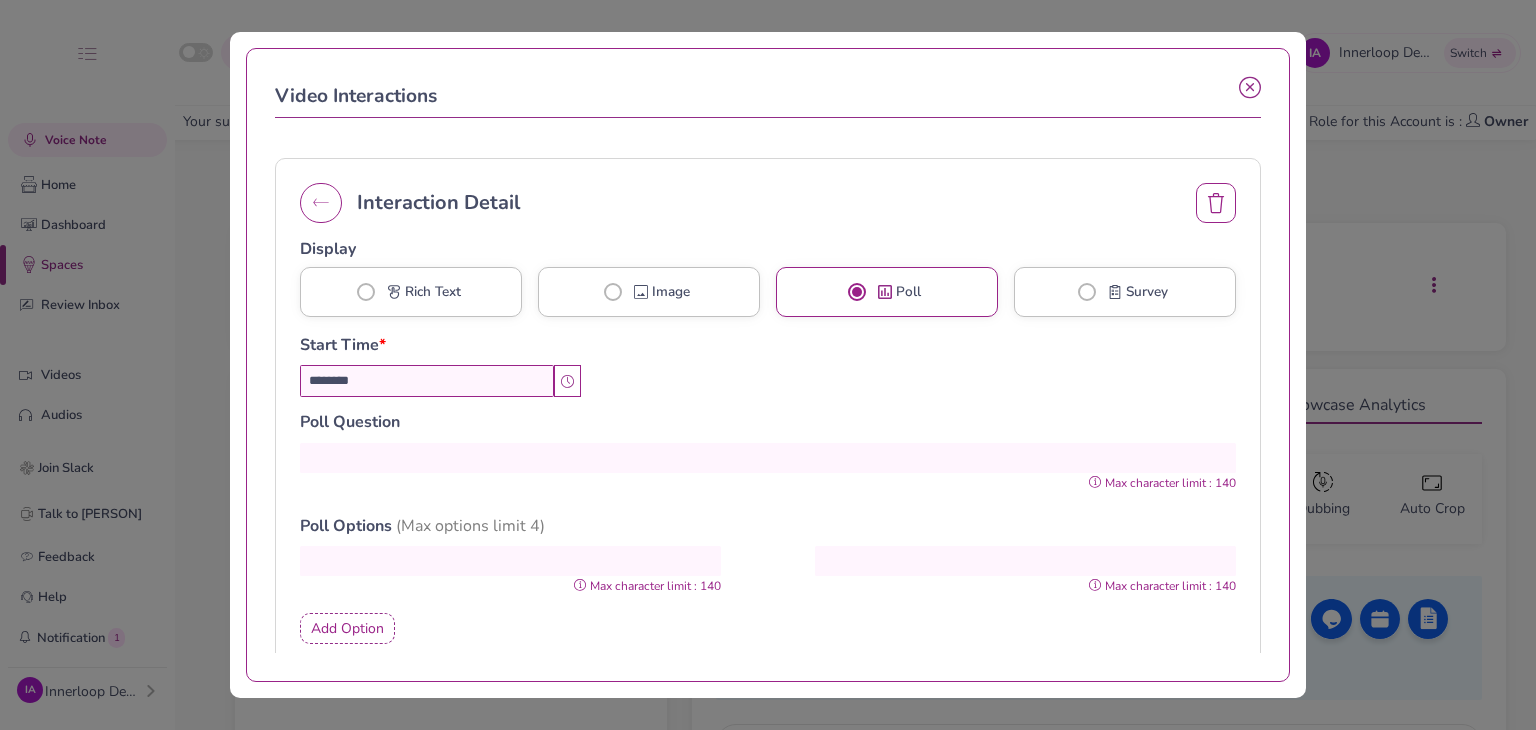 drag, startPoint x: 429, startPoint y: 389, endPoint x: 356, endPoint y: 385, distance: 73.109505 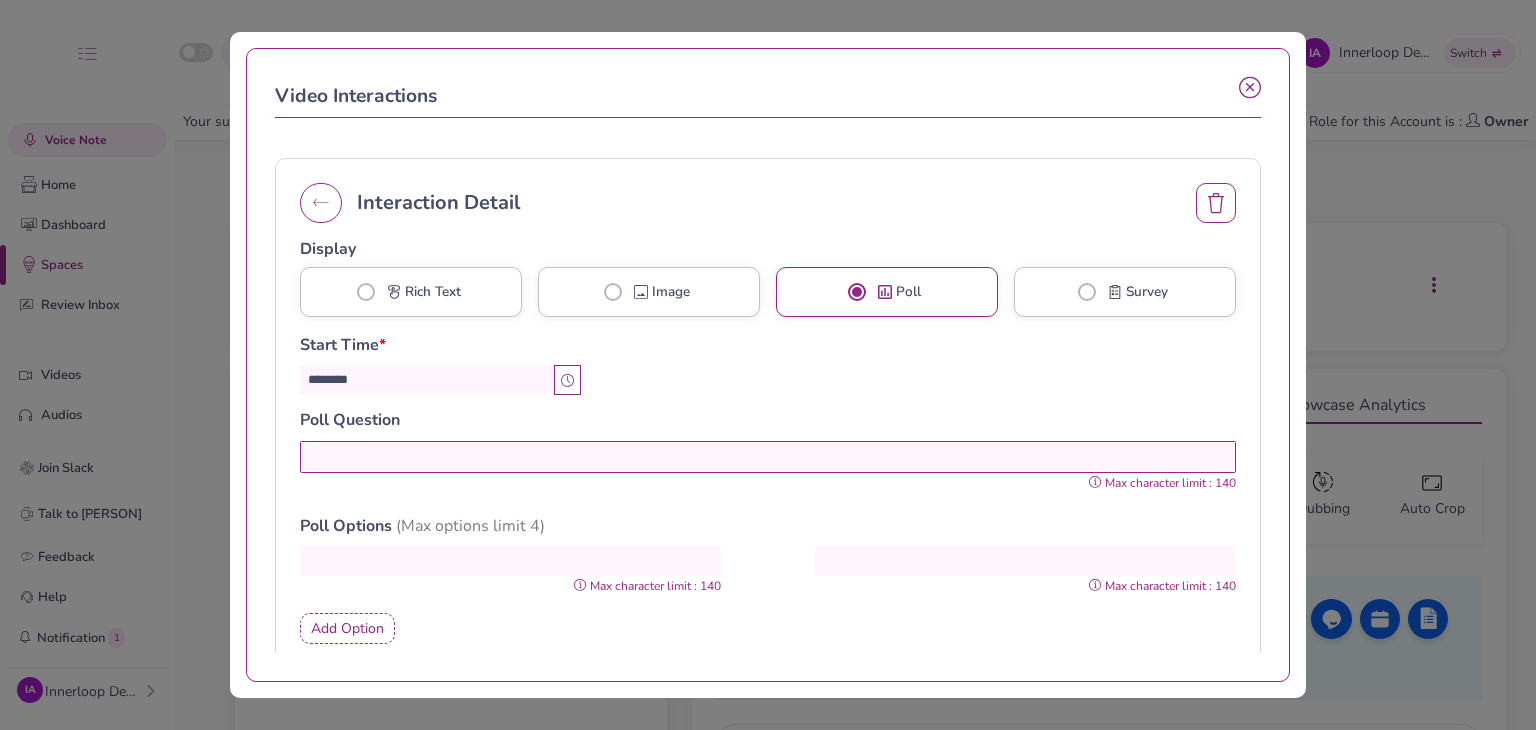click at bounding box center (767, 457) 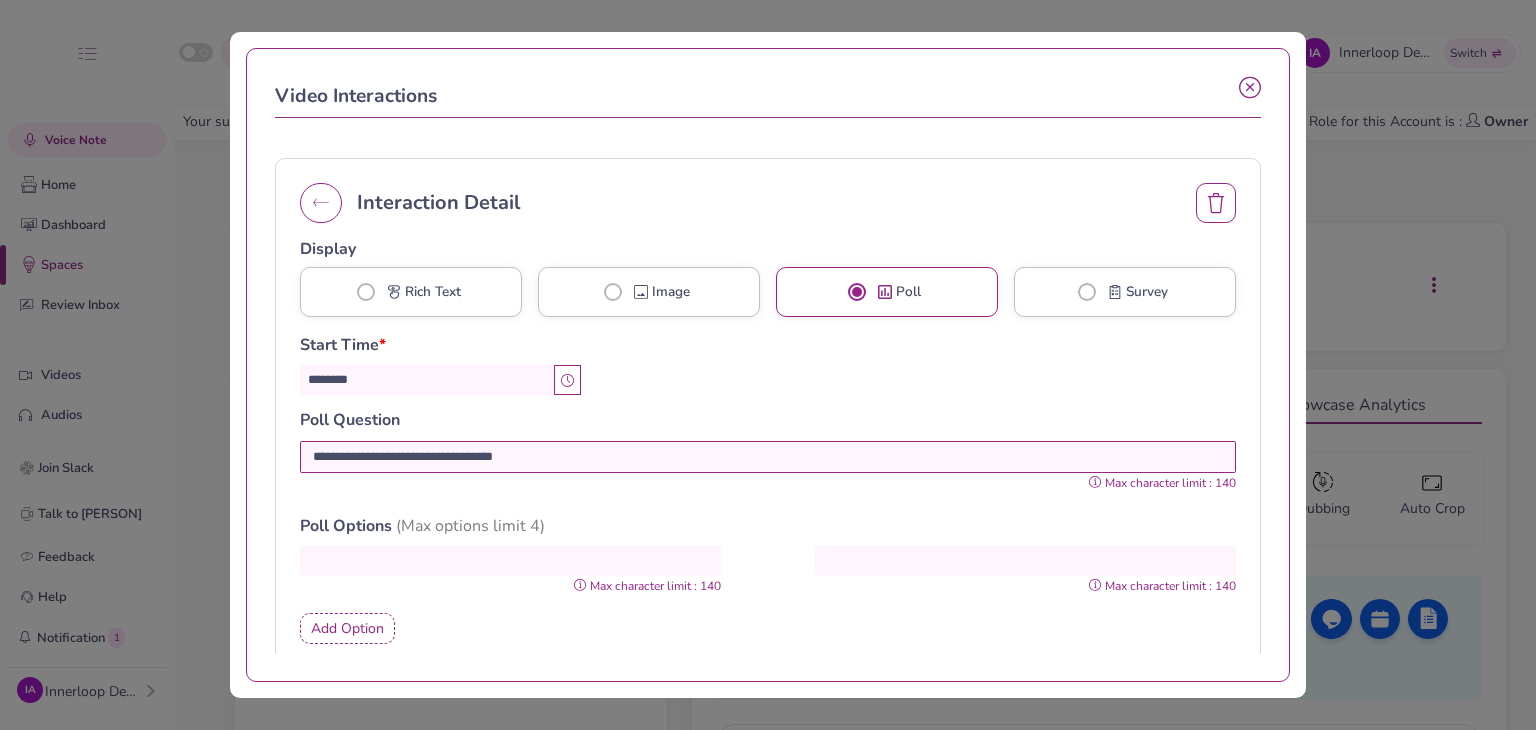 type on "**********" 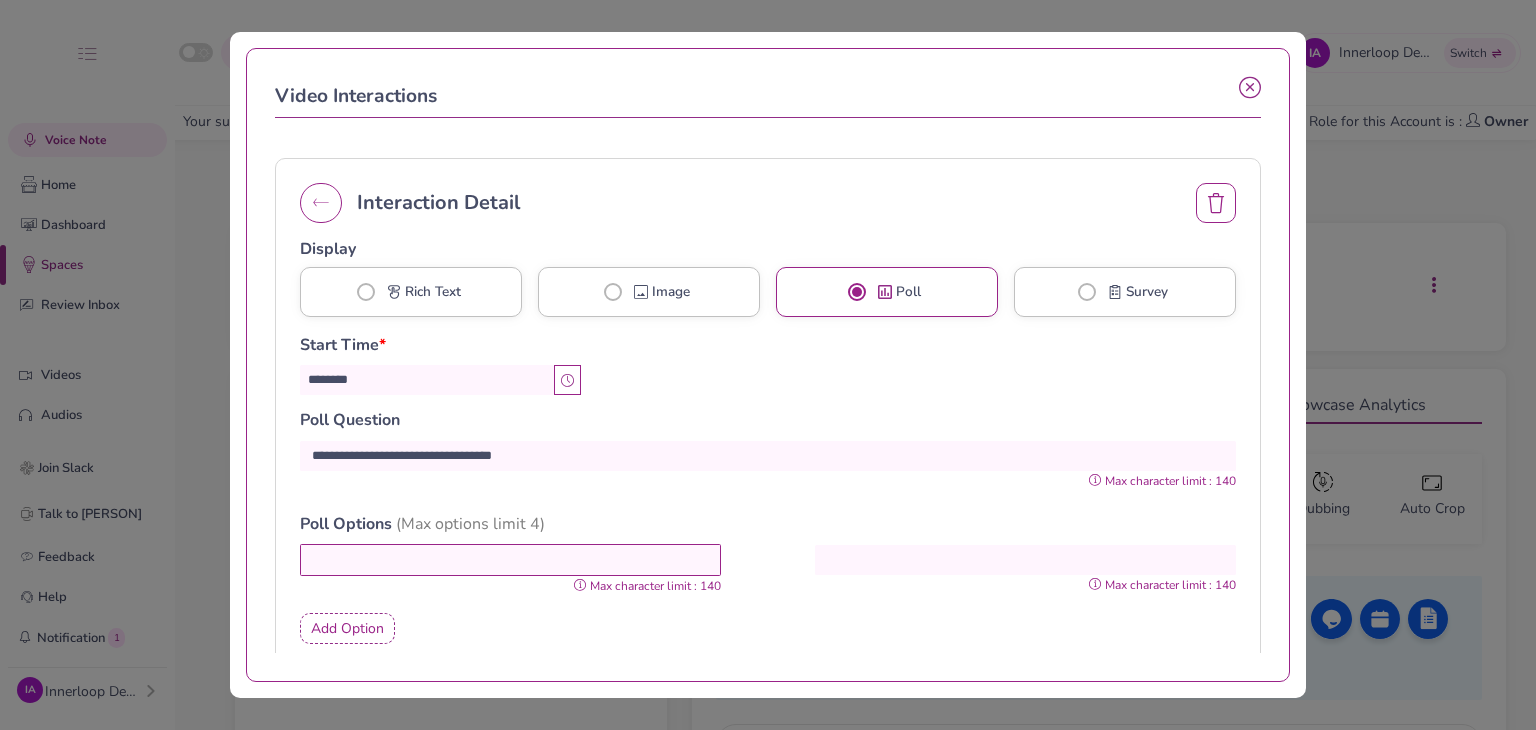 click at bounding box center [510, 560] 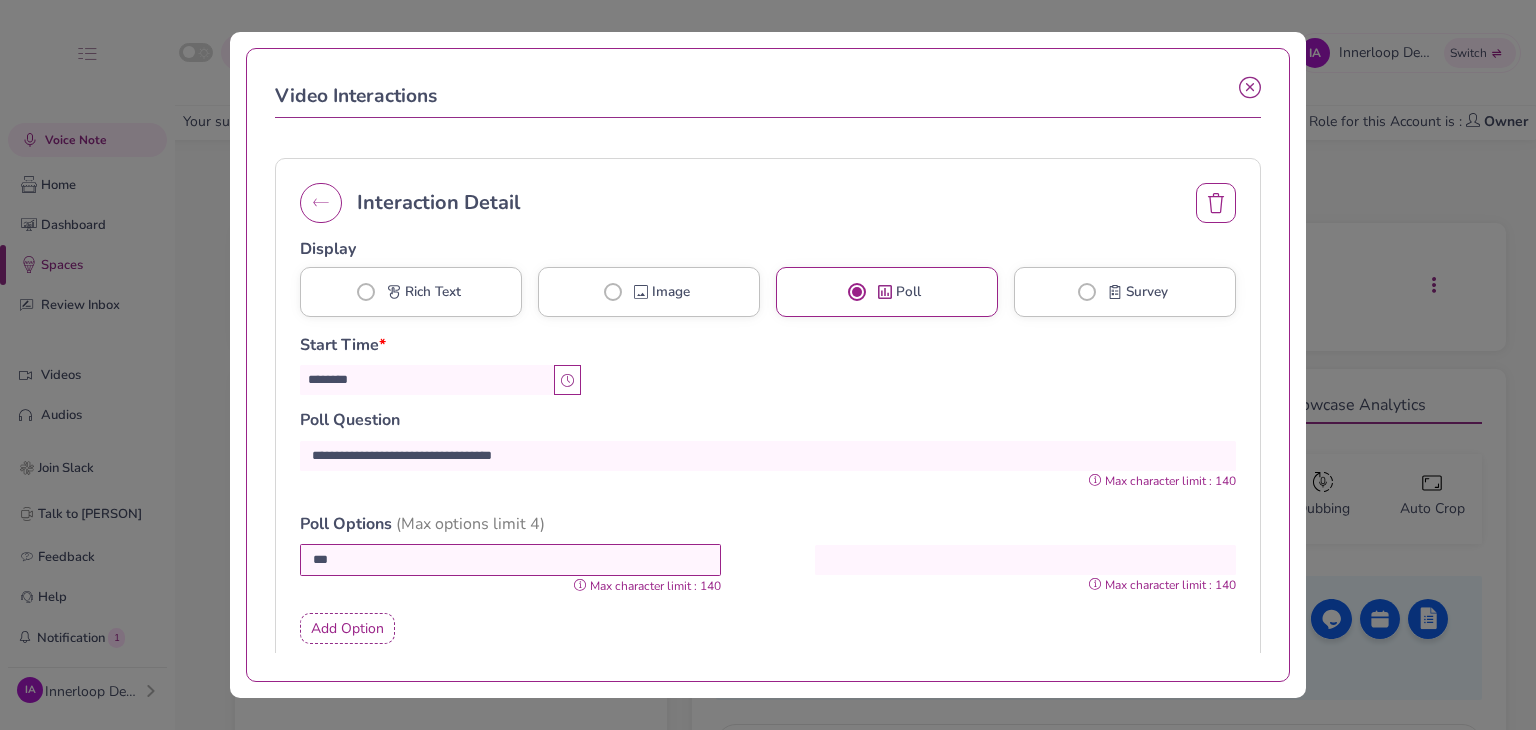 type on "***" 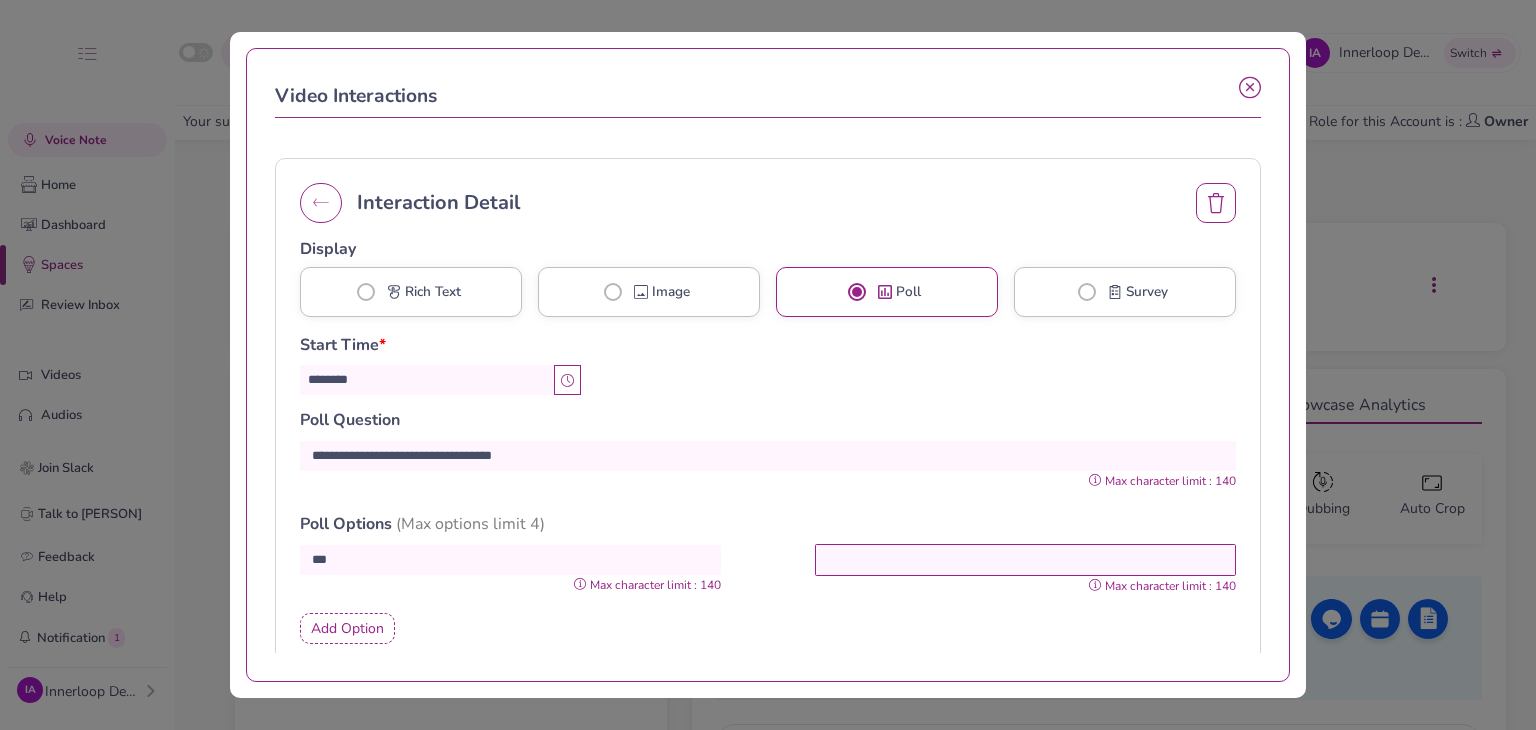 click at bounding box center (1025, 560) 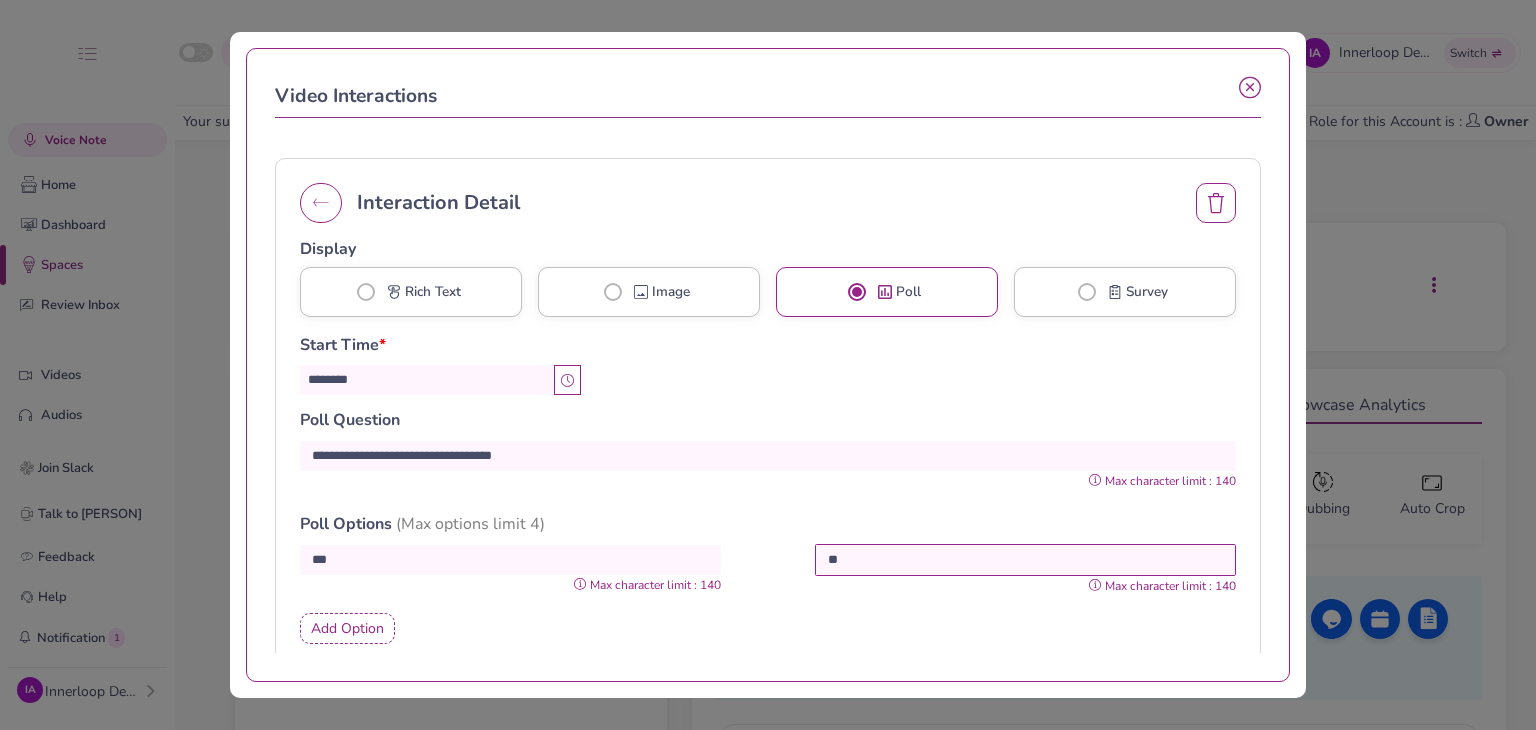type on "**" 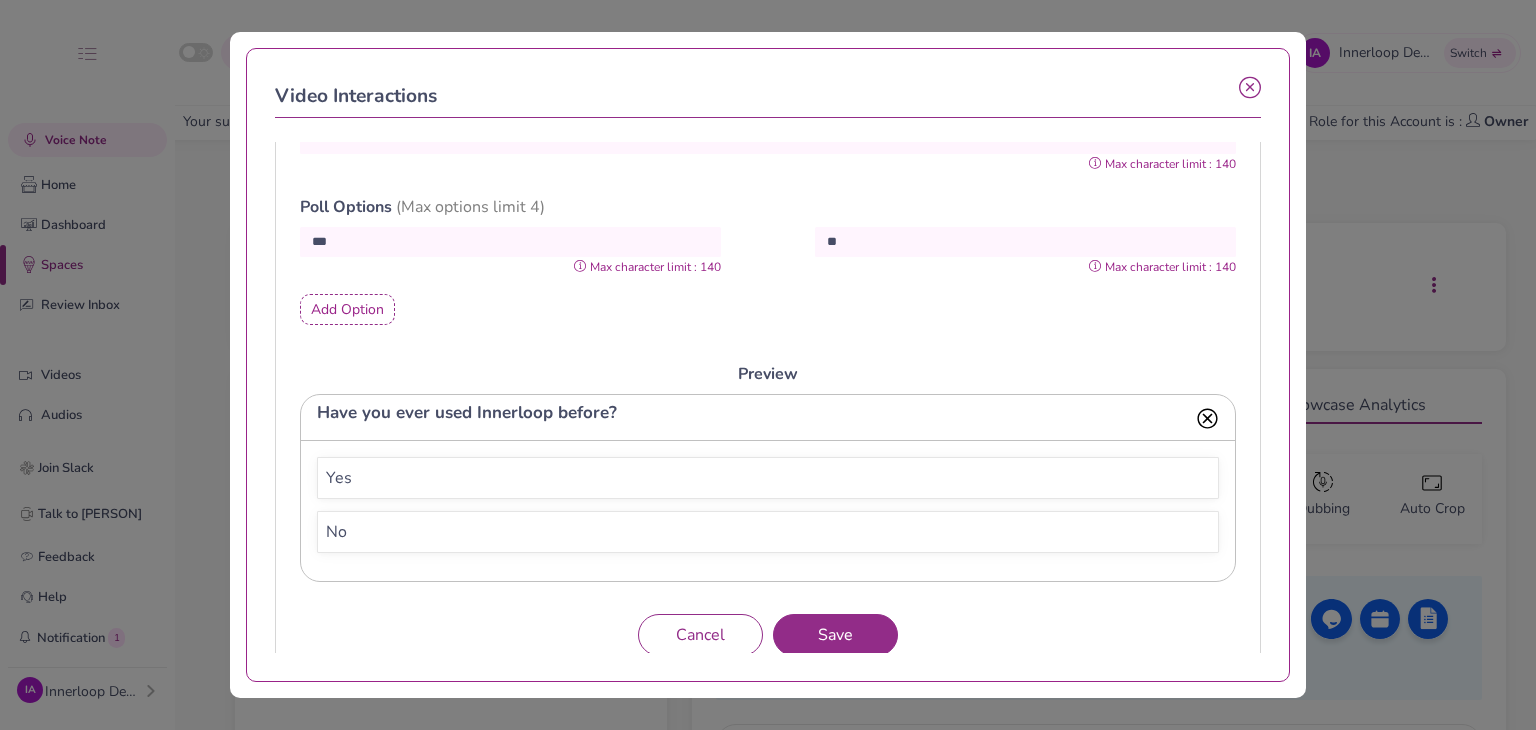 scroll, scrollTop: 361, scrollLeft: 0, axis: vertical 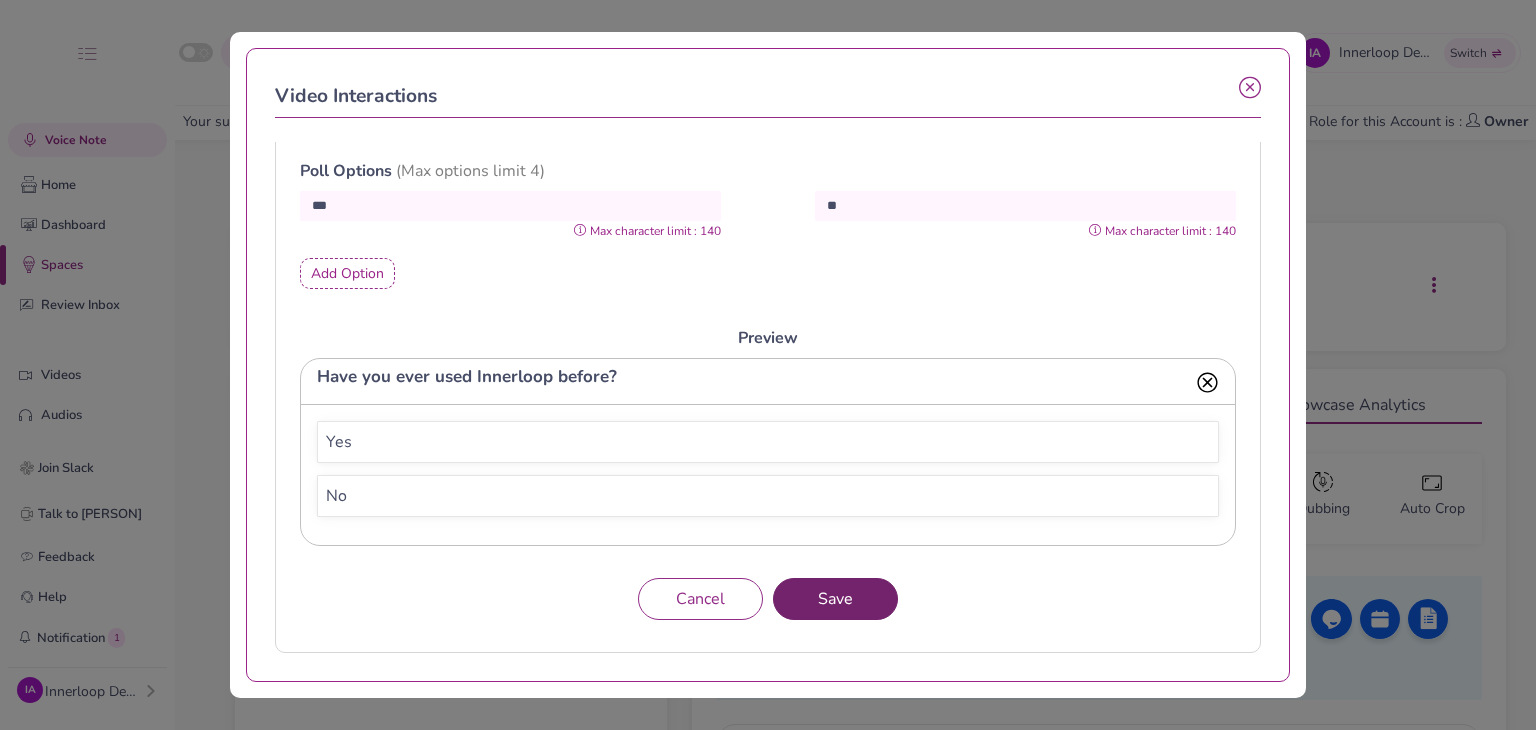click on "Save" at bounding box center [835, 599] 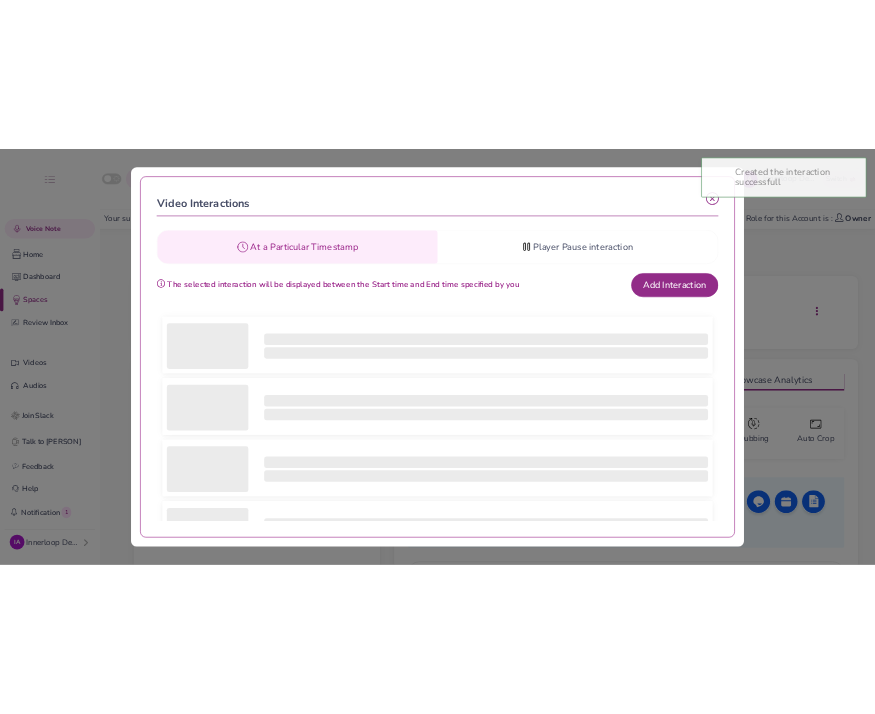 scroll, scrollTop: 0, scrollLeft: 0, axis: both 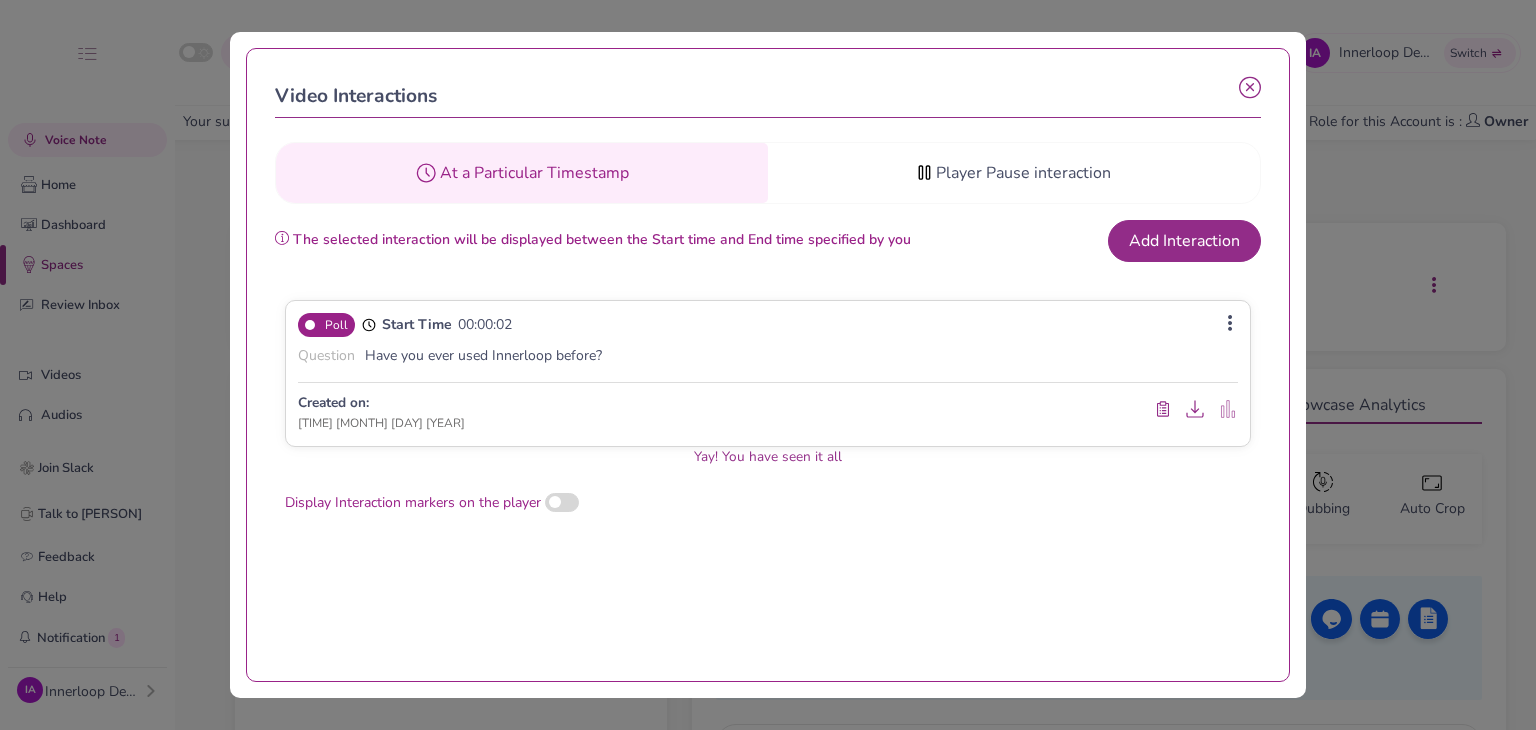 click at bounding box center [1250, 88] 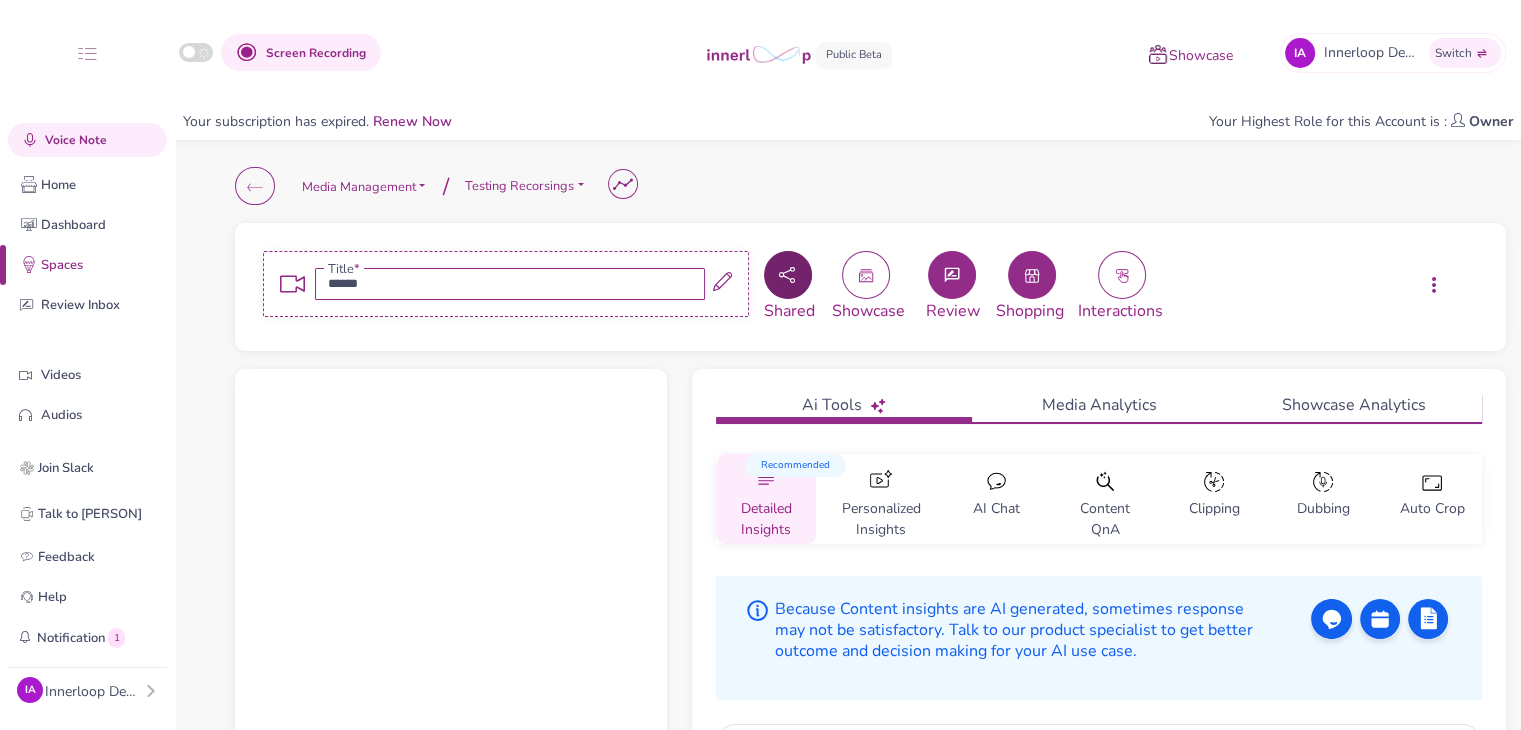 click at bounding box center (788, 275) 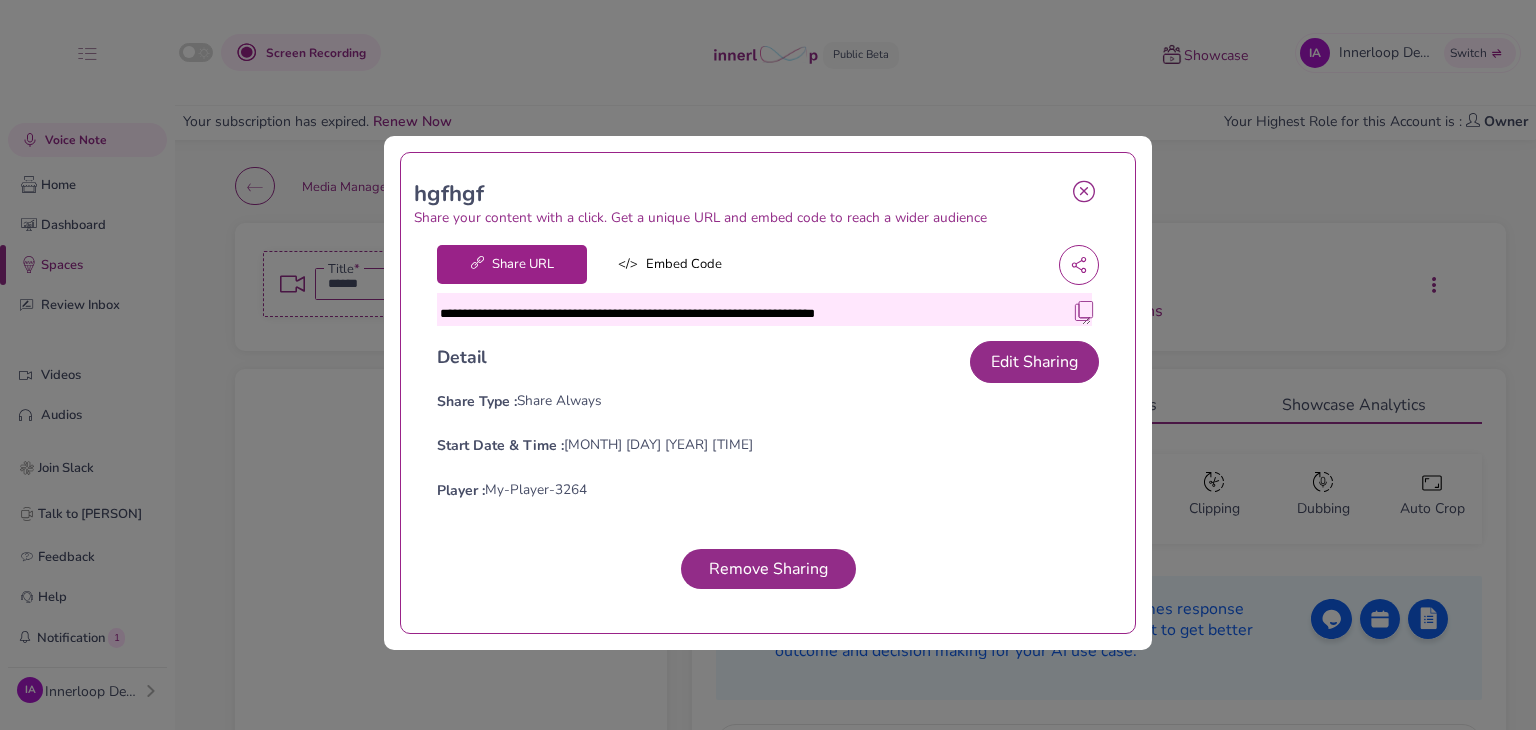 click at bounding box center (1084, 311) 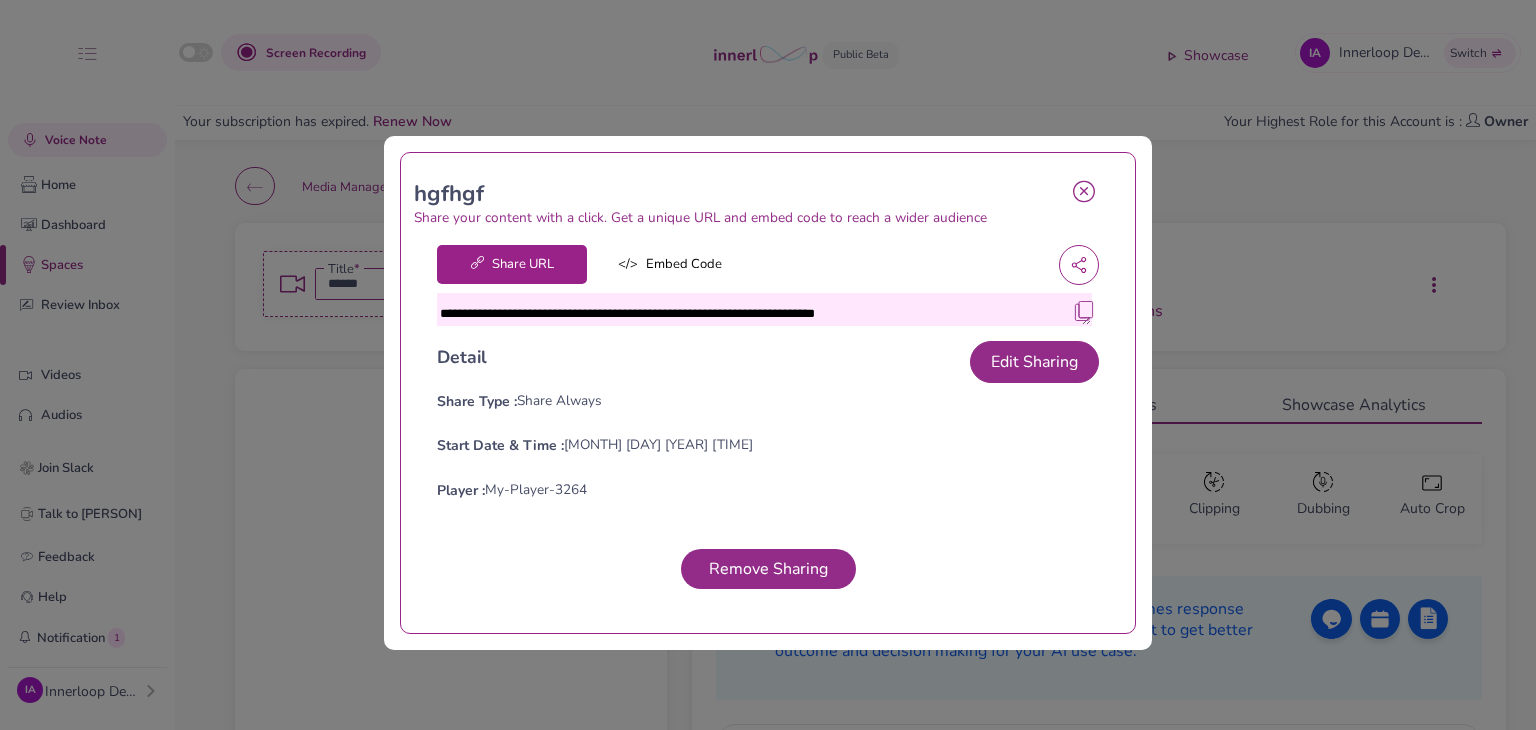 click at bounding box center (1084, 191) 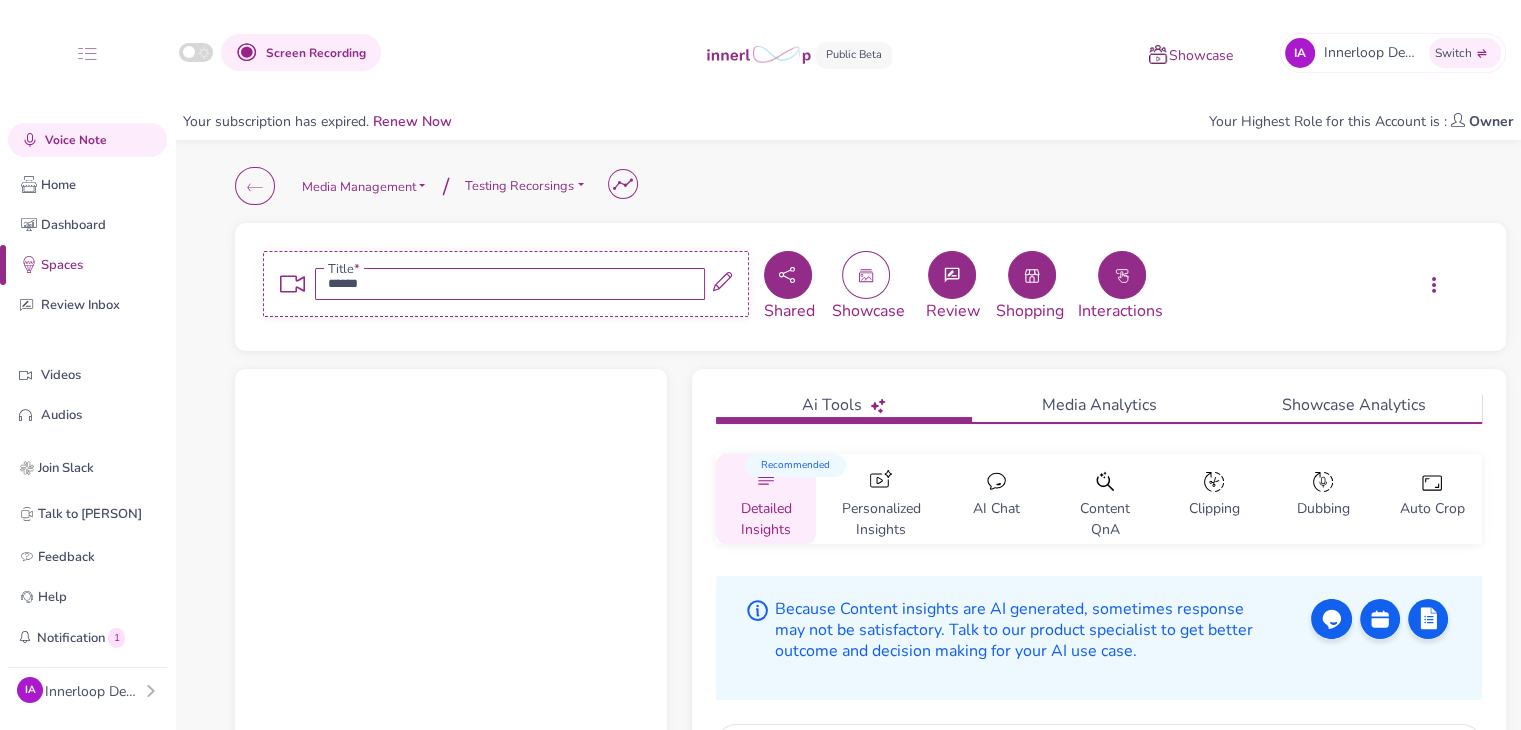 click 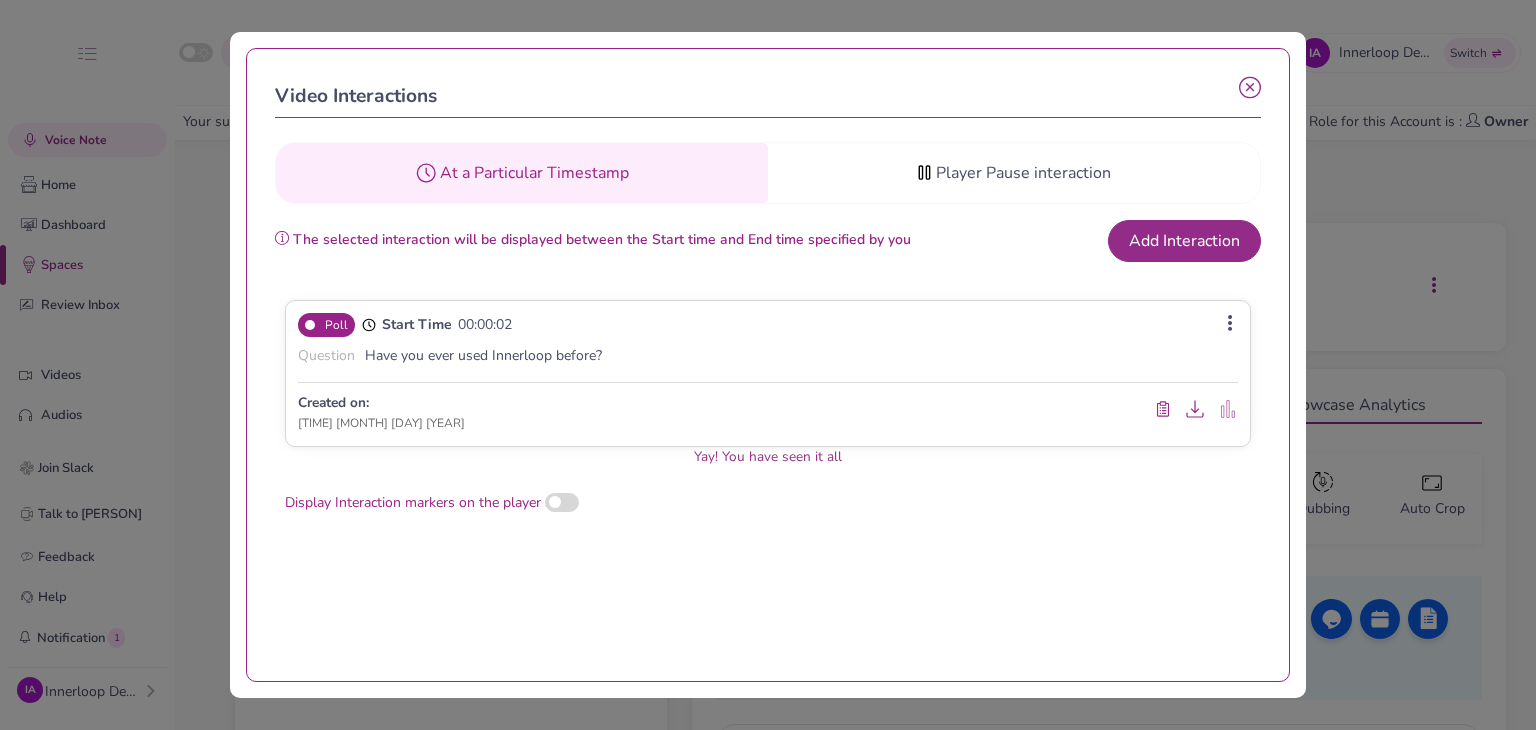 click 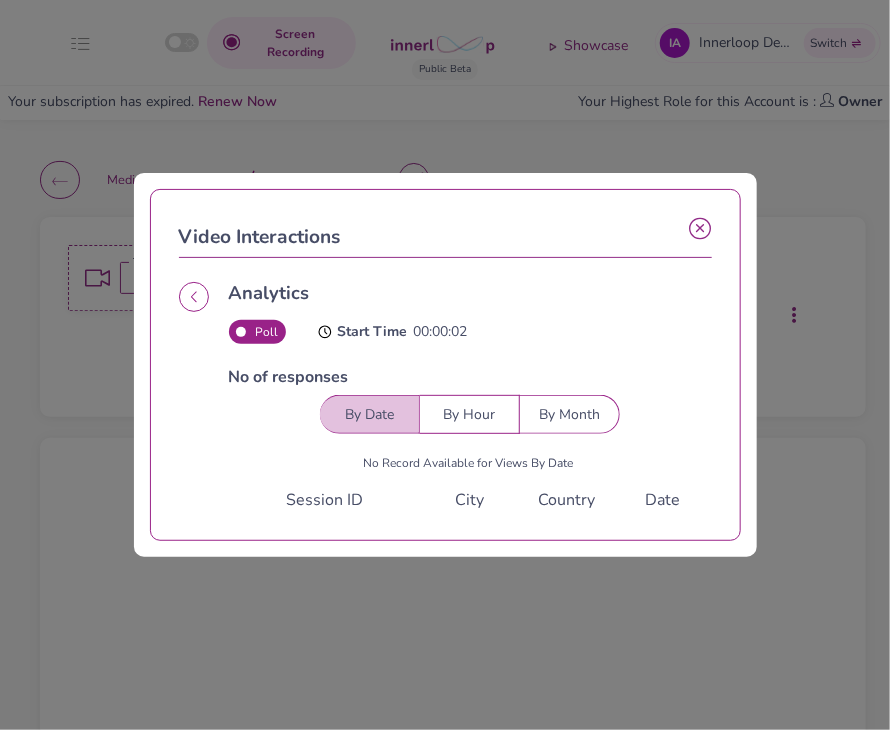click at bounding box center (701, 229) 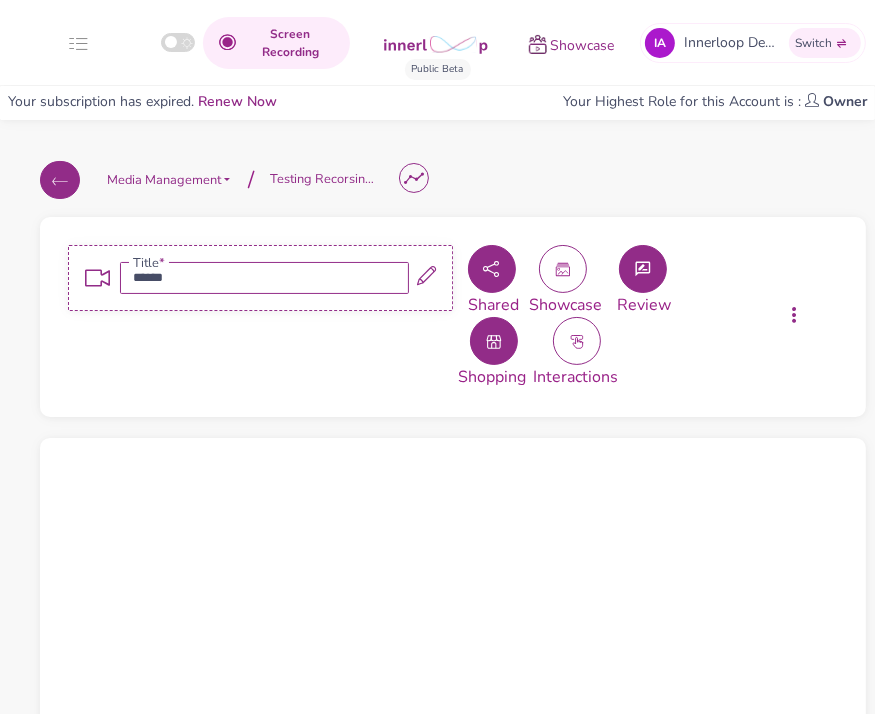 click at bounding box center [60, 180] 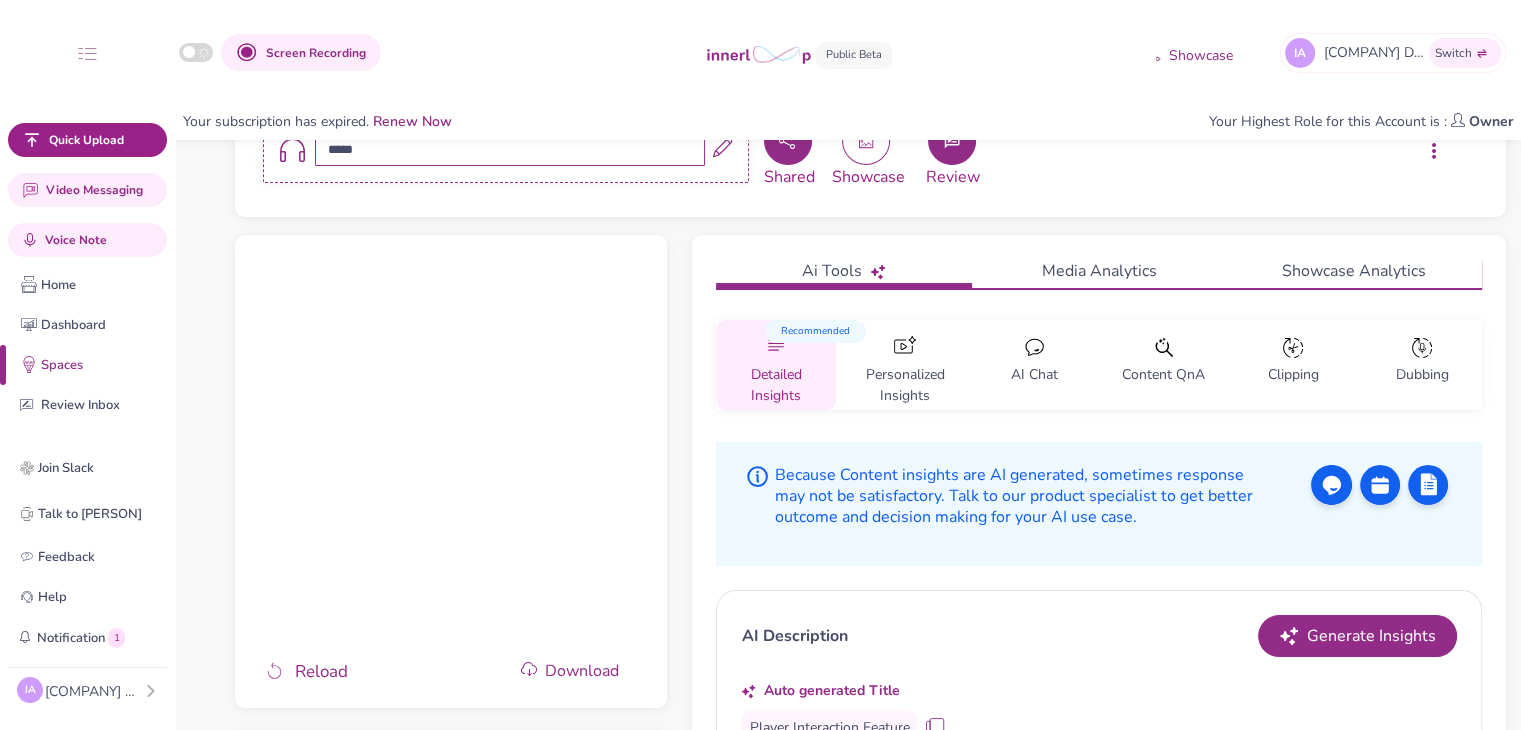 scroll, scrollTop: 100, scrollLeft: 0, axis: vertical 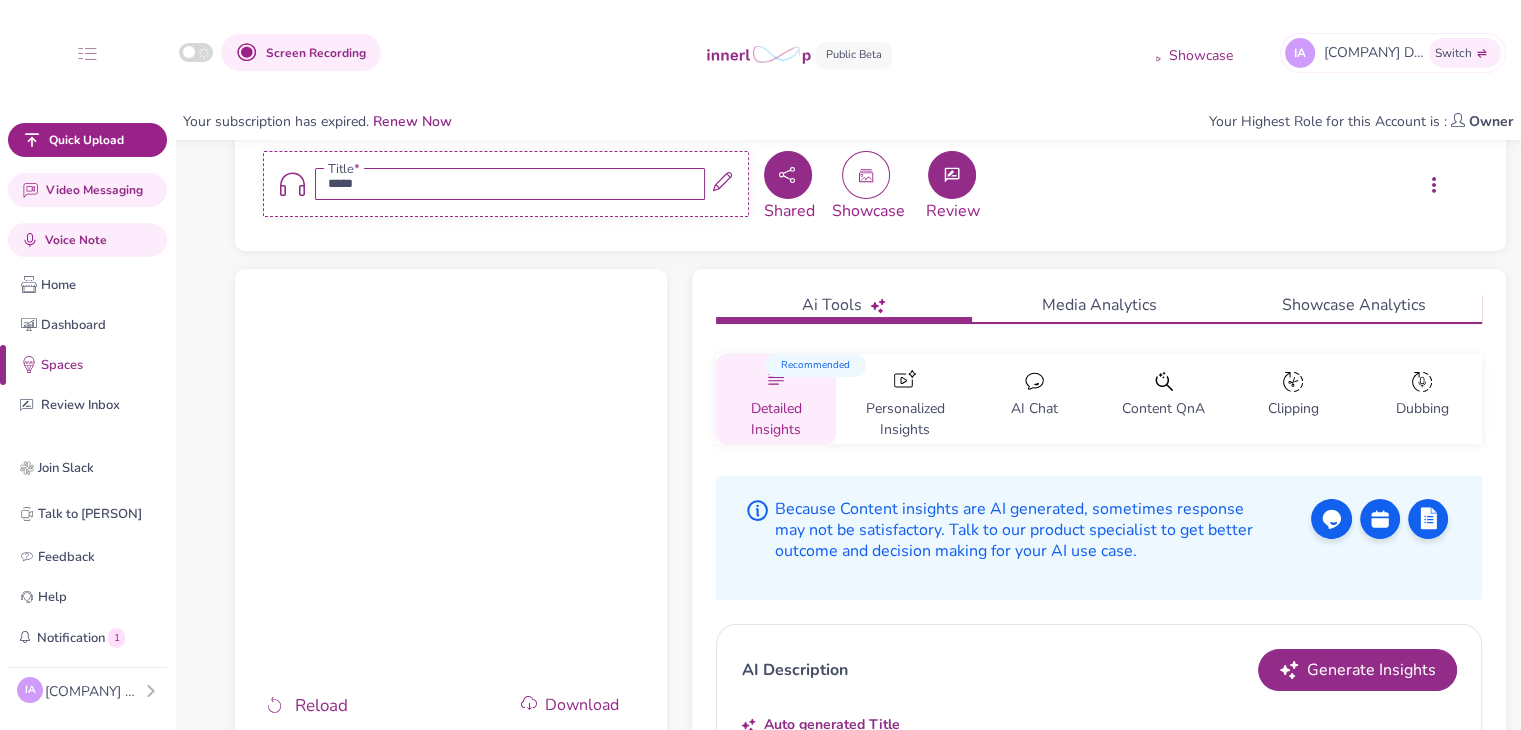click 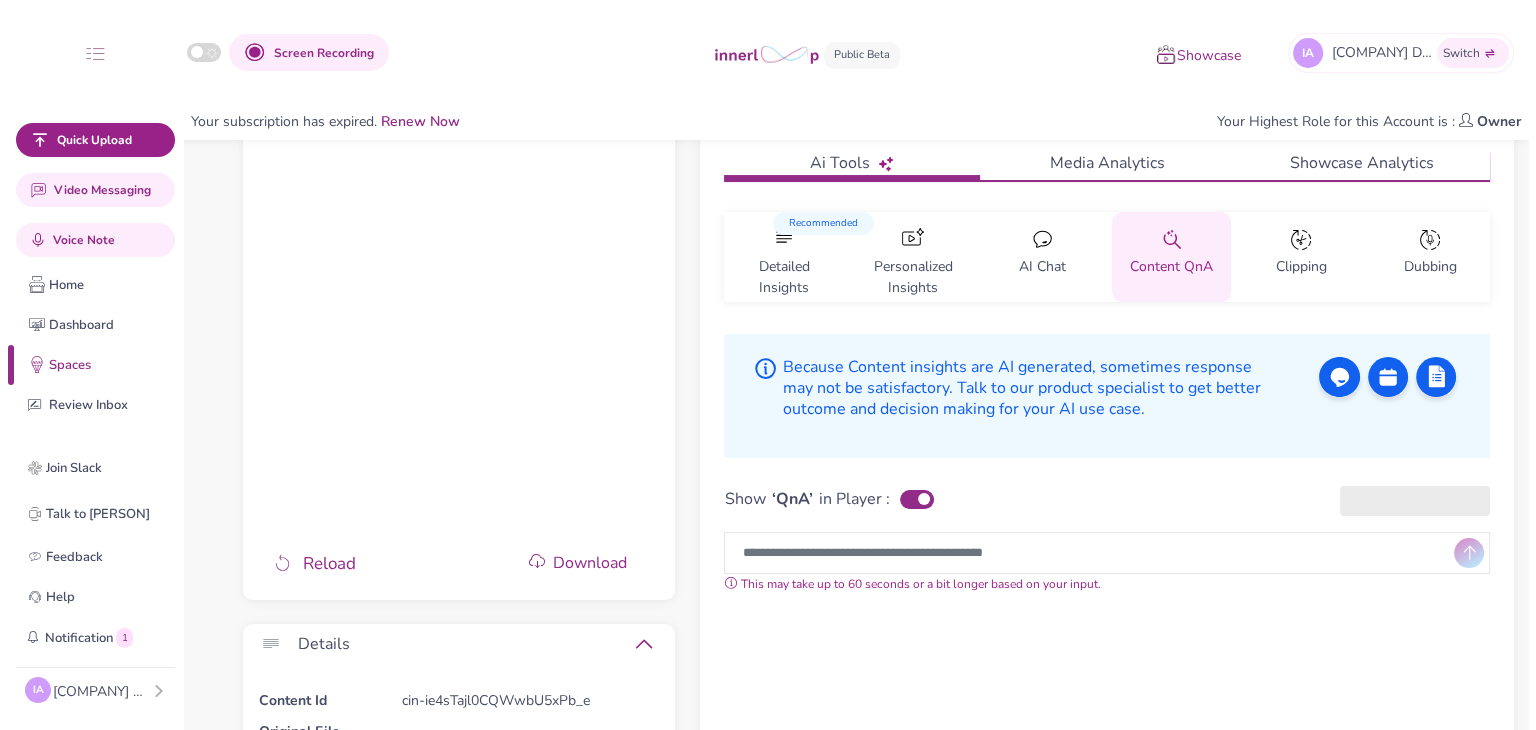 scroll, scrollTop: 300, scrollLeft: 0, axis: vertical 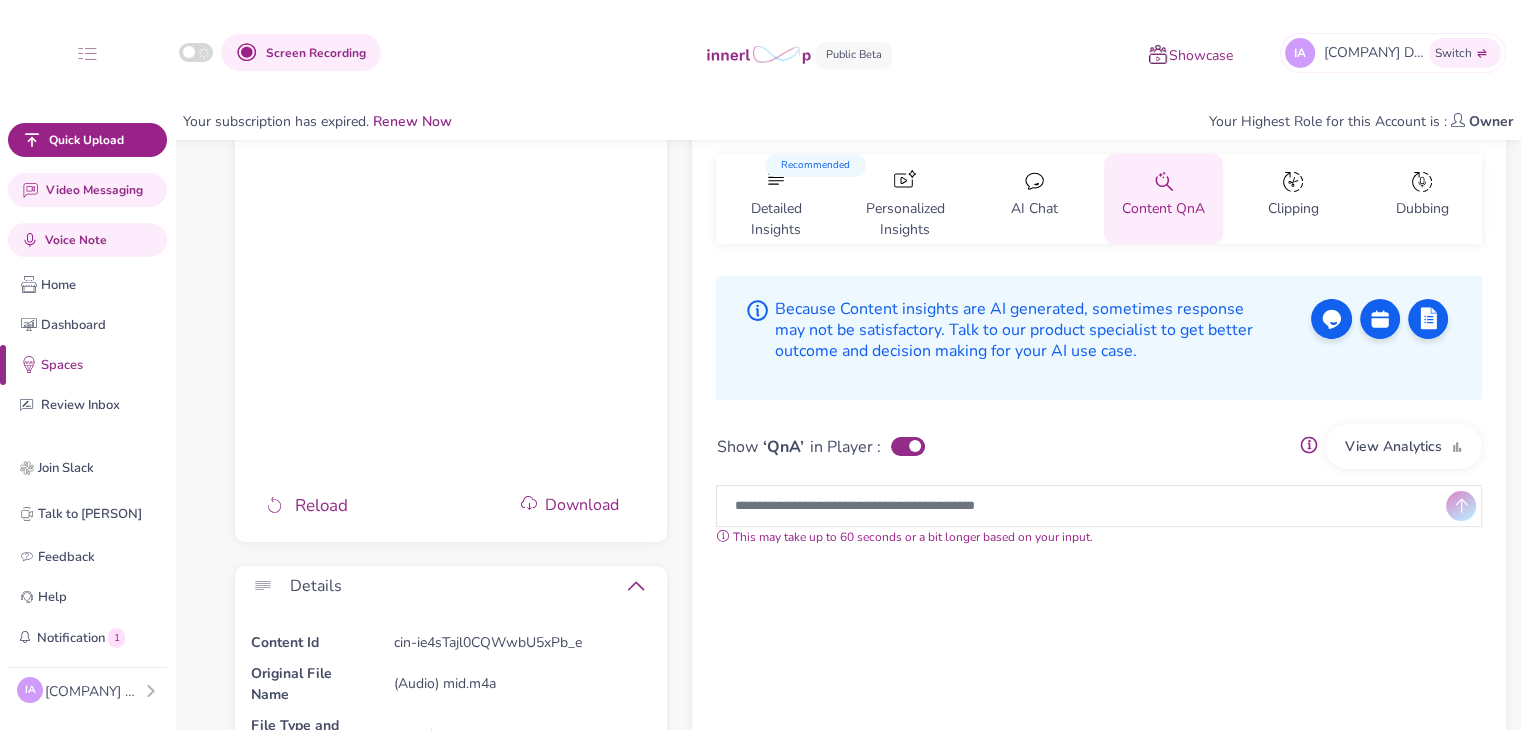 click on "View Analytics" at bounding box center [1403, 446] 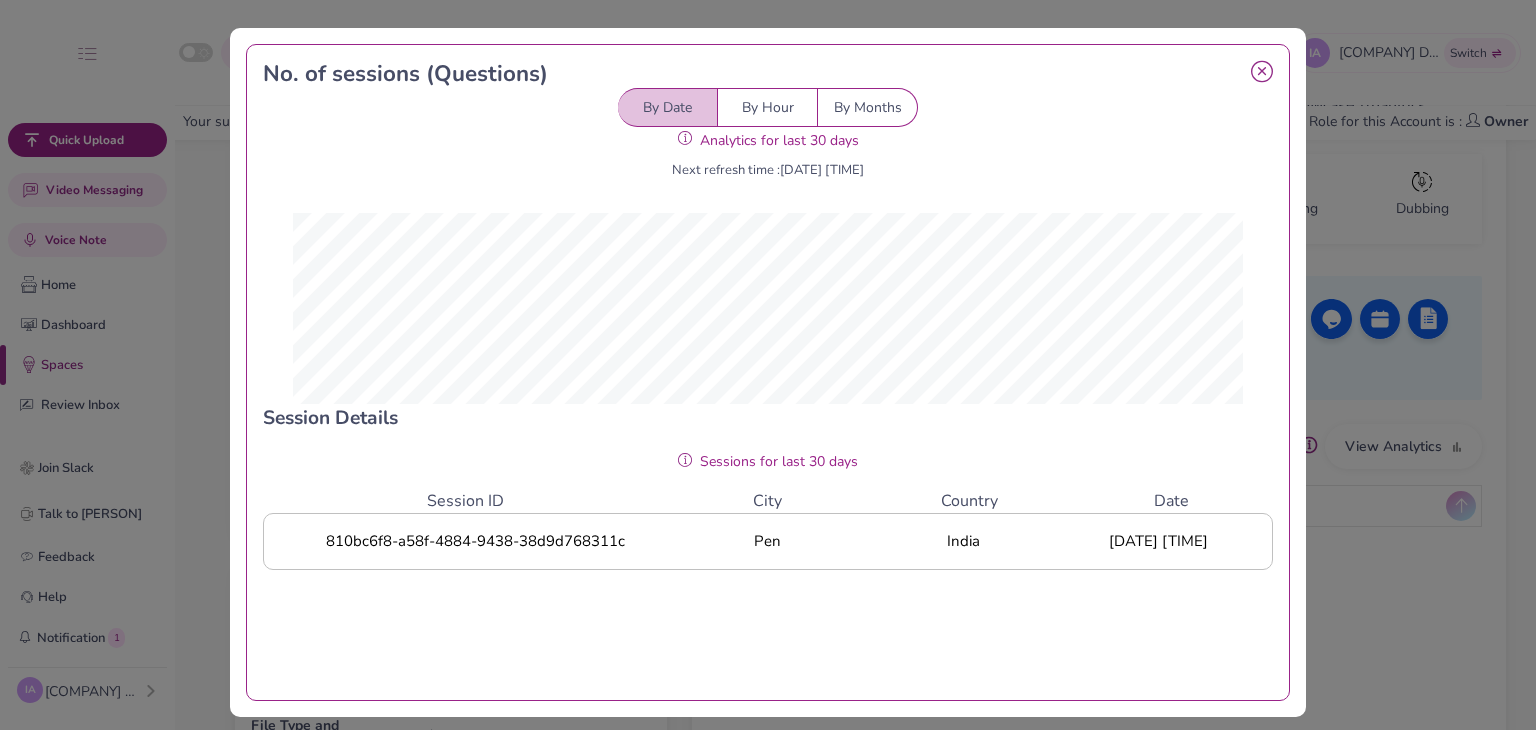 click at bounding box center [1262, 72] 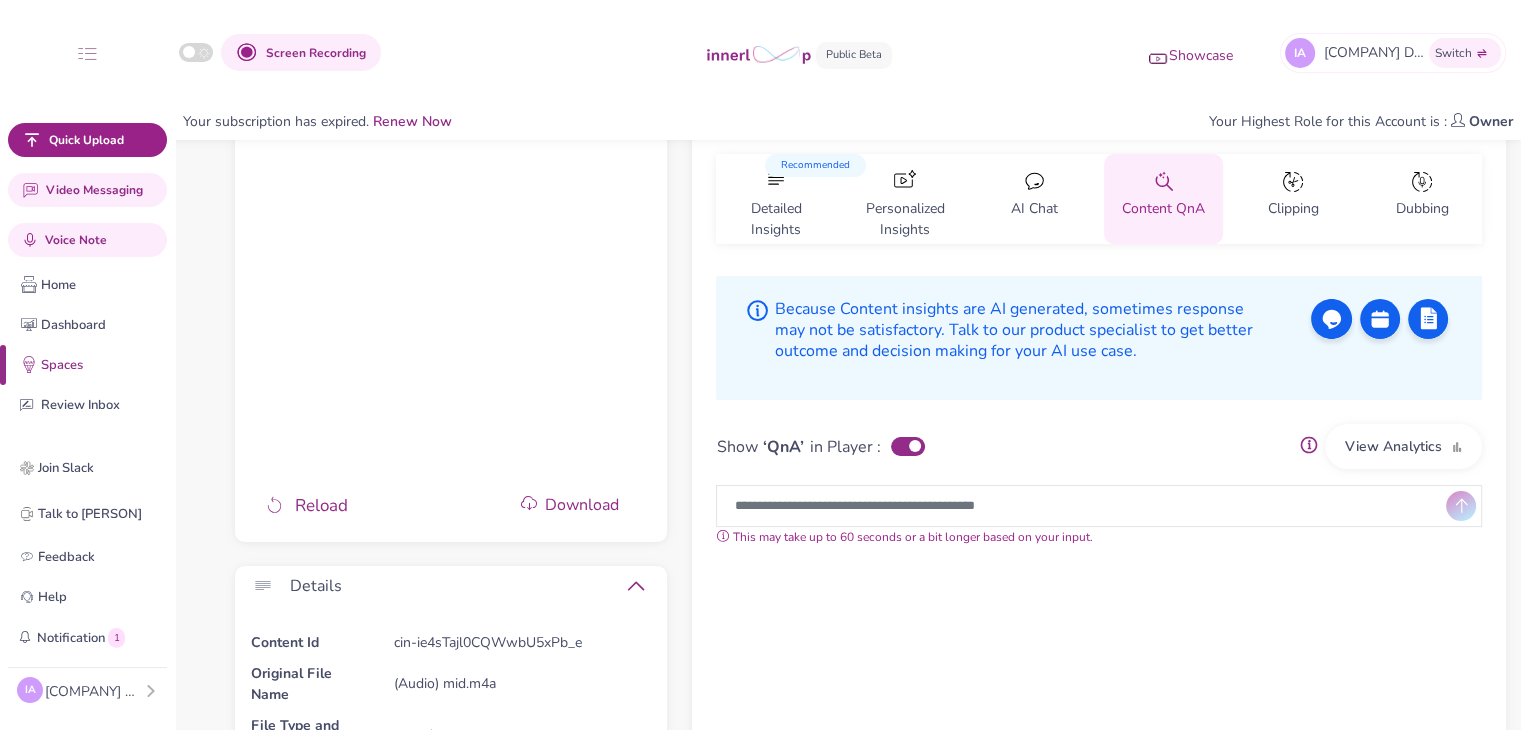 click on "Show  ‘QnA’  in Player :" at bounding box center (1008, 447) 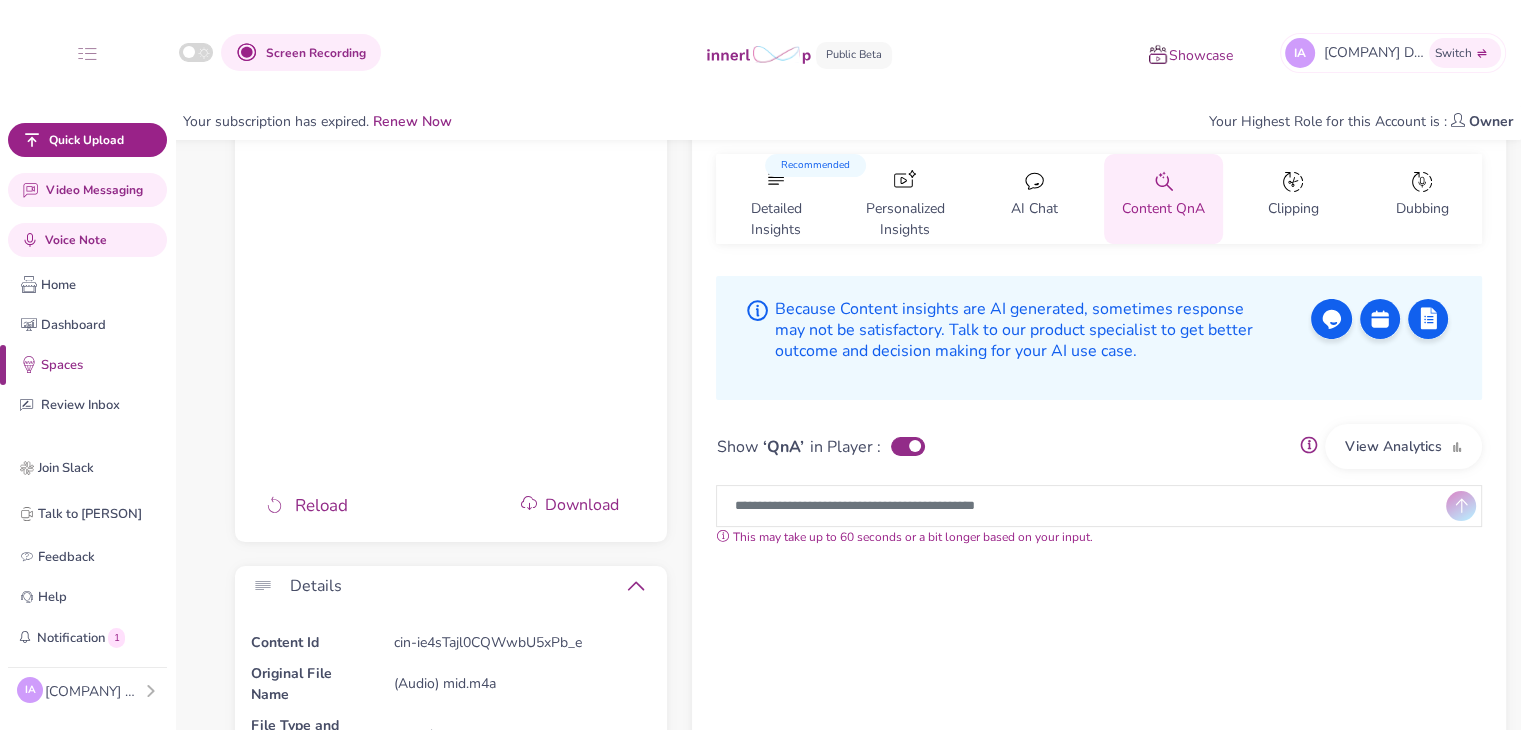 click at bounding box center (908, 446) 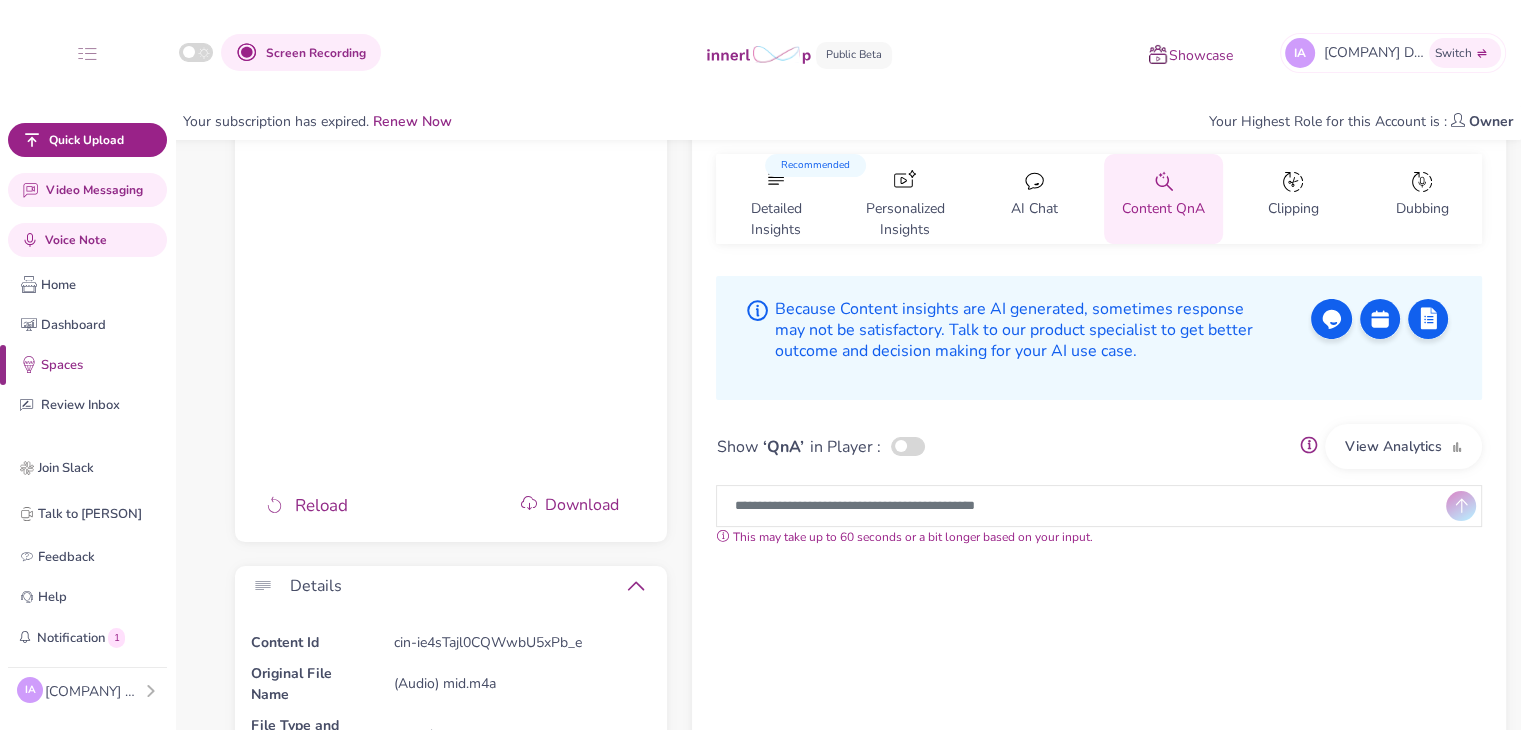 click on "View Analytics" at bounding box center (1403, 446) 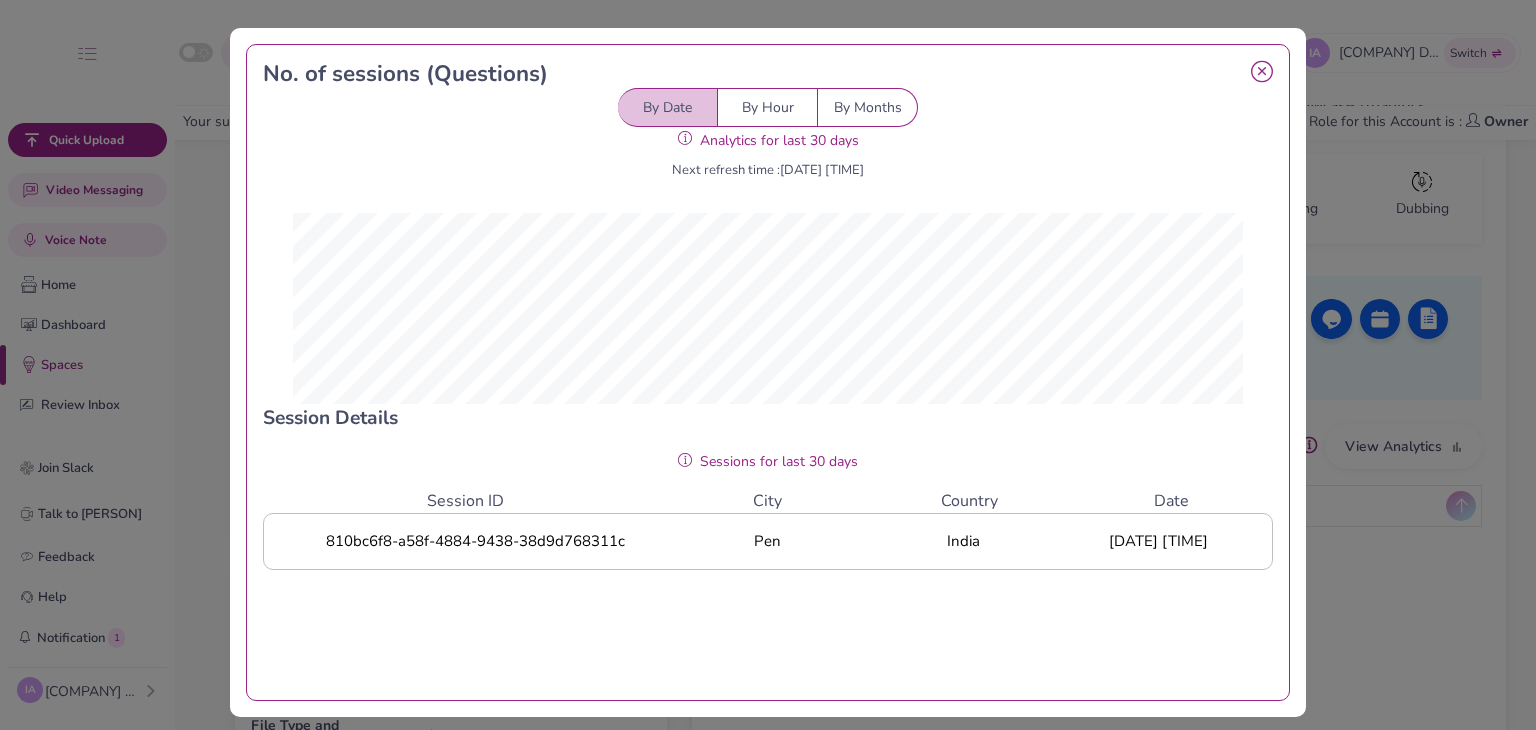 click at bounding box center (1262, 72) 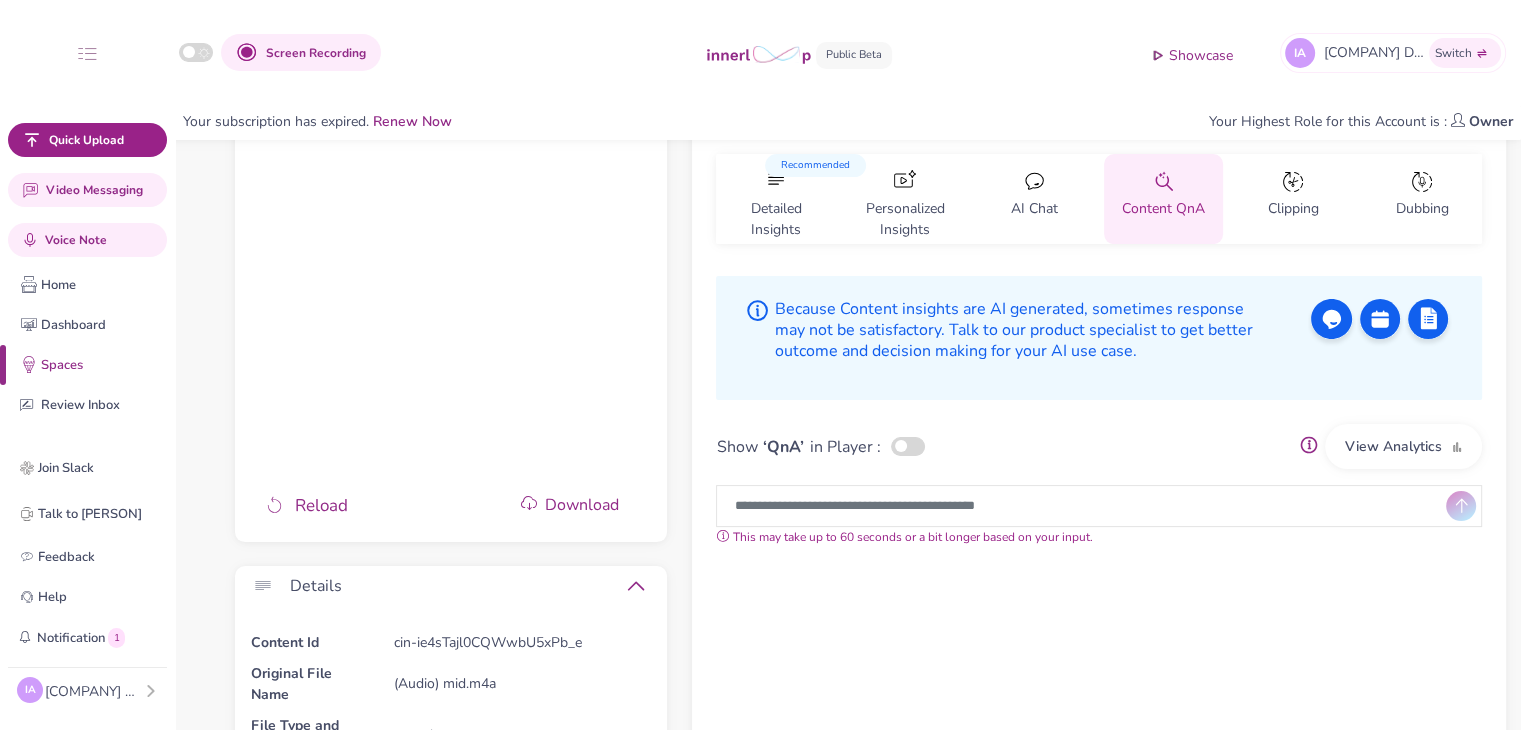 click at bounding box center [908, 446] 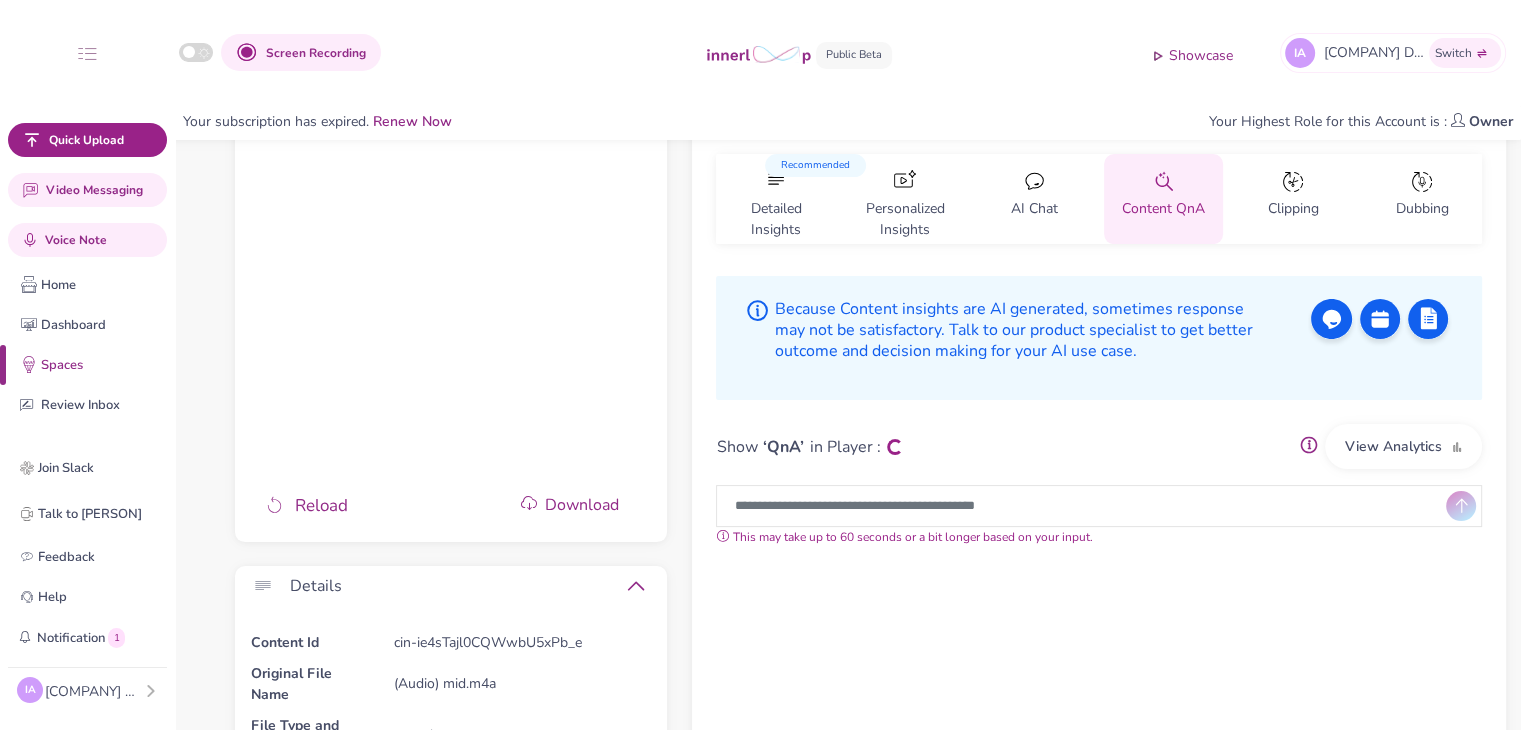 click on "View Analytics" at bounding box center [1403, 446] 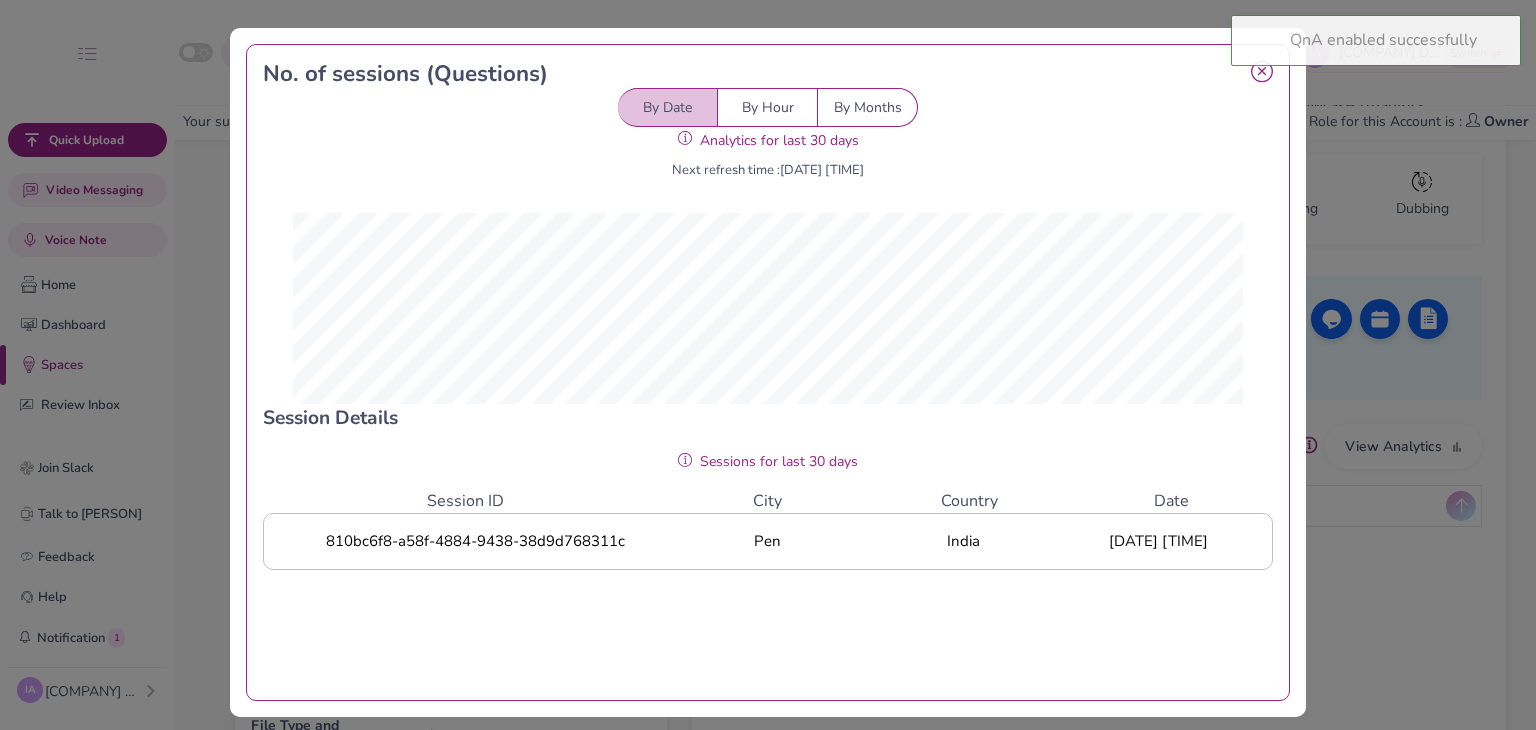 click on "By Hour" at bounding box center [768, 107] 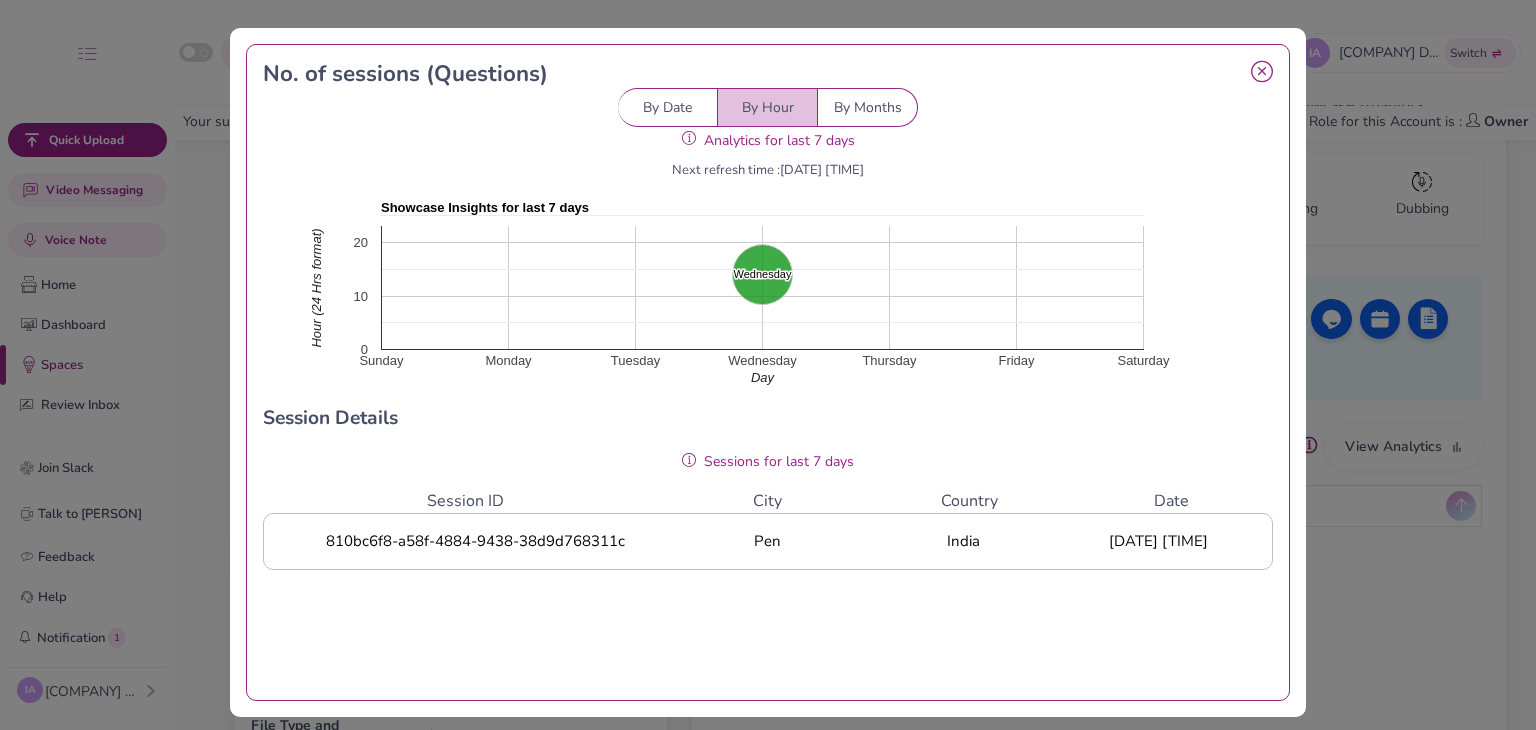 click on "By Months" at bounding box center (868, 107) 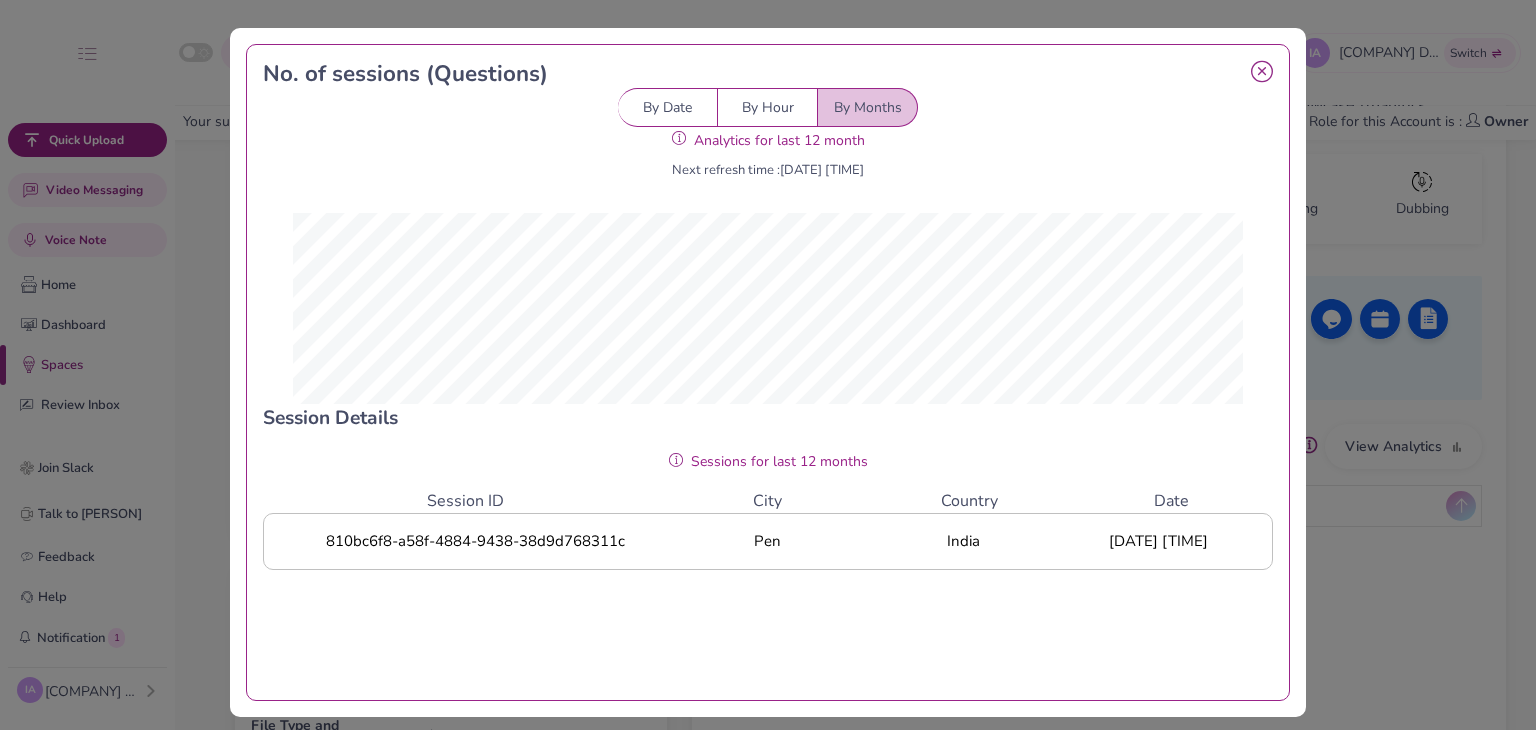 click on "By Hour" at bounding box center (768, 107) 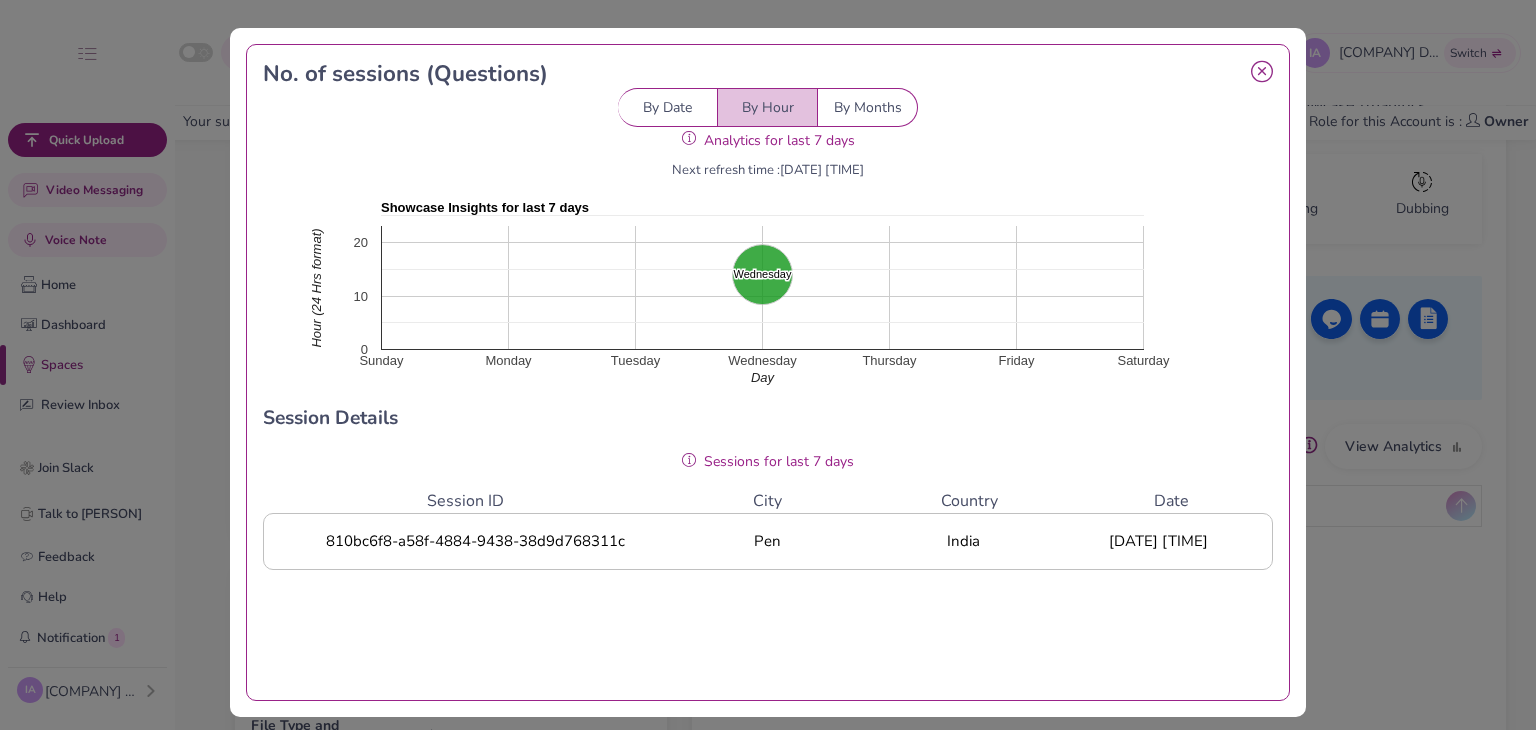 click on "By Date" at bounding box center [668, 107] 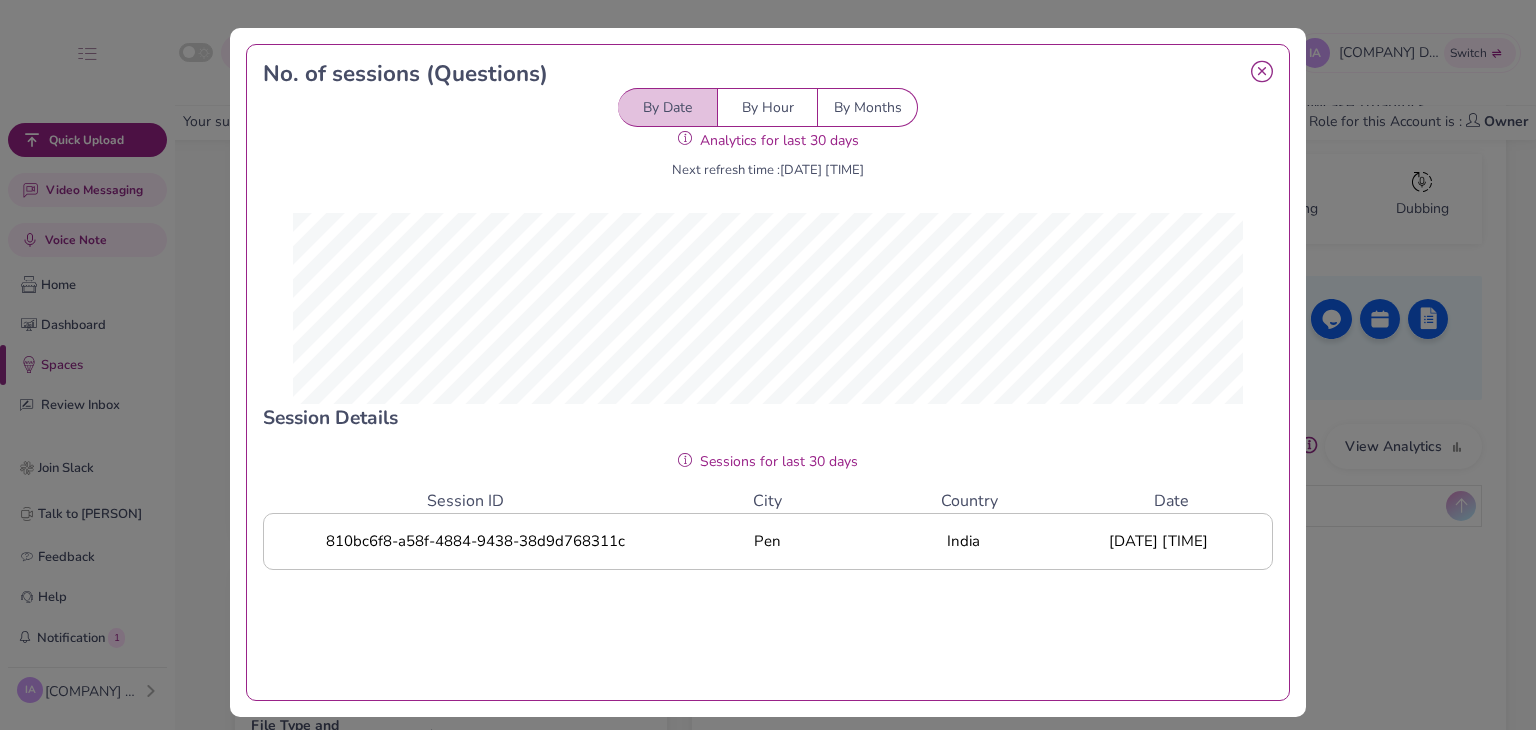 click on "Pen" at bounding box center (767, 541) 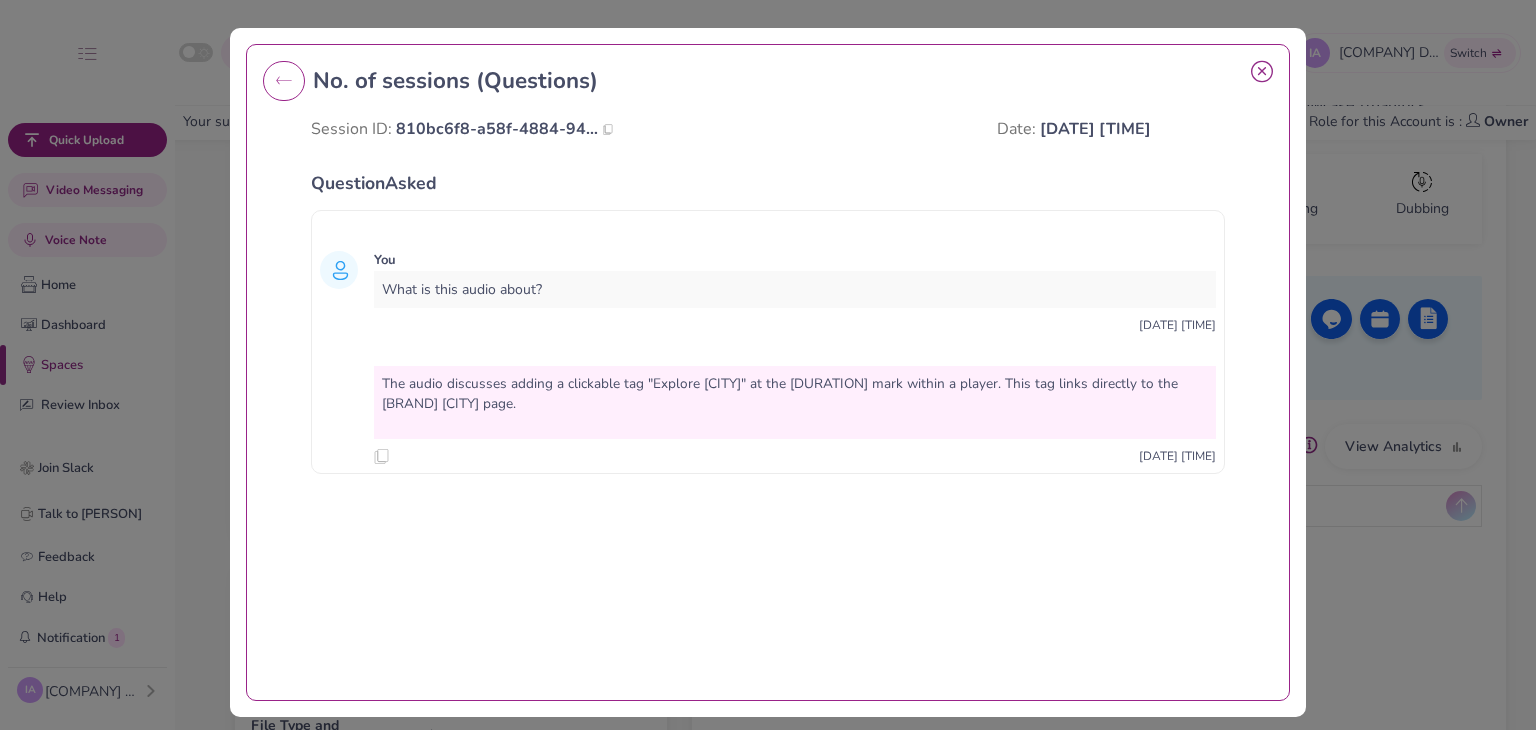 click 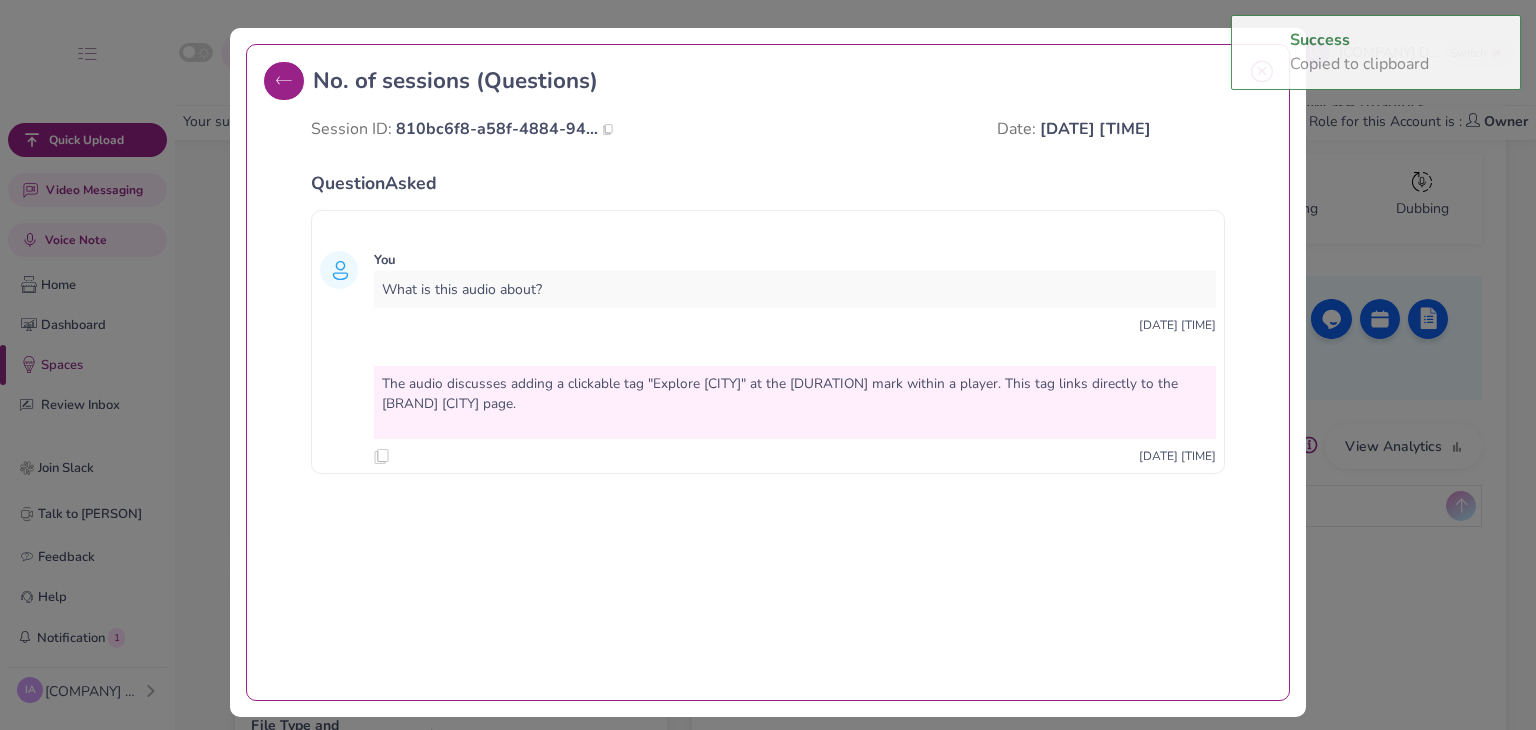 click at bounding box center (284, 81) 